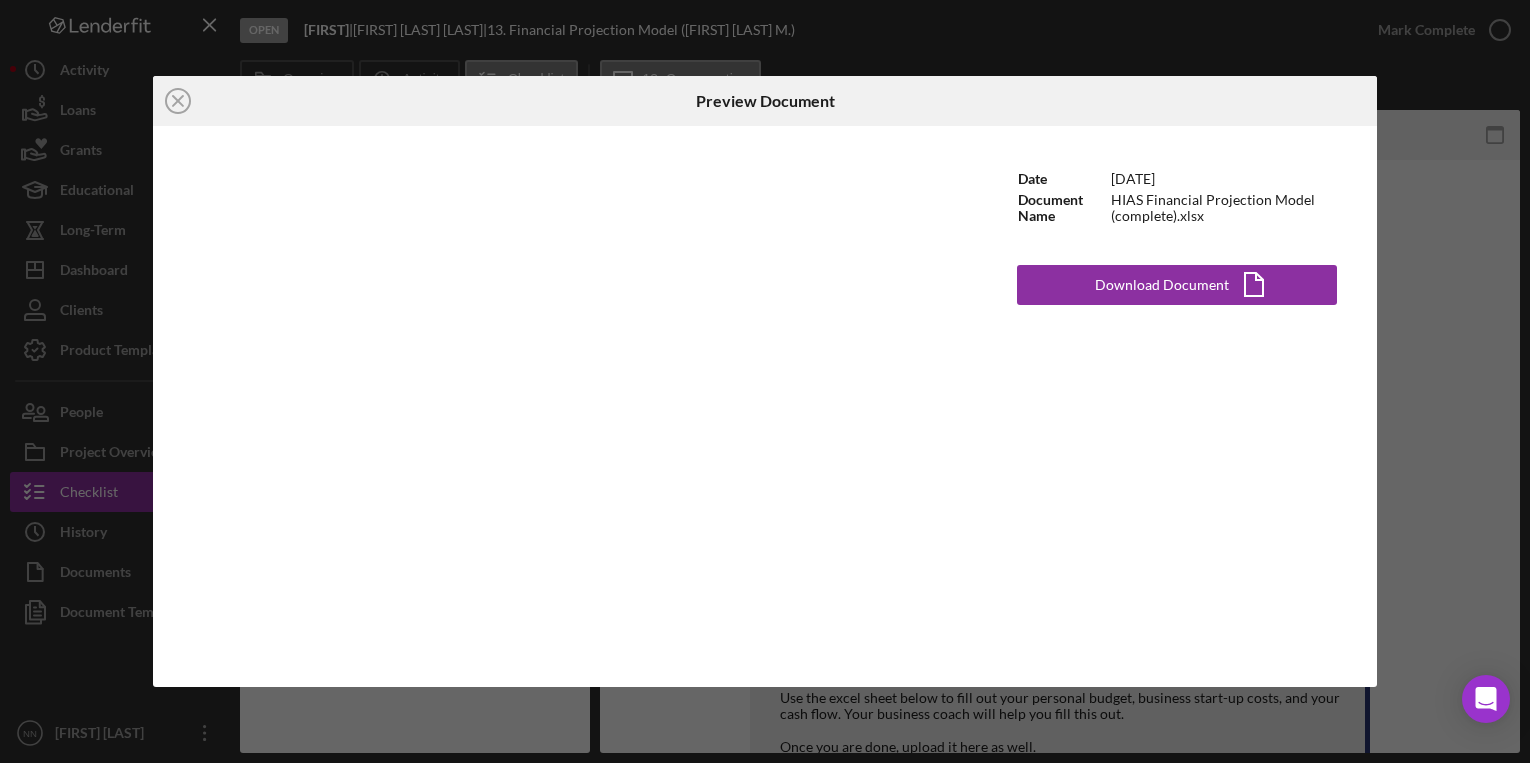 scroll, scrollTop: 0, scrollLeft: 0, axis: both 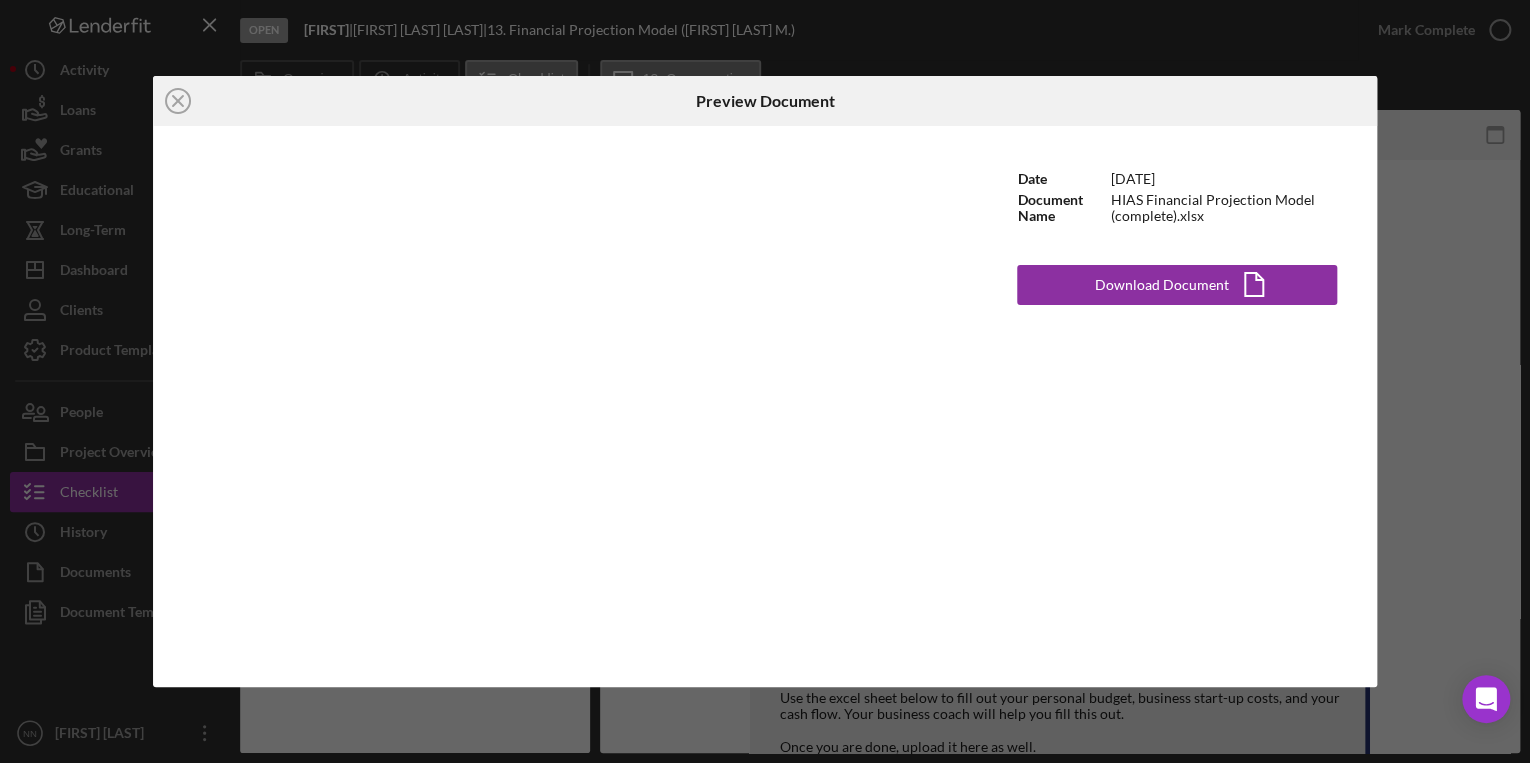 drag, startPoint x: 176, startPoint y: 95, endPoint x: 174, endPoint y: 74, distance: 21.095022 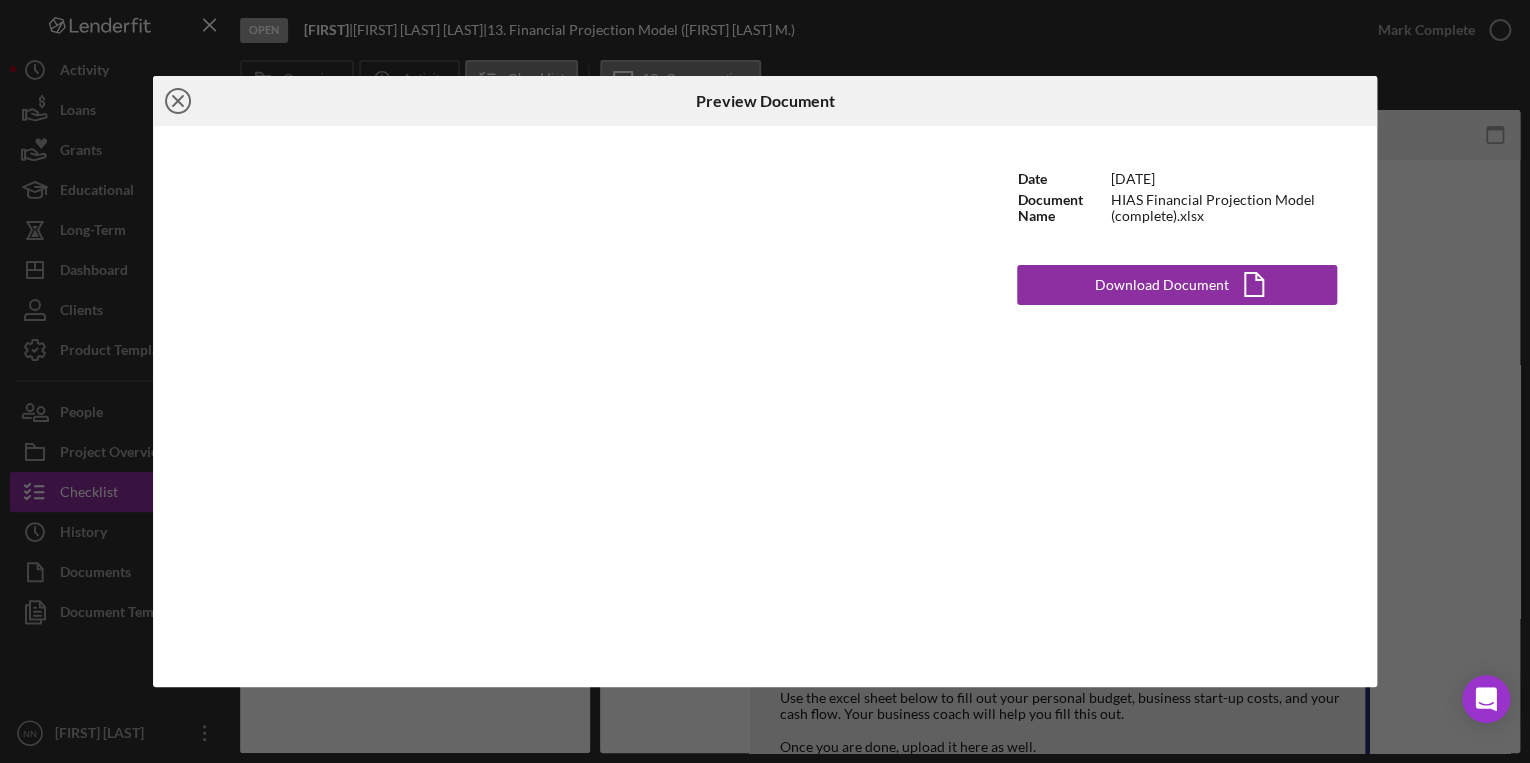 click on "Icon/Close" 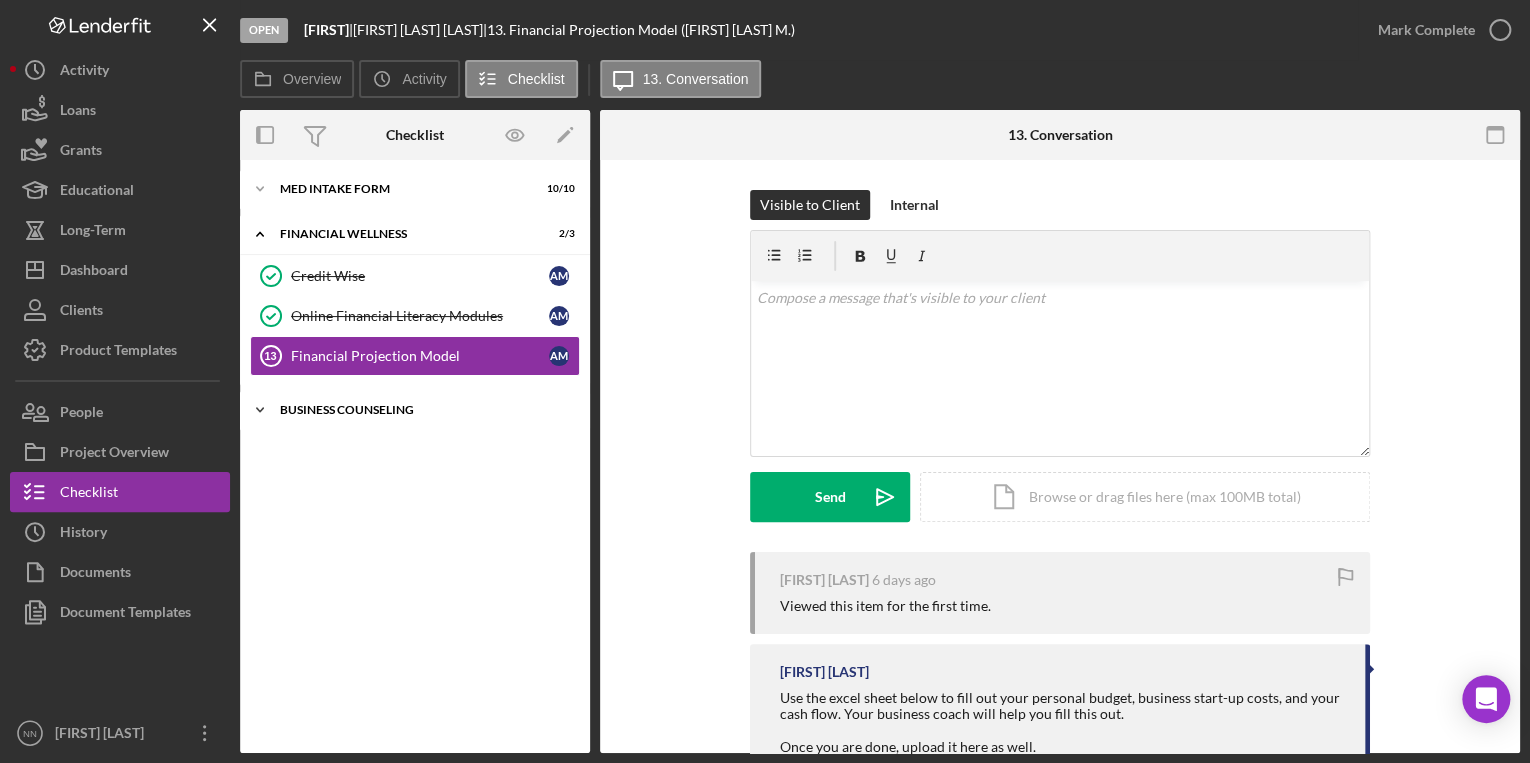 click on "Business Counseling" at bounding box center [422, 410] 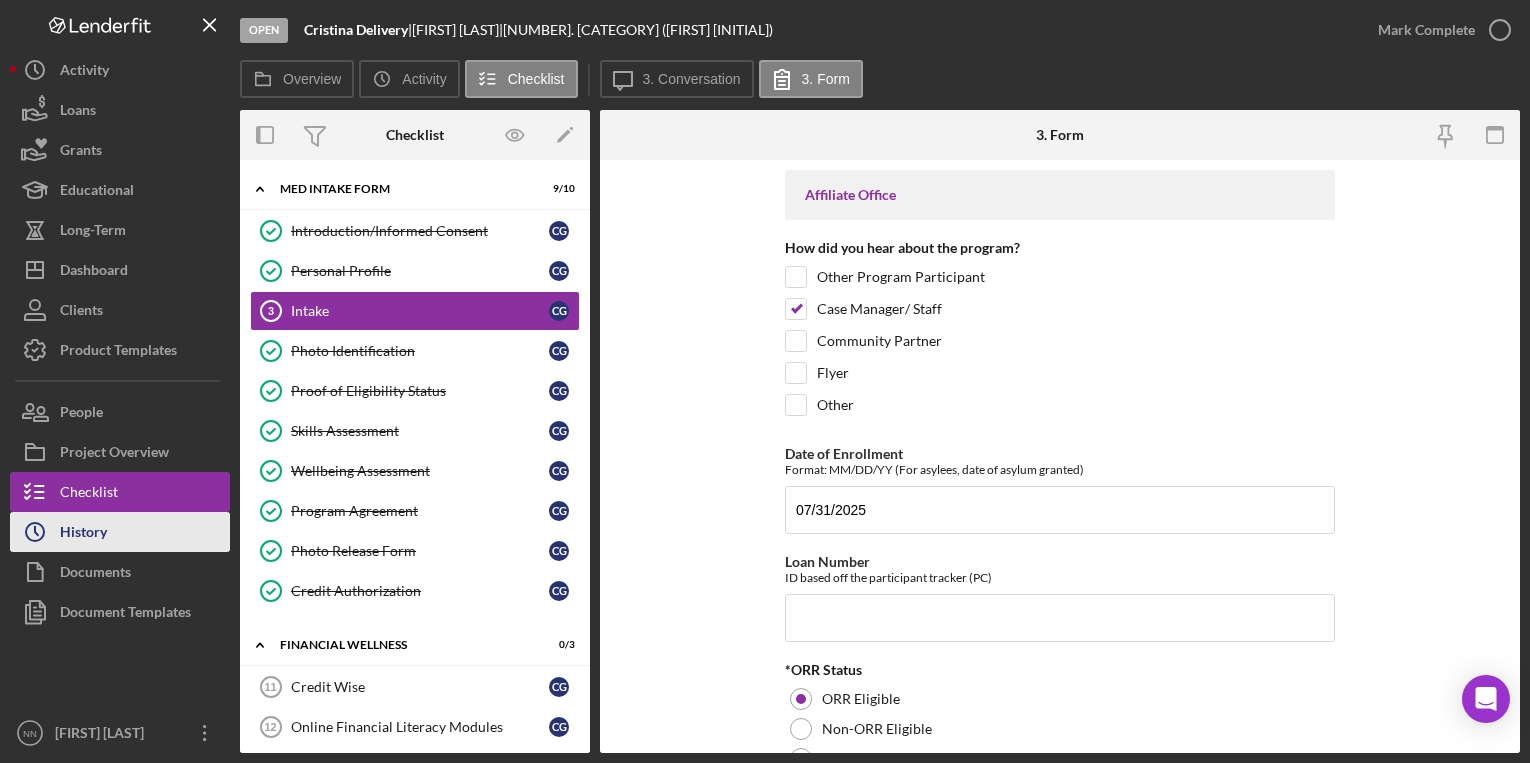 scroll, scrollTop: 0, scrollLeft: 0, axis: both 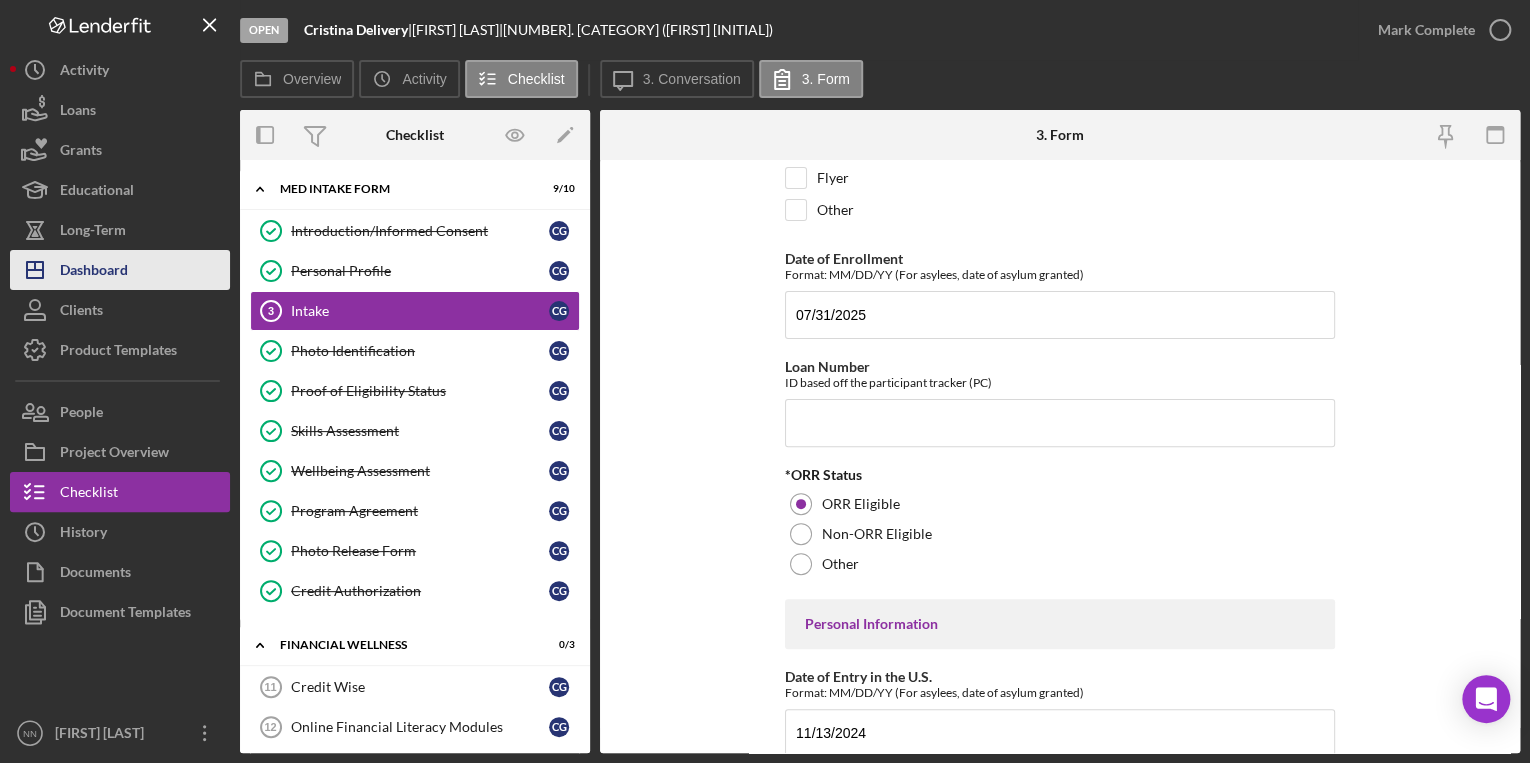 click on "Dashboard" at bounding box center [94, 272] 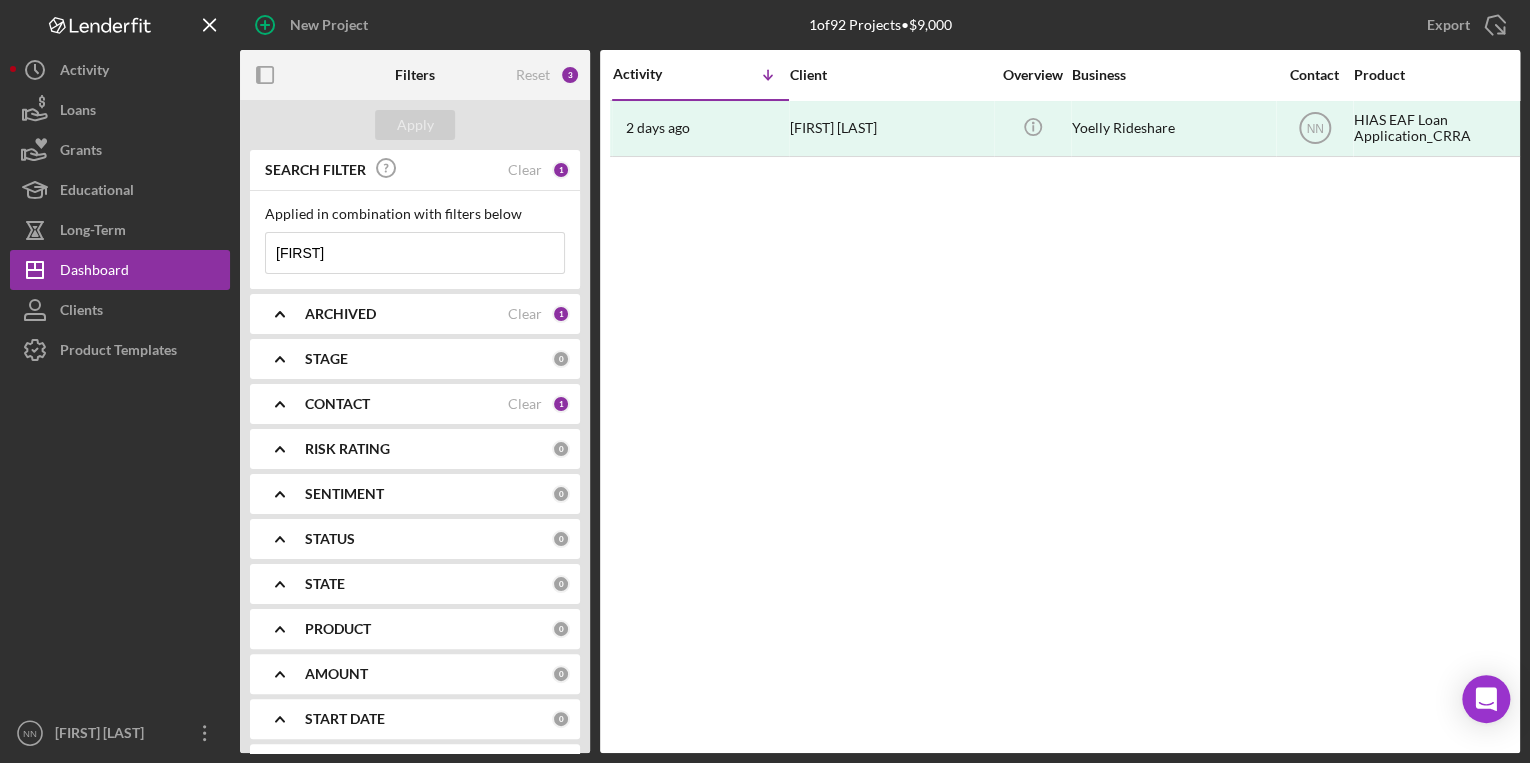 click on "[FIRST]" at bounding box center (415, 253) 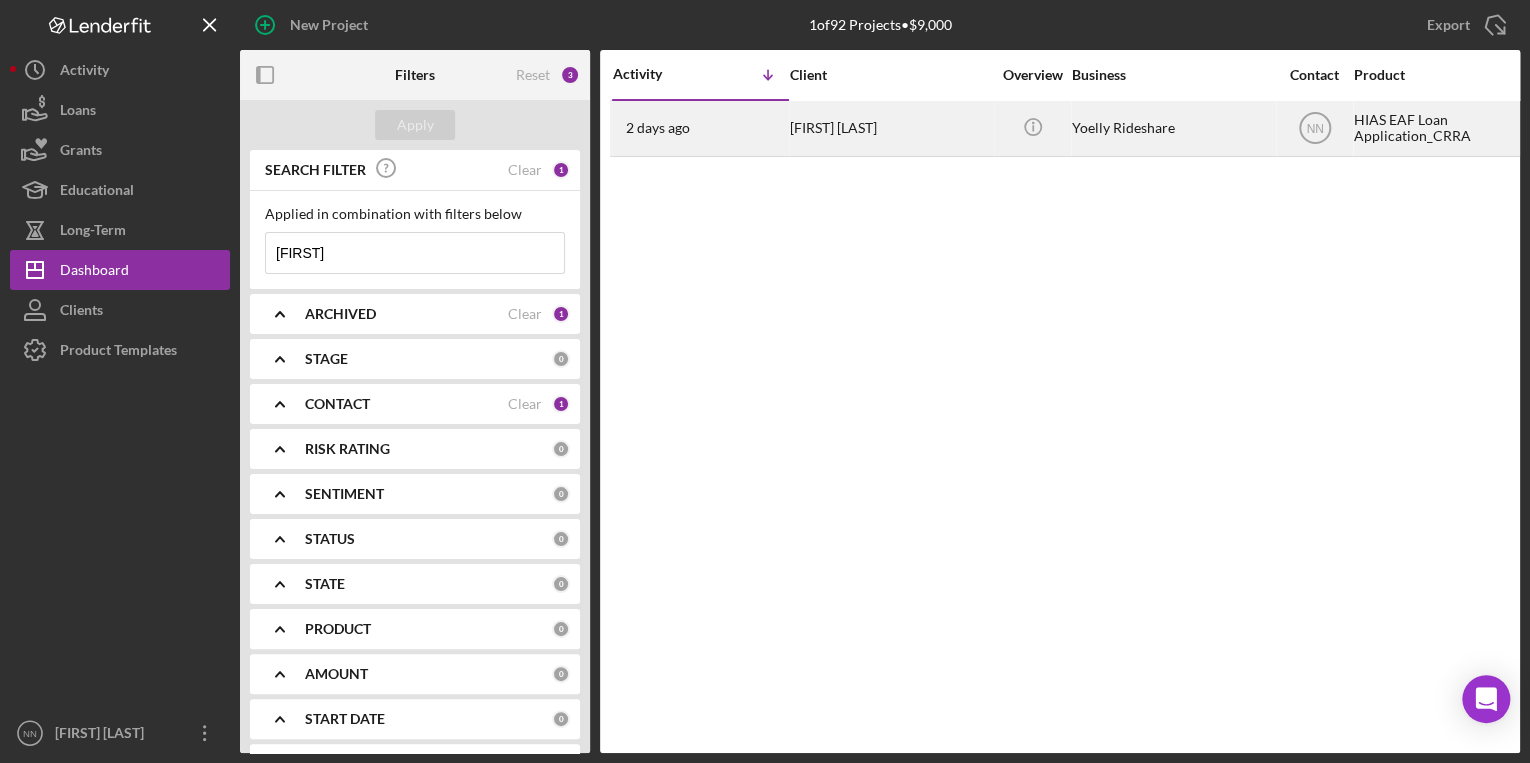 click on "[FIRST] [LAST]" at bounding box center (890, 128) 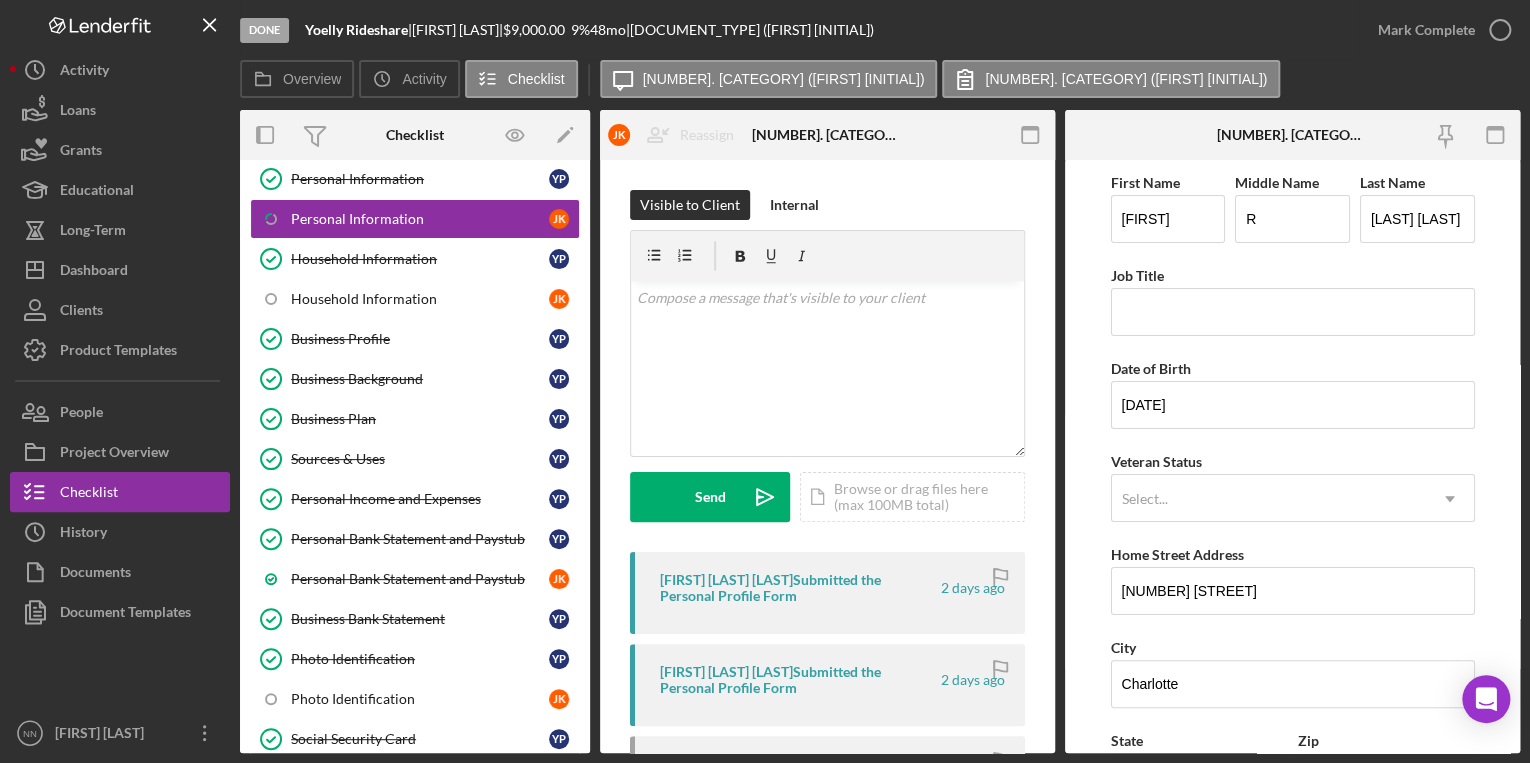 scroll, scrollTop: 0, scrollLeft: 0, axis: both 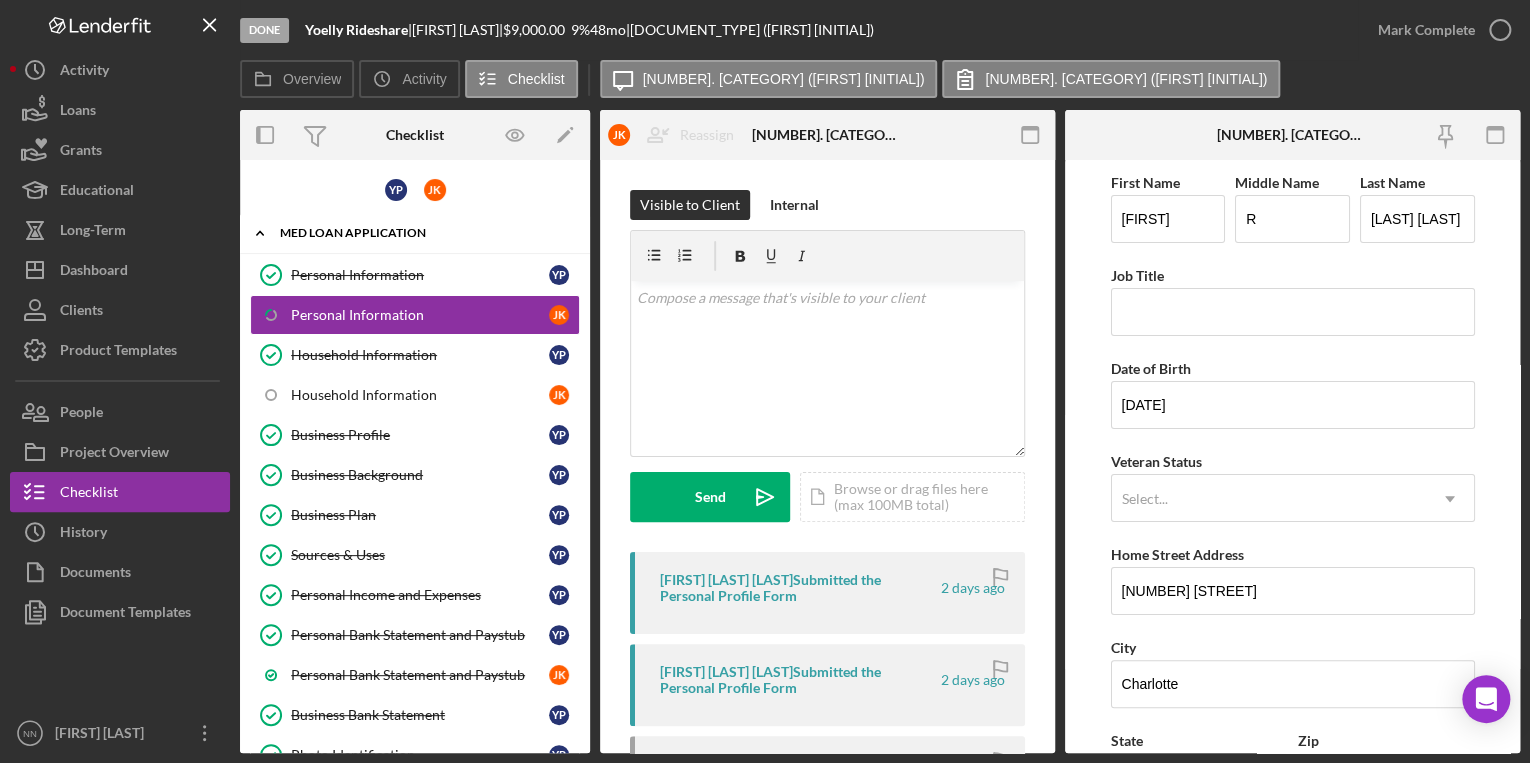 click on "Icon/Expander [DOCUMENT_NAME] [NUMBER] / [NUMBER]" at bounding box center (415, 233) 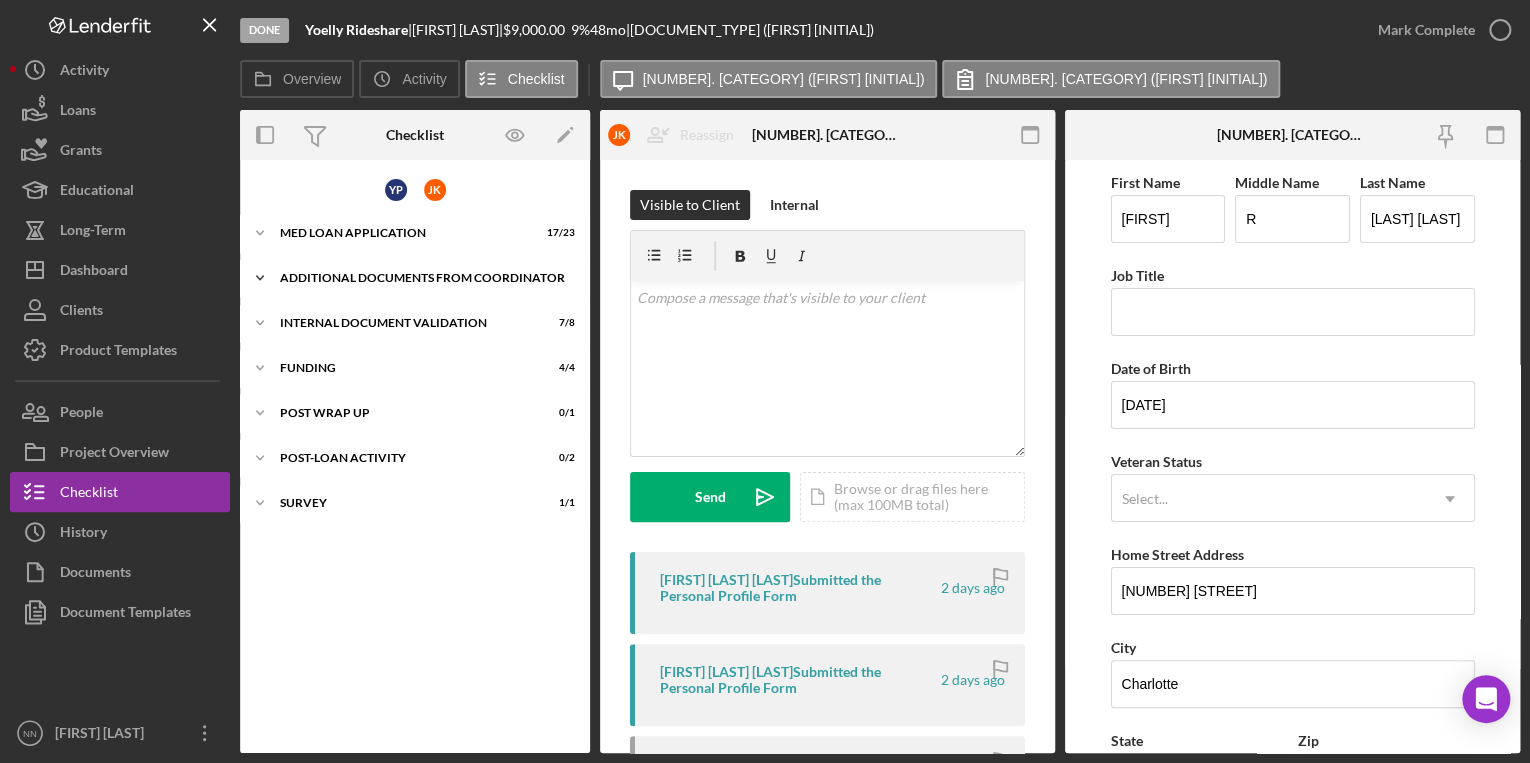 click on "Icon/Expander Additional Documents from Coordinator 2 / 2" at bounding box center [415, 278] 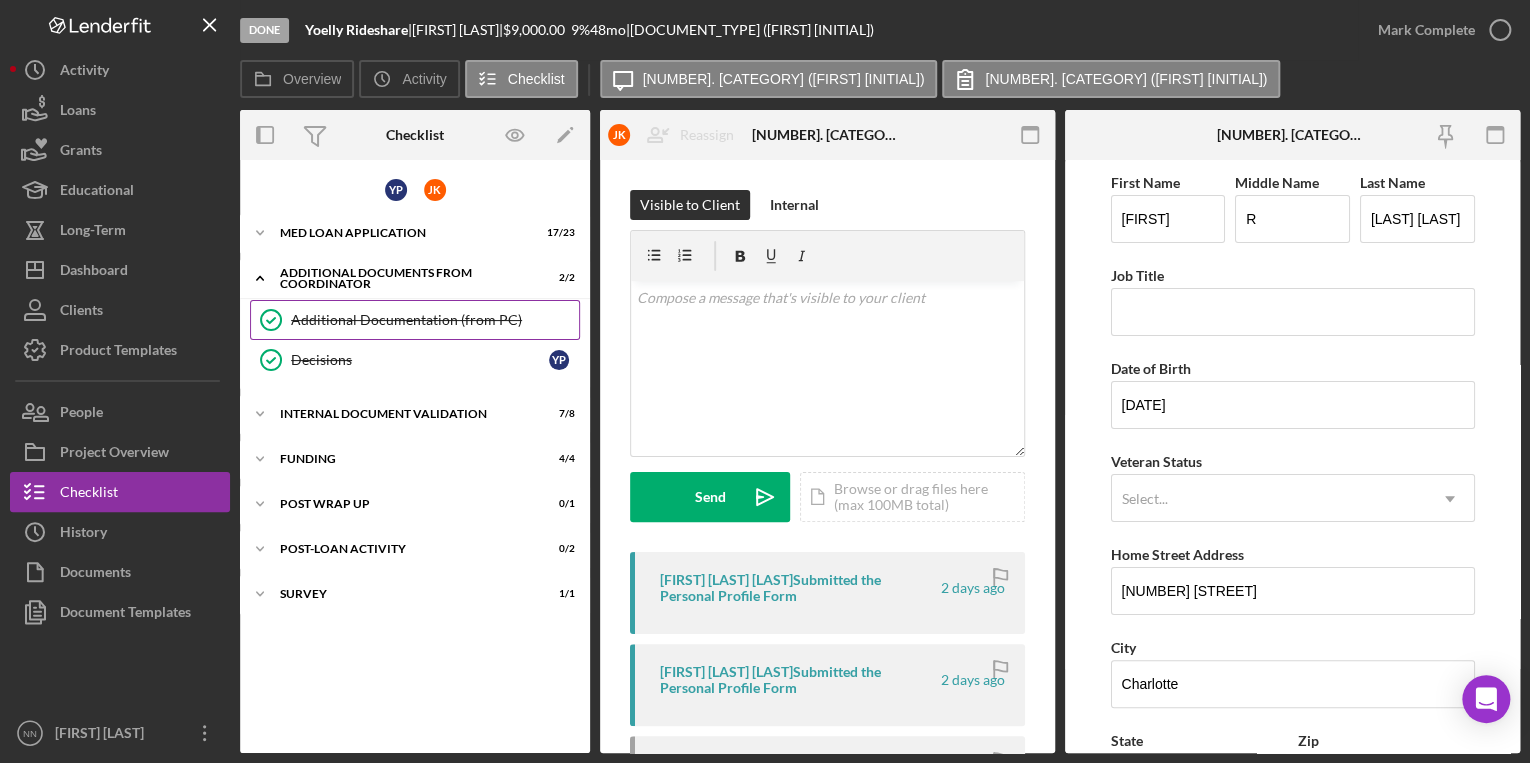 click on "Additional Documentation (from PC)" at bounding box center [435, 320] 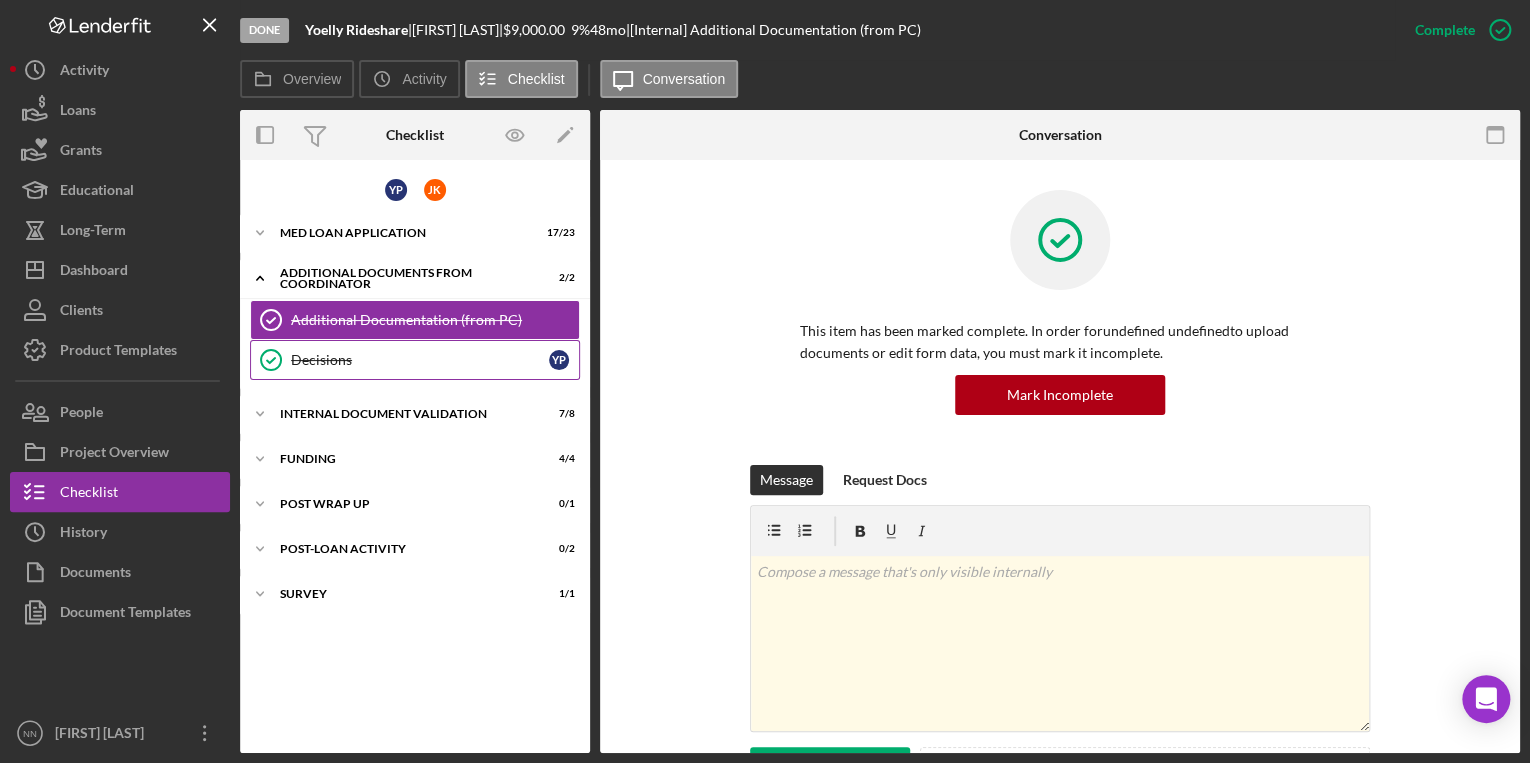 click on "Decisions Decisions Y P" at bounding box center (415, 360) 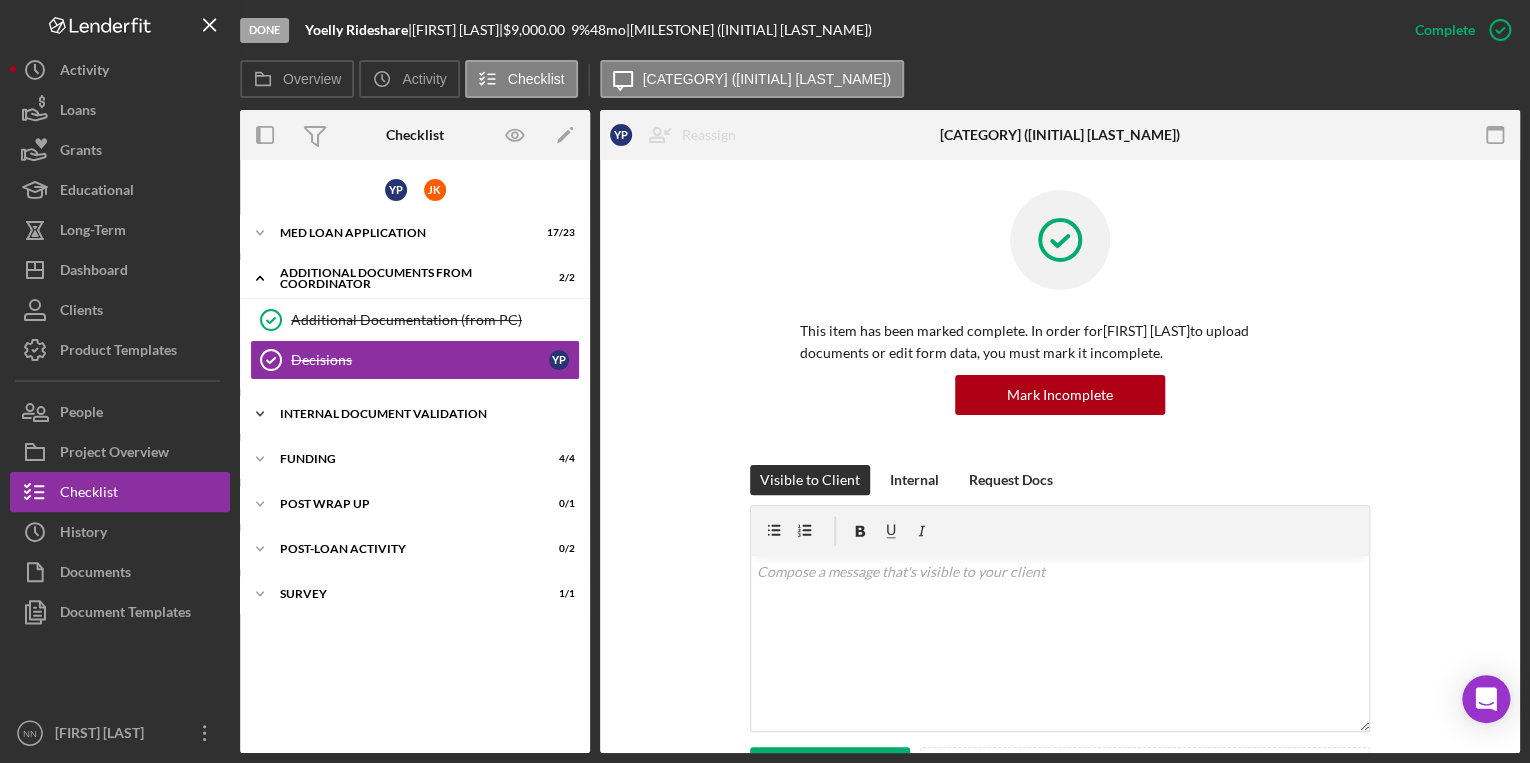 click on "Icon/Expander Internal Document Validation 7 / 8" at bounding box center (415, 414) 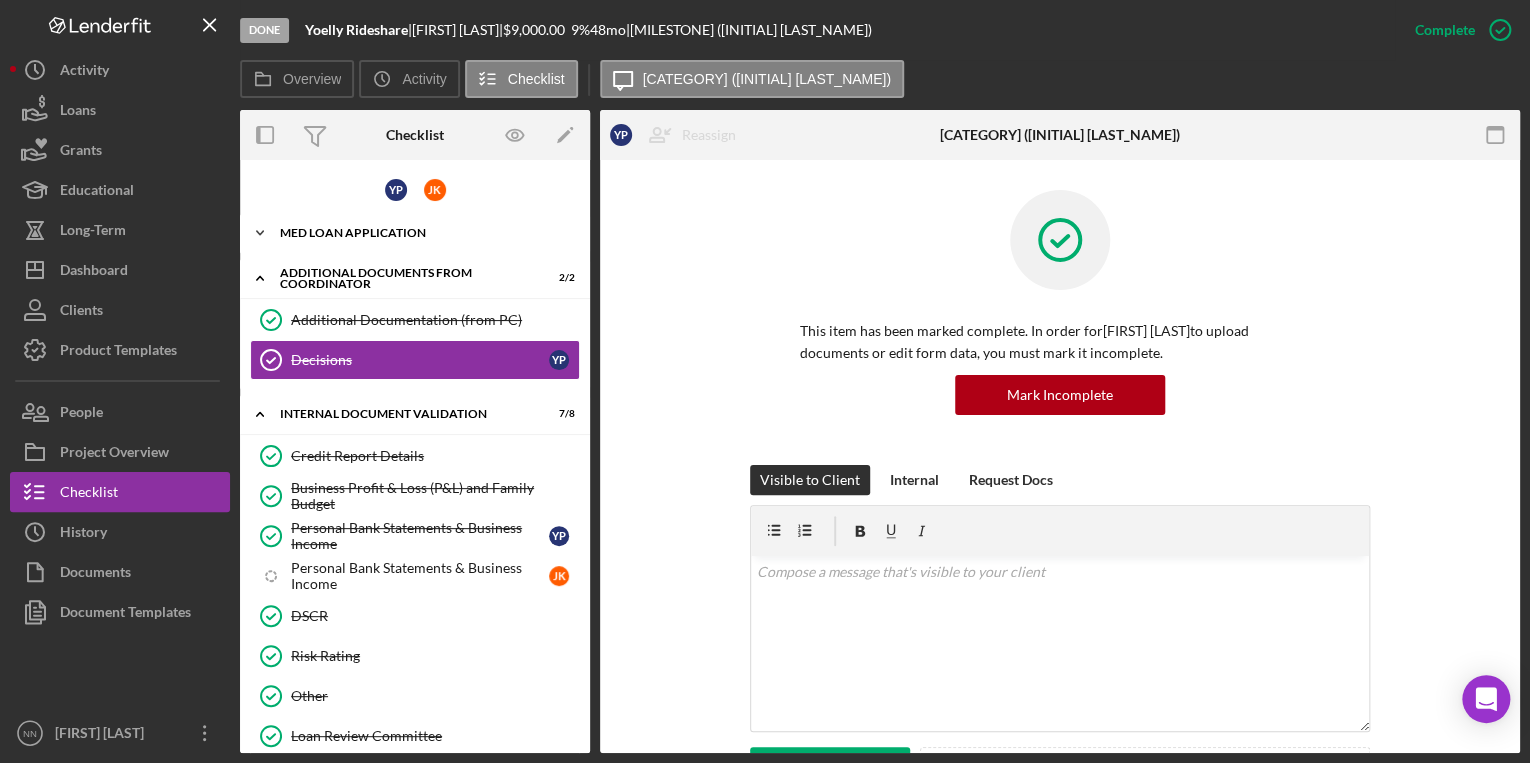 click on "Icon/Expander [DOCUMENT_NAME] [NUMBER] / [NUMBER]" at bounding box center [415, 233] 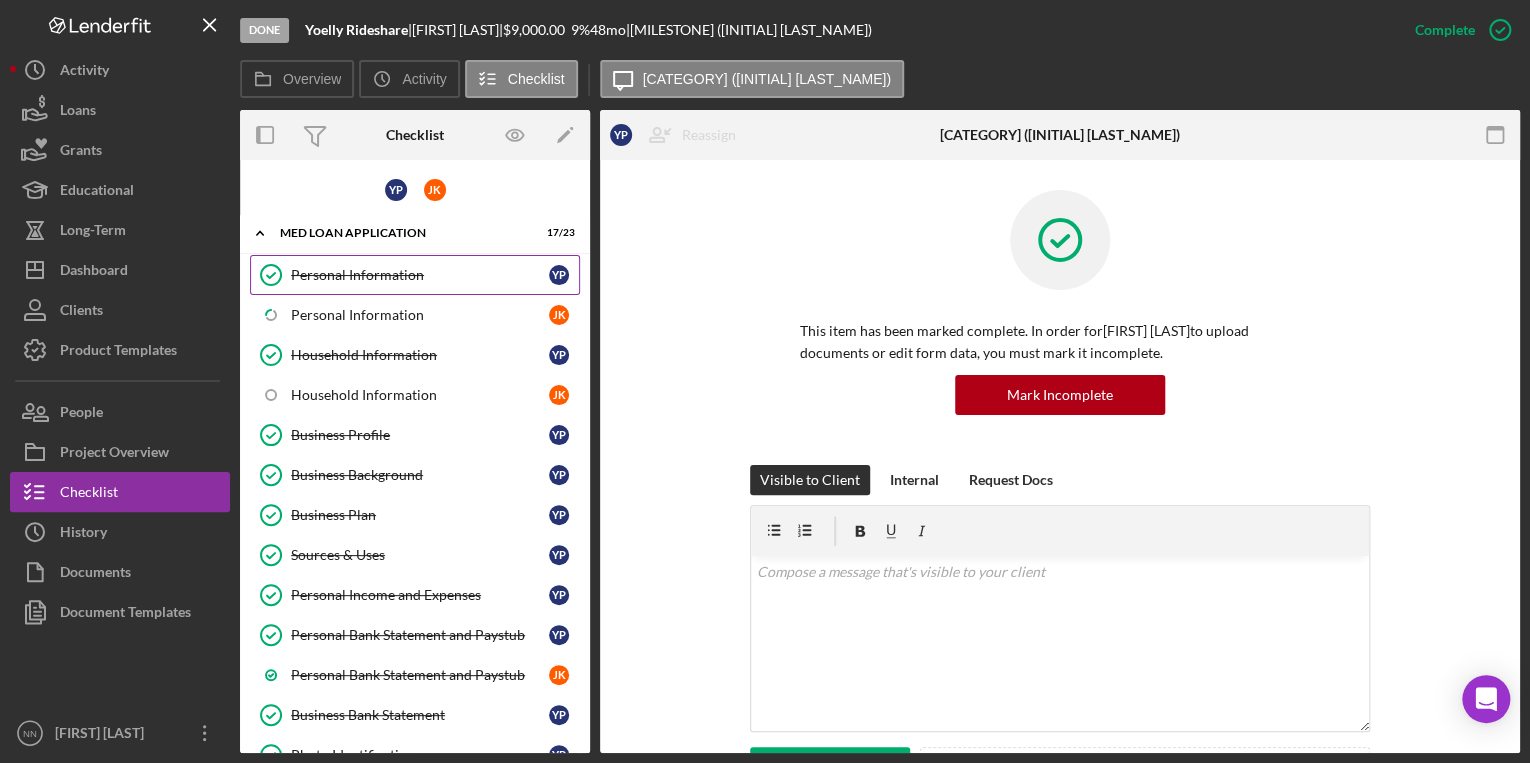 click on "[DOCUMENT_TYPE] [DOCUMENT_TYPE] Y P" at bounding box center [415, 275] 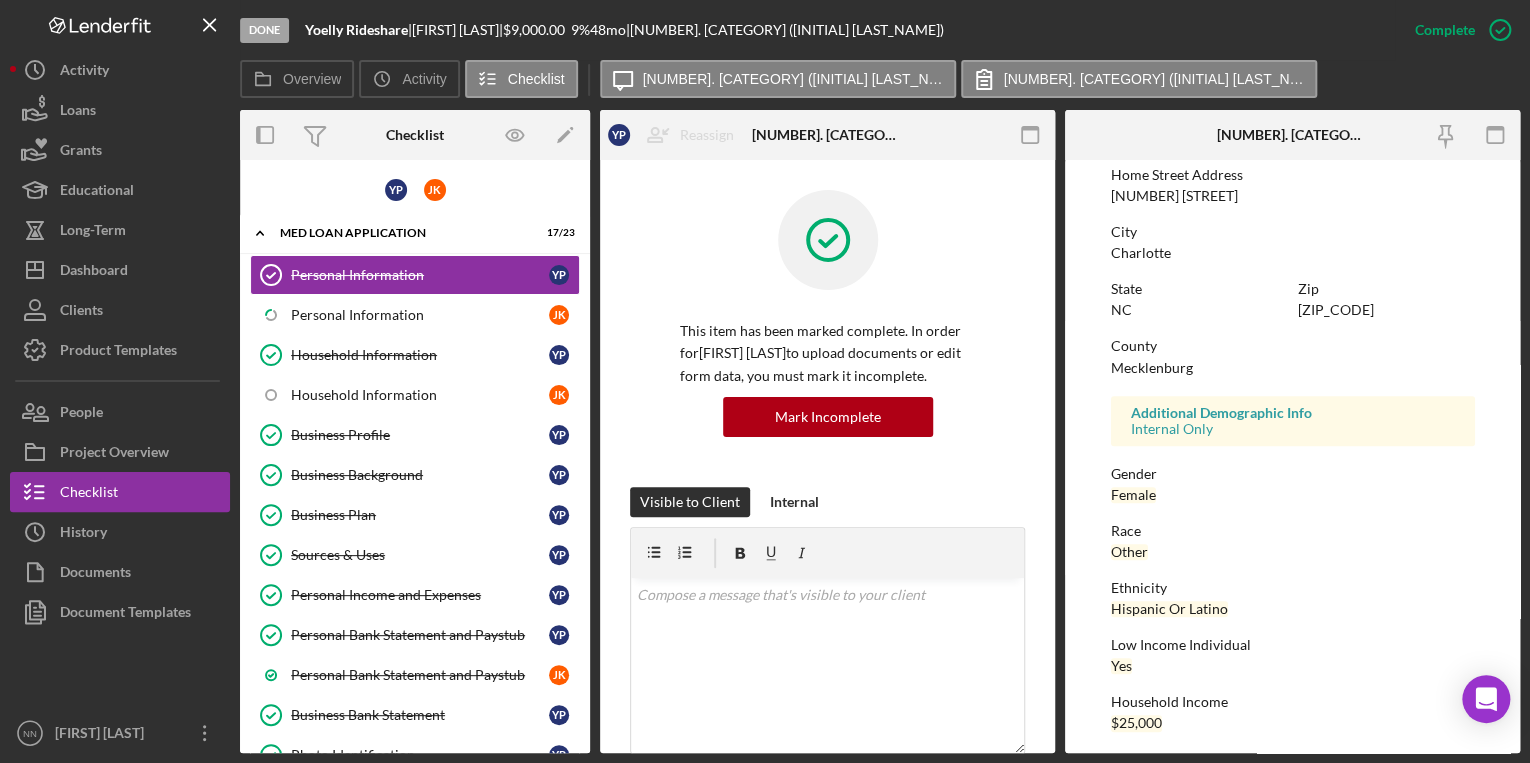 scroll, scrollTop: 356, scrollLeft: 0, axis: vertical 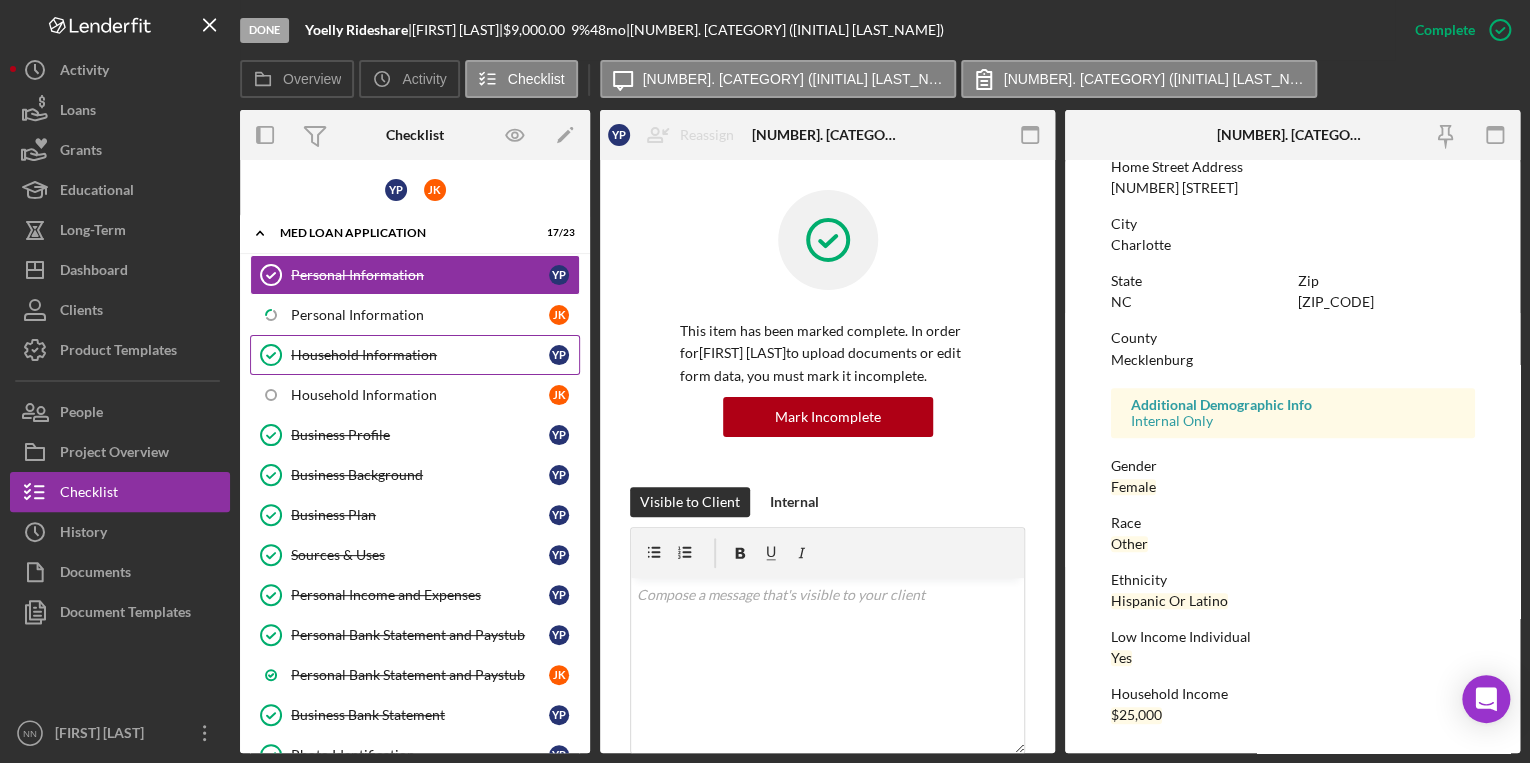 click on "Household Information" at bounding box center [420, 355] 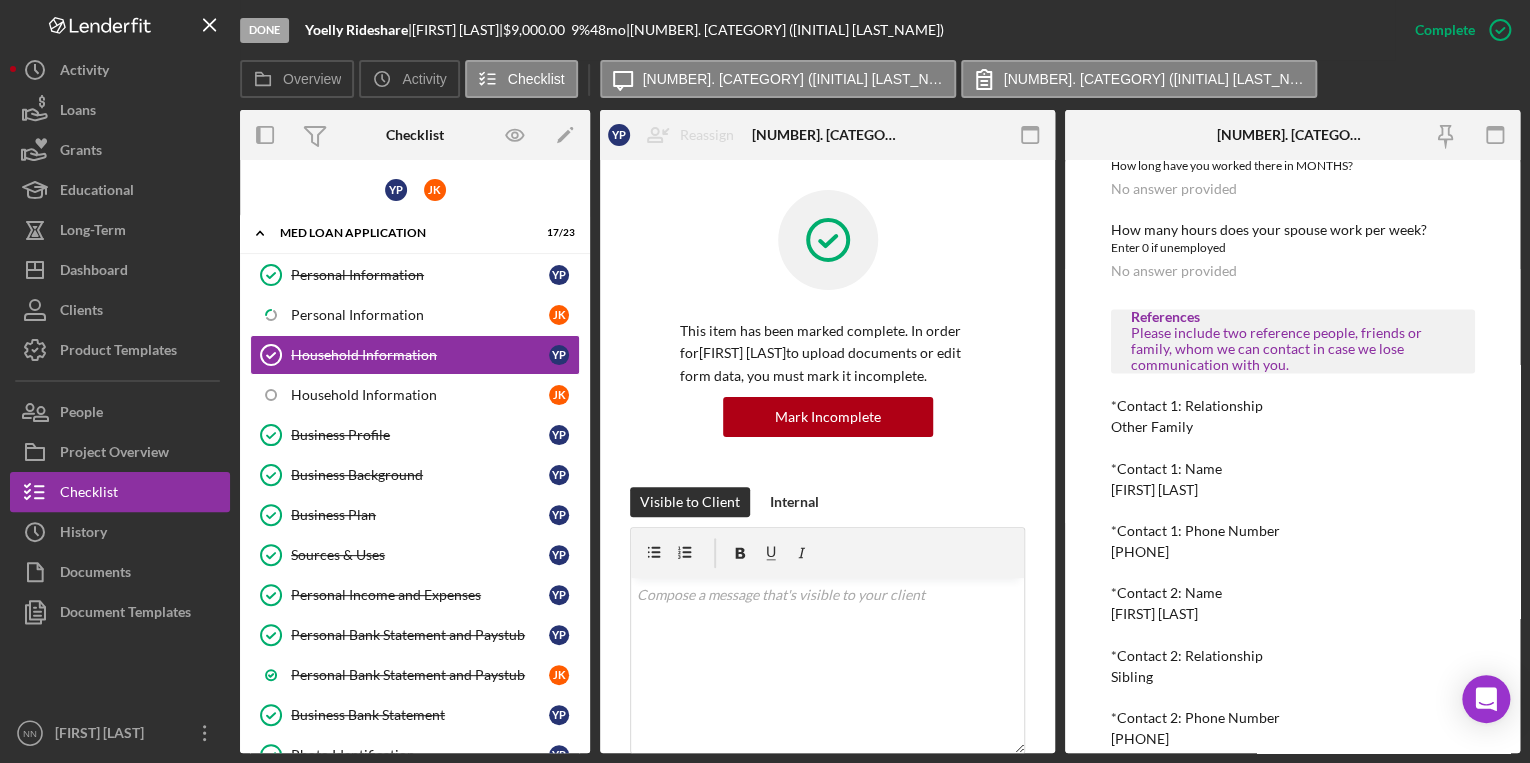 scroll, scrollTop: 1439, scrollLeft: 0, axis: vertical 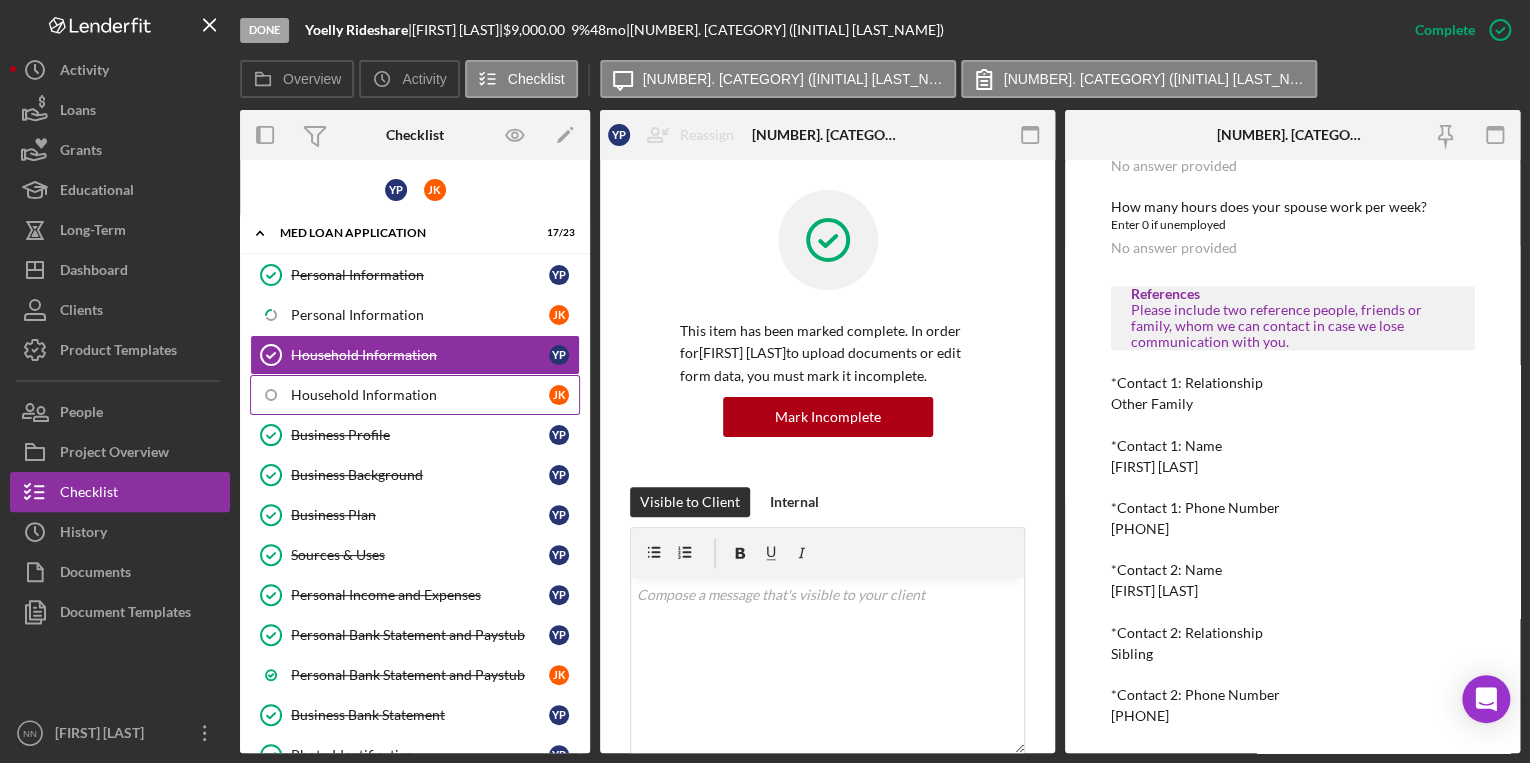 click on "Household Information" at bounding box center [420, 395] 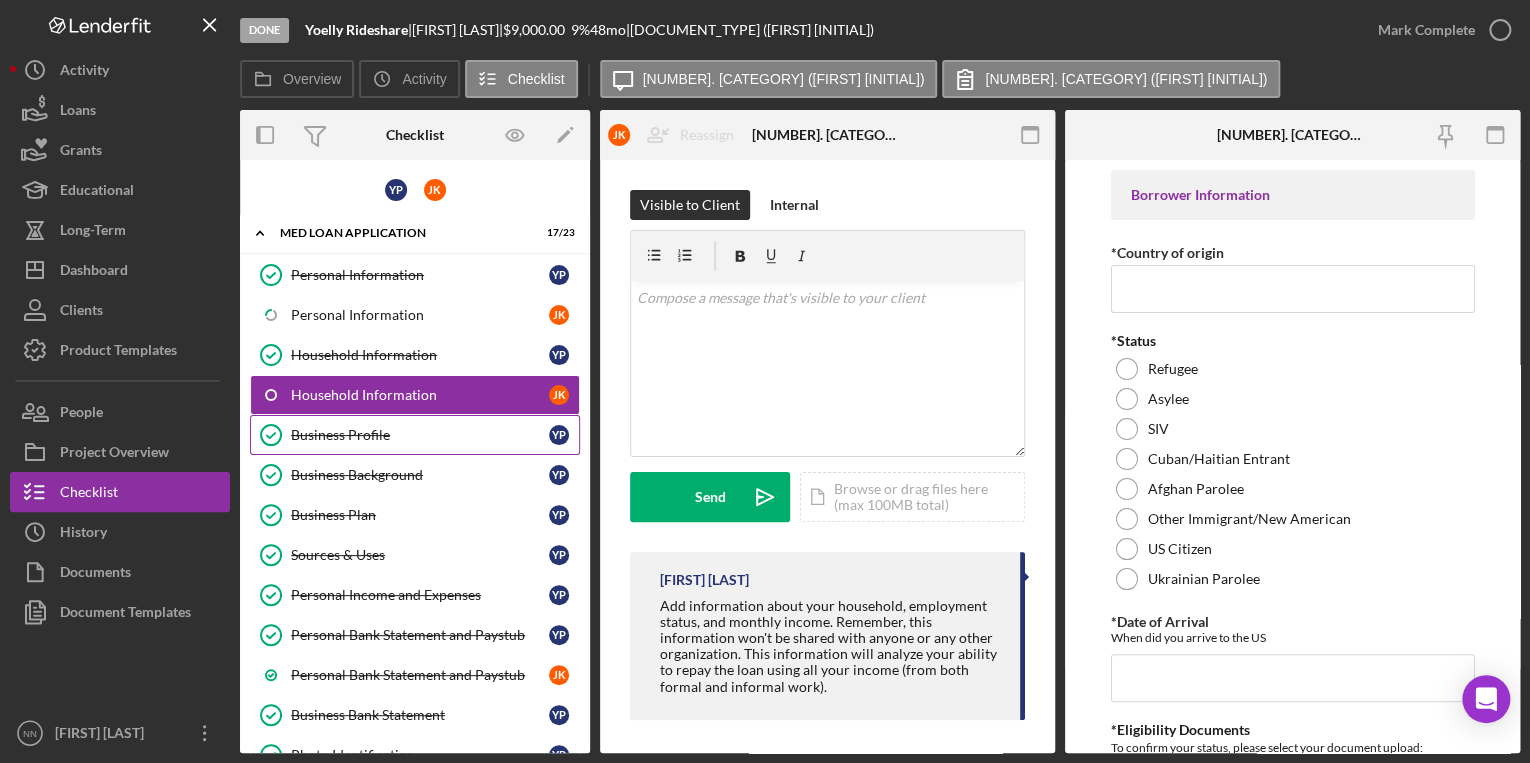 click on "Business Profile" at bounding box center (420, 435) 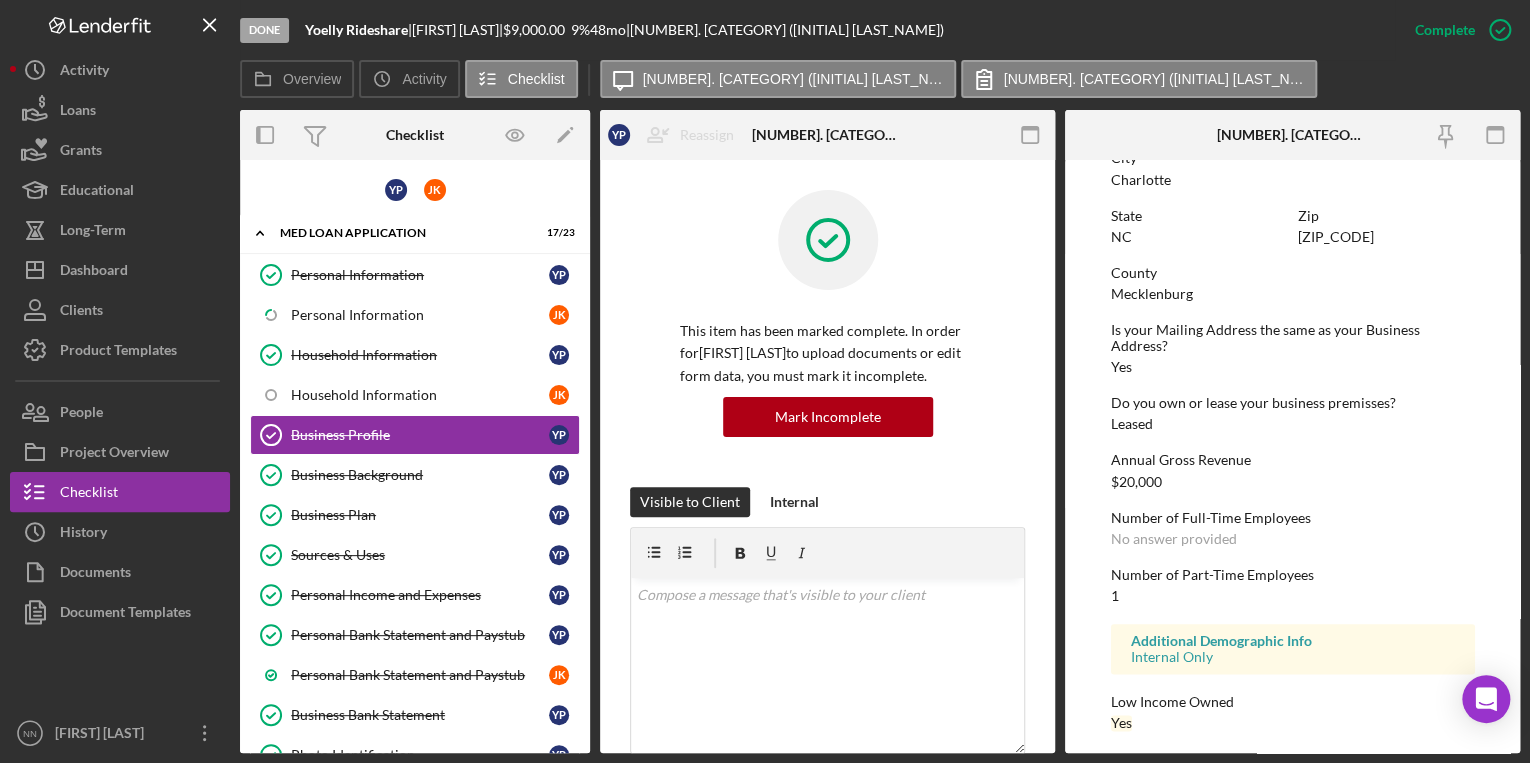 scroll, scrollTop: 931, scrollLeft: 0, axis: vertical 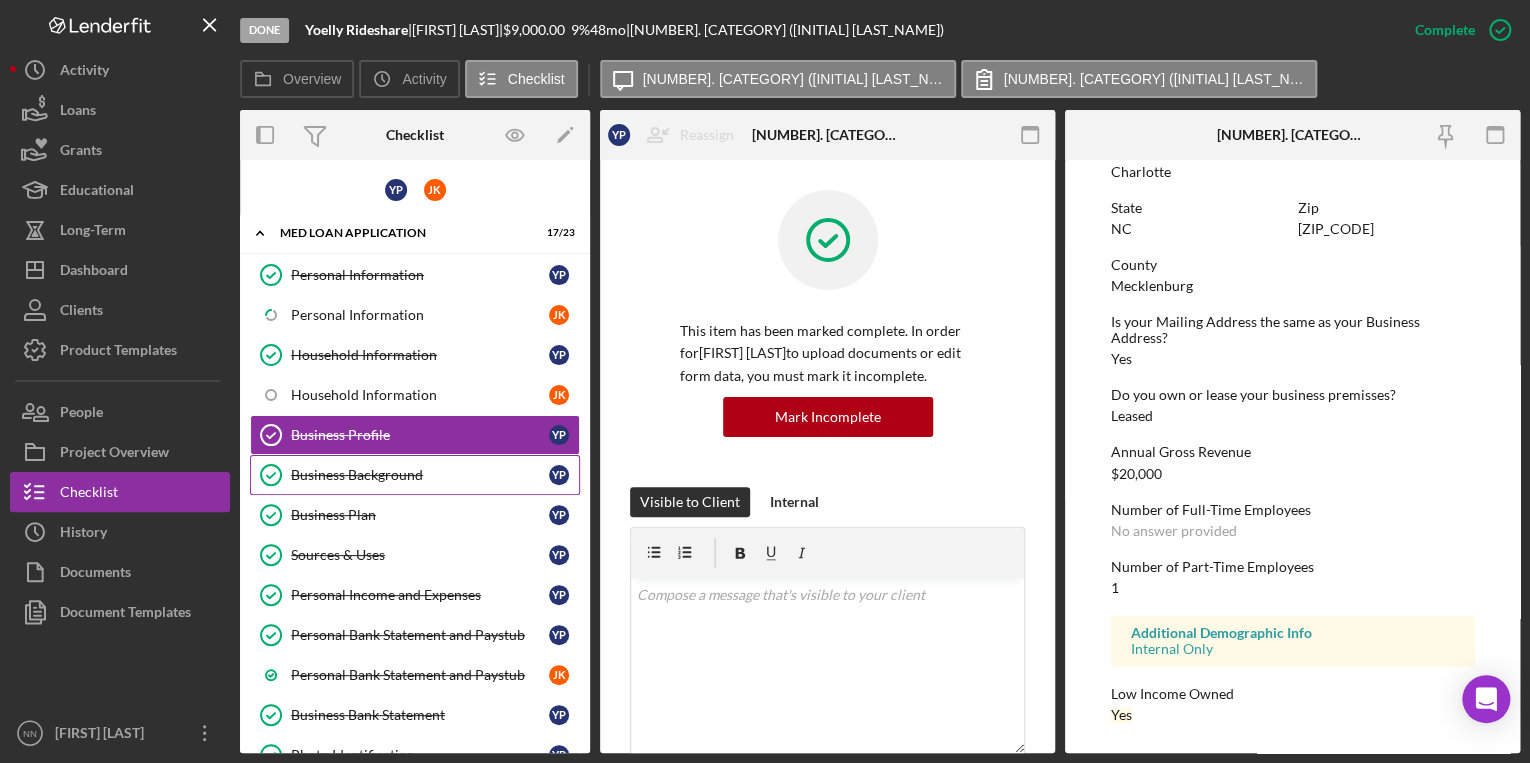 click on "Business Background" at bounding box center (420, 475) 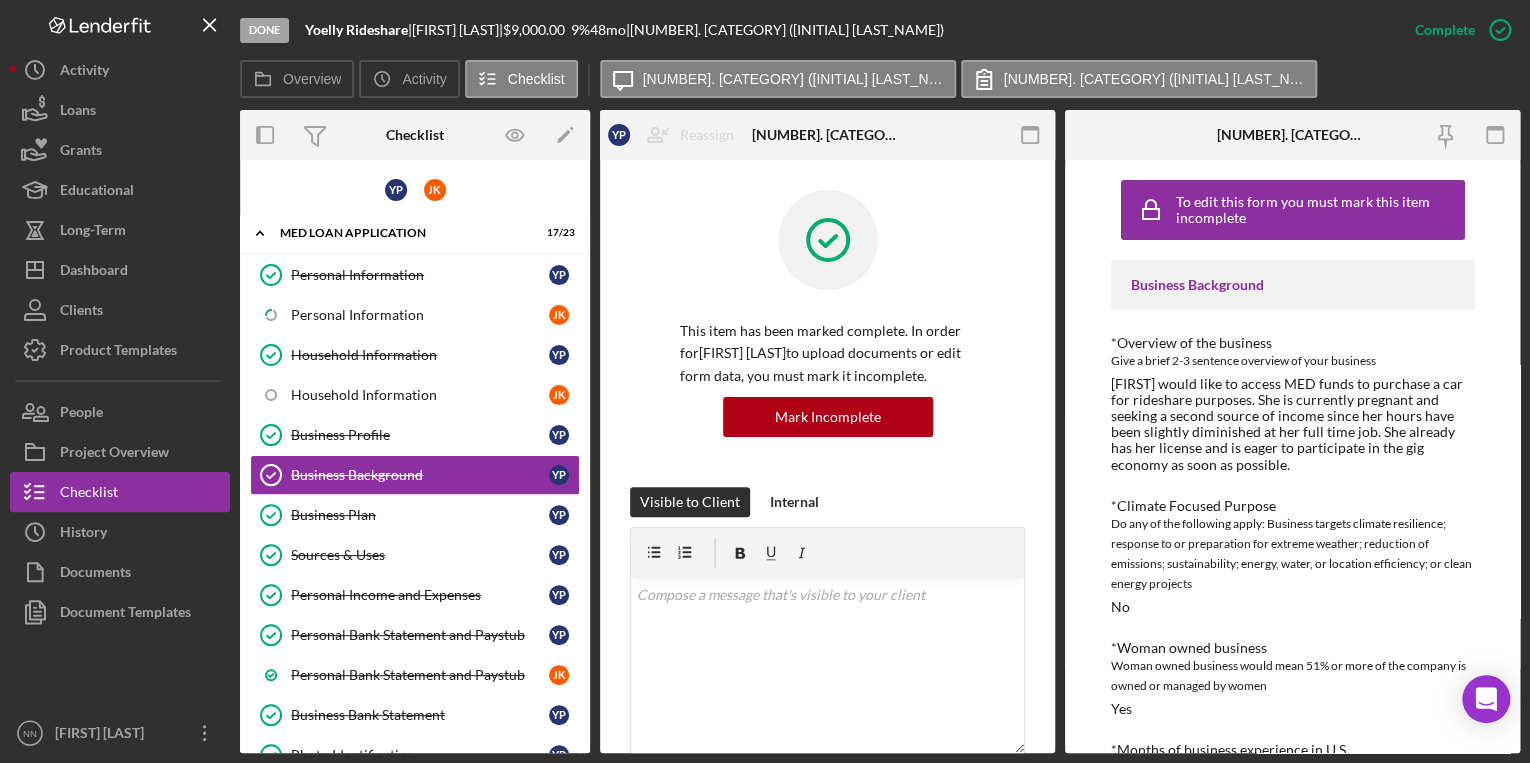 drag, startPoint x: 1516, startPoint y: 381, endPoint x: 1384, endPoint y: 456, distance: 151.81897 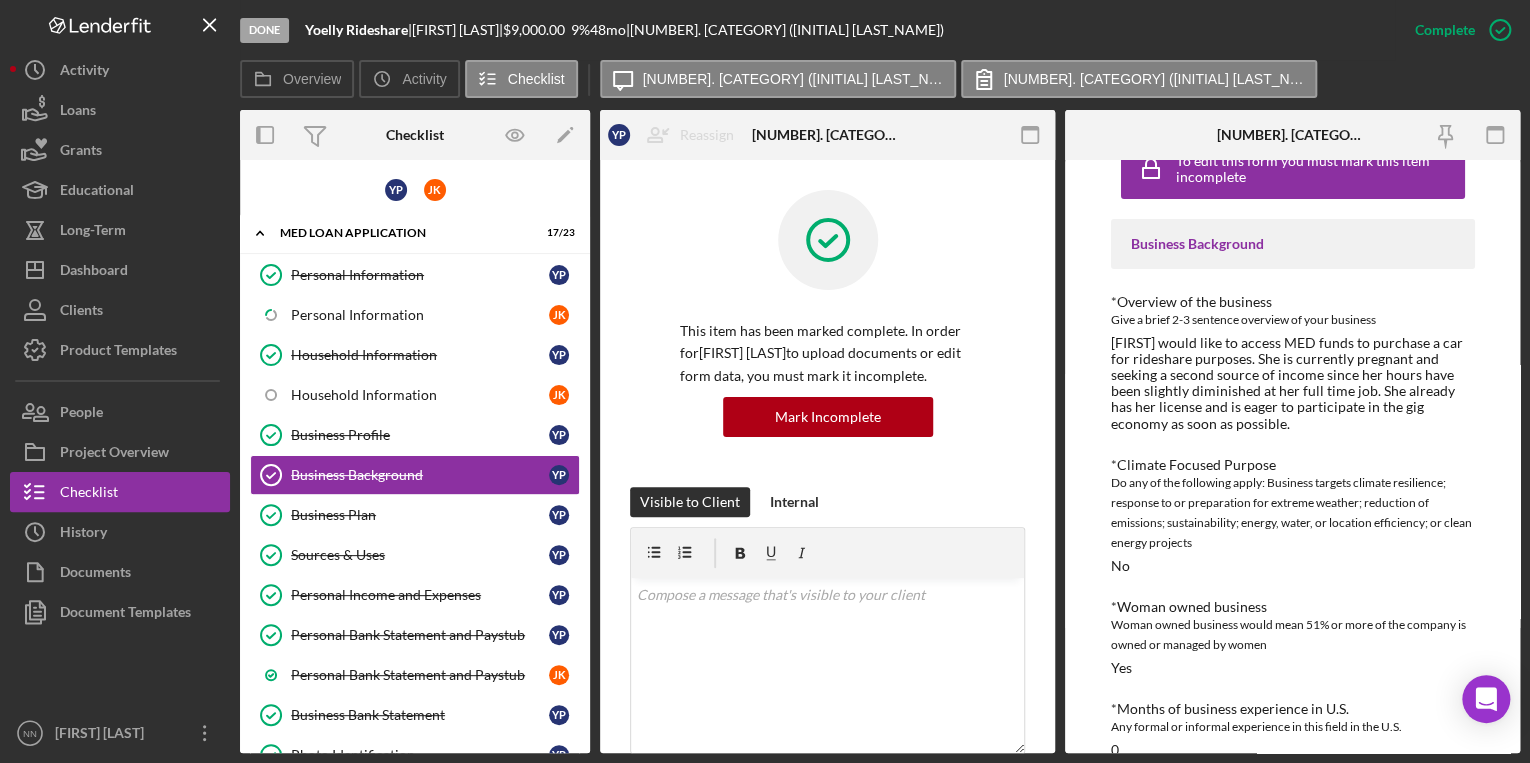 scroll, scrollTop: 48, scrollLeft: 0, axis: vertical 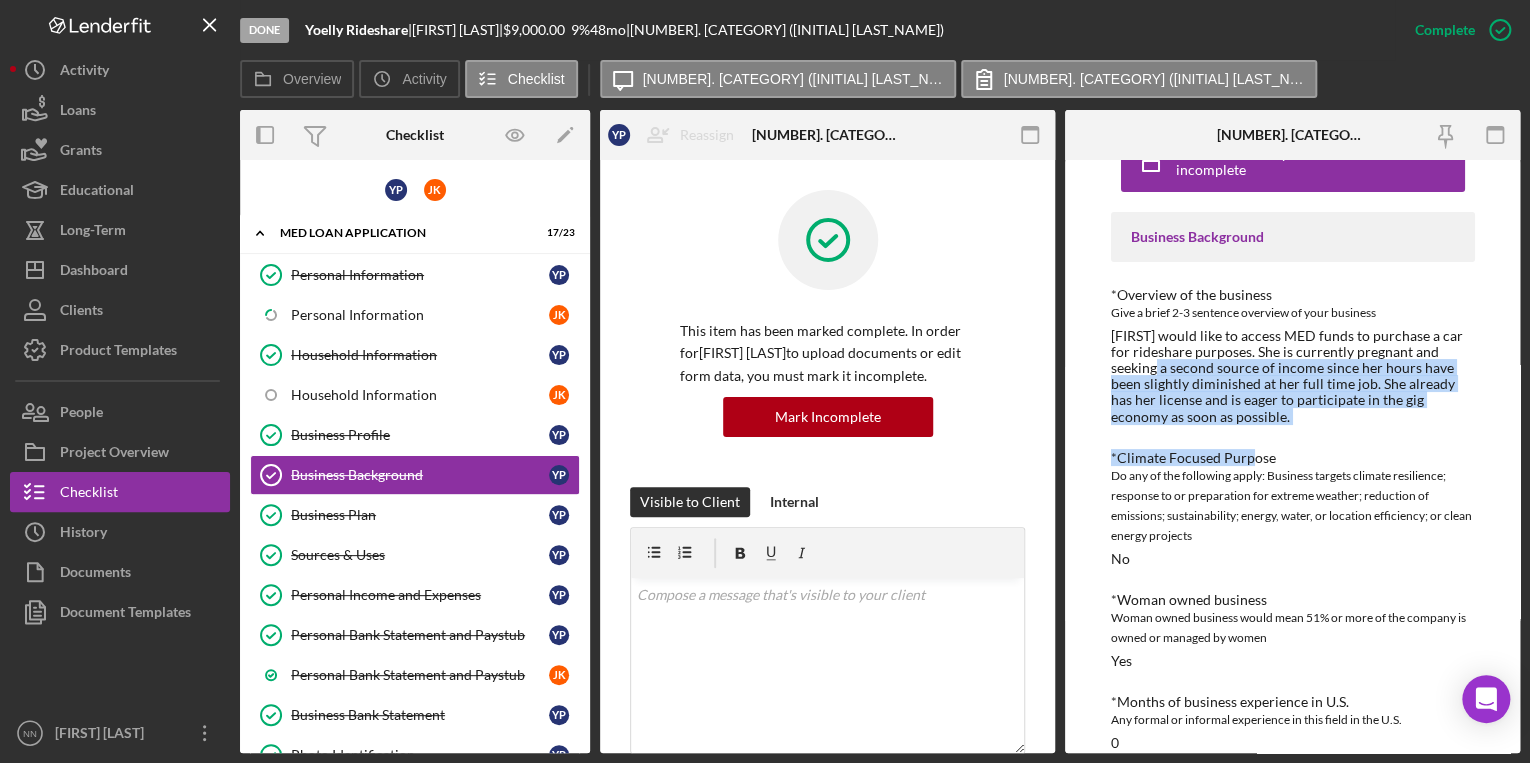drag, startPoint x: 1245, startPoint y: 427, endPoint x: 1108, endPoint y: 364, distance: 150.79124 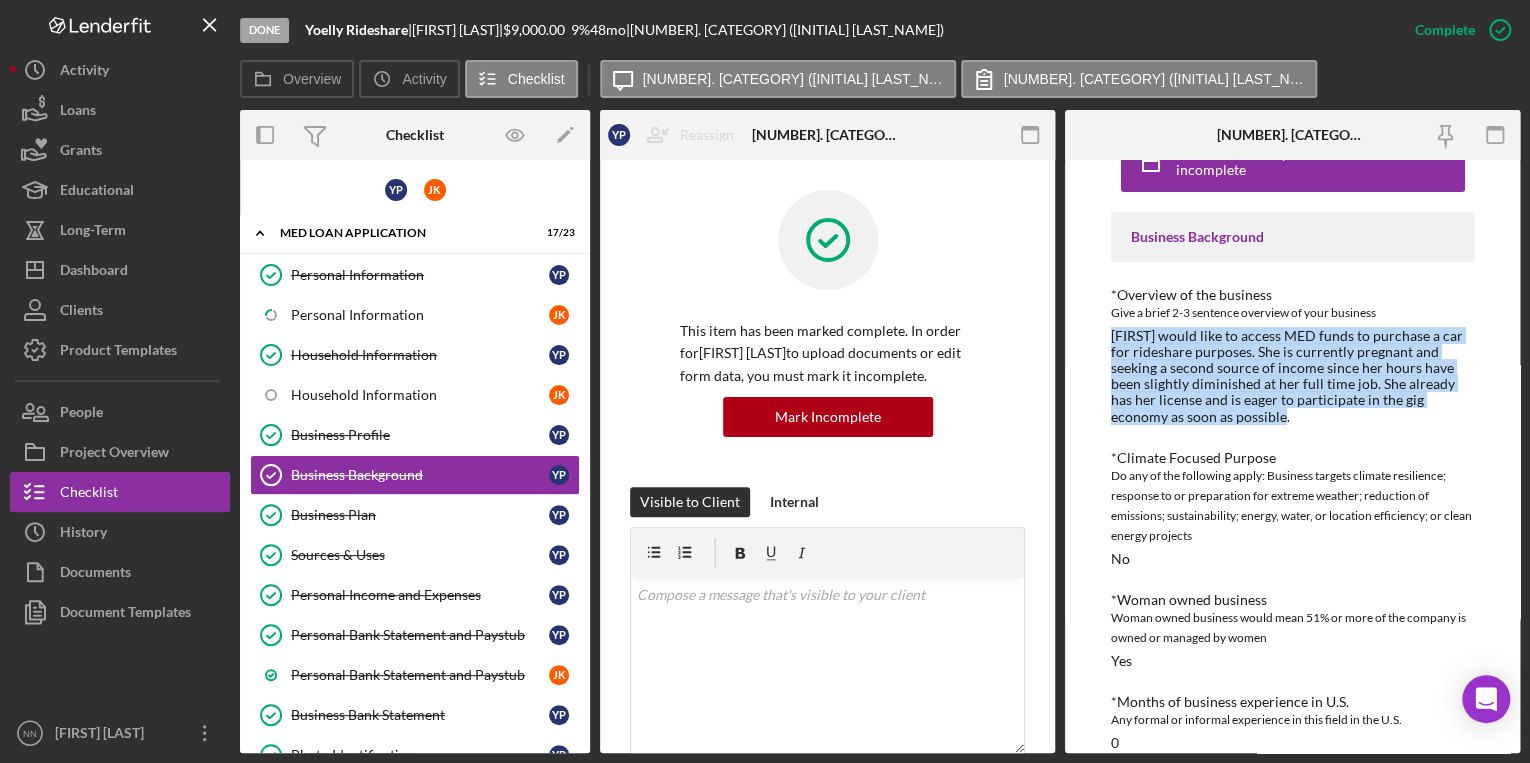 drag, startPoint x: 1256, startPoint y: 344, endPoint x: 1100, endPoint y: 336, distance: 156.20499 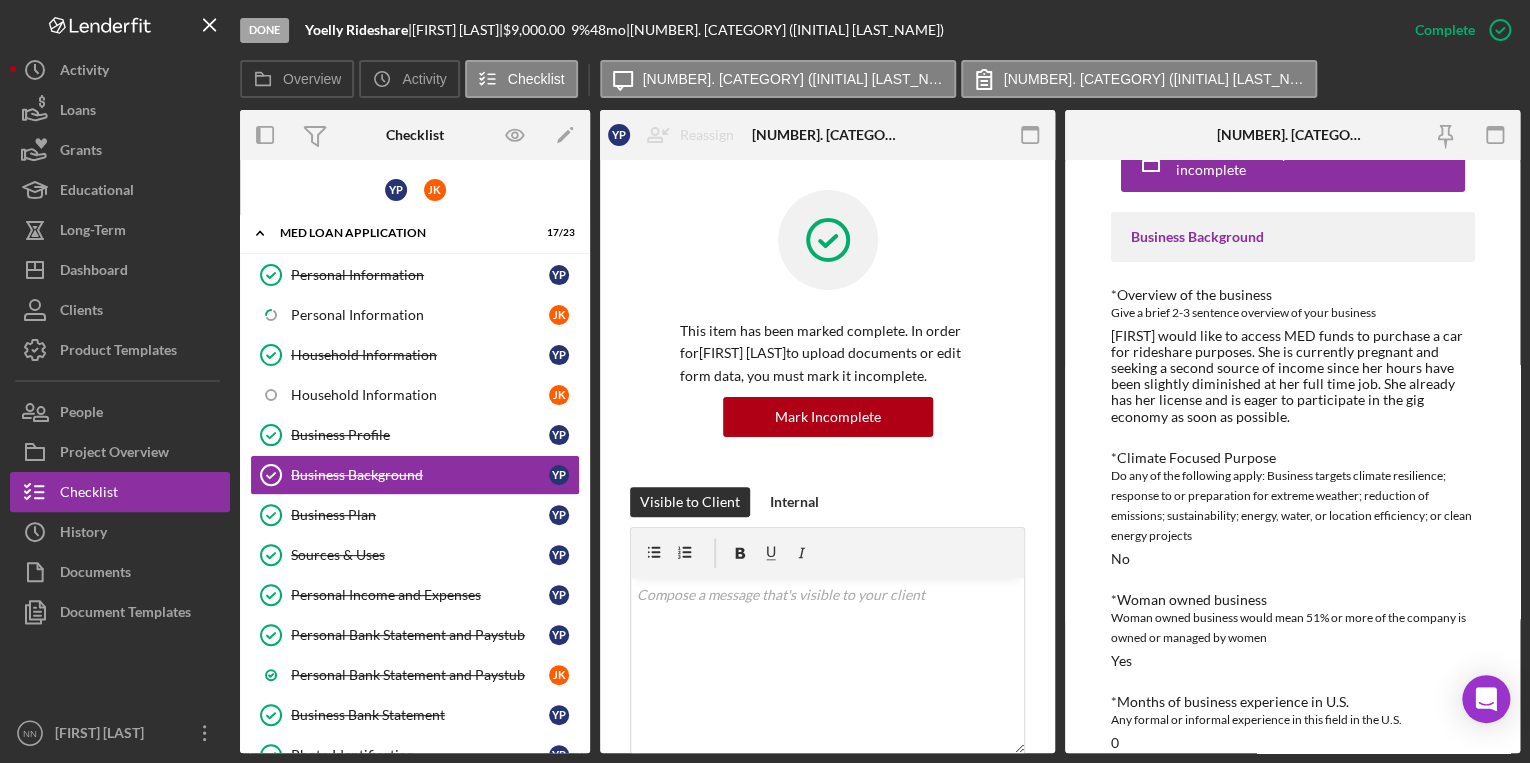 click on "Business Background *Overview of the business Give a brief 2-3 sentence overview of your business [FIRST] would like to access MED funds to purchase a car for rideshare purposes. She is currently pregnant and seeking a second source of income since her hours have been slightly diminished at her full time job. She already has her license and is eager to participate in the gig economy as soon as possible. *Climate Focused Purpose Do any of the following apply: Business targets climate resilience; response to or preparation for extreme weather; reduction of emissions; sustainability; energy, water, or location efficiency; or clean energy projects No *Woman owned business Woman owned business would mean 51% or more of the company is owned or managed by women Yes *Months of business experience in U.S. Any formal or informal experience in this field in the U.S. 0 *Were you a business owner in the past No *Months of business experience outside the U.S. 0 *How much have you already invested in the business $[AMOUNT] 0 1 0" at bounding box center (1293, 890) 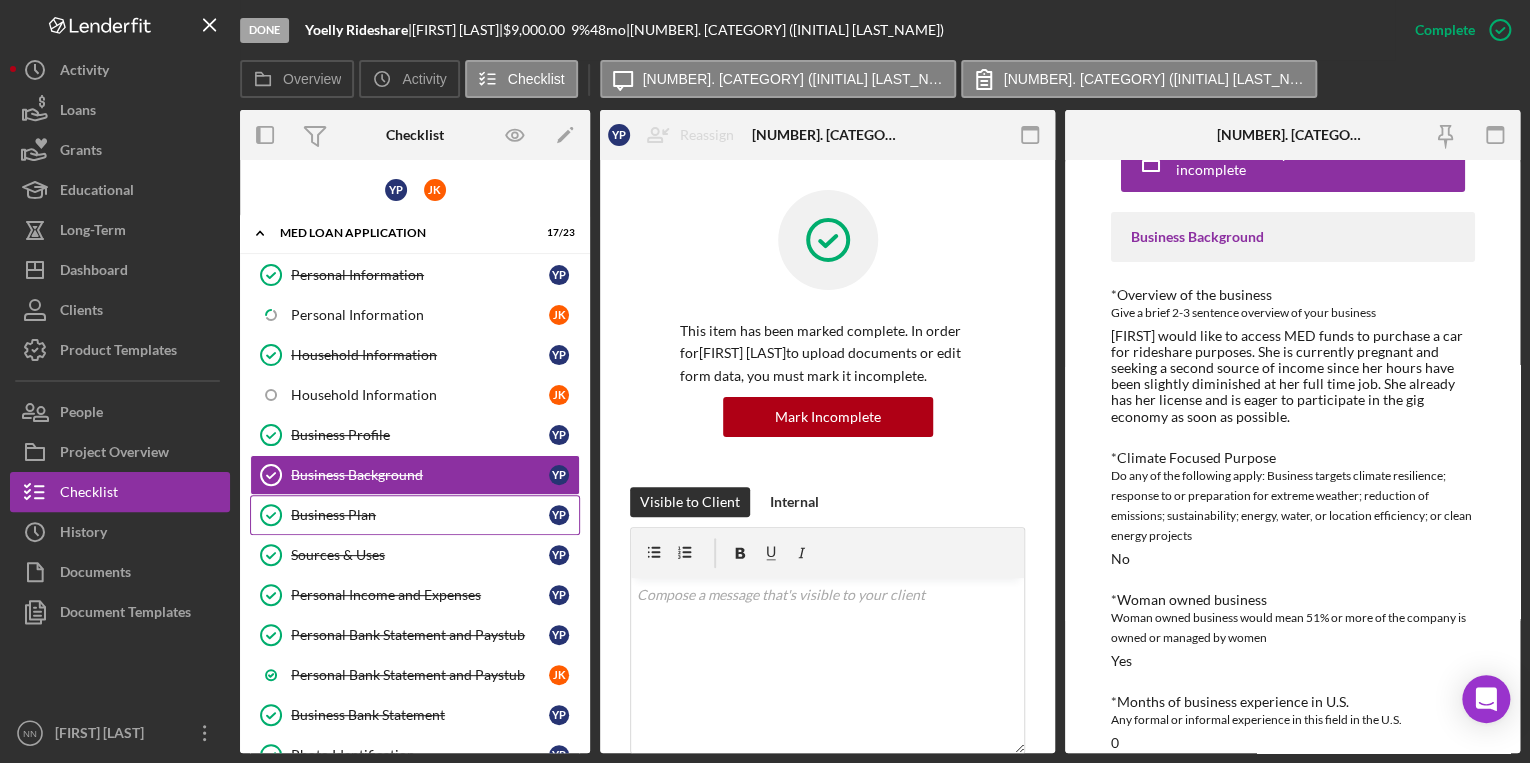 click on "Business Plan" at bounding box center (420, 515) 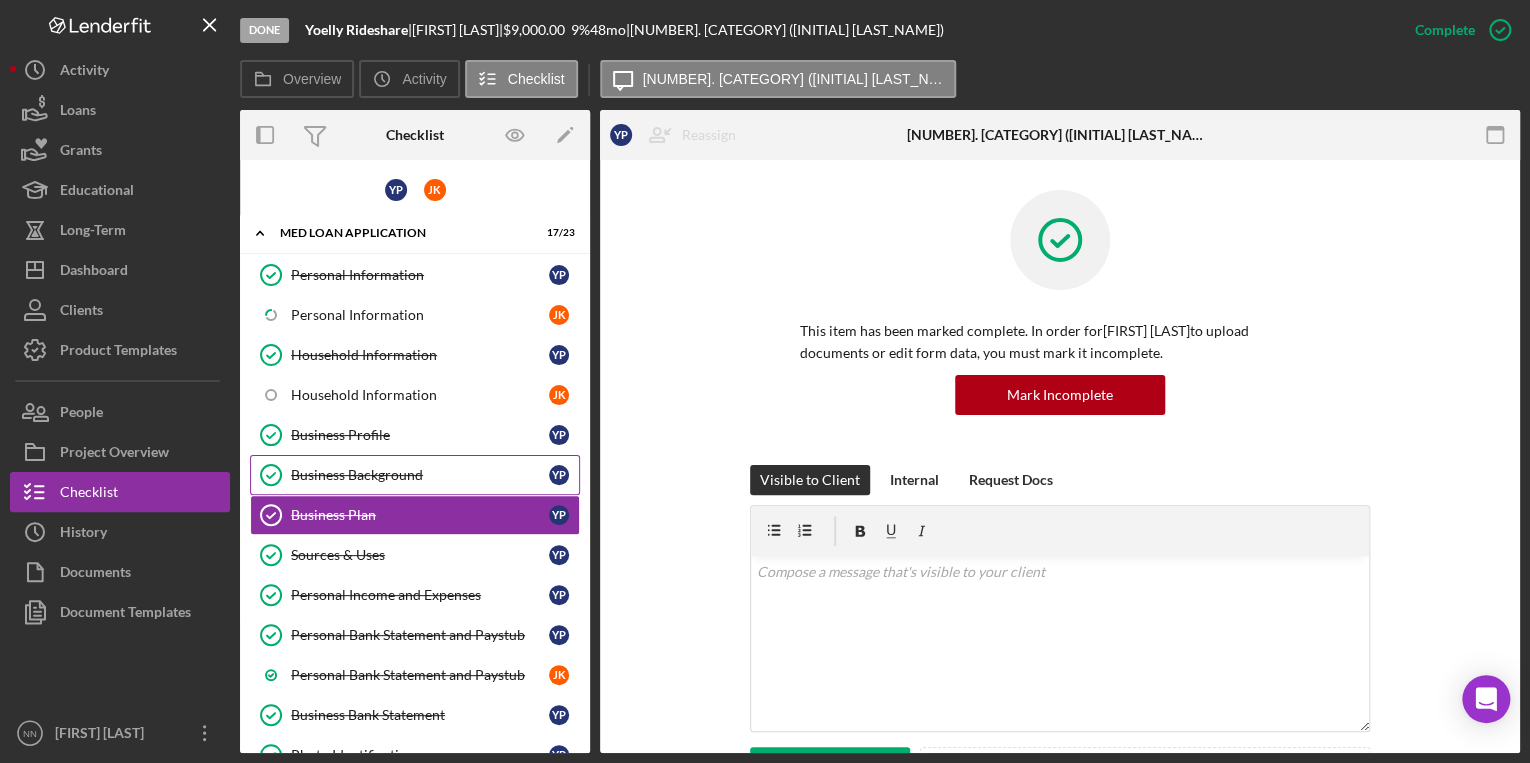 click on "Business Background" at bounding box center [420, 475] 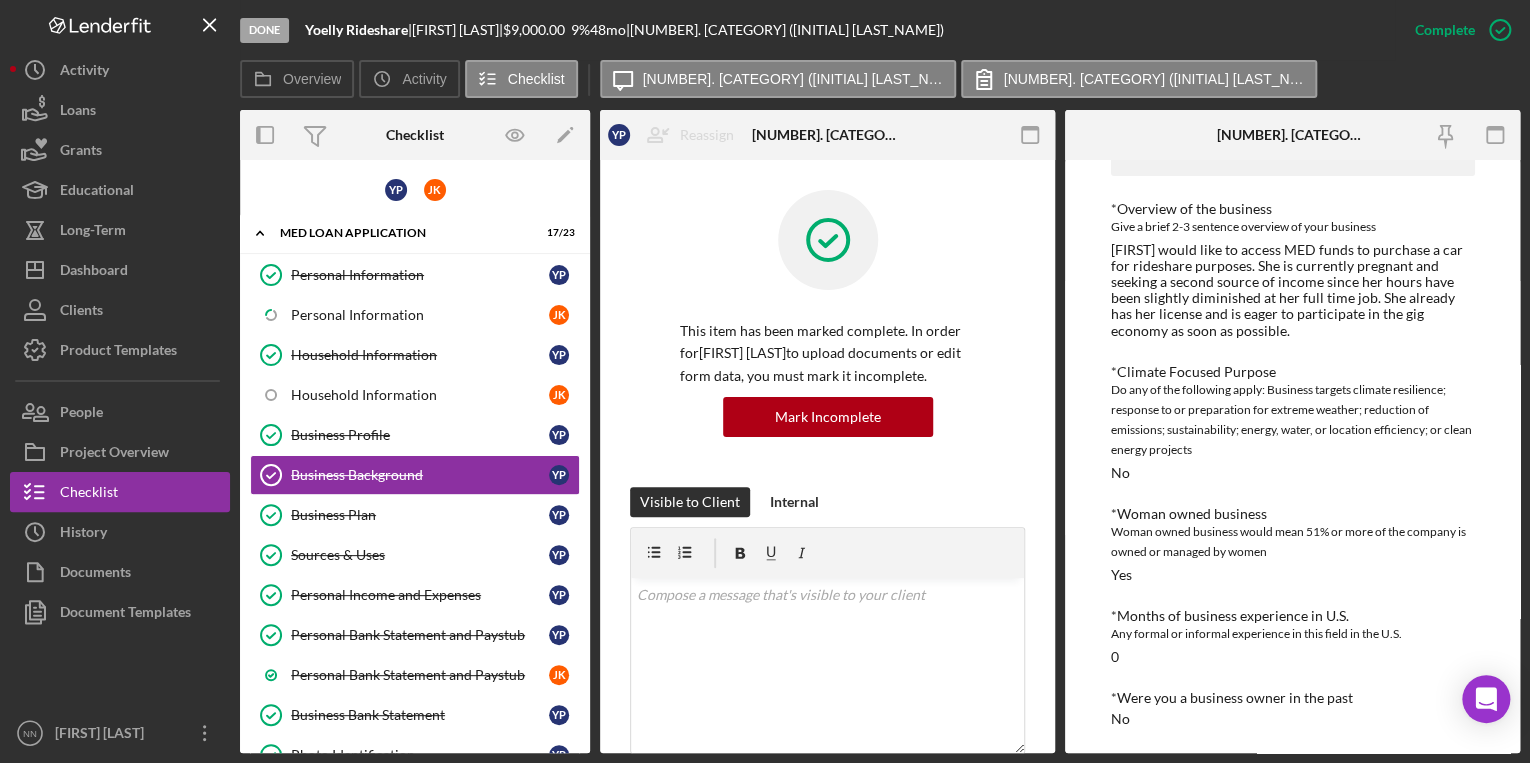 scroll, scrollTop: 154, scrollLeft: 0, axis: vertical 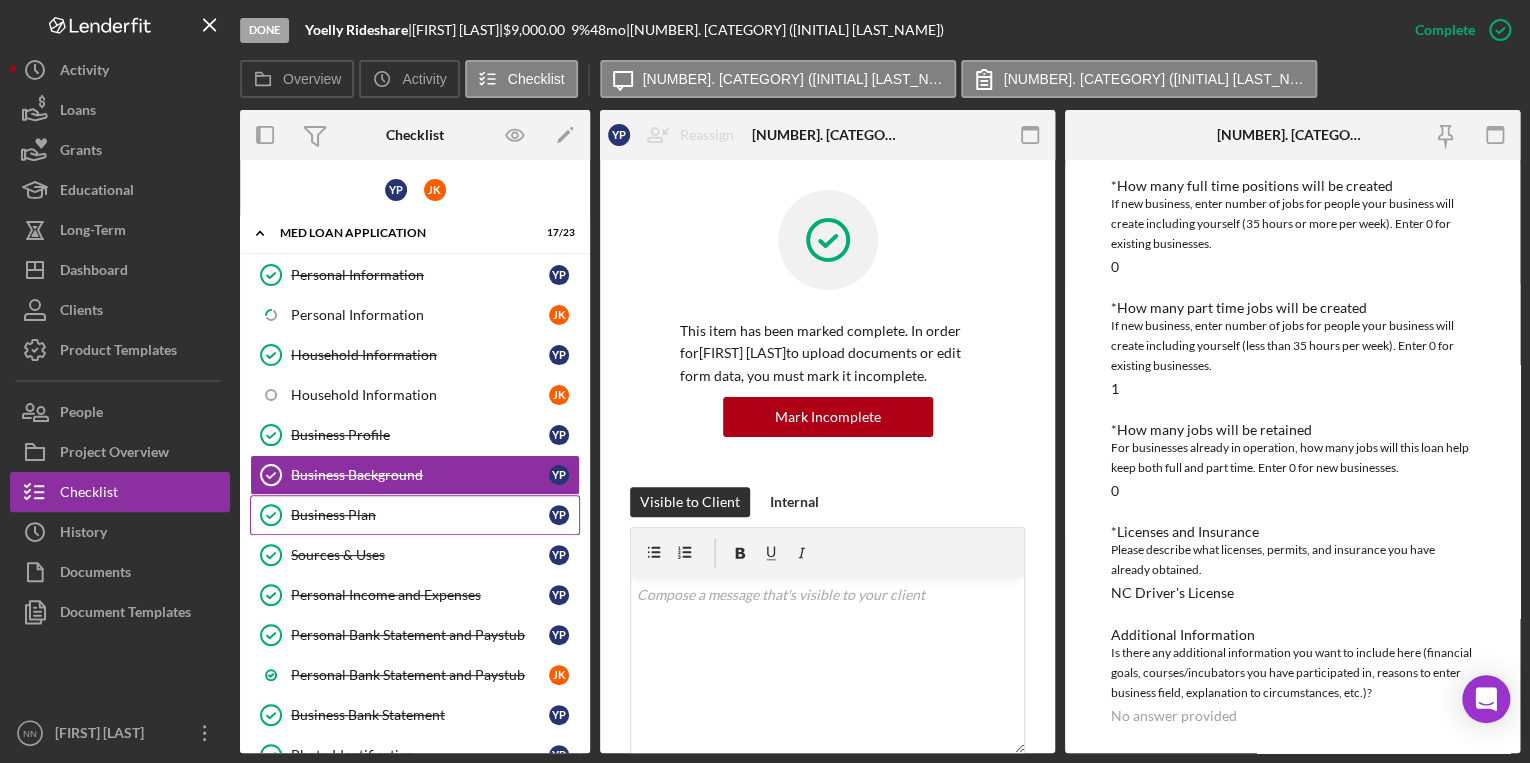 click on "Business Plan" at bounding box center [420, 515] 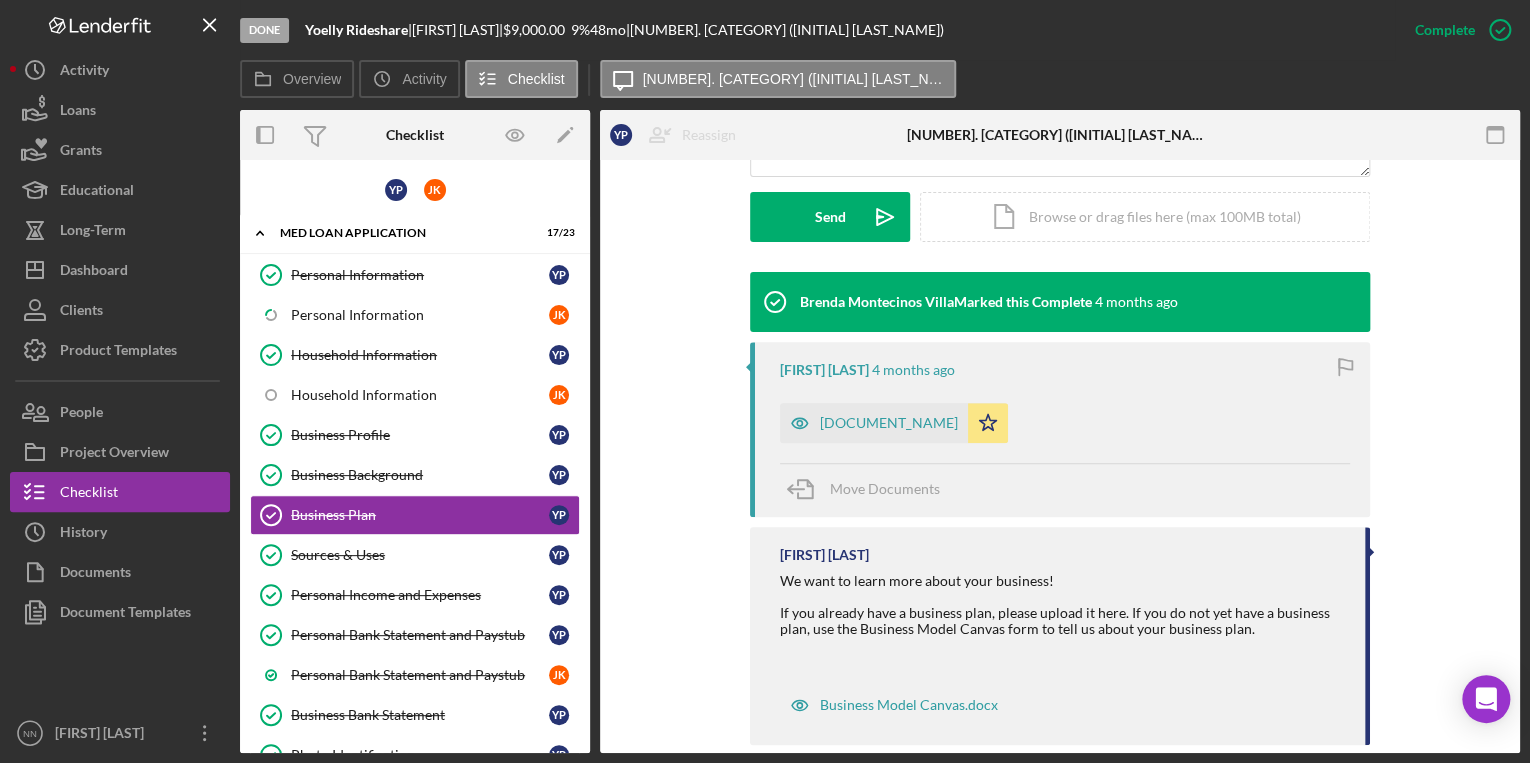 scroll, scrollTop: 577, scrollLeft: 0, axis: vertical 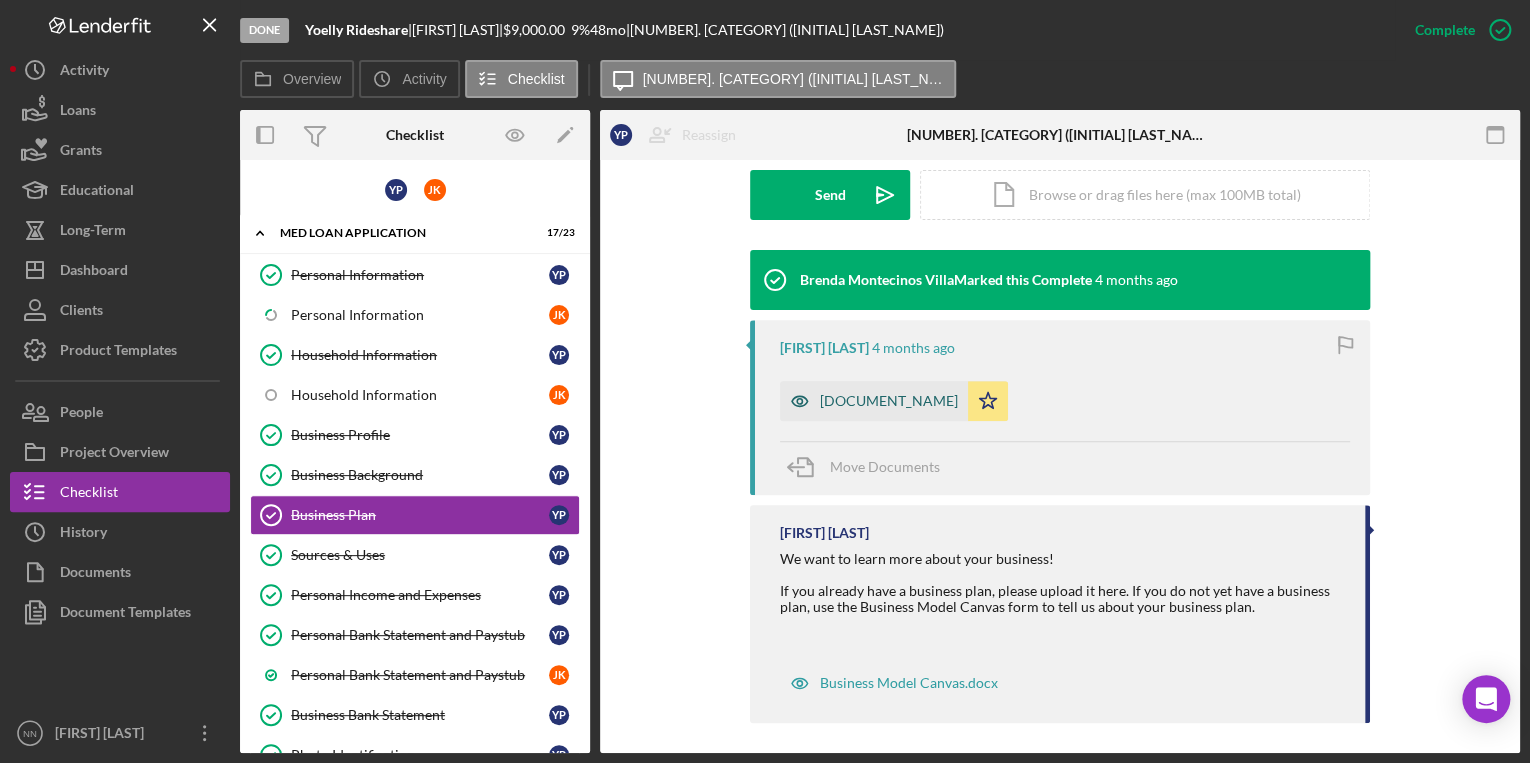 click on "[DOCUMENT_NAME]" at bounding box center [889, 401] 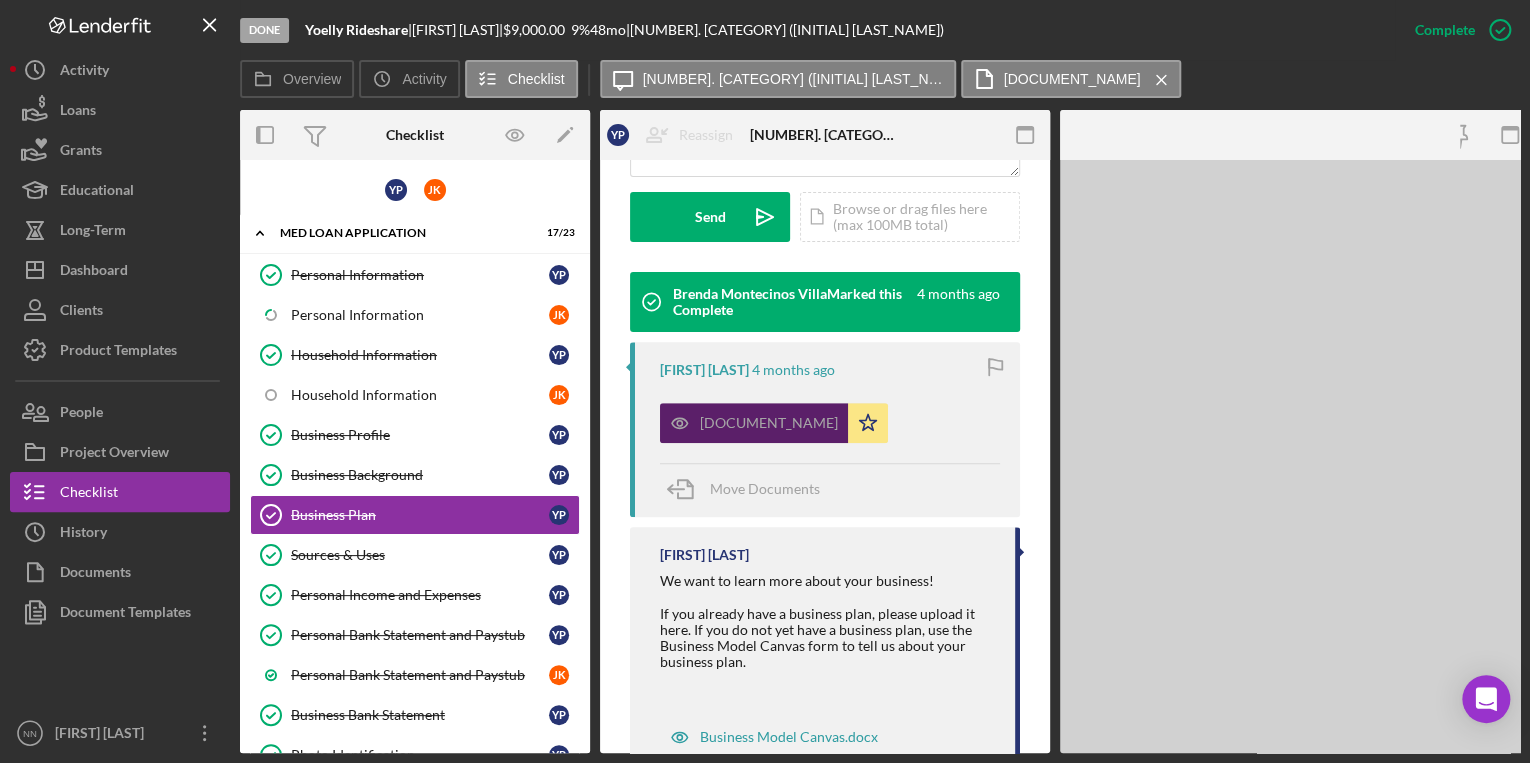 scroll, scrollTop: 600, scrollLeft: 0, axis: vertical 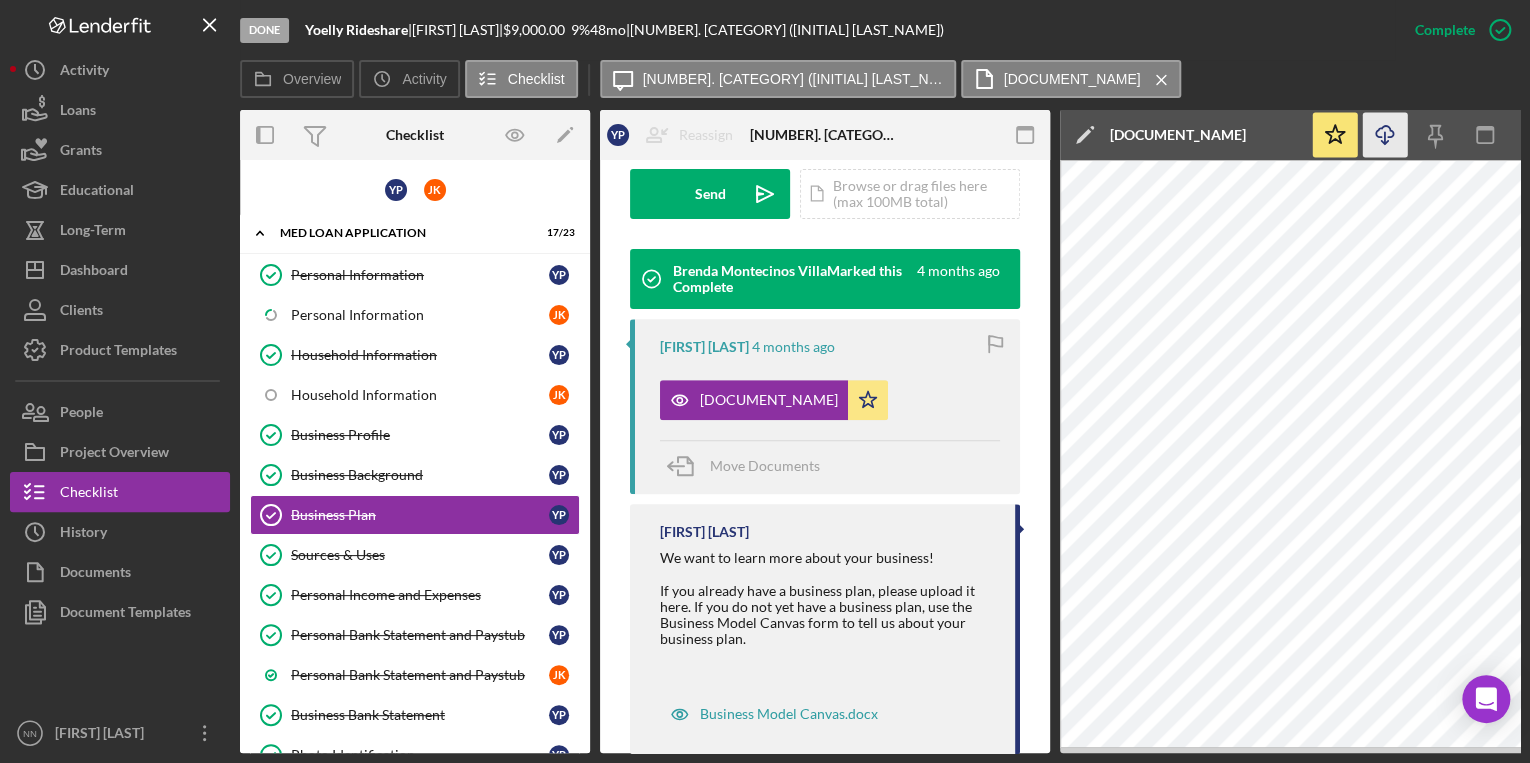 click on "Icon/Download" 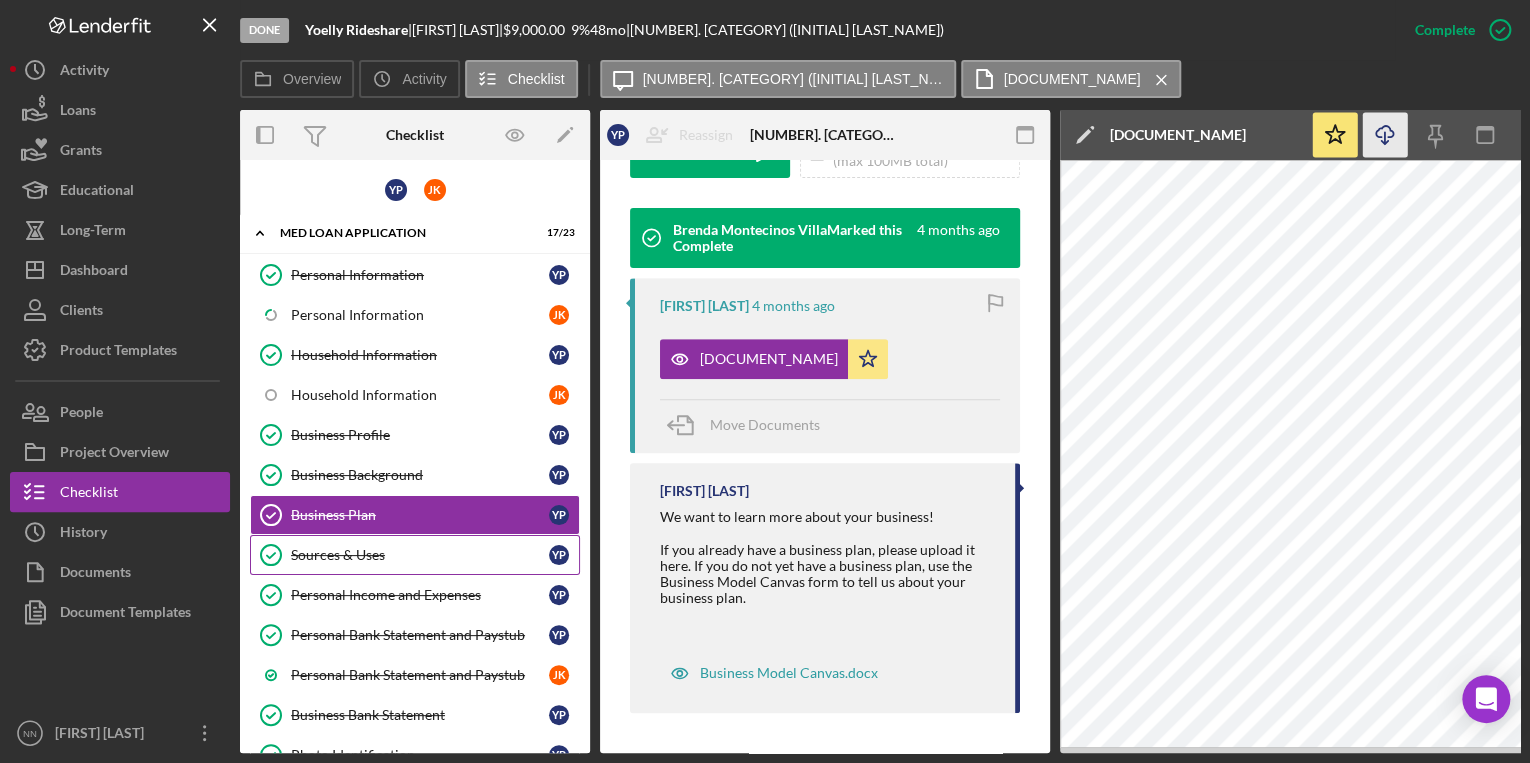 click on "Sources & Uses" at bounding box center (420, 555) 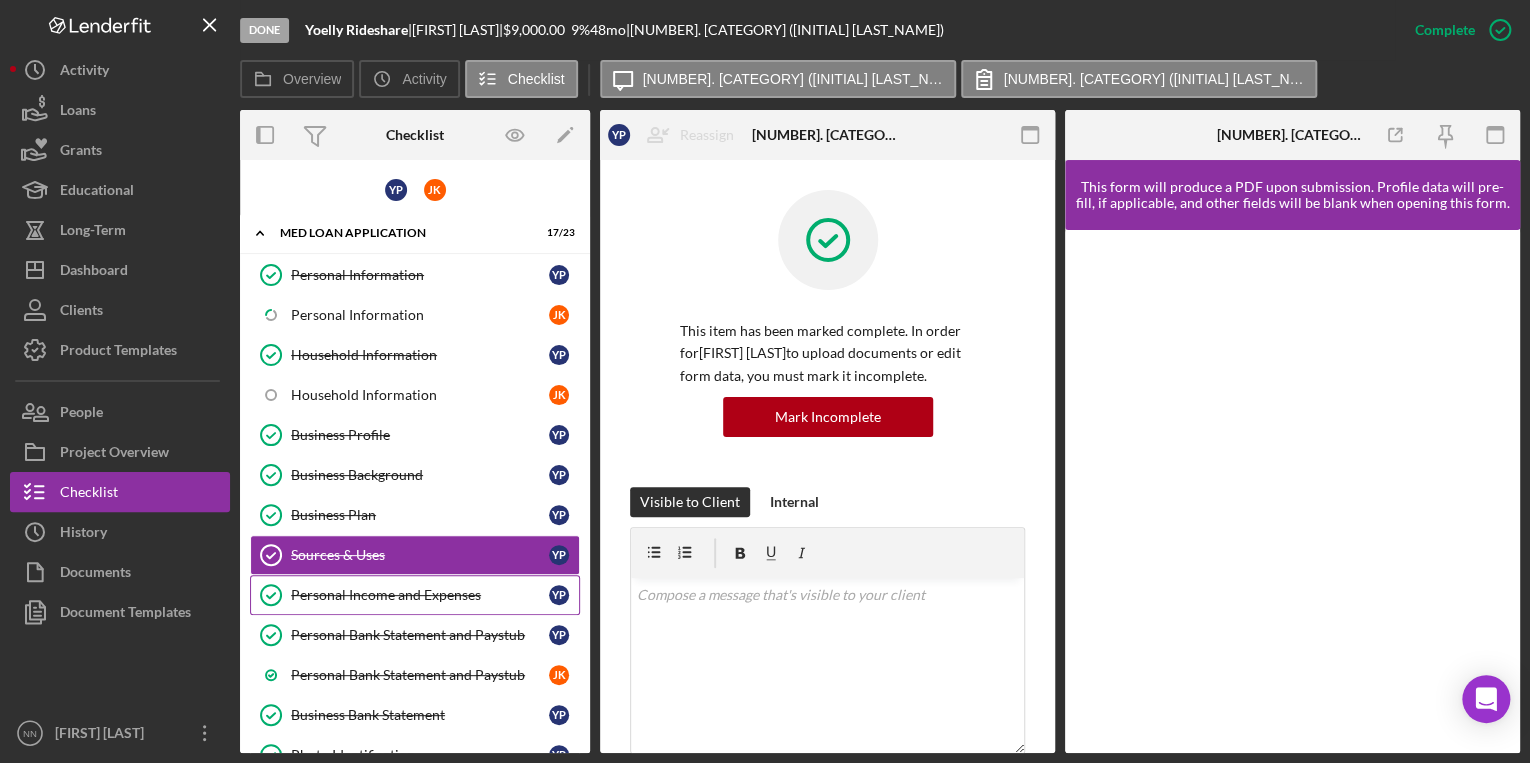 click on "Personal Income and Expenses" at bounding box center (420, 595) 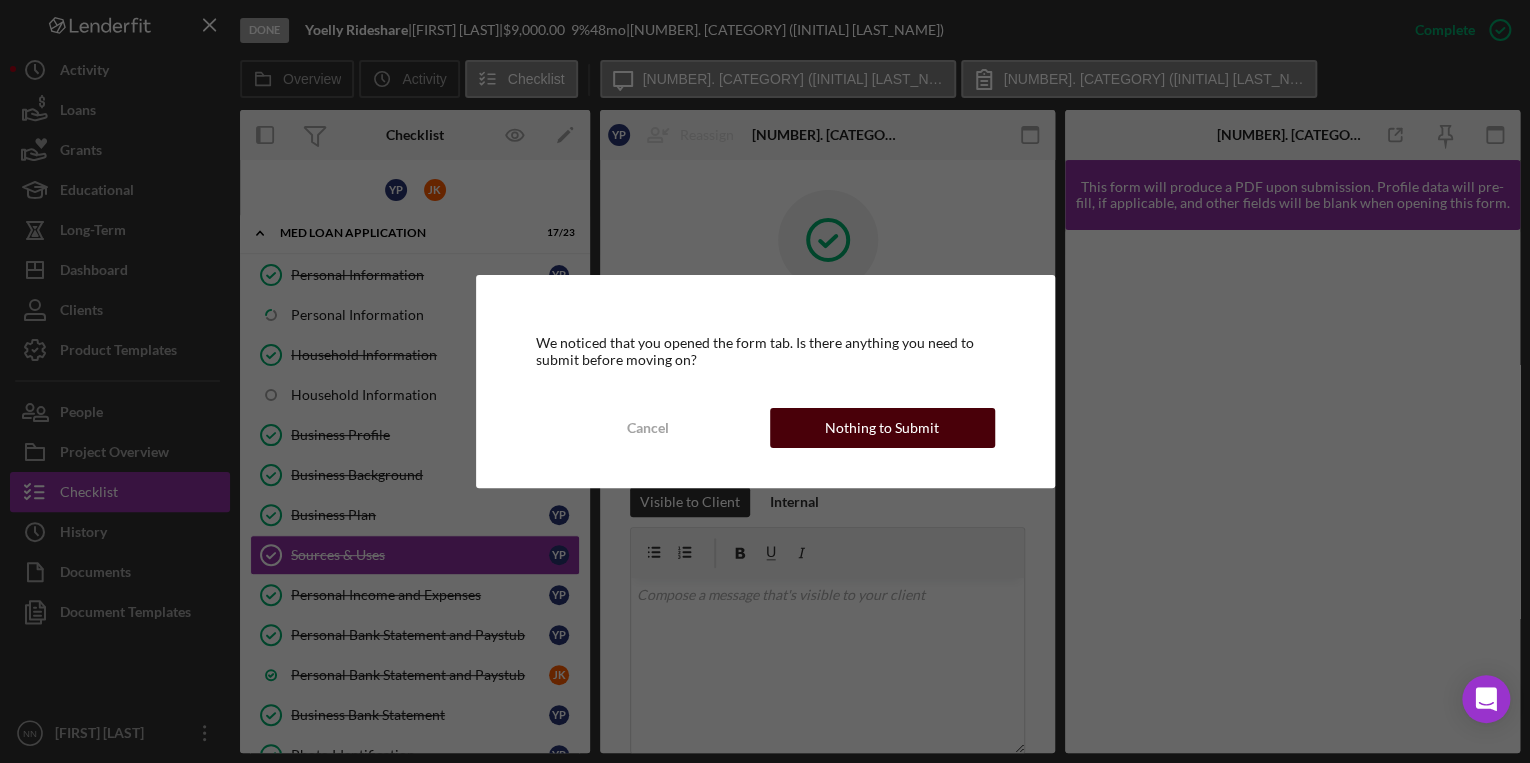 click on "Nothing to Submit" at bounding box center [882, 428] 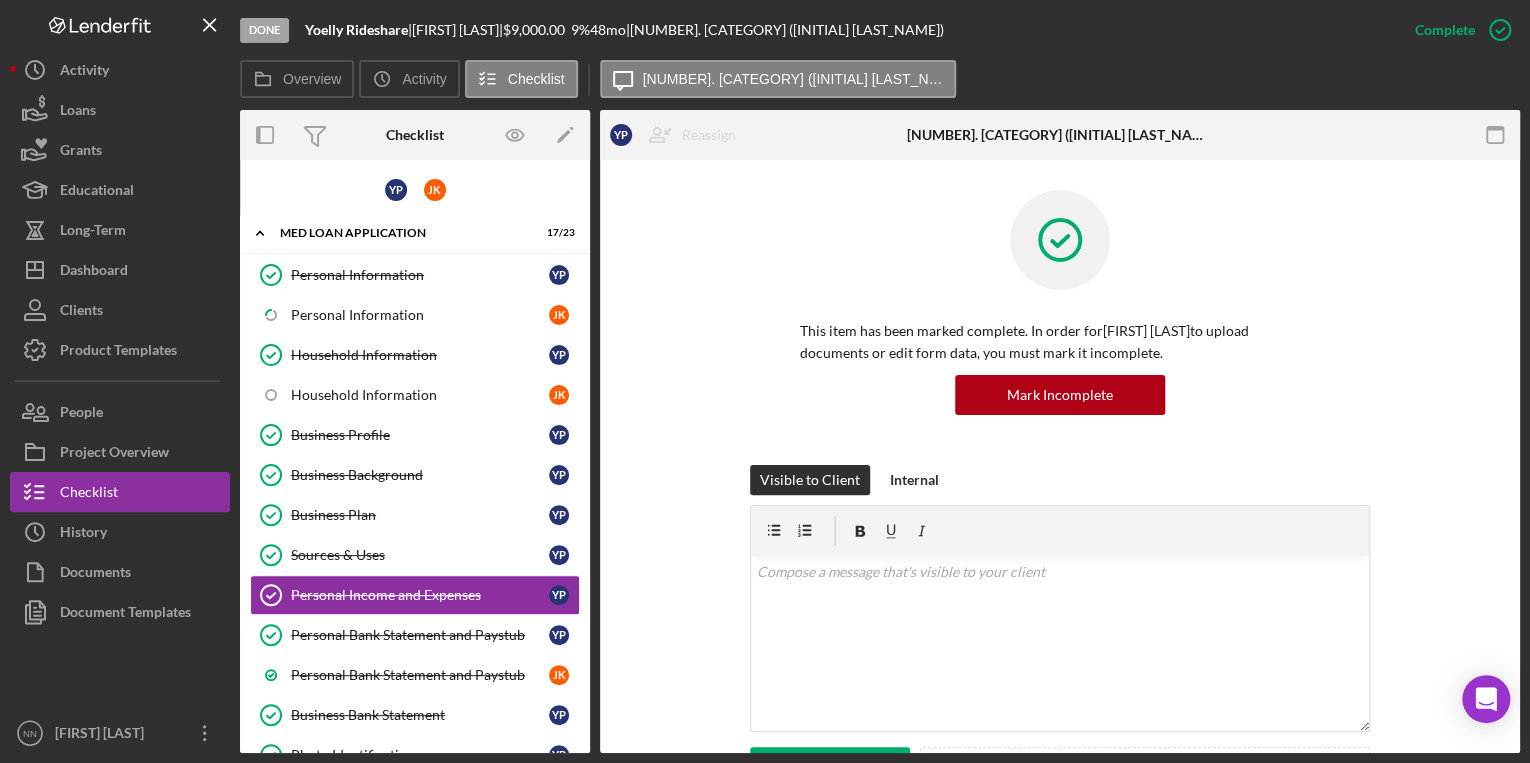 drag, startPoint x: 1518, startPoint y: 342, endPoint x: 1428, endPoint y: 601, distance: 274.19153 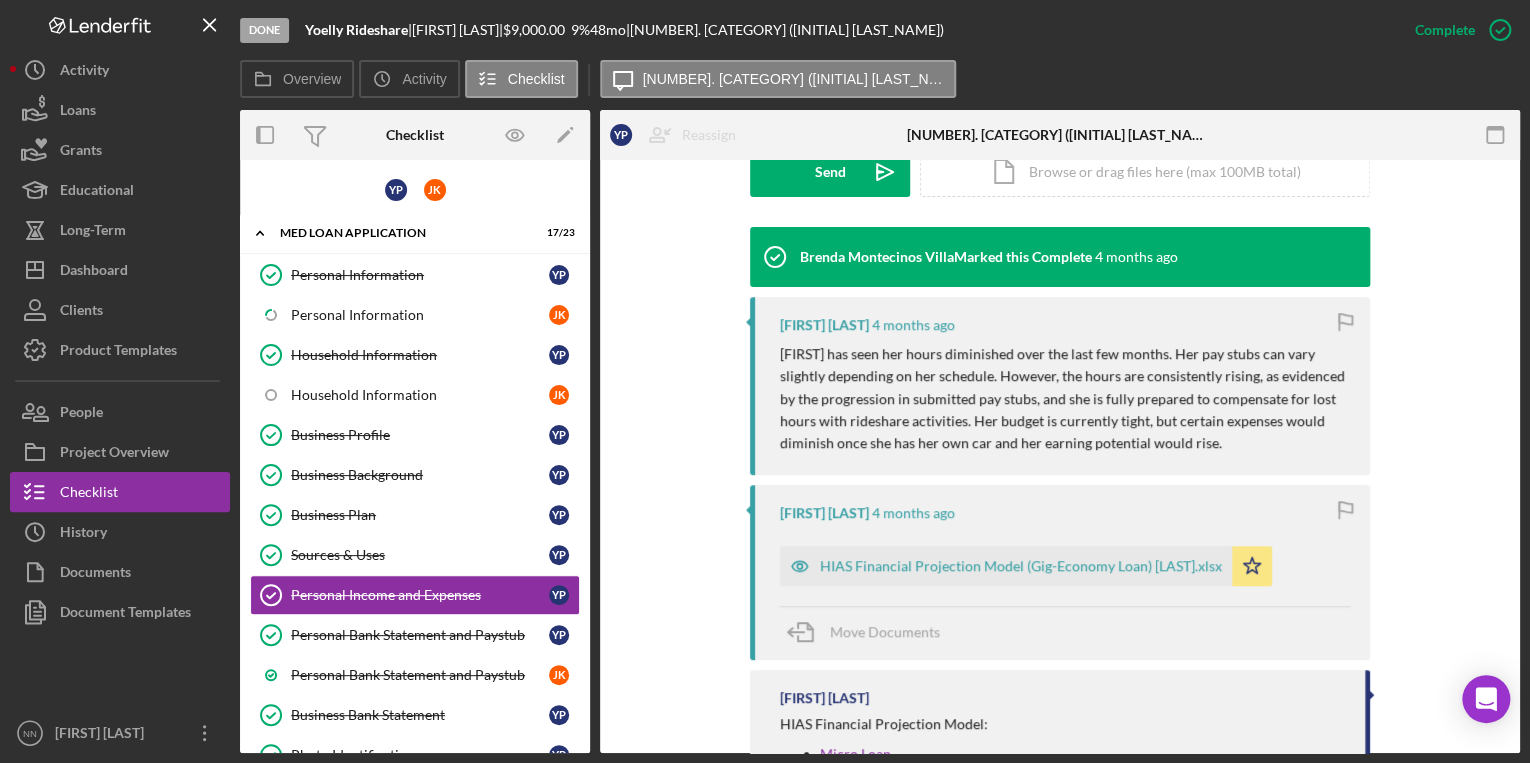 scroll, scrollTop: 601, scrollLeft: 0, axis: vertical 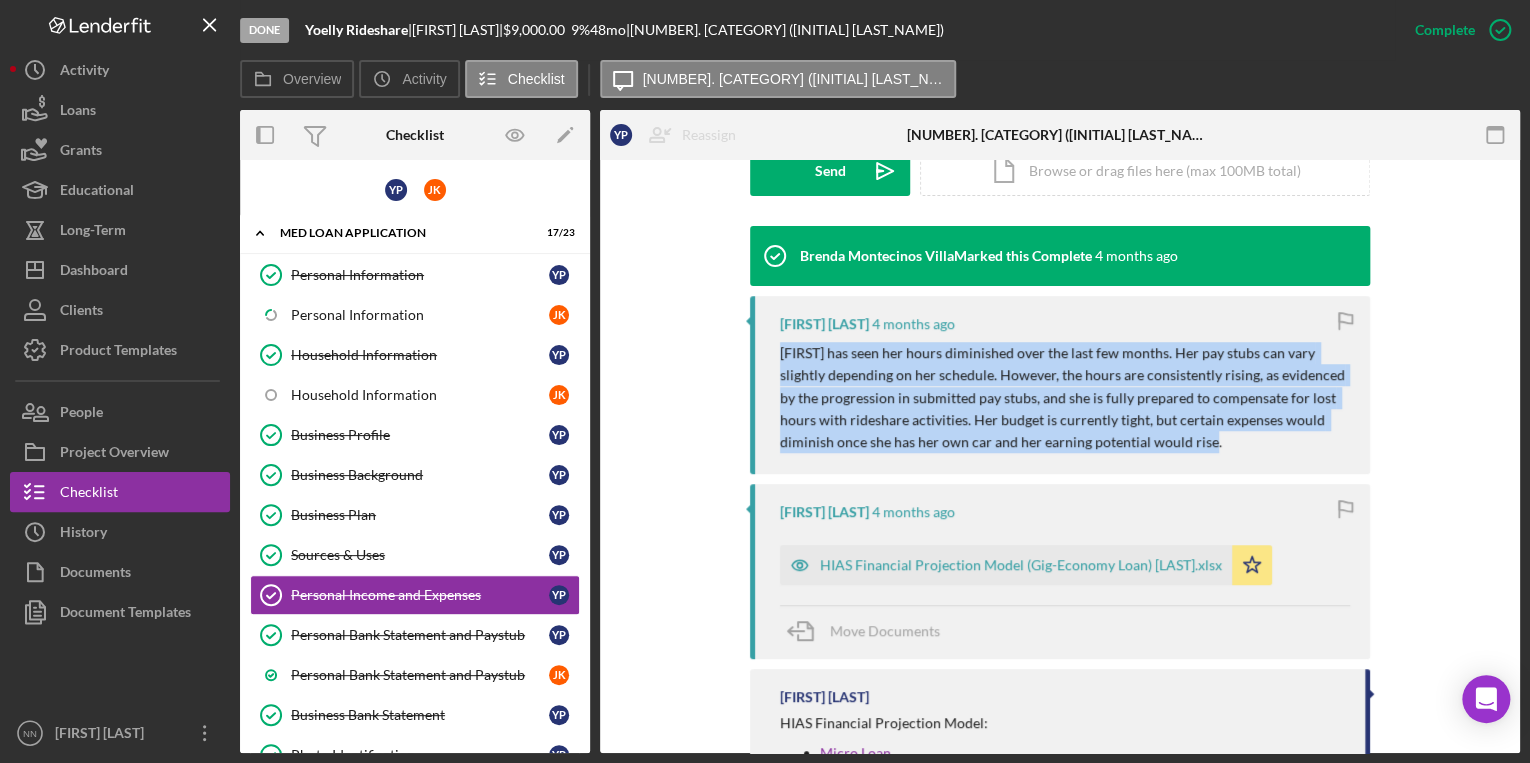 drag, startPoint x: 1183, startPoint y: 439, endPoint x: 768, endPoint y: 359, distance: 422.6405 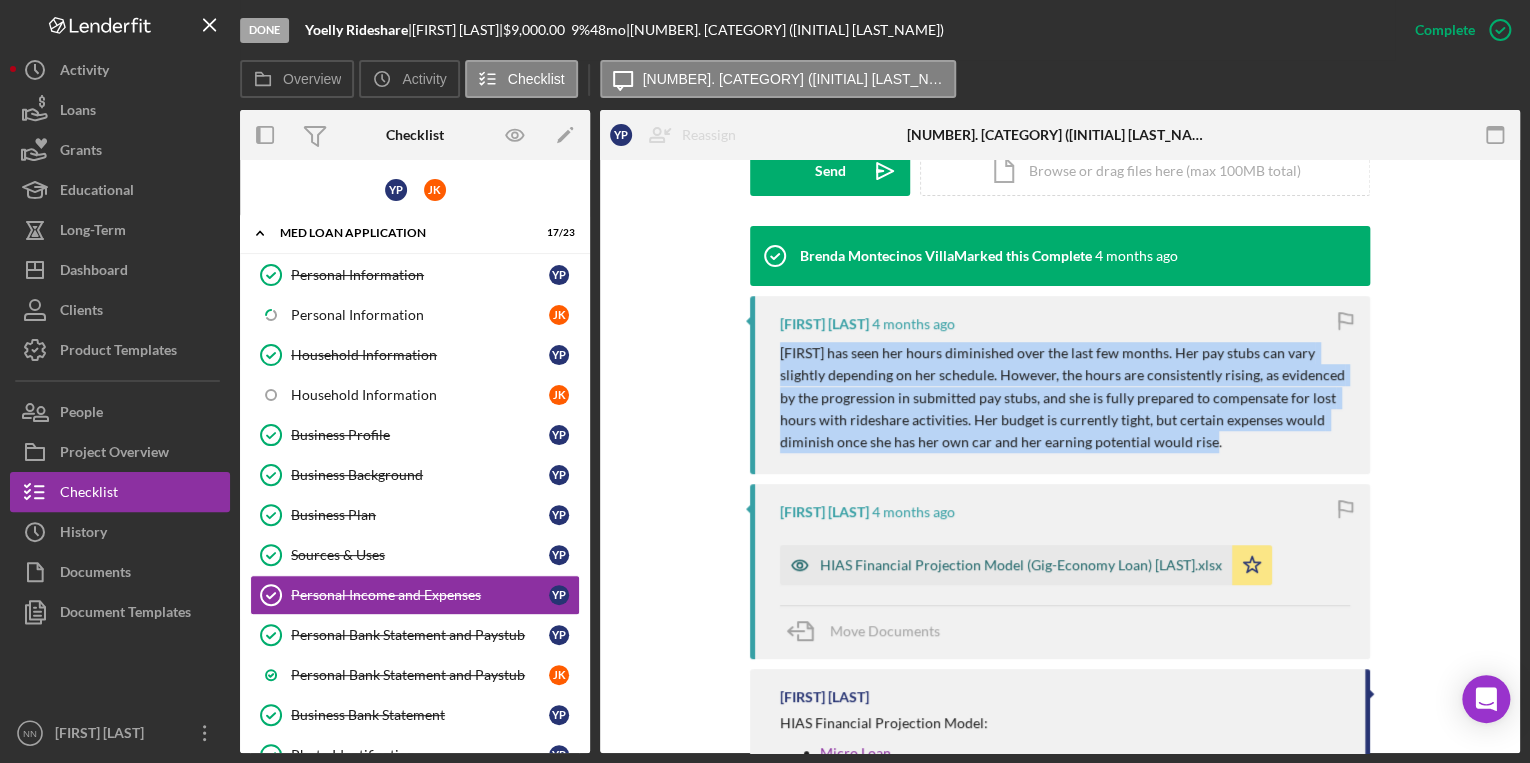click on "HIAS Financial Projection Model (Gig-Economy Loan) [LAST].xlsx" at bounding box center [1021, 565] 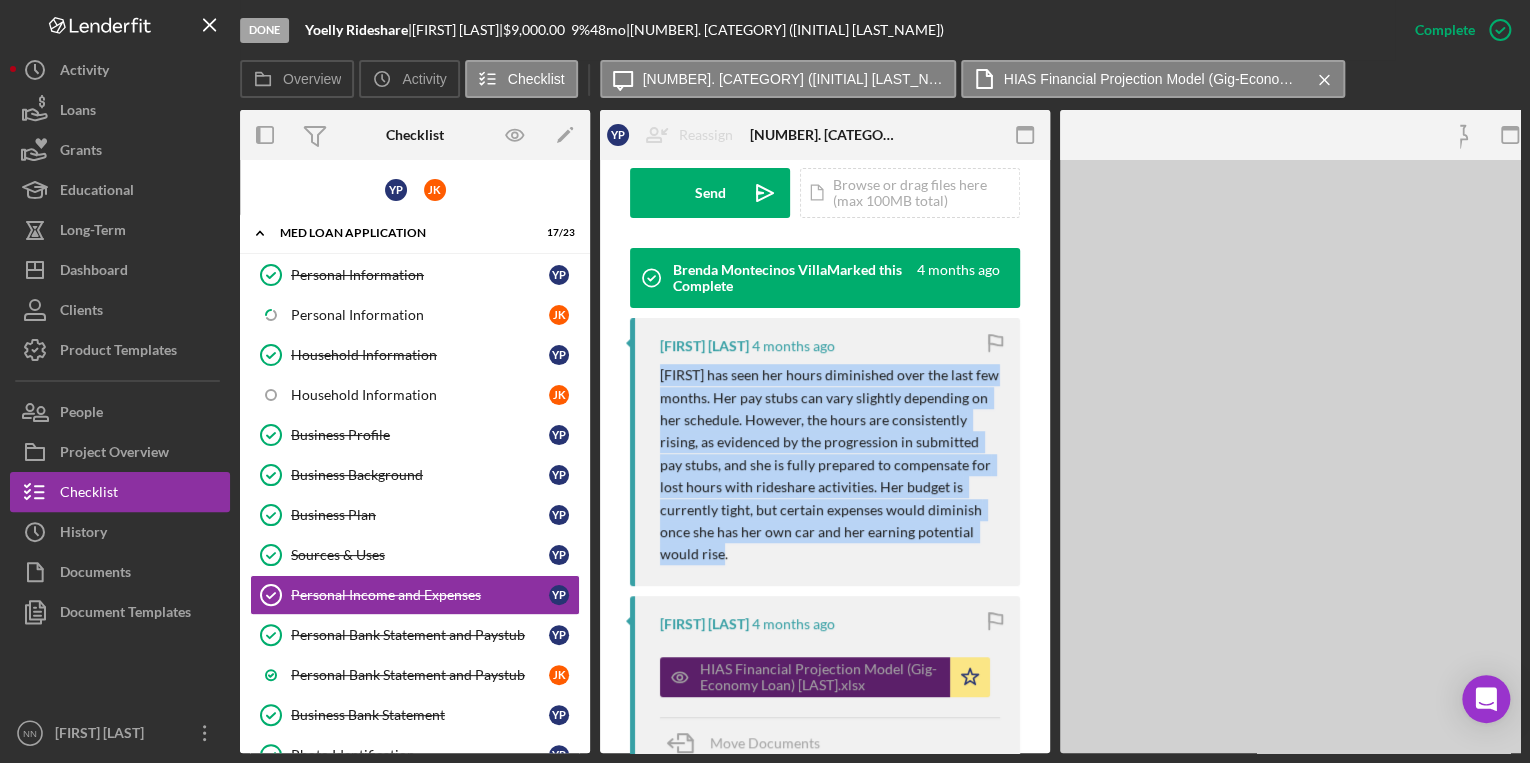 scroll, scrollTop: 624, scrollLeft: 0, axis: vertical 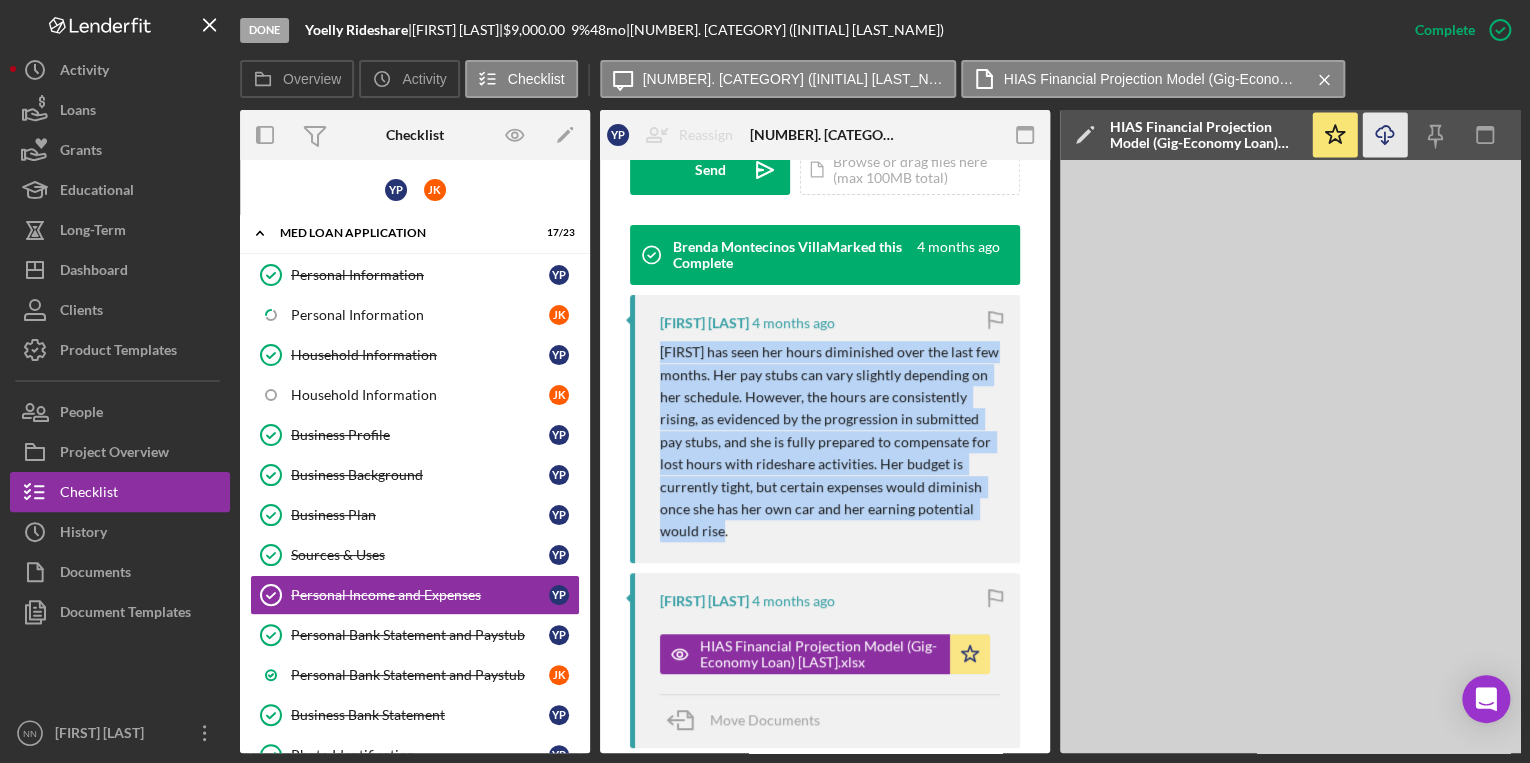 click on "Icon/Download" 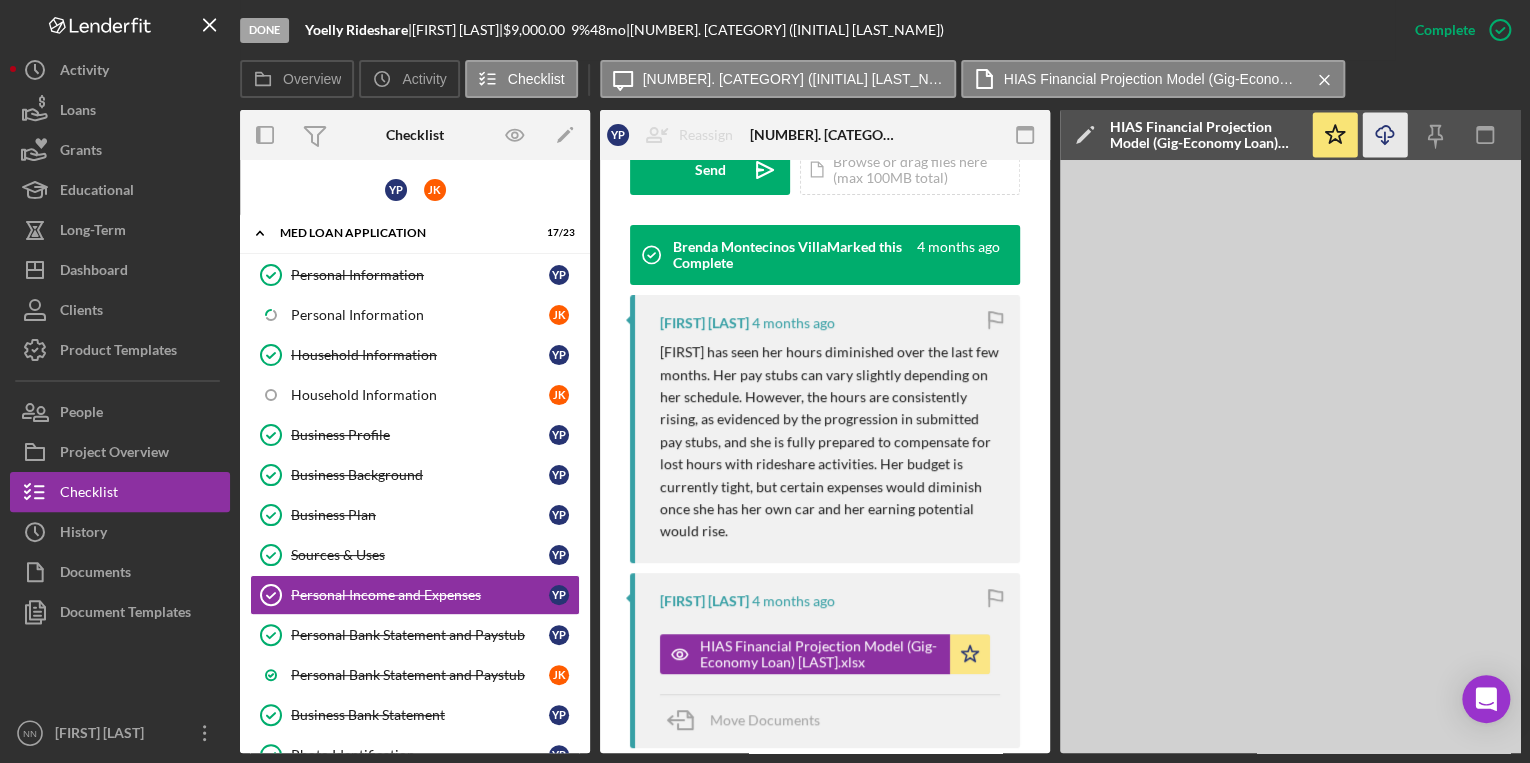 click on "Done [BUSINESS_NAME] | [FIRST] [LAST] | $[AMOUNT] [PERCENT] [DURATION] | [NUMBER]. [CATEGORY] ([INITIAL] [LAST_NAME])" at bounding box center (817, 30) 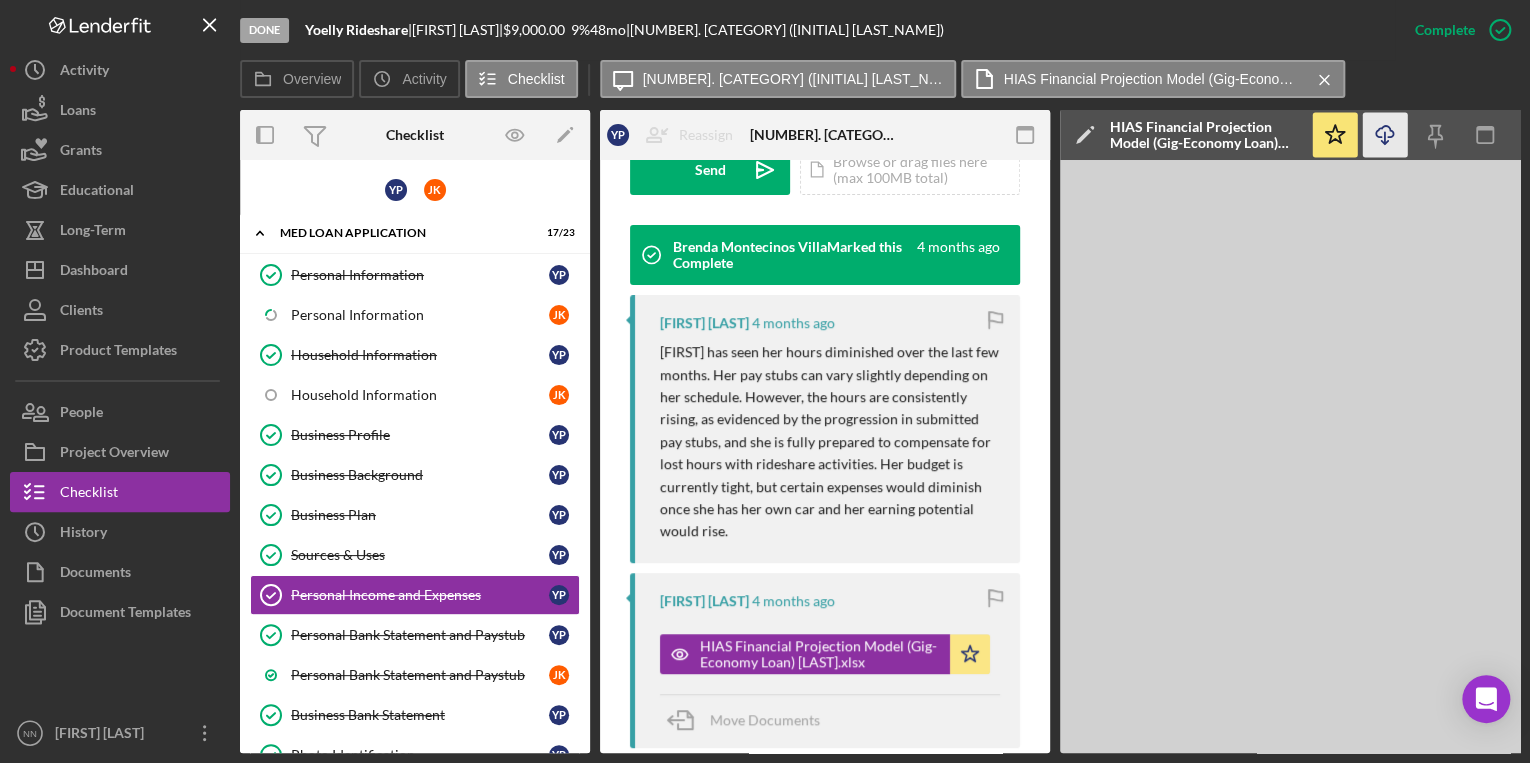 drag, startPoint x: 1044, startPoint y: 478, endPoint x: 1044, endPoint y: 517, distance: 39 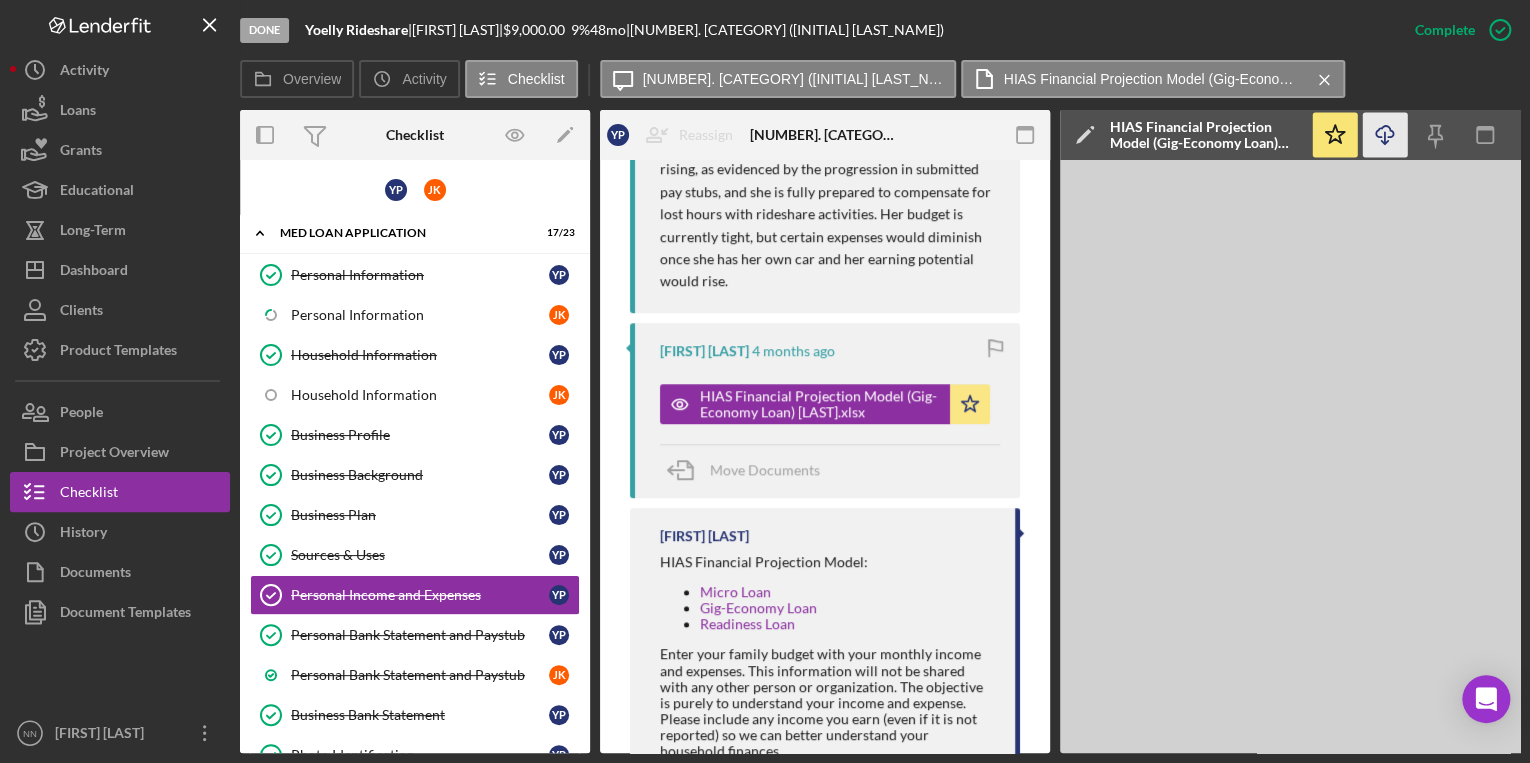 scroll, scrollTop: 949, scrollLeft: 0, axis: vertical 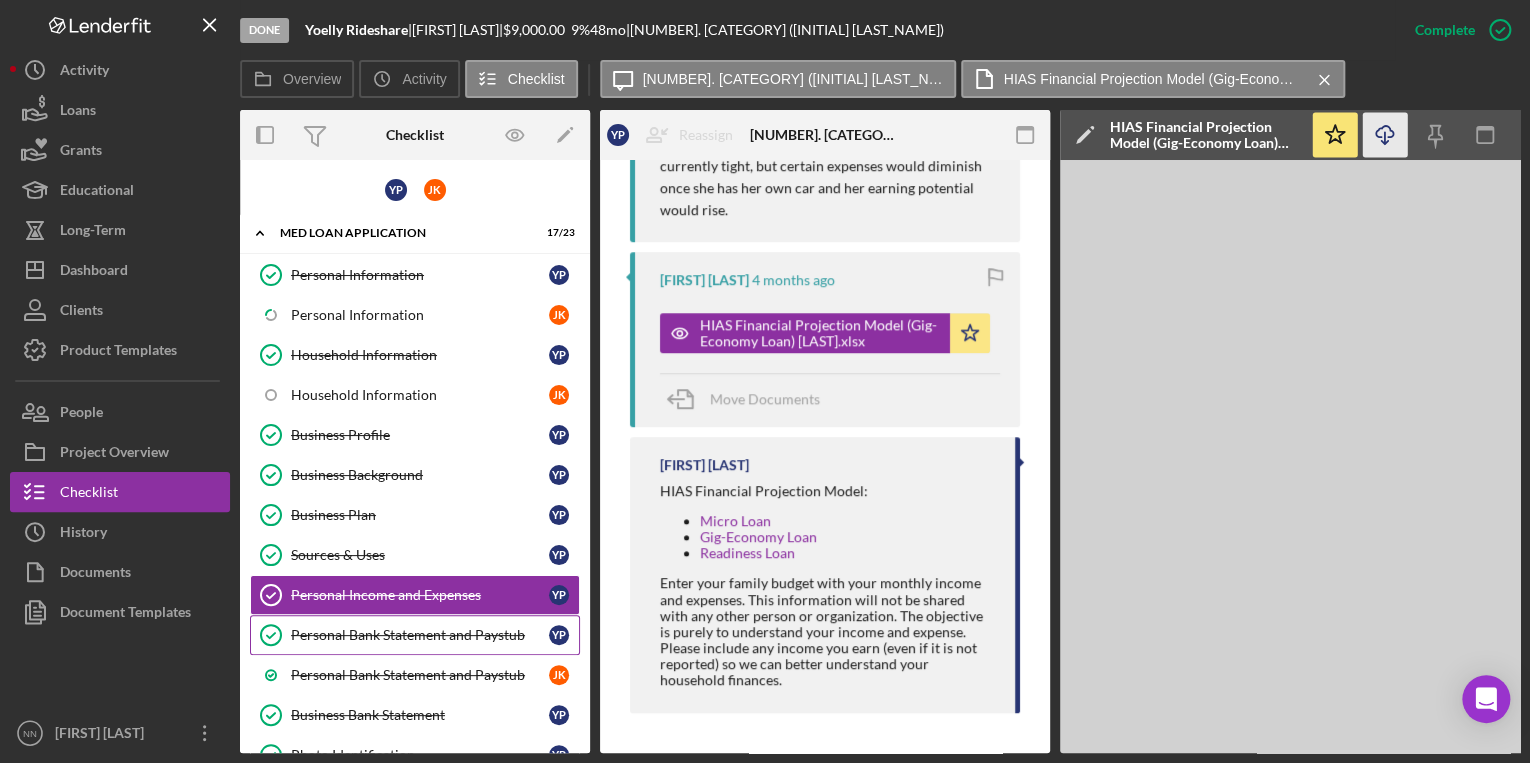 click on "[DOCUMENT_TYPE] [DOCUMENT_TYPE] Y P" at bounding box center (415, 635) 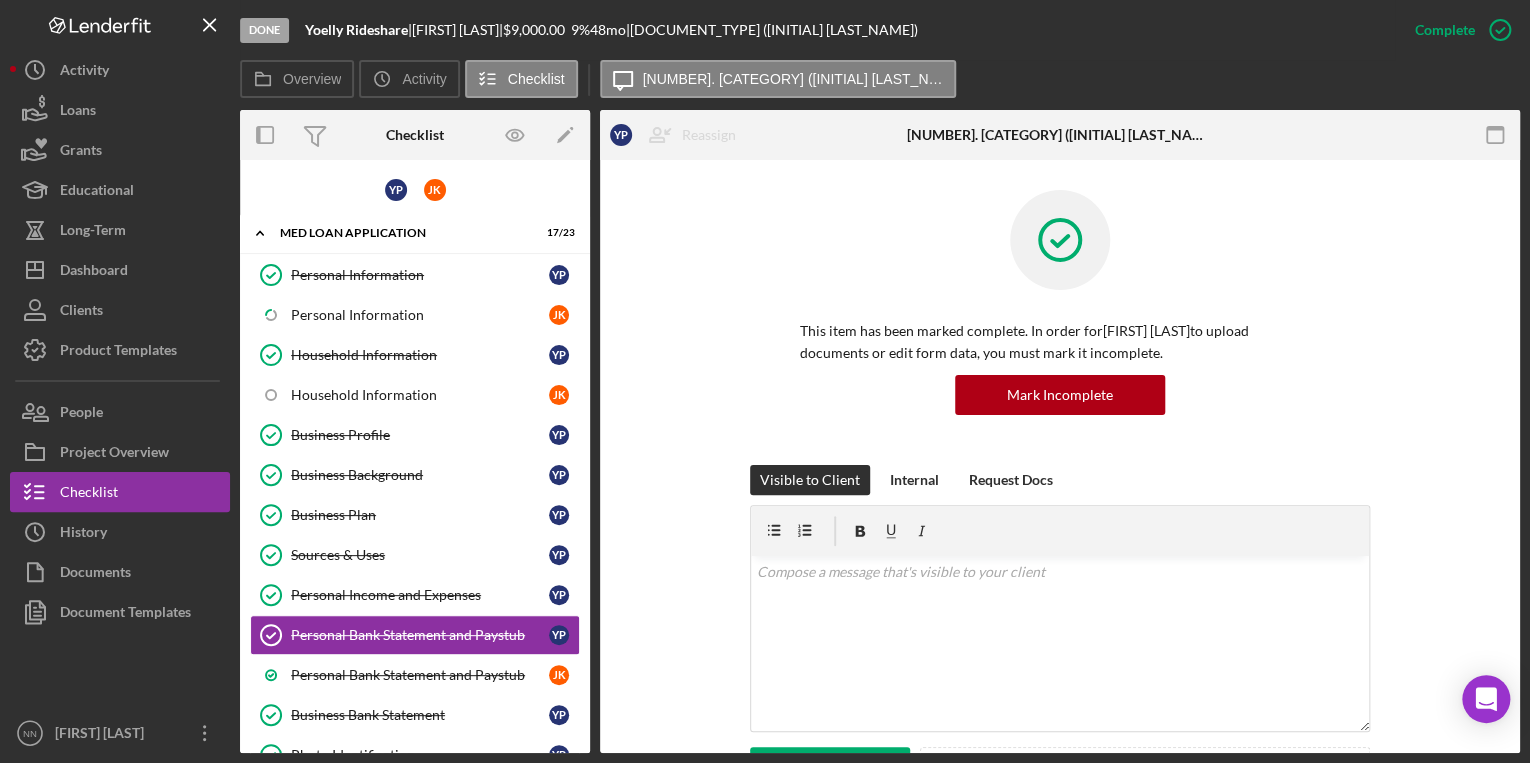 drag, startPoint x: 1514, startPoint y: 248, endPoint x: 1489, endPoint y: 223, distance: 35.35534 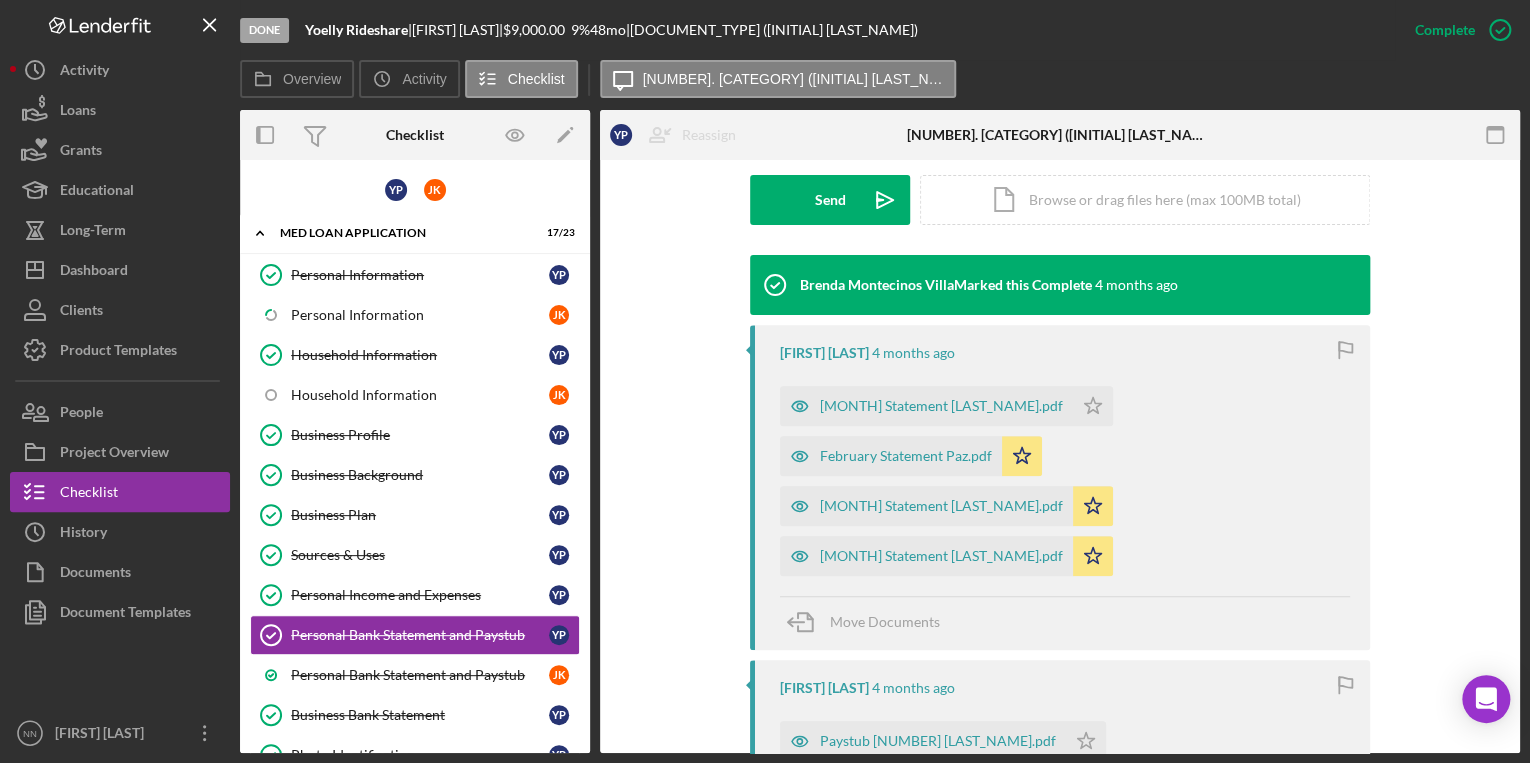 scroll, scrollTop: 587, scrollLeft: 0, axis: vertical 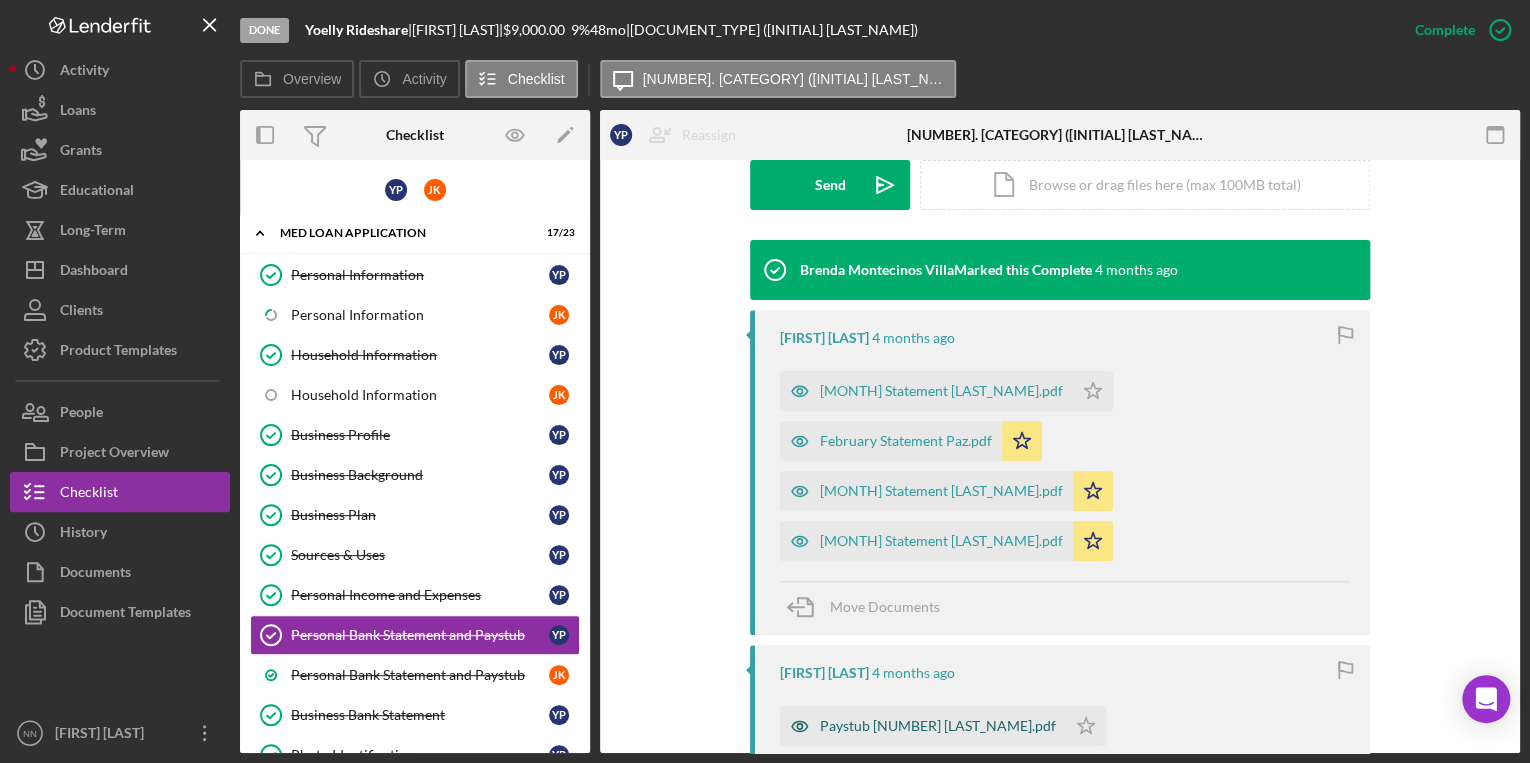 click on "Paystub [NUMBER] [LAST_NAME].pdf" at bounding box center (923, 726) 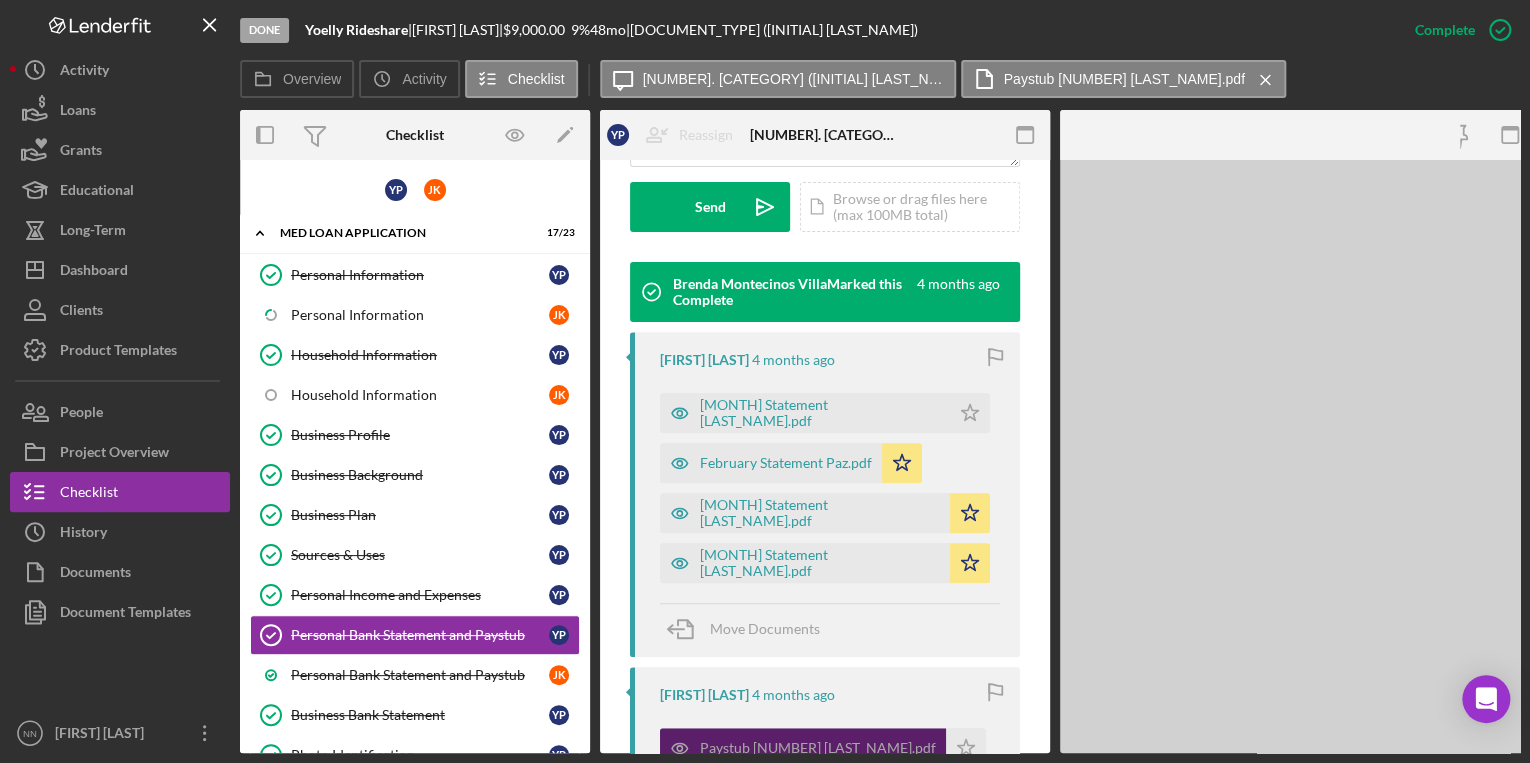scroll, scrollTop: 609, scrollLeft: 0, axis: vertical 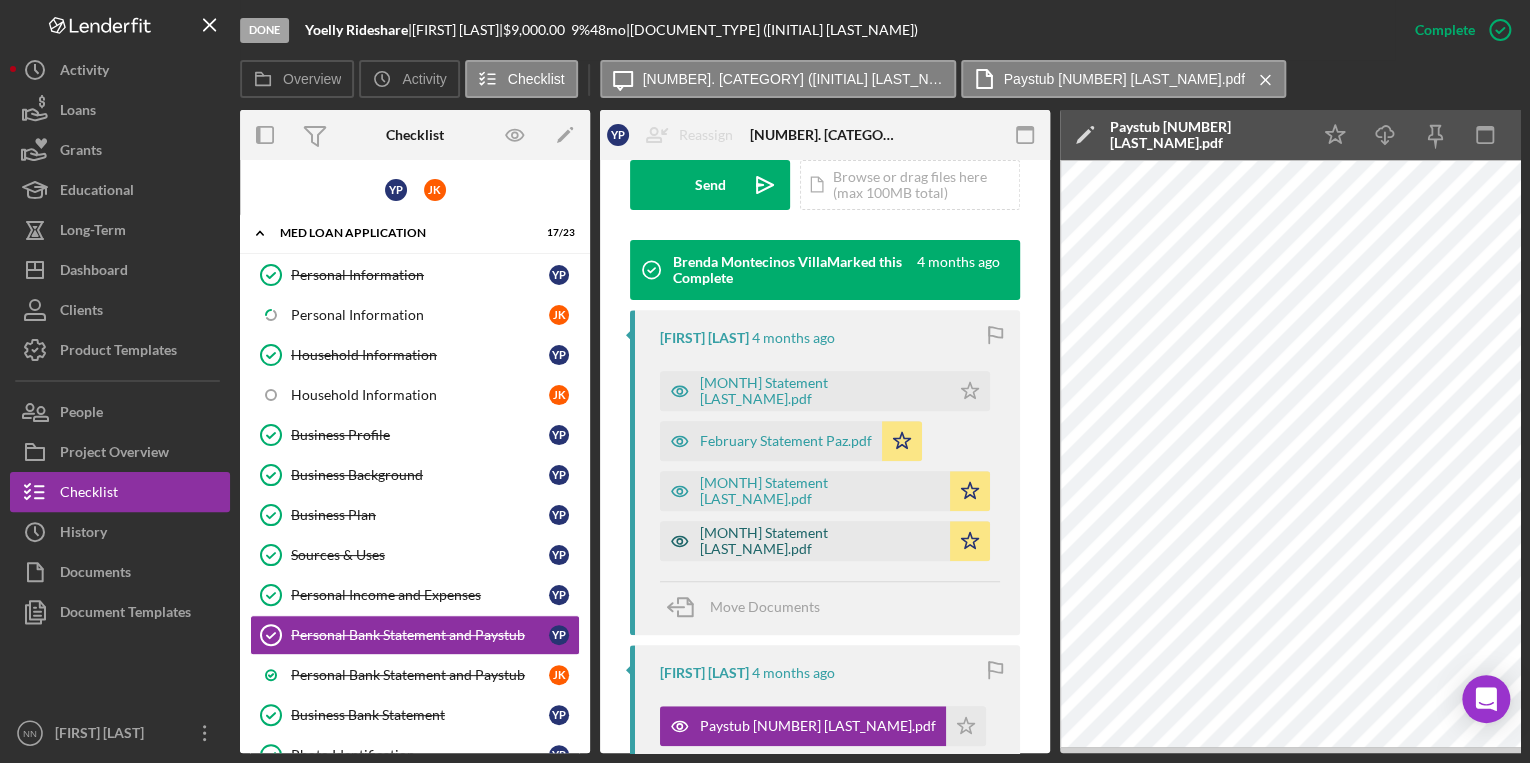 click on "[MONTH] Statement [LAST_NAME].pdf" at bounding box center (820, 541) 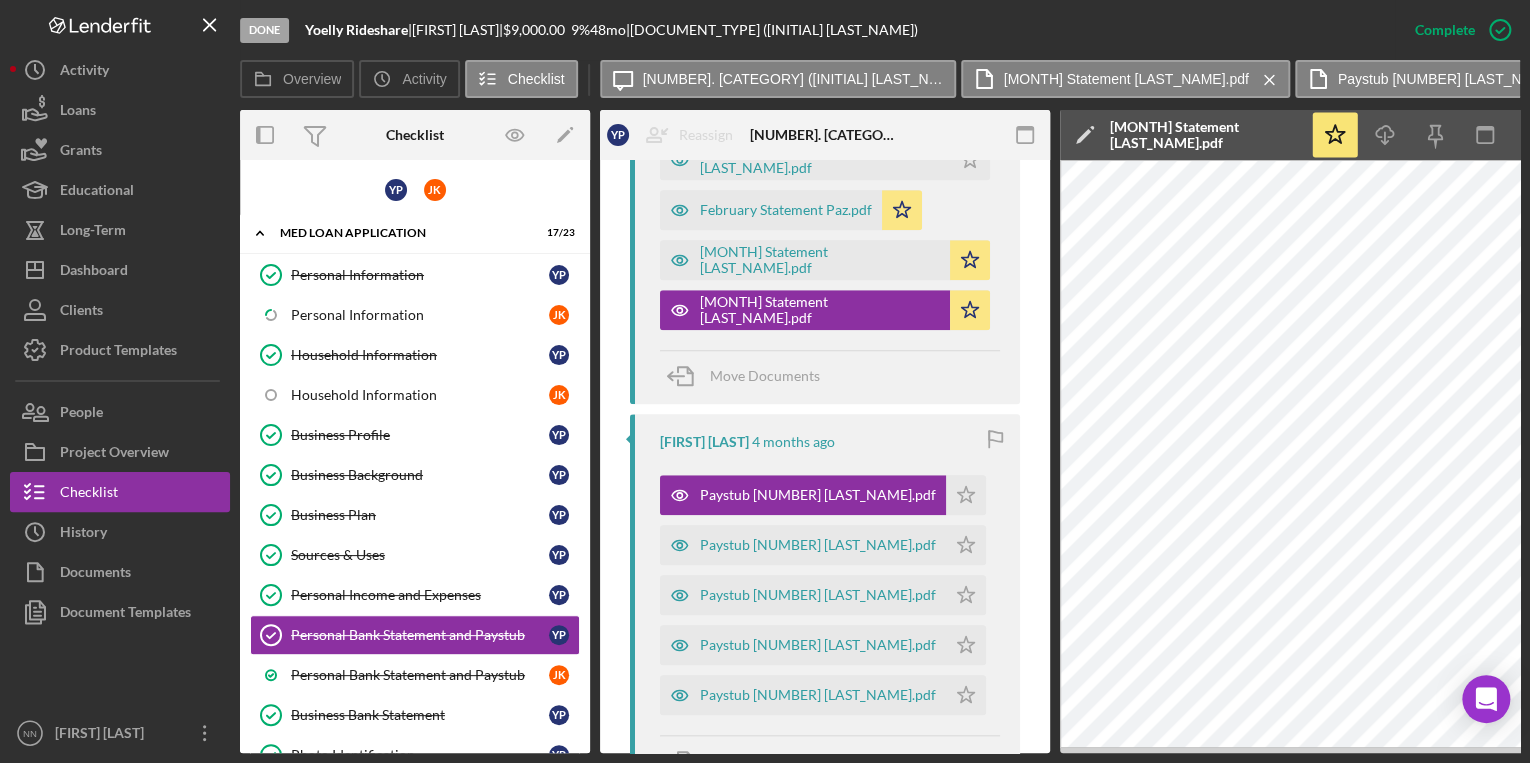 scroll, scrollTop: 942, scrollLeft: 0, axis: vertical 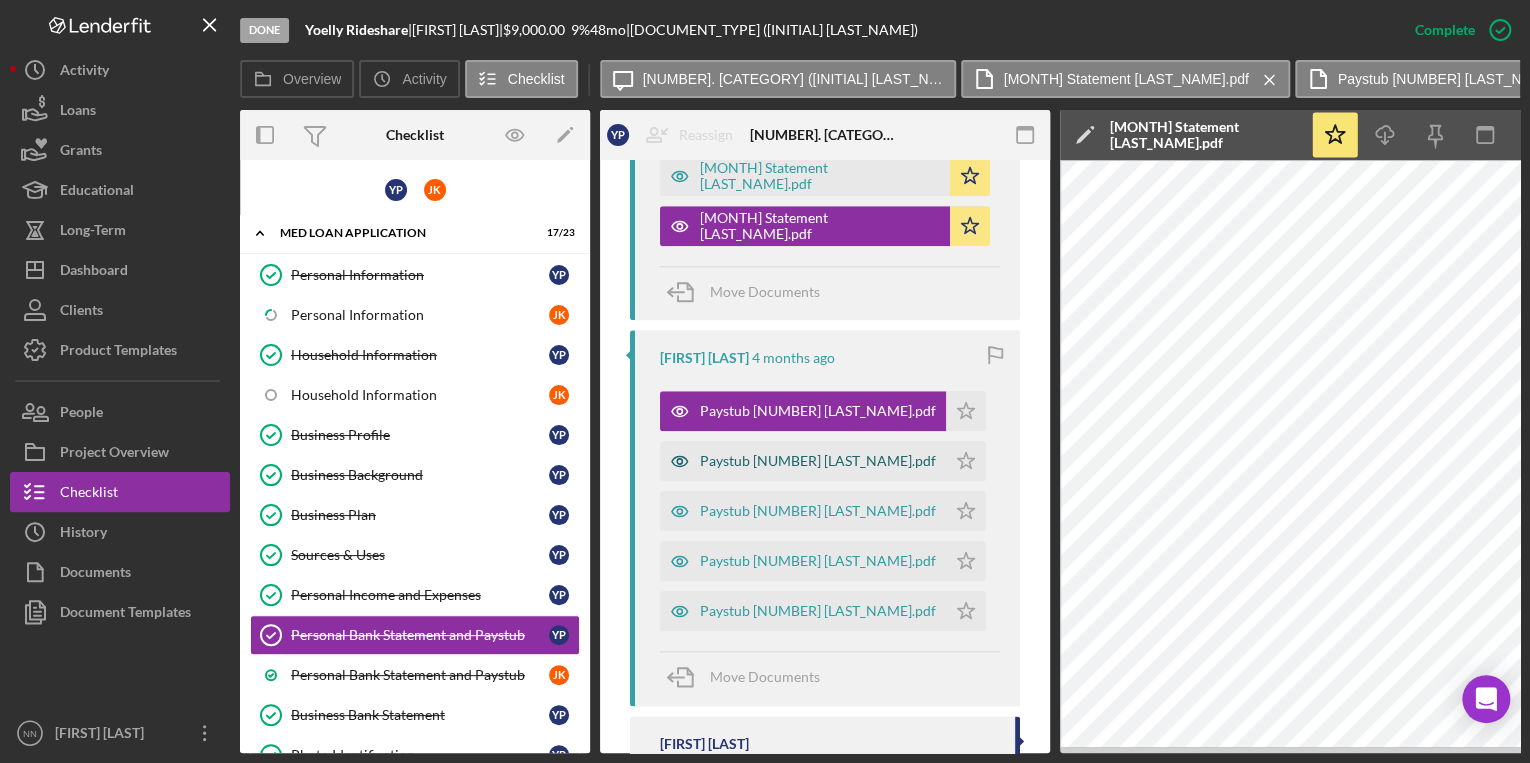 click on "Paystub [NUMBER] [LAST_NAME].pdf" at bounding box center (818, 461) 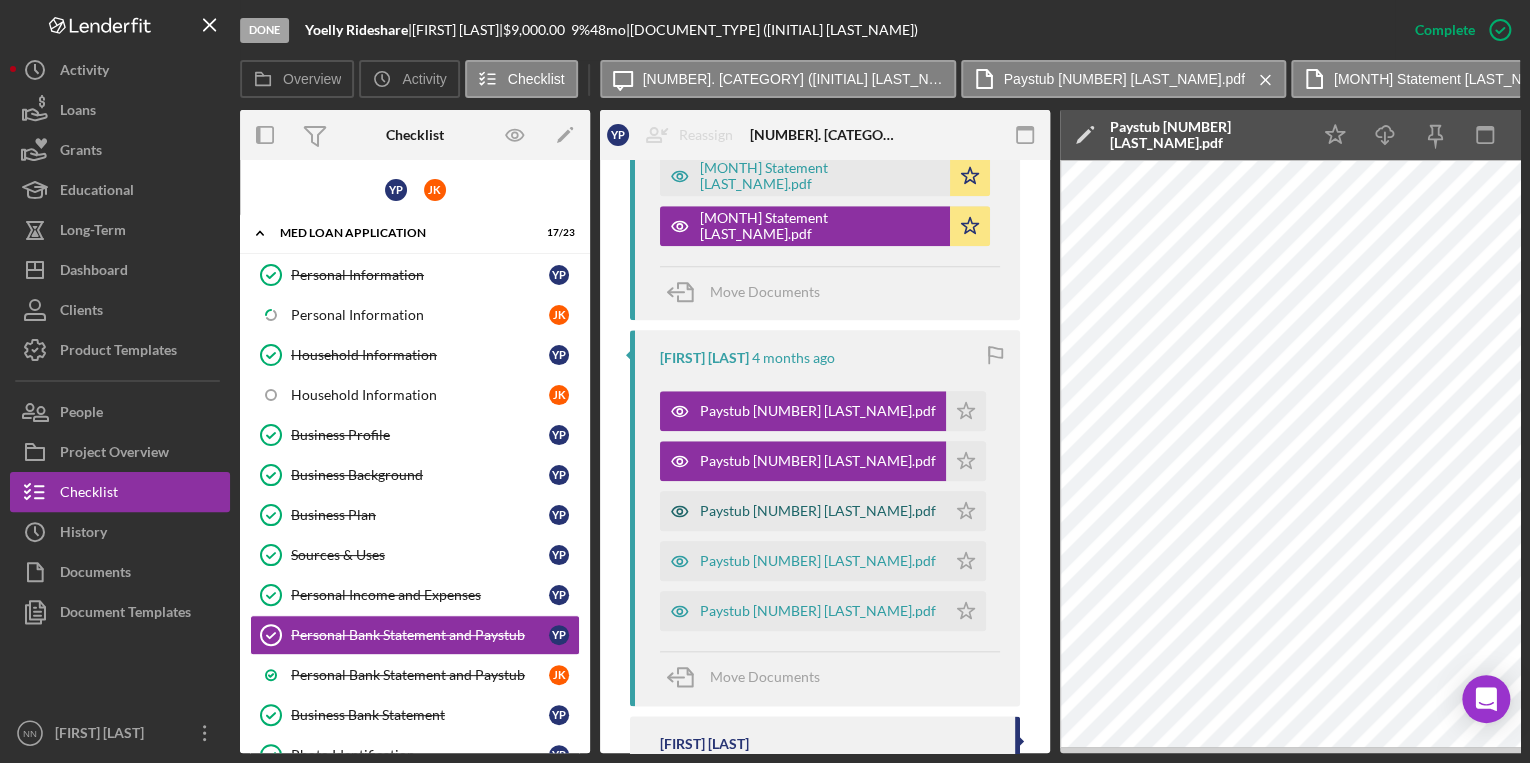 click on "Paystub [NUMBER] [LAST_NAME].pdf" at bounding box center [818, 511] 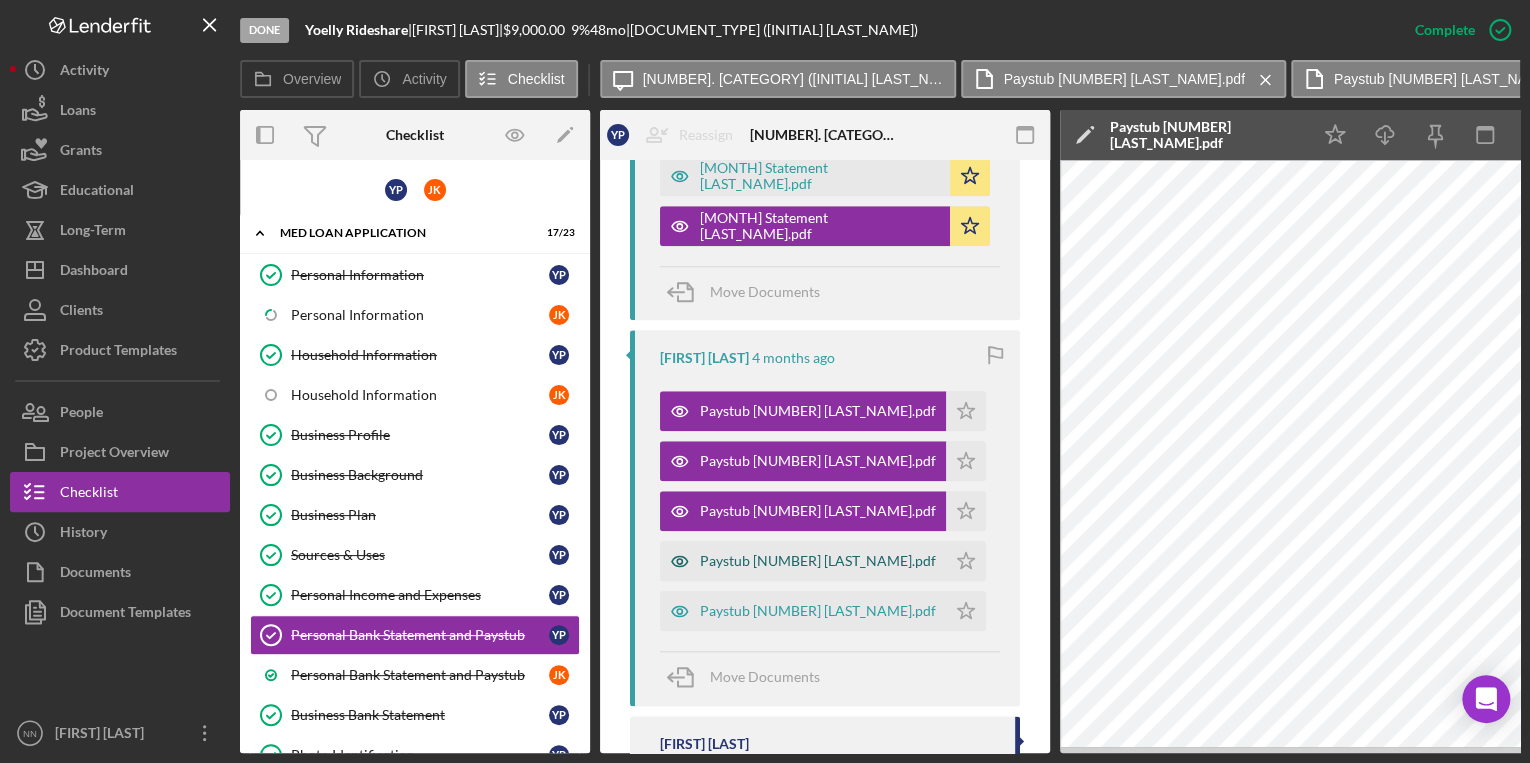 click on "Paystub [NUMBER] [LAST_NAME].pdf" at bounding box center (818, 561) 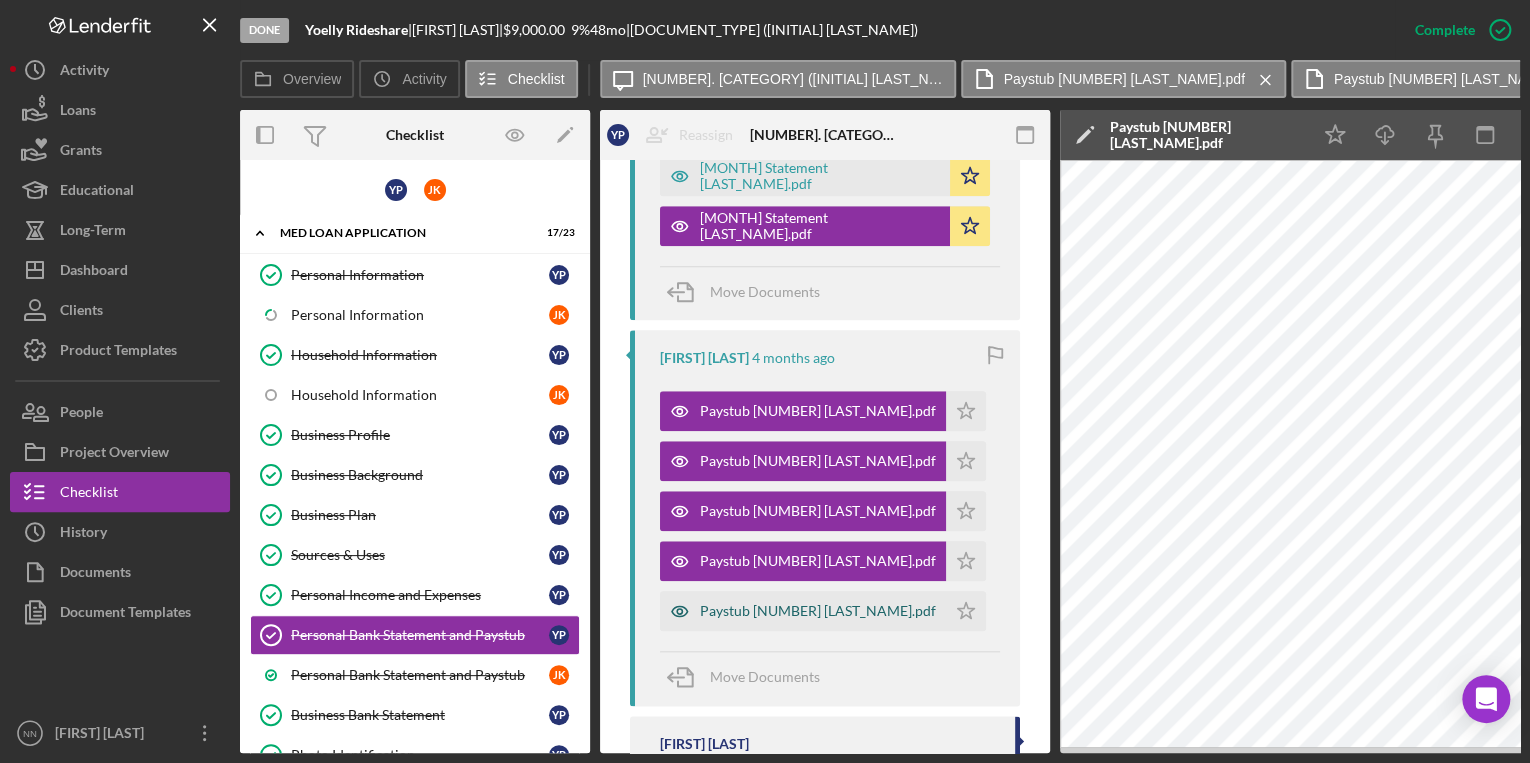 click on "Paystub [NUMBER] [LAST_NAME].pdf" at bounding box center [818, 611] 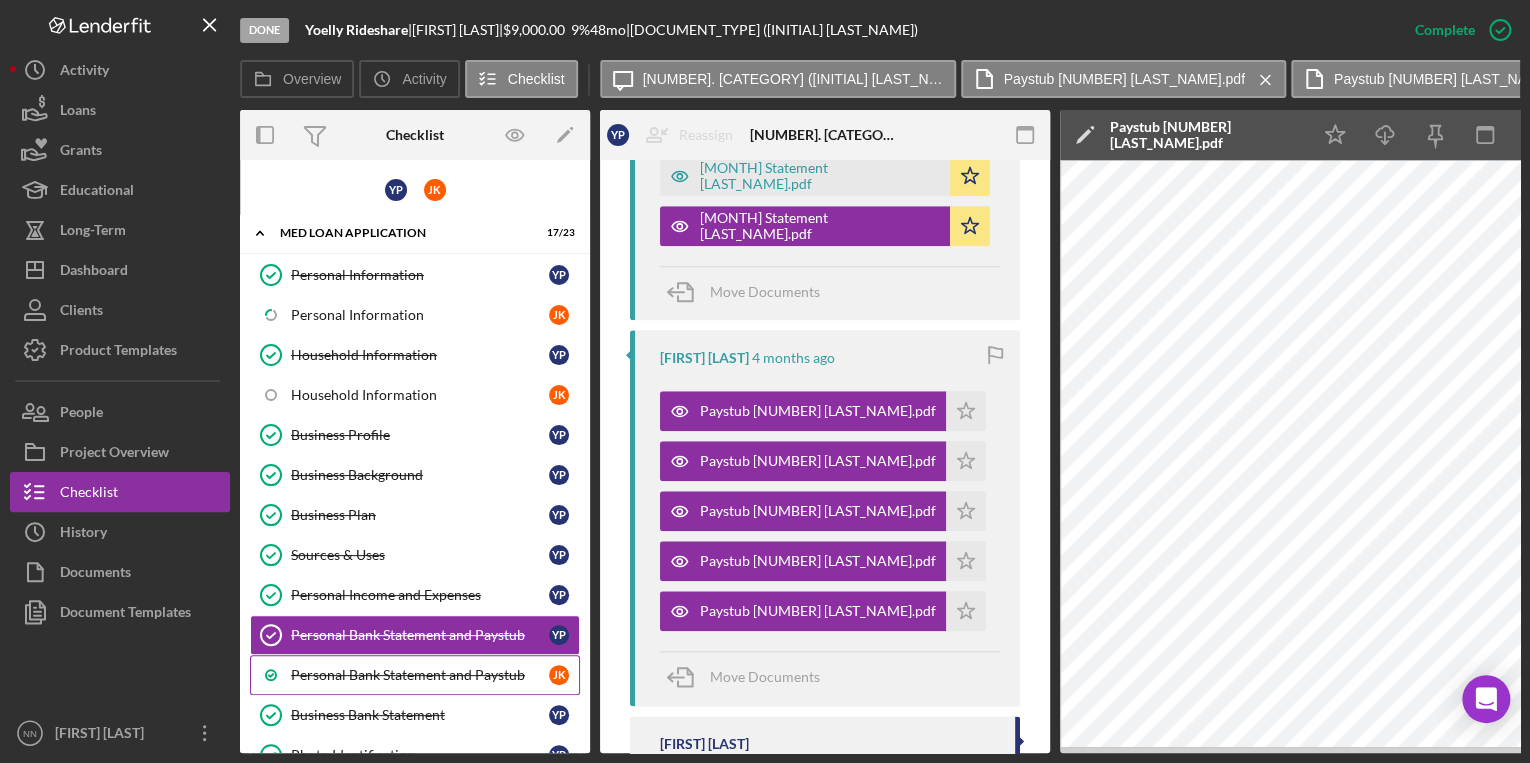 click on "Personal Bank Statement and Paystub" at bounding box center (420, 675) 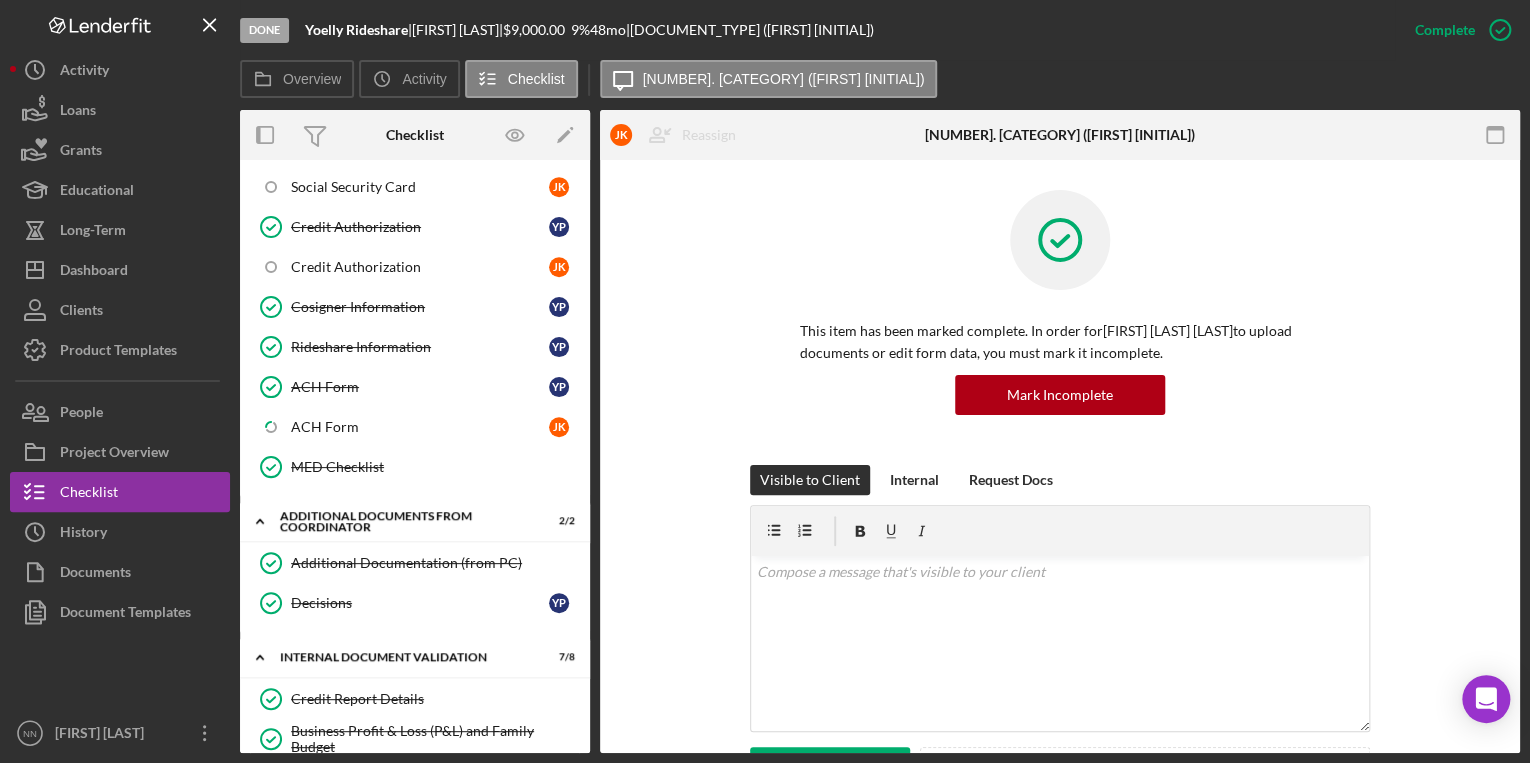 scroll, scrollTop: 0, scrollLeft: 0, axis: both 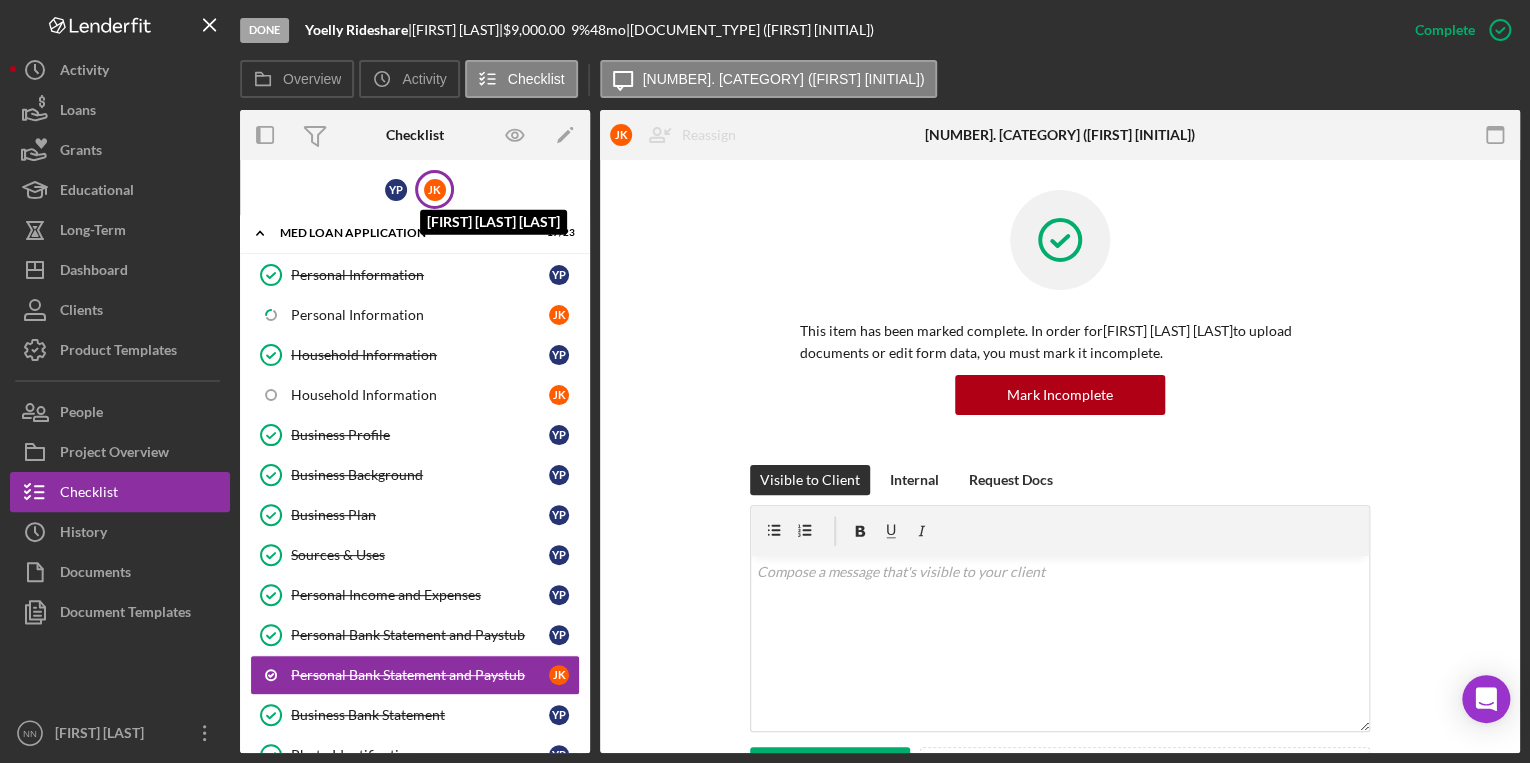 click on "[FIRST] [INITIAL]" at bounding box center [435, 190] 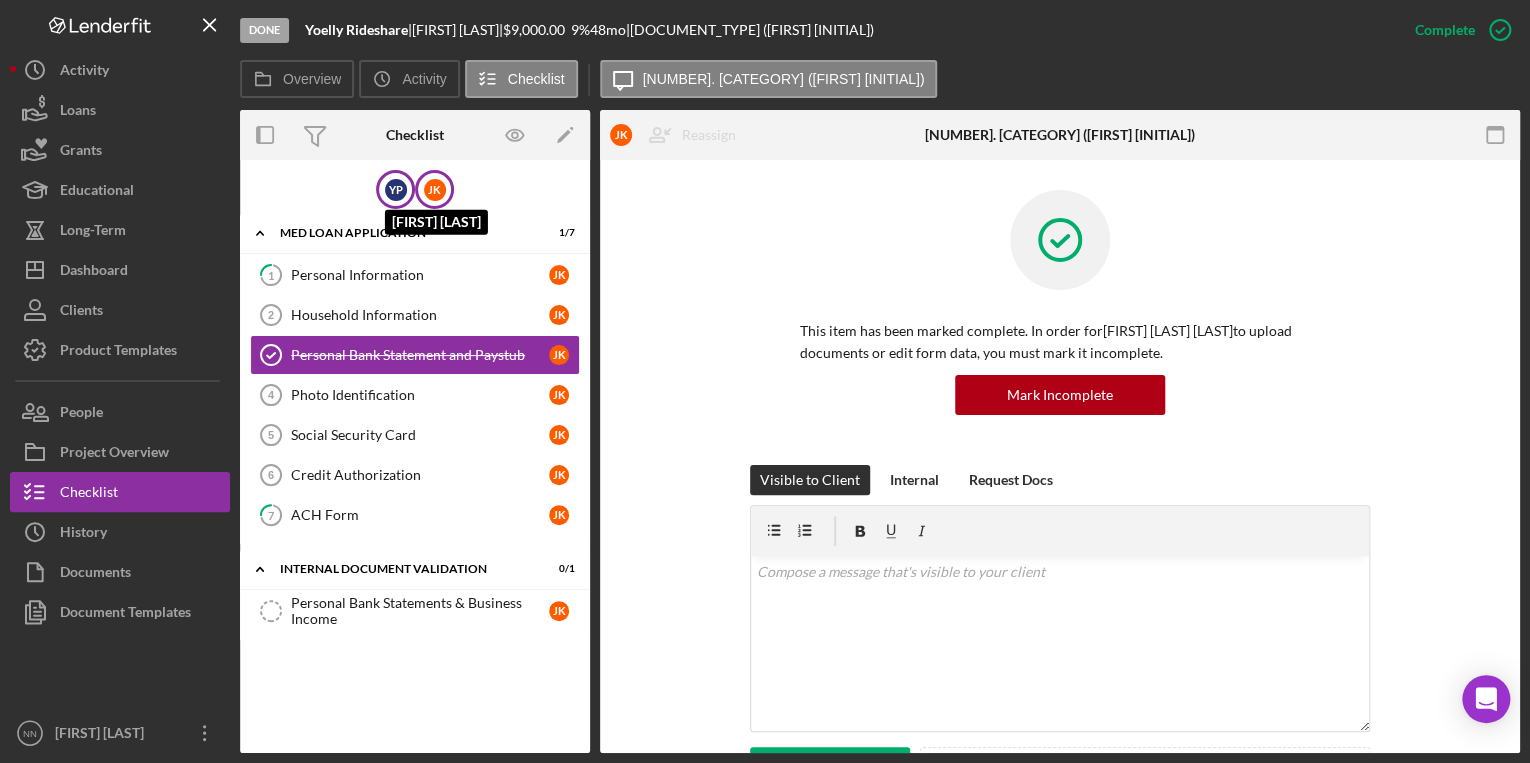 click on "Y P" at bounding box center [396, 190] 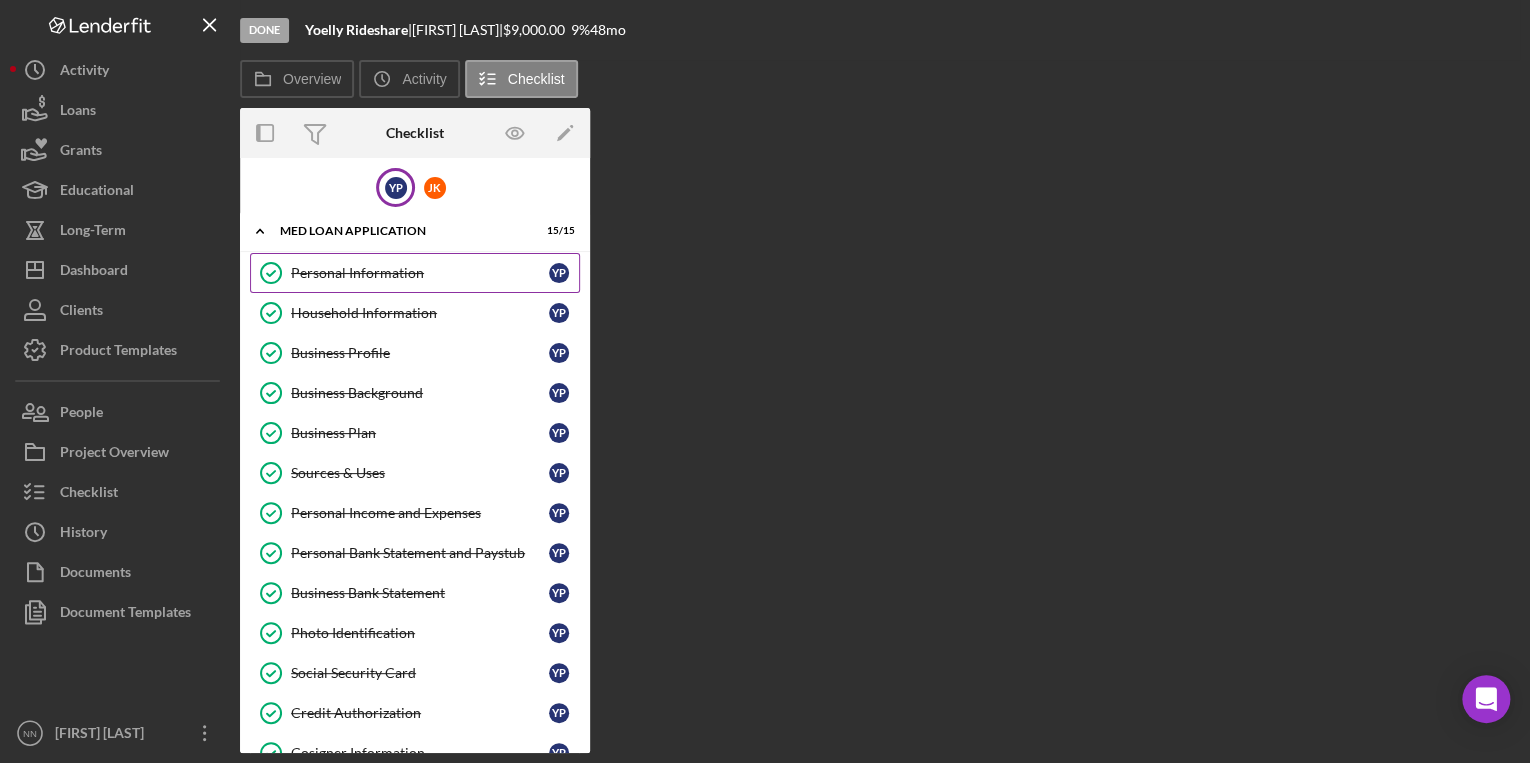 click on "Personal Information" at bounding box center (420, 273) 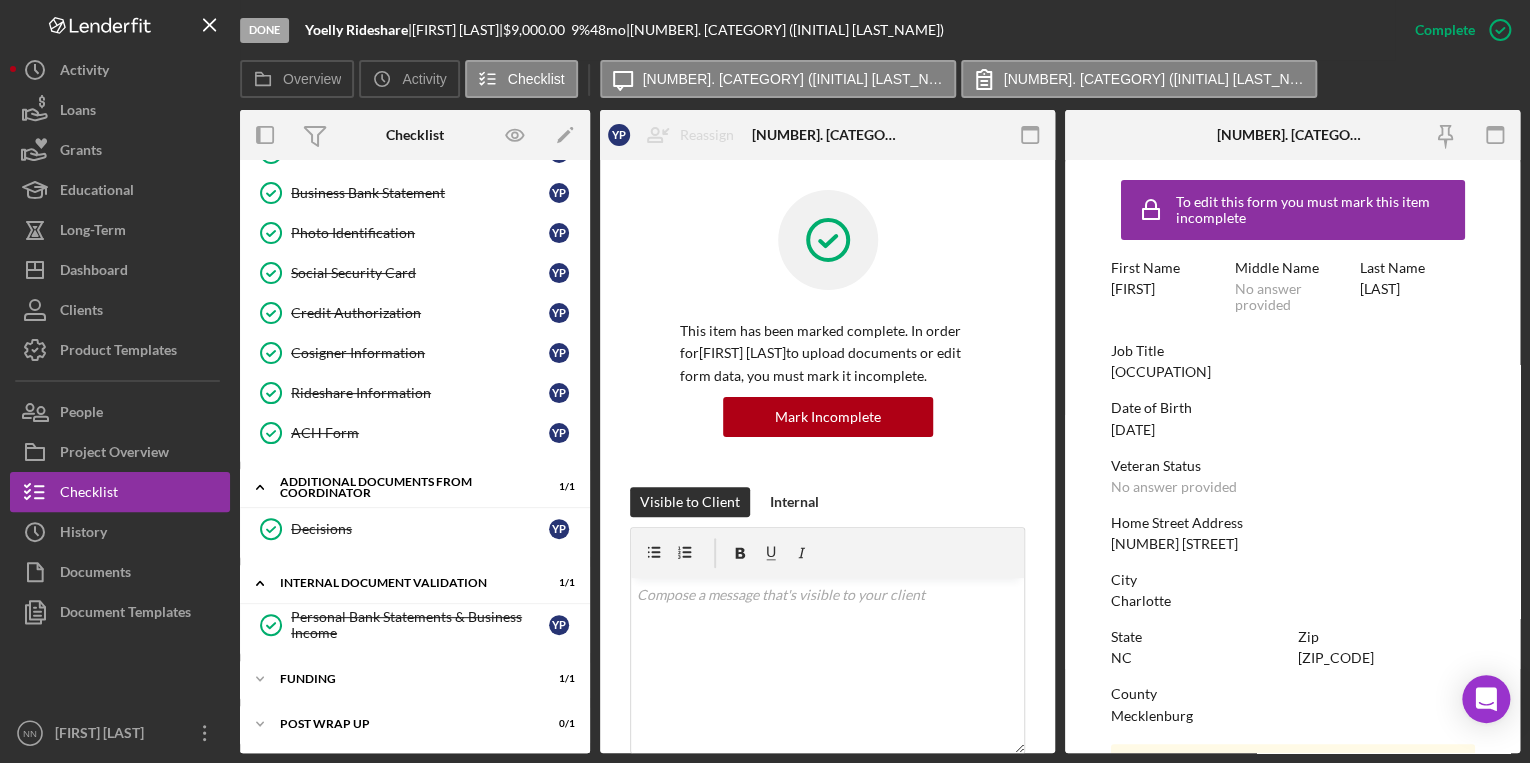 scroll, scrollTop: 408, scrollLeft: 0, axis: vertical 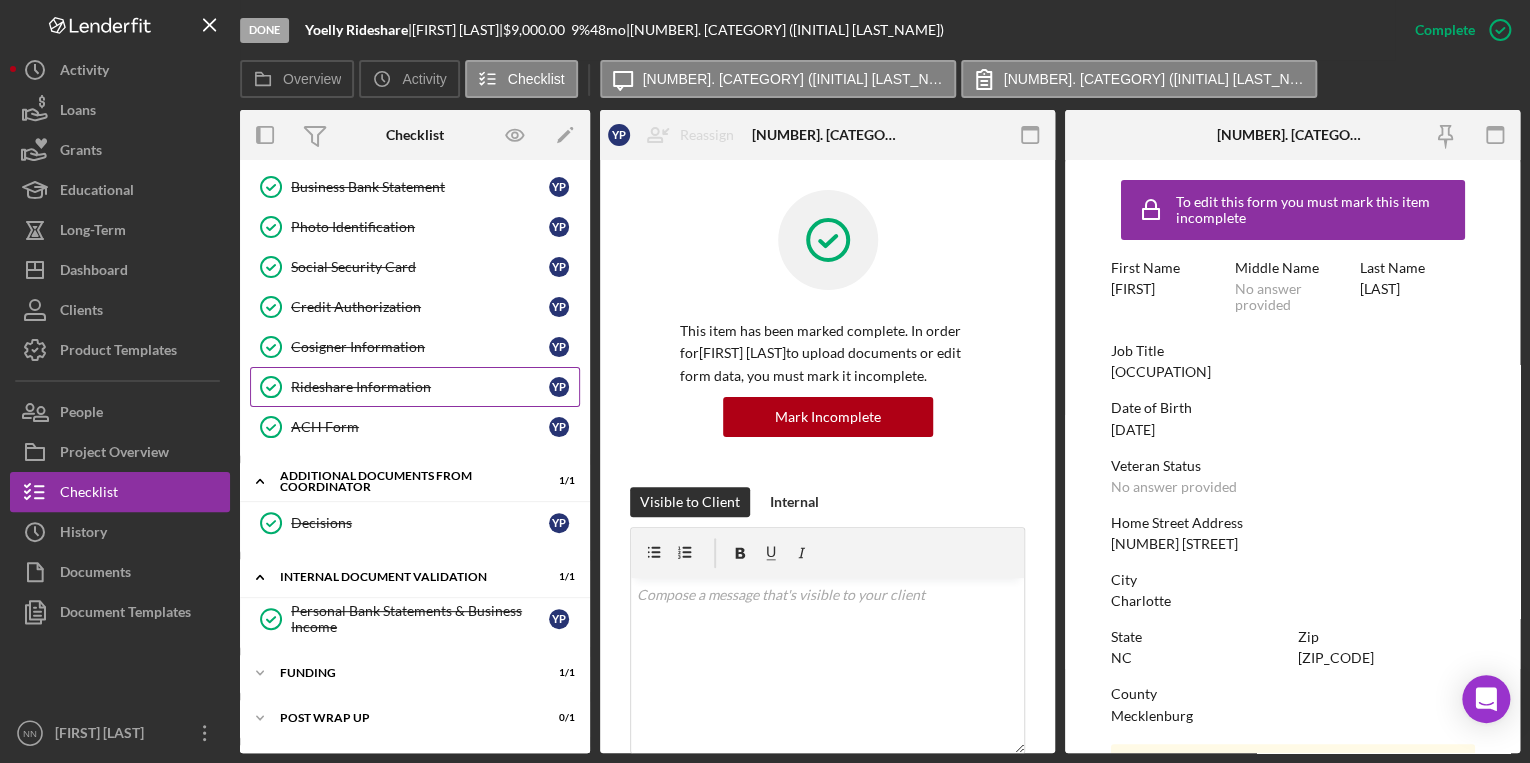 click on "[CATEGORY] [CATEGORY] Y P" at bounding box center (415, 387) 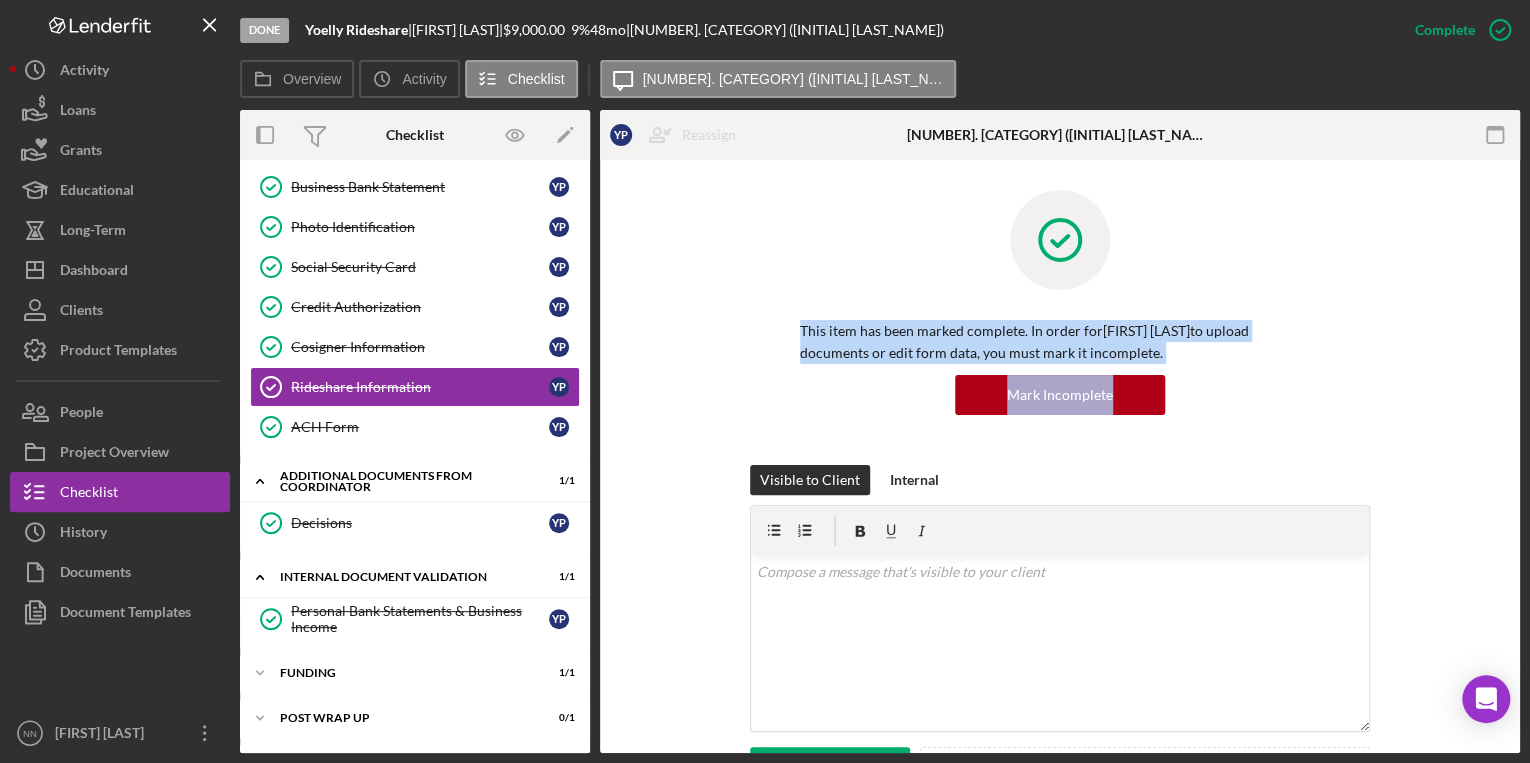 drag, startPoint x: 1520, startPoint y: 272, endPoint x: 1509, endPoint y: 432, distance: 160.37769 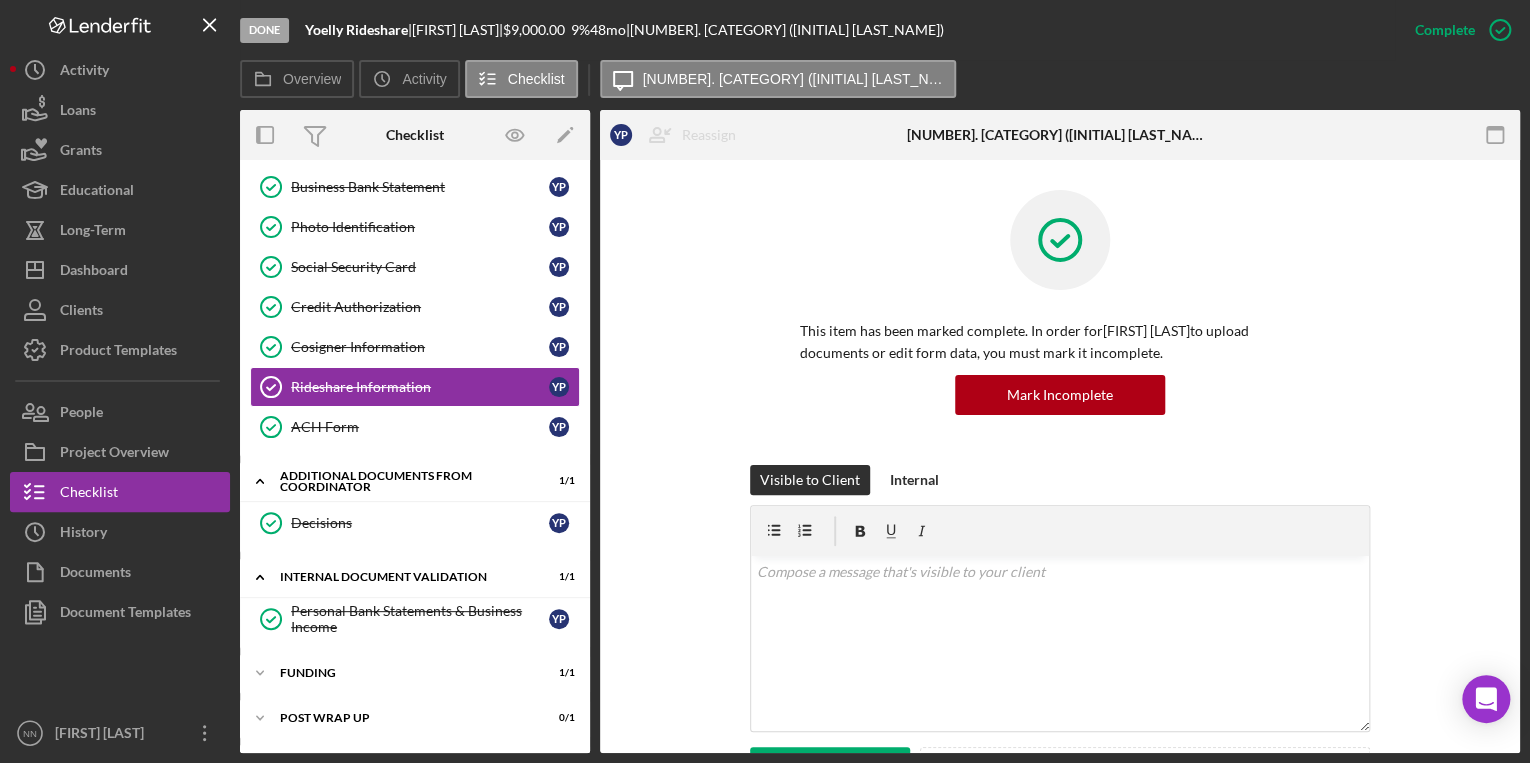 drag, startPoint x: 1509, startPoint y: 432, endPoint x: 1469, endPoint y: 514, distance: 91.235954 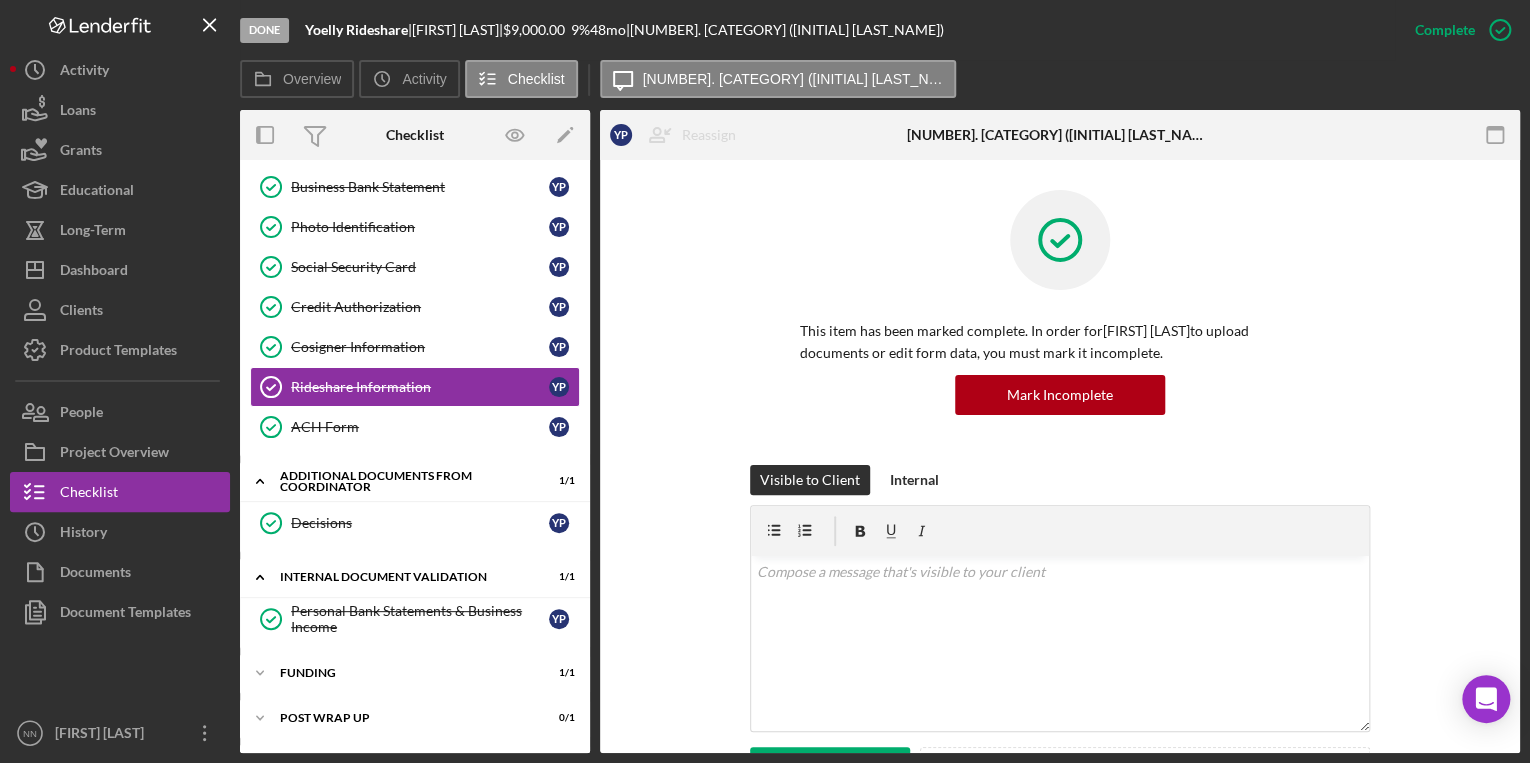 drag, startPoint x: 1520, startPoint y: 488, endPoint x: 1513, endPoint y: 556, distance: 68.359344 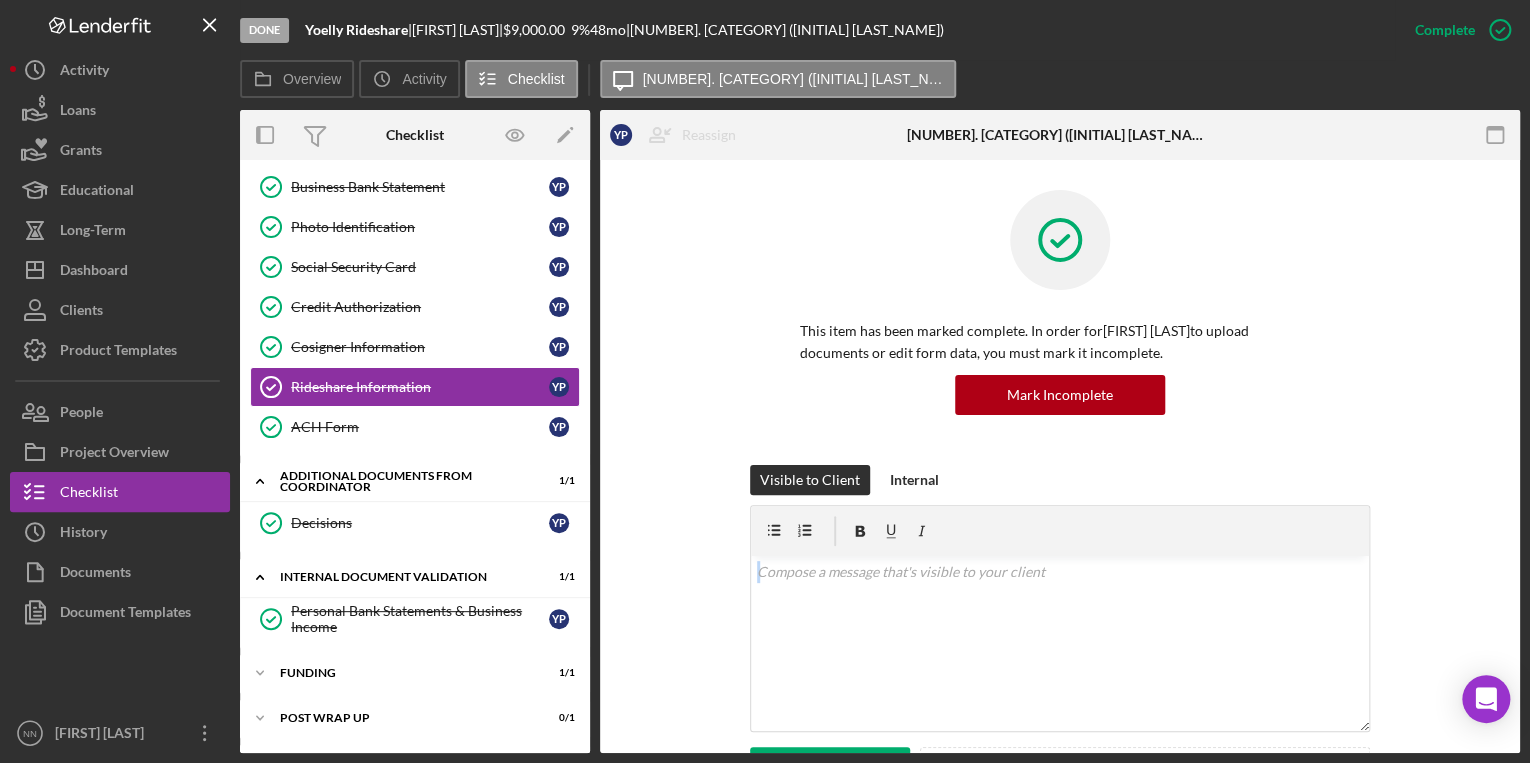 drag, startPoint x: 1513, startPoint y: 556, endPoint x: 1450, endPoint y: 604, distance: 79.20227 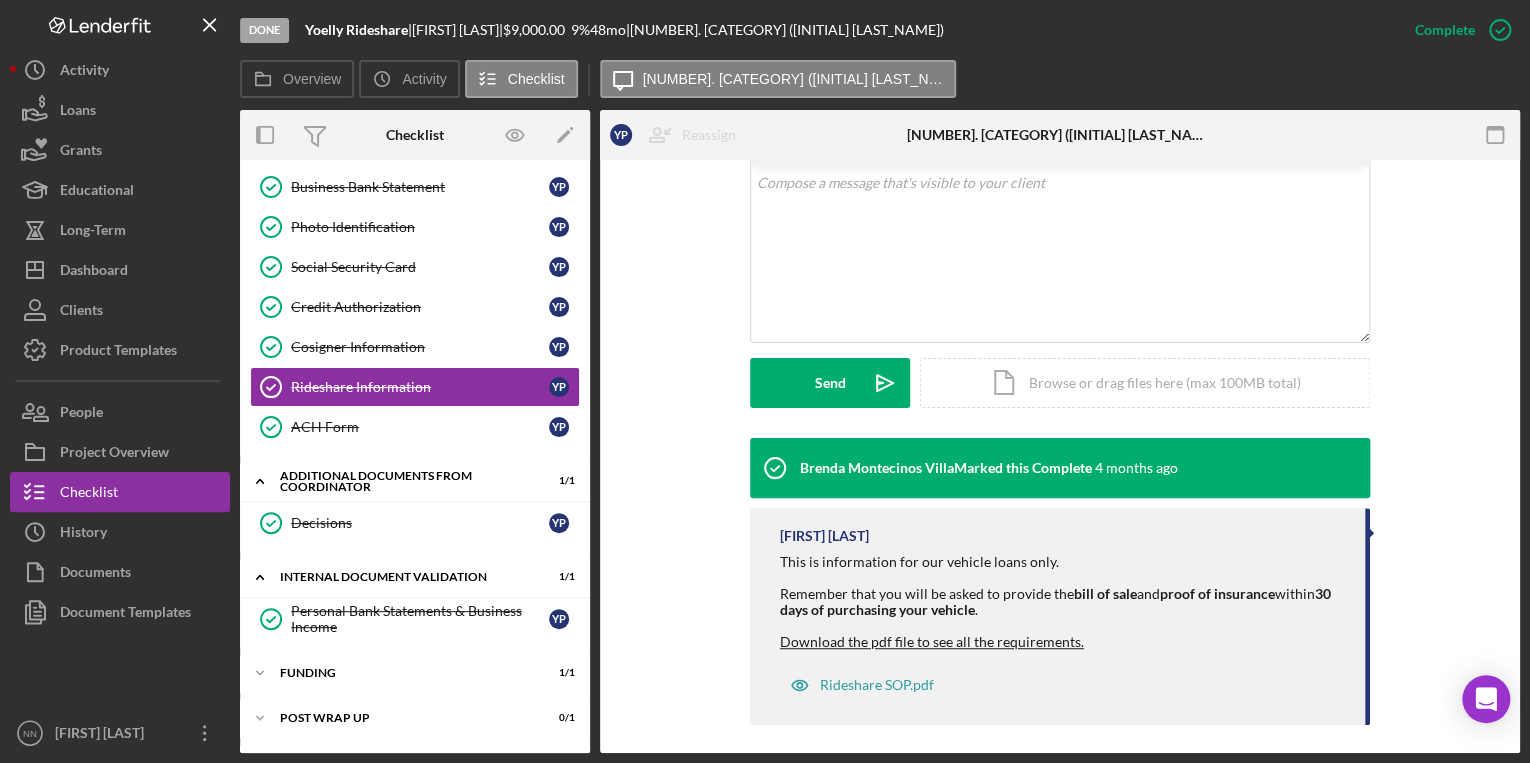 scroll, scrollTop: 400, scrollLeft: 0, axis: vertical 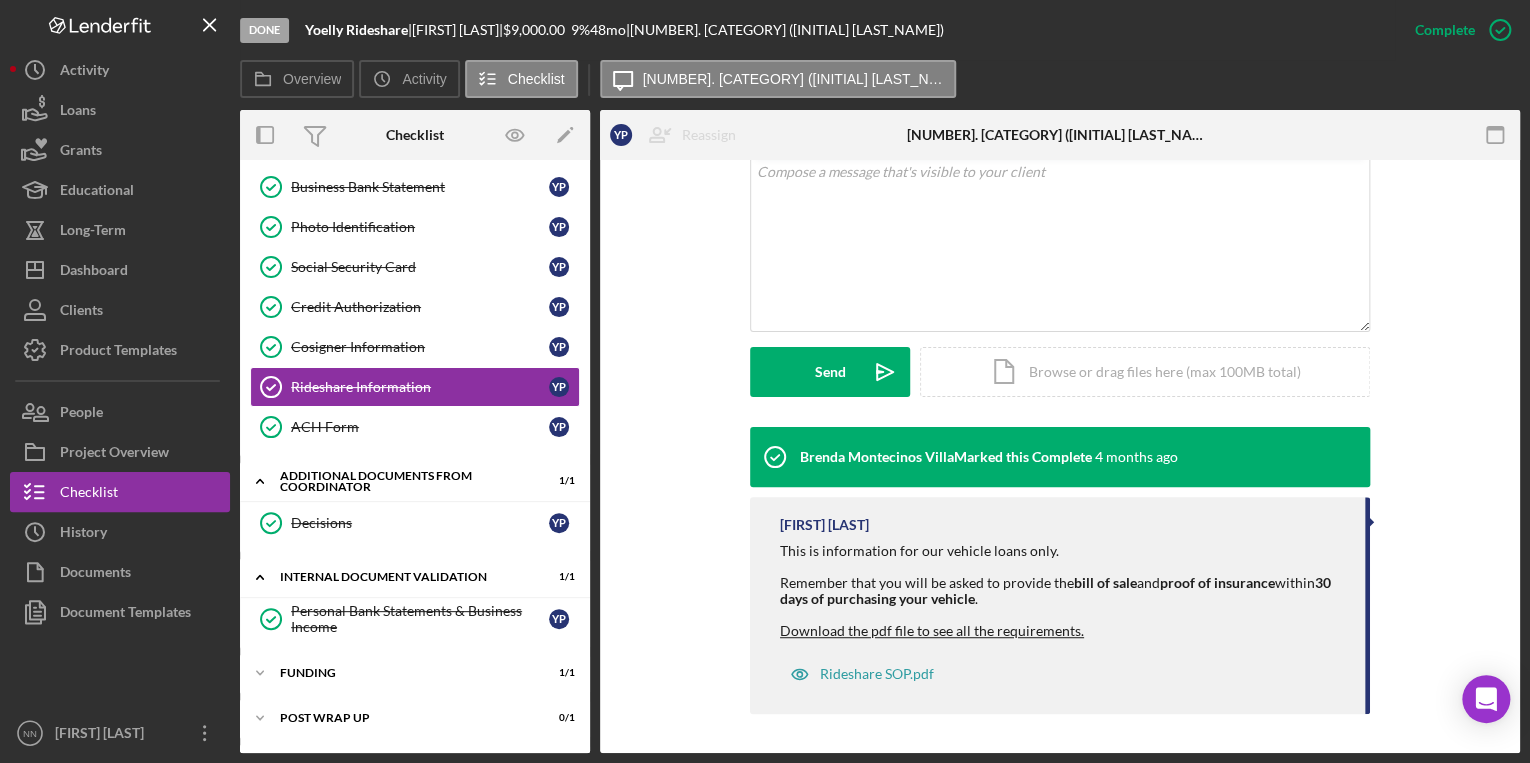 click on "Download the pdf file to see all the requirements." at bounding box center (932, 630) 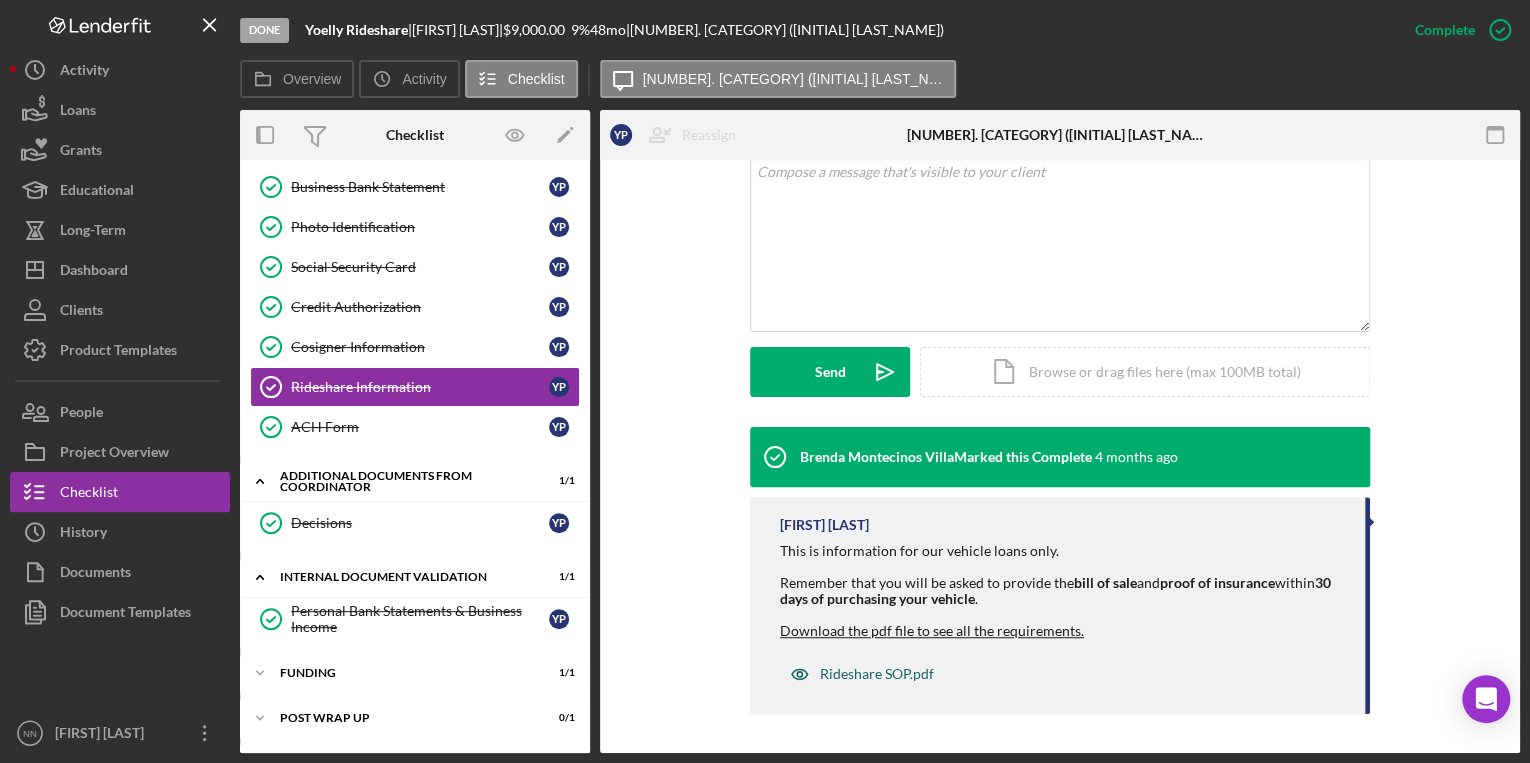 click on "Rideshare SOP.pdf" at bounding box center [862, 674] 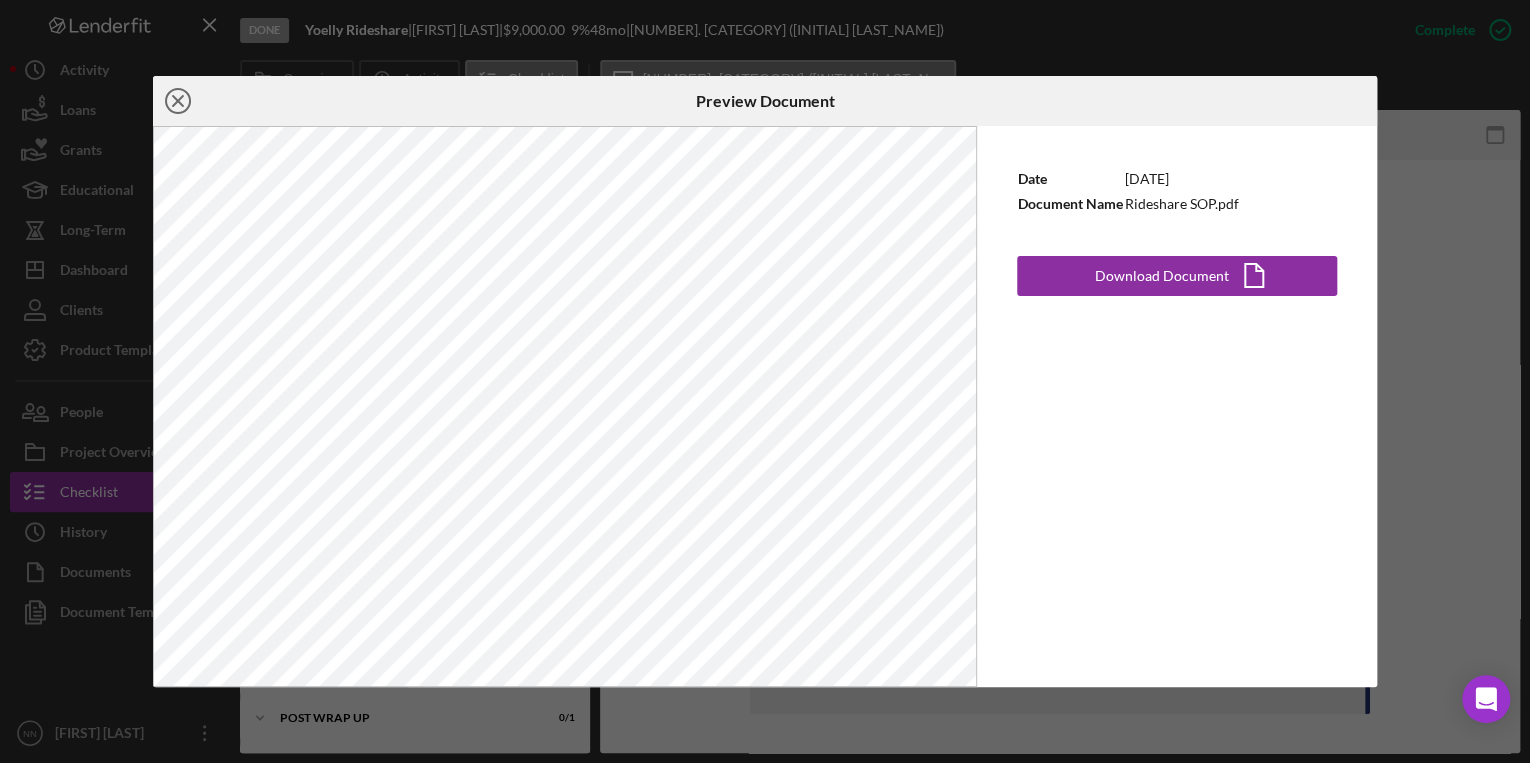 click 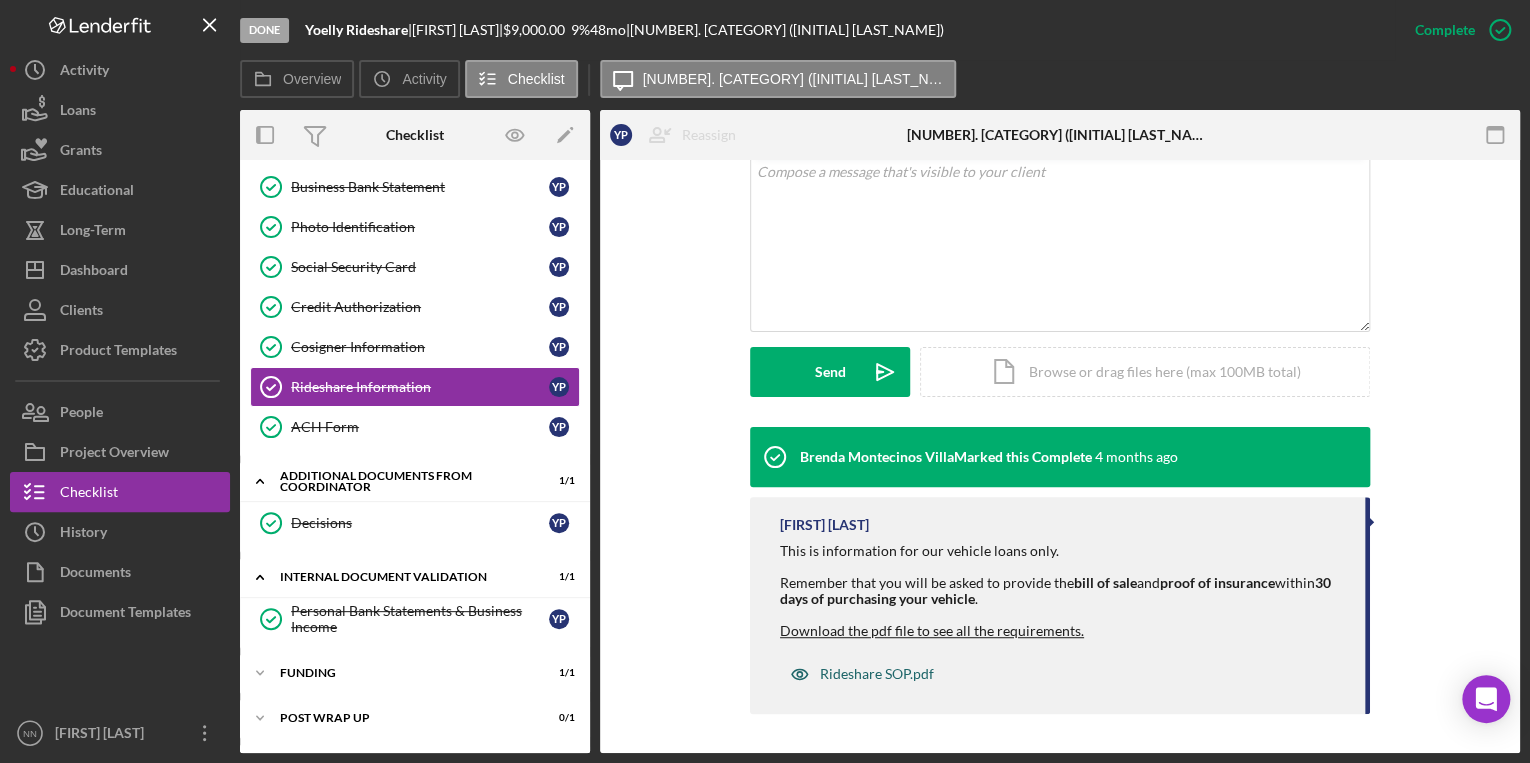 click on "Rideshare SOP.pdf" at bounding box center (877, 674) 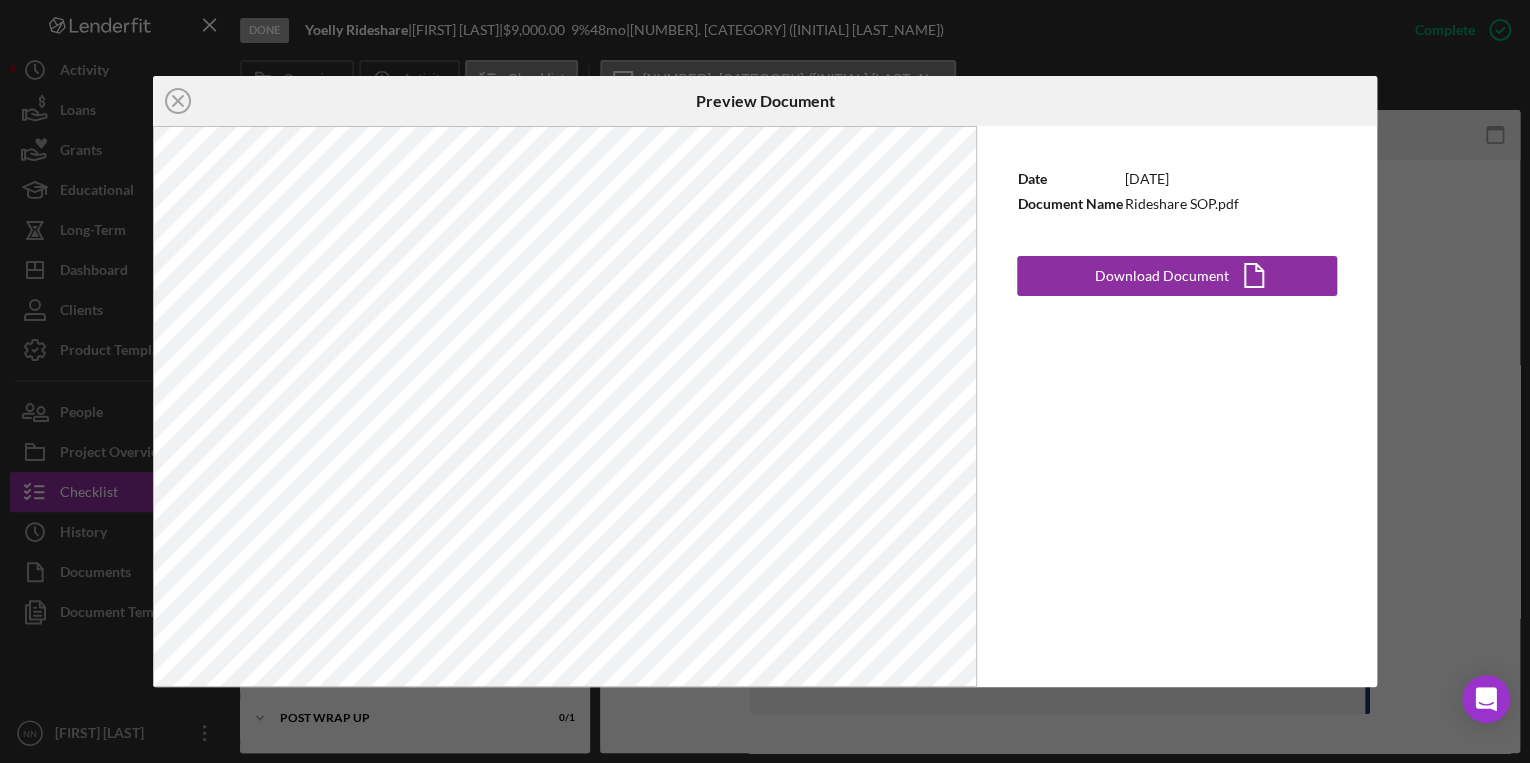 click on "Icon/Close Preview Document Date [DATE] Document Name [DOCUMENT_NAME] Download Document Icon/Document" at bounding box center [765, 381] 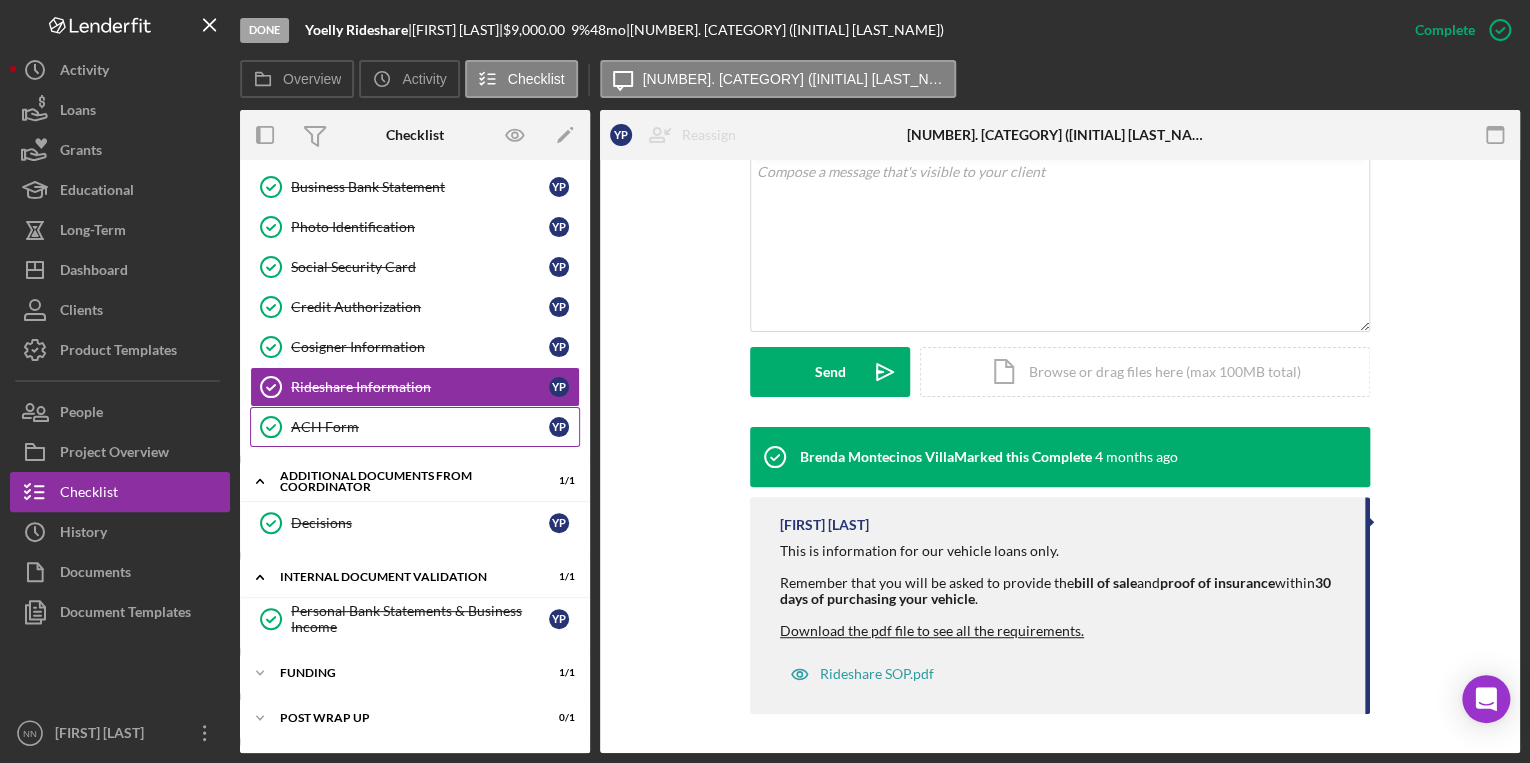 click on "ACH Form" at bounding box center [420, 427] 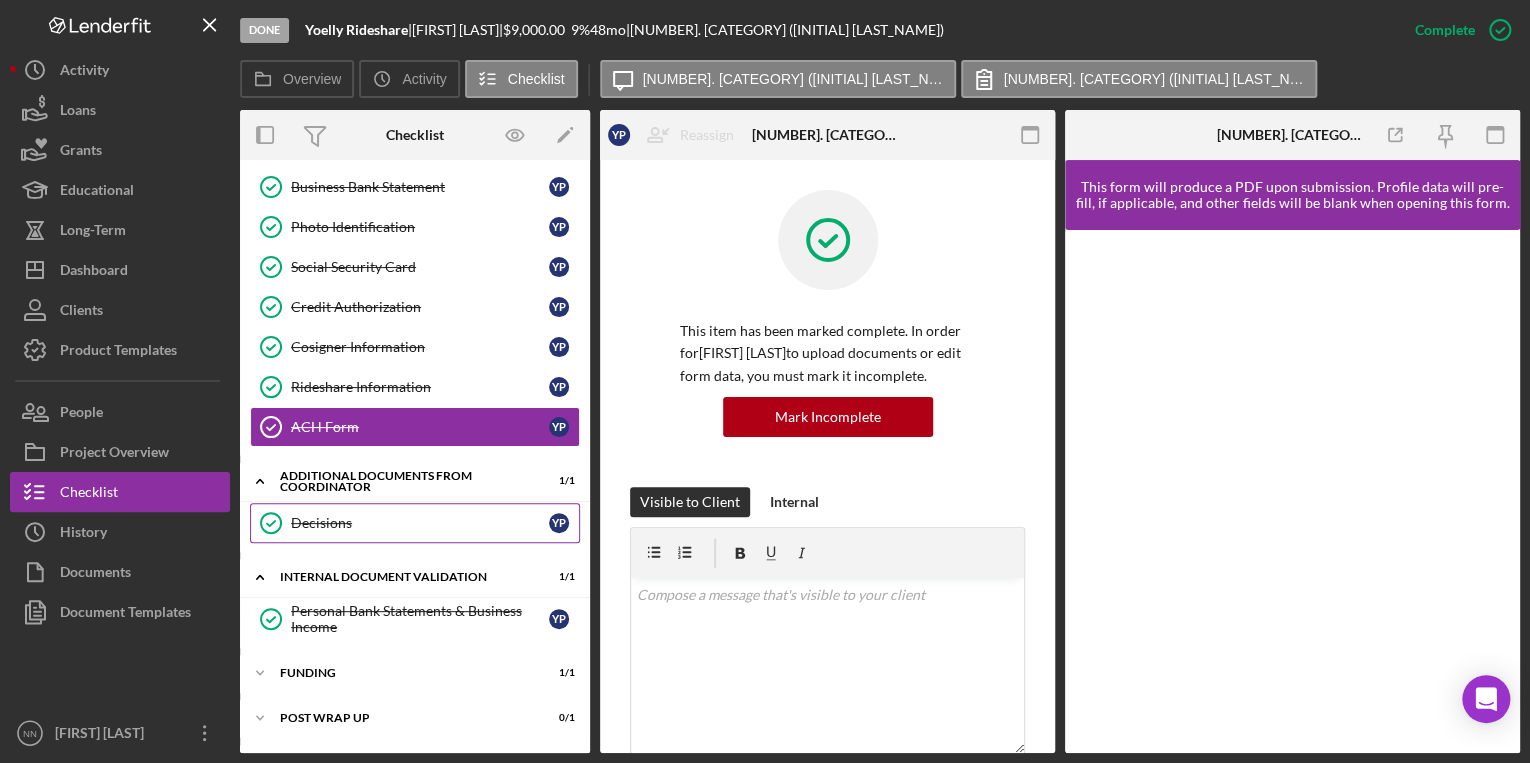 click on "Decisions" at bounding box center (420, 523) 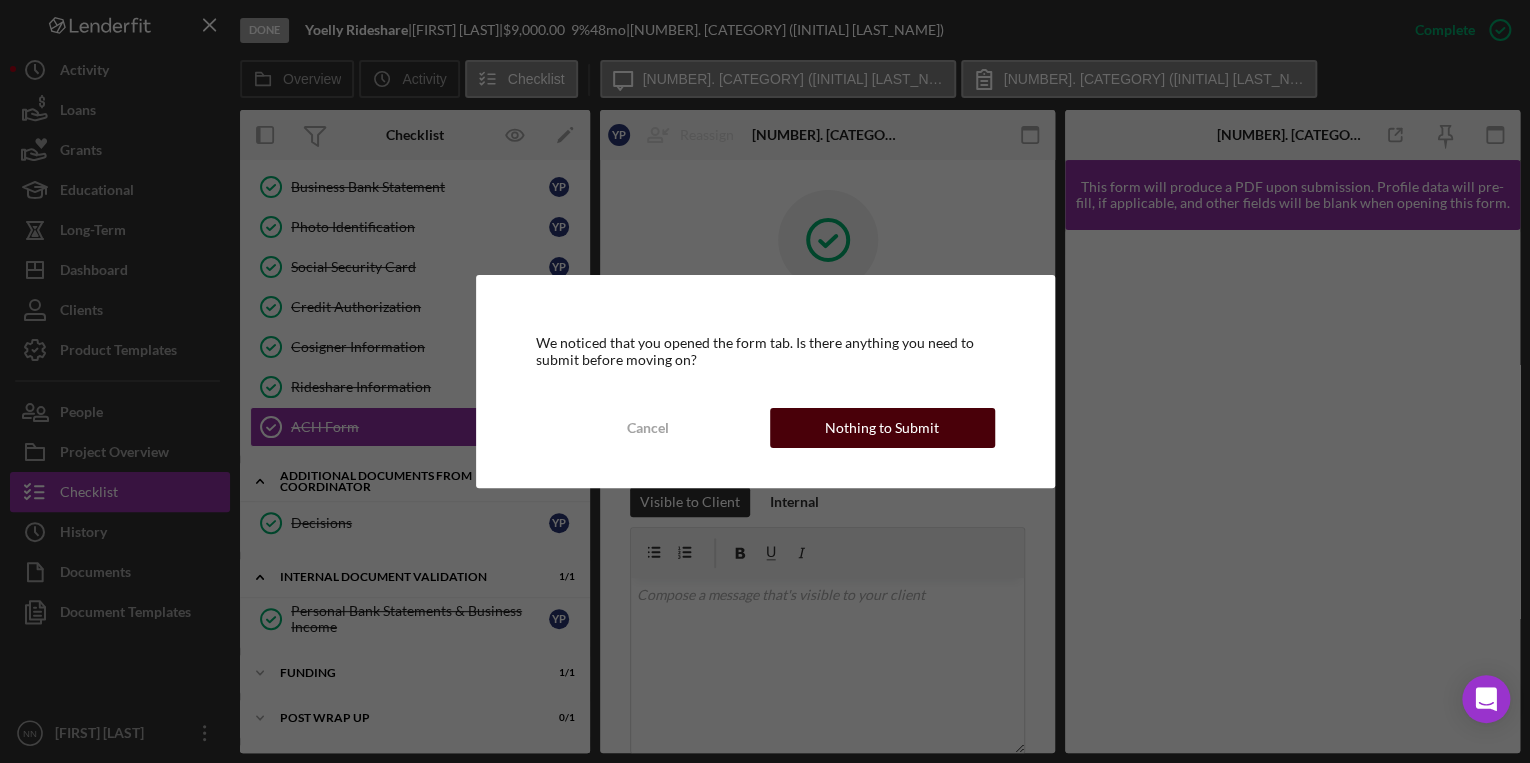 click on "Nothing to Submit" at bounding box center [882, 428] 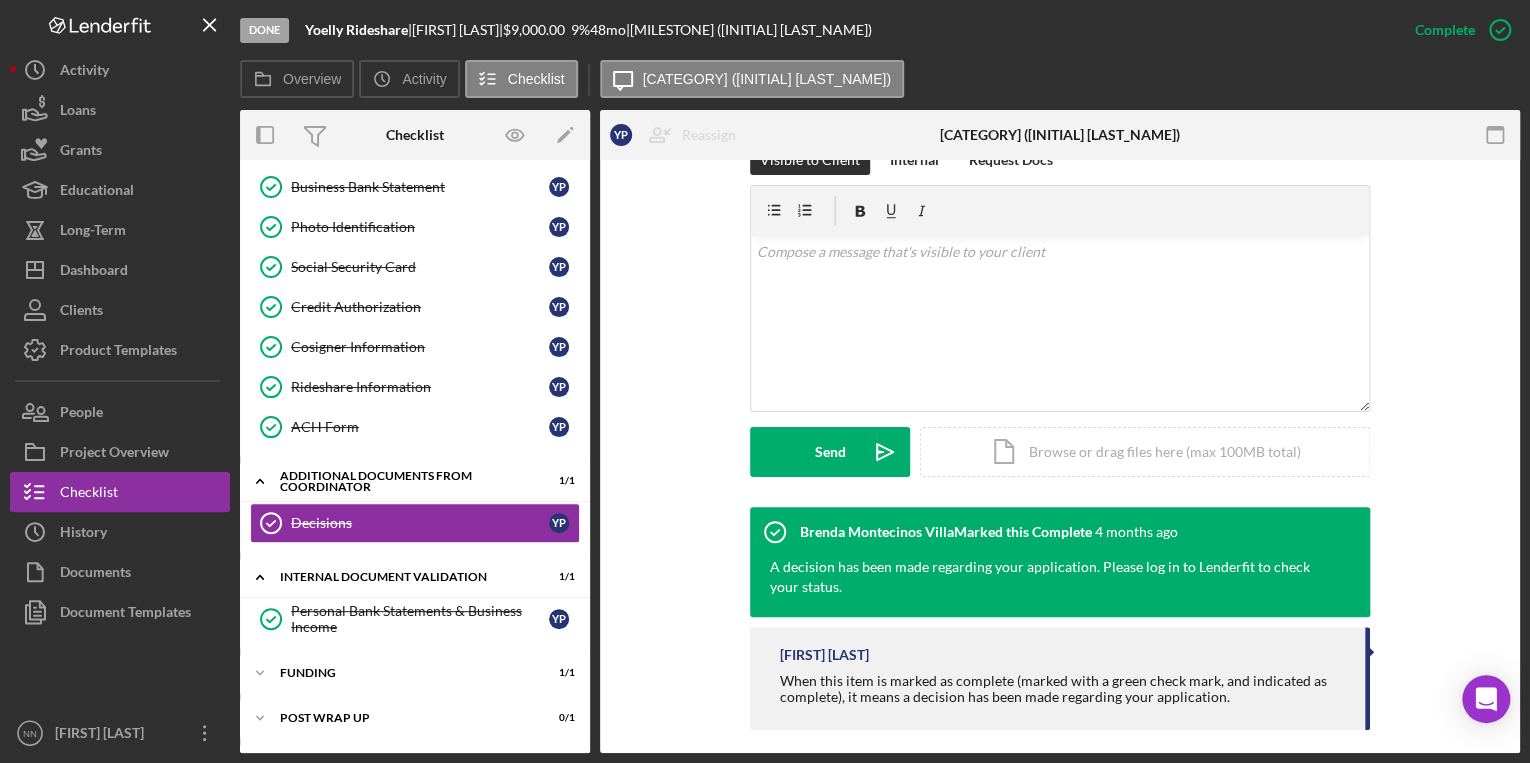 scroll, scrollTop: 336, scrollLeft: 0, axis: vertical 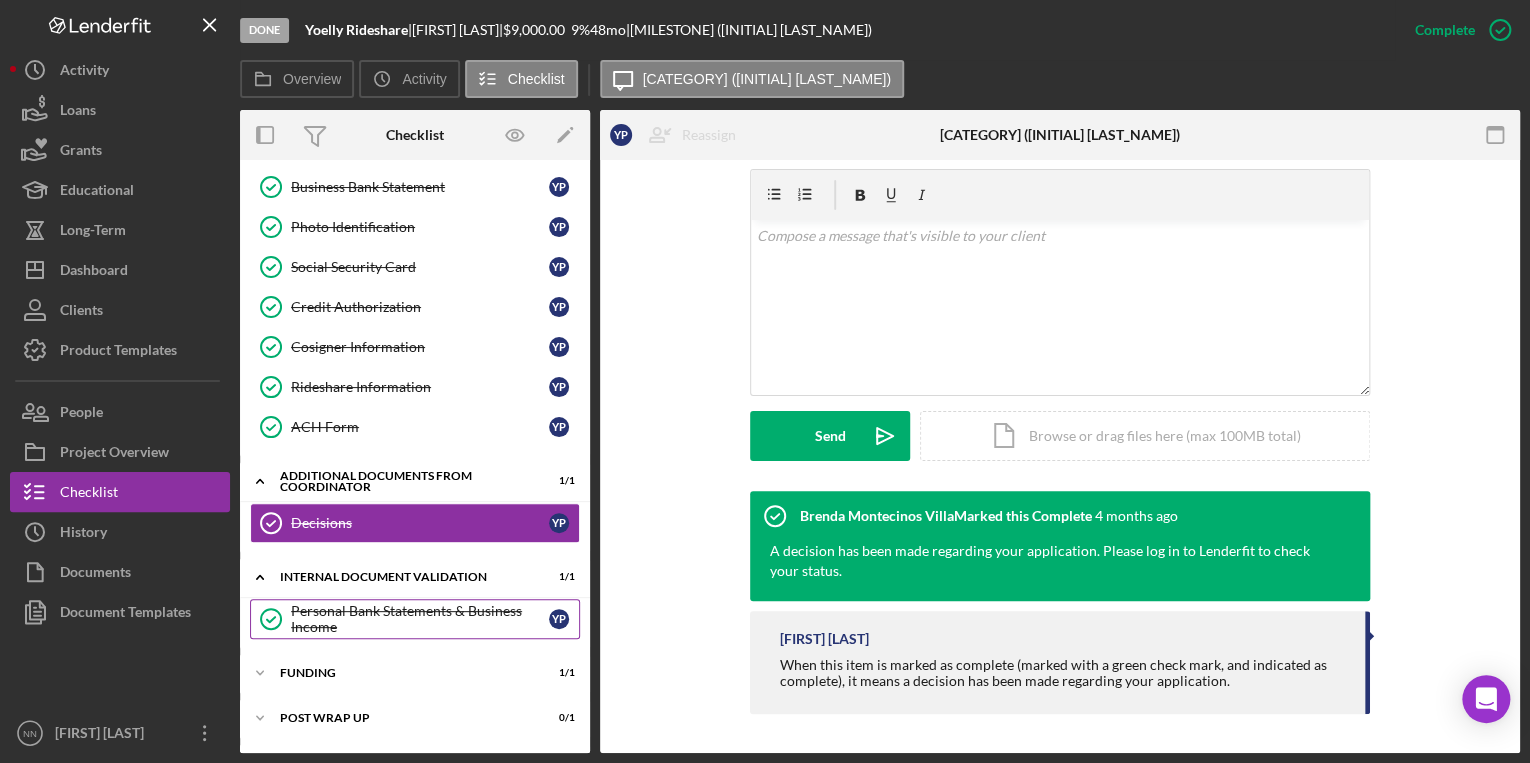 click on "Personal Bank Statements & Business Income" at bounding box center [420, 619] 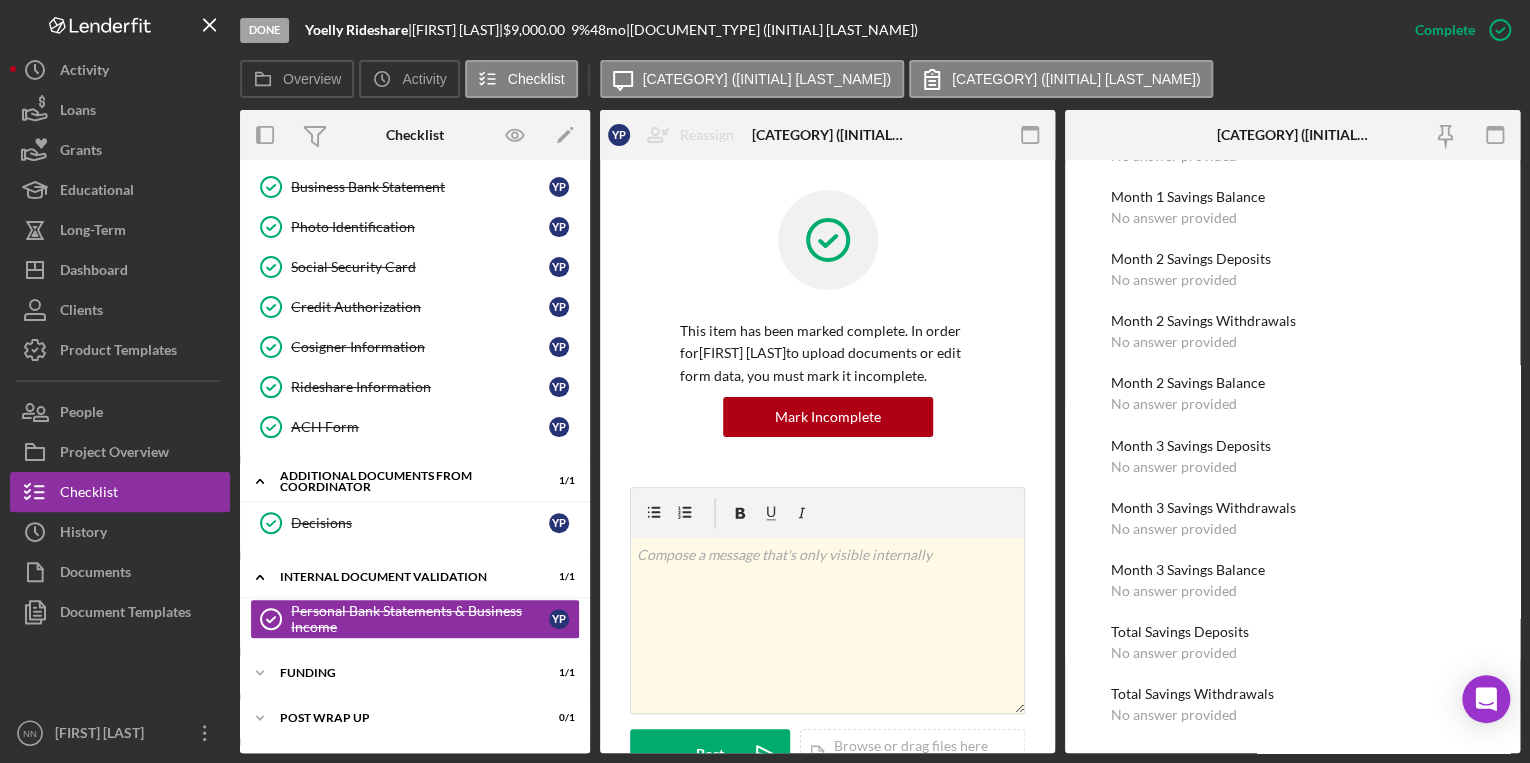 scroll, scrollTop: 0, scrollLeft: 0, axis: both 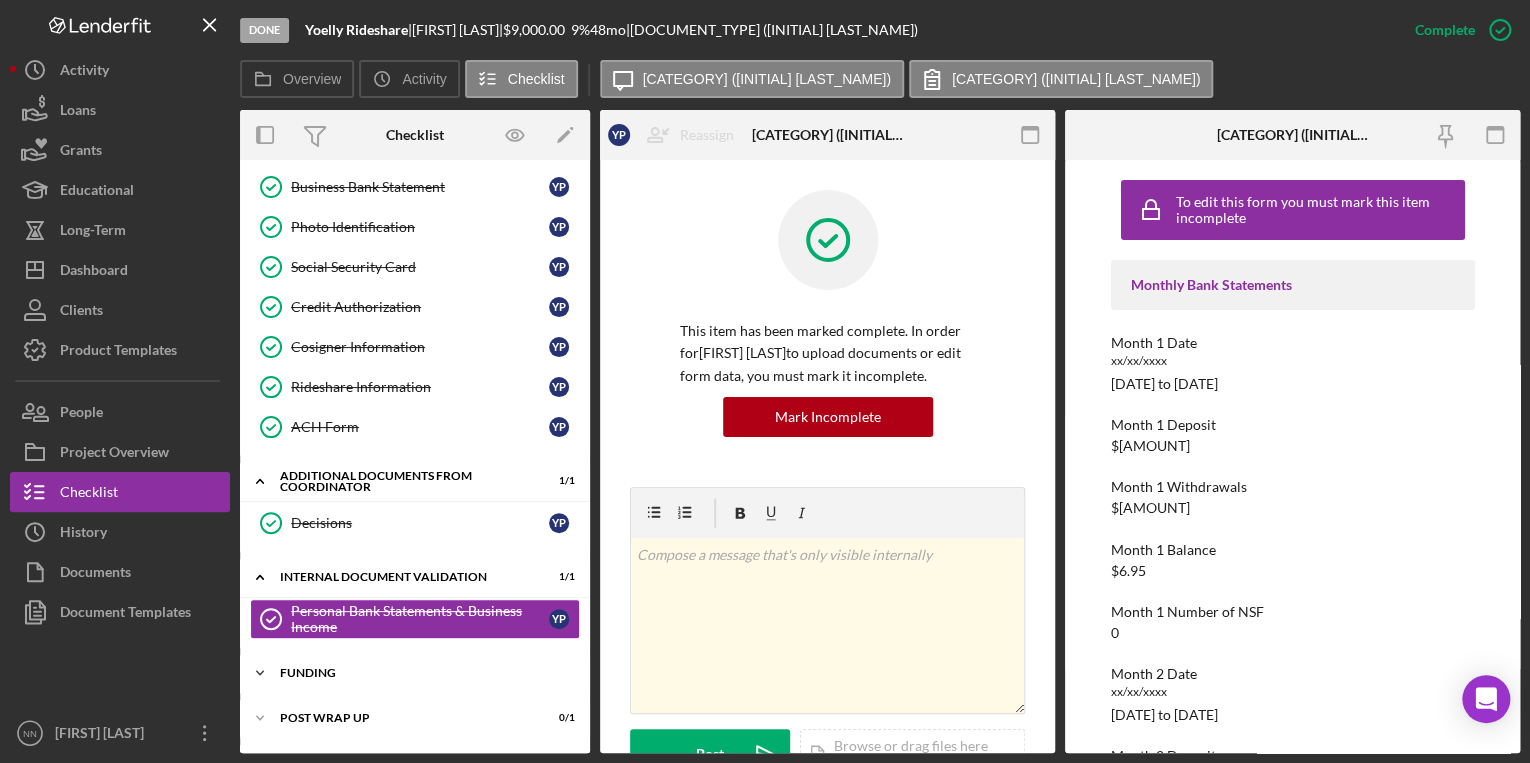 click on "Funding" at bounding box center (422, 673) 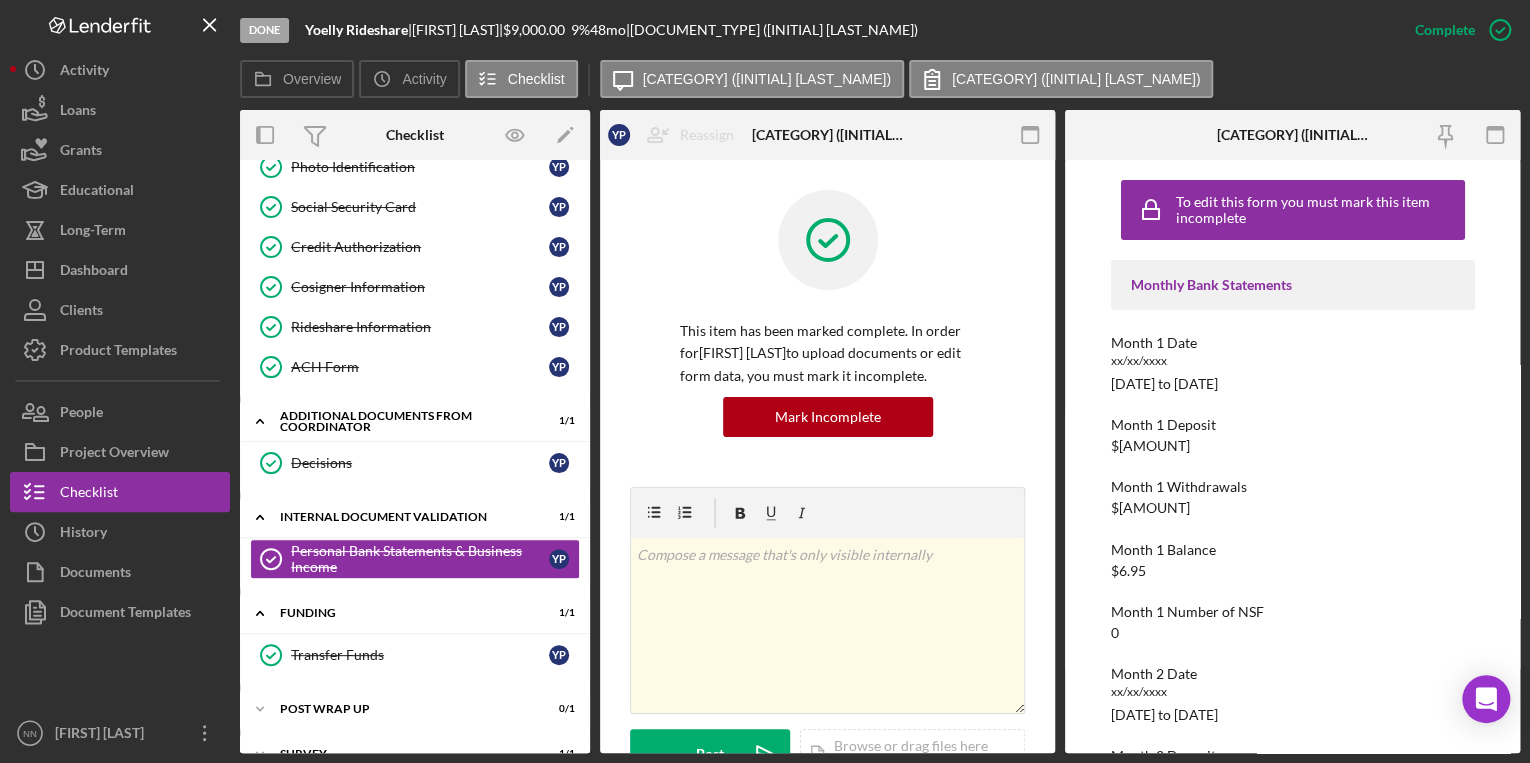 scroll, scrollTop: 490, scrollLeft: 0, axis: vertical 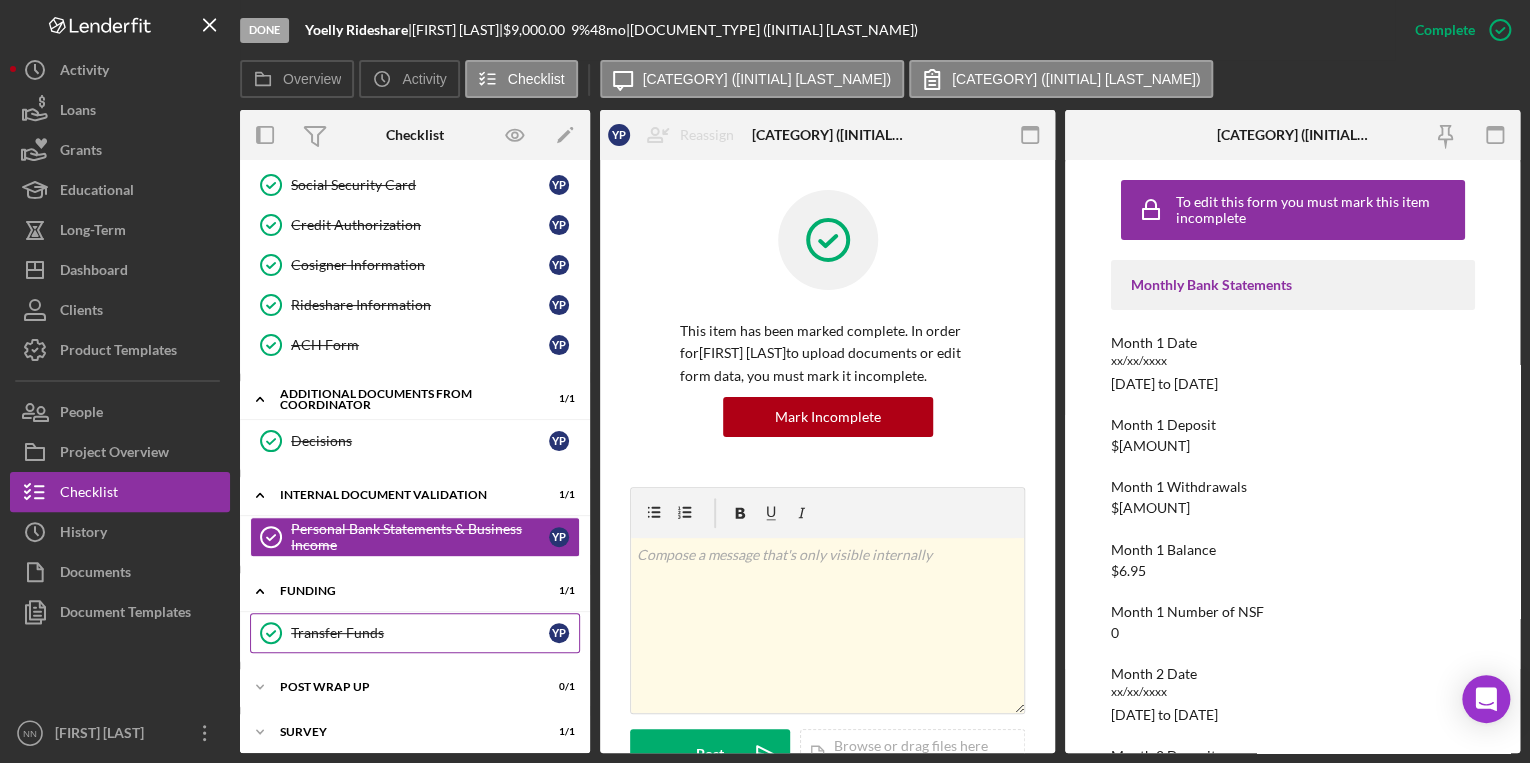 click on "Transfer Funds Transfer Funds Y P" at bounding box center [415, 633] 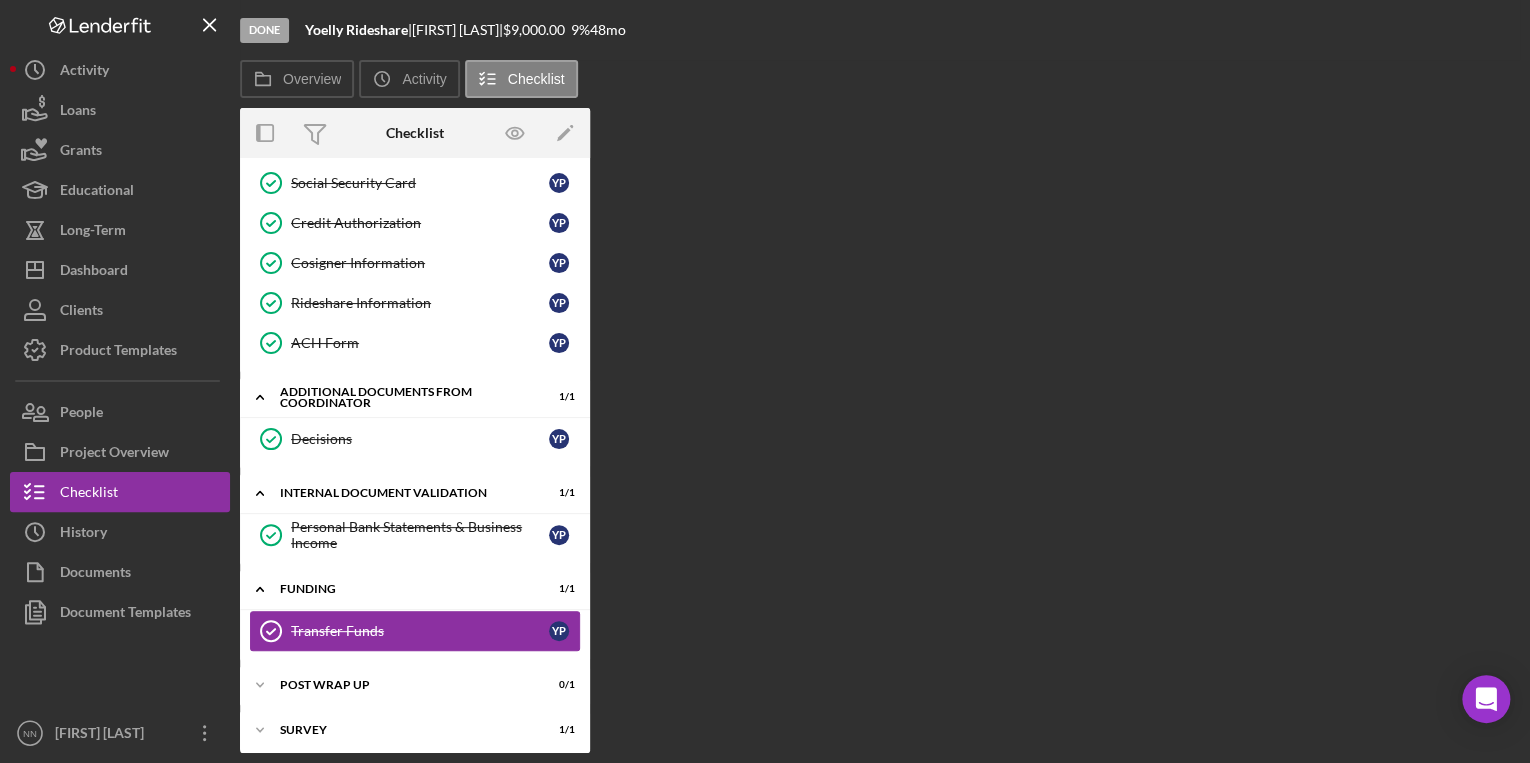 scroll, scrollTop: 490, scrollLeft: 0, axis: vertical 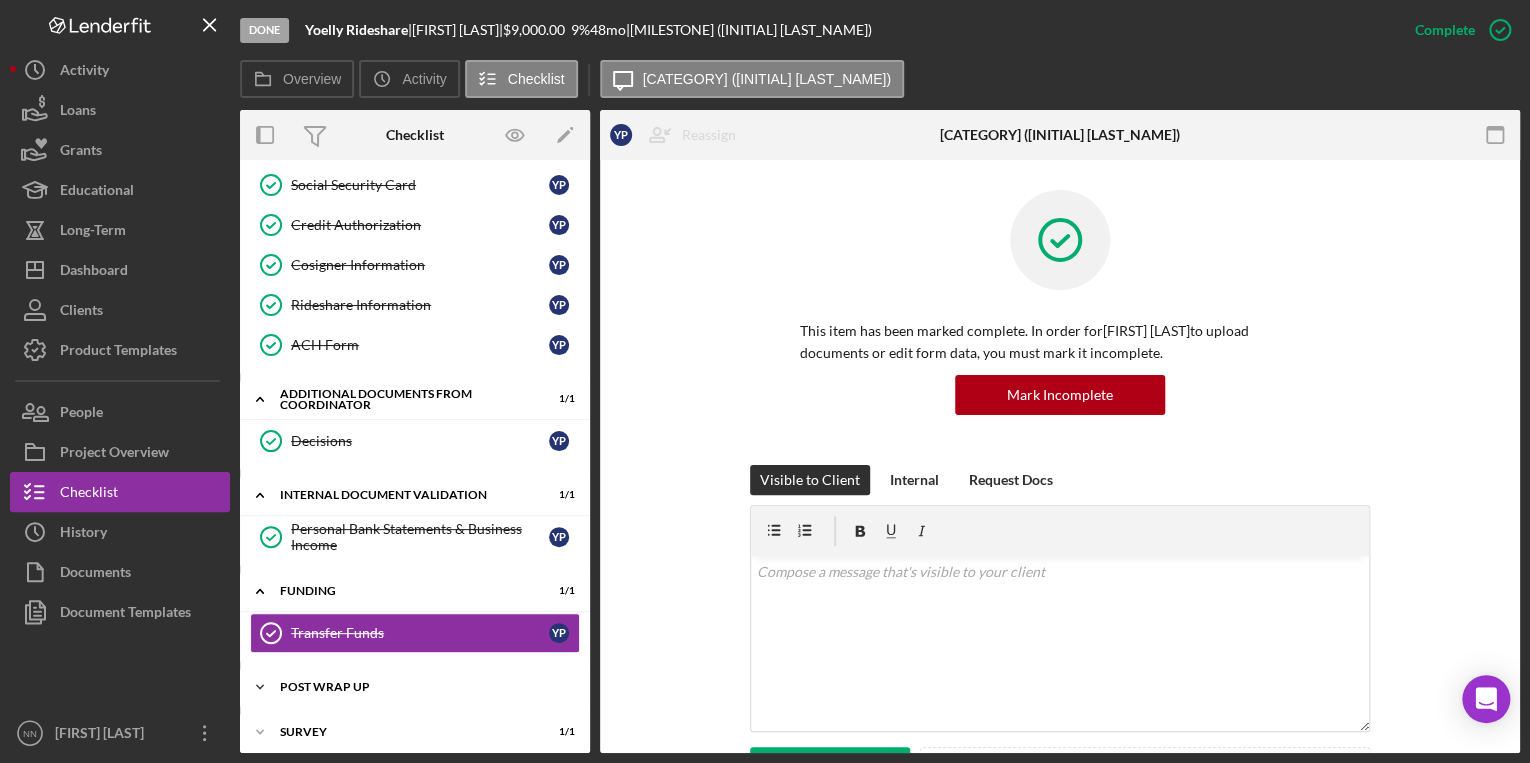 click on "Post Wrap Up" at bounding box center [422, 687] 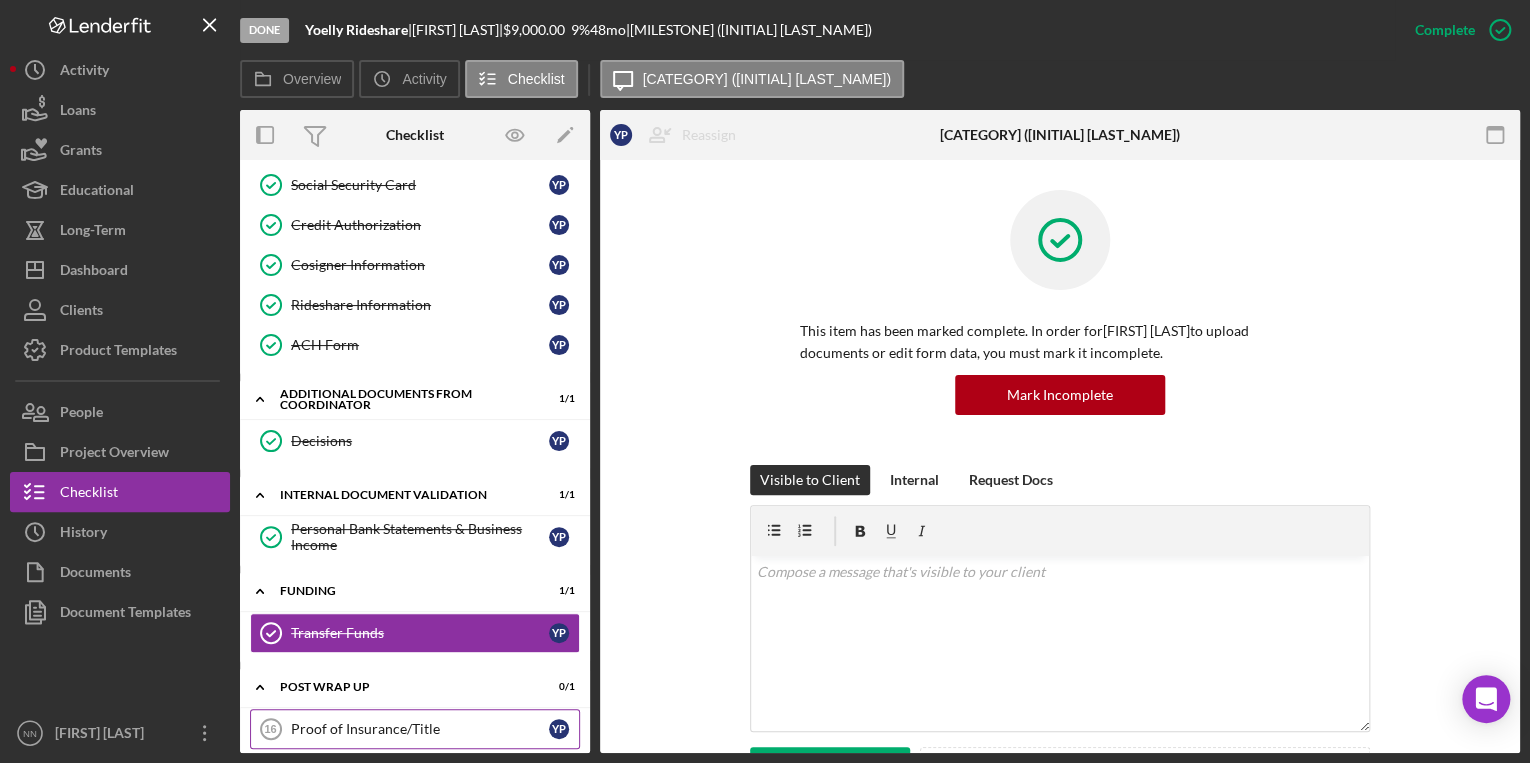 drag, startPoint x: 420, startPoint y: 712, endPoint x: 364, endPoint y: 727, distance: 57.974133 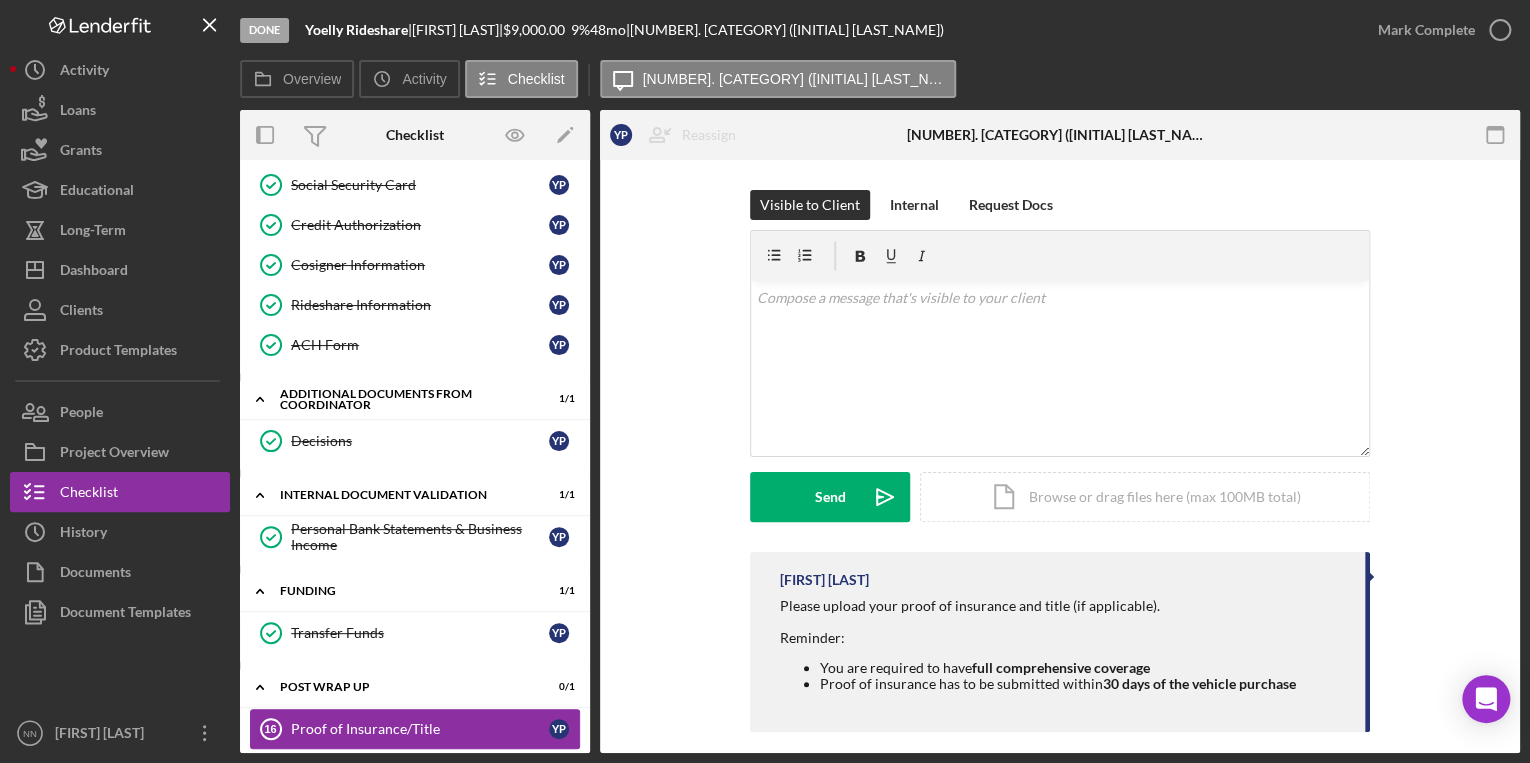 click on "[CATEGORY] [CATEGORY] Y P" at bounding box center (415, 729) 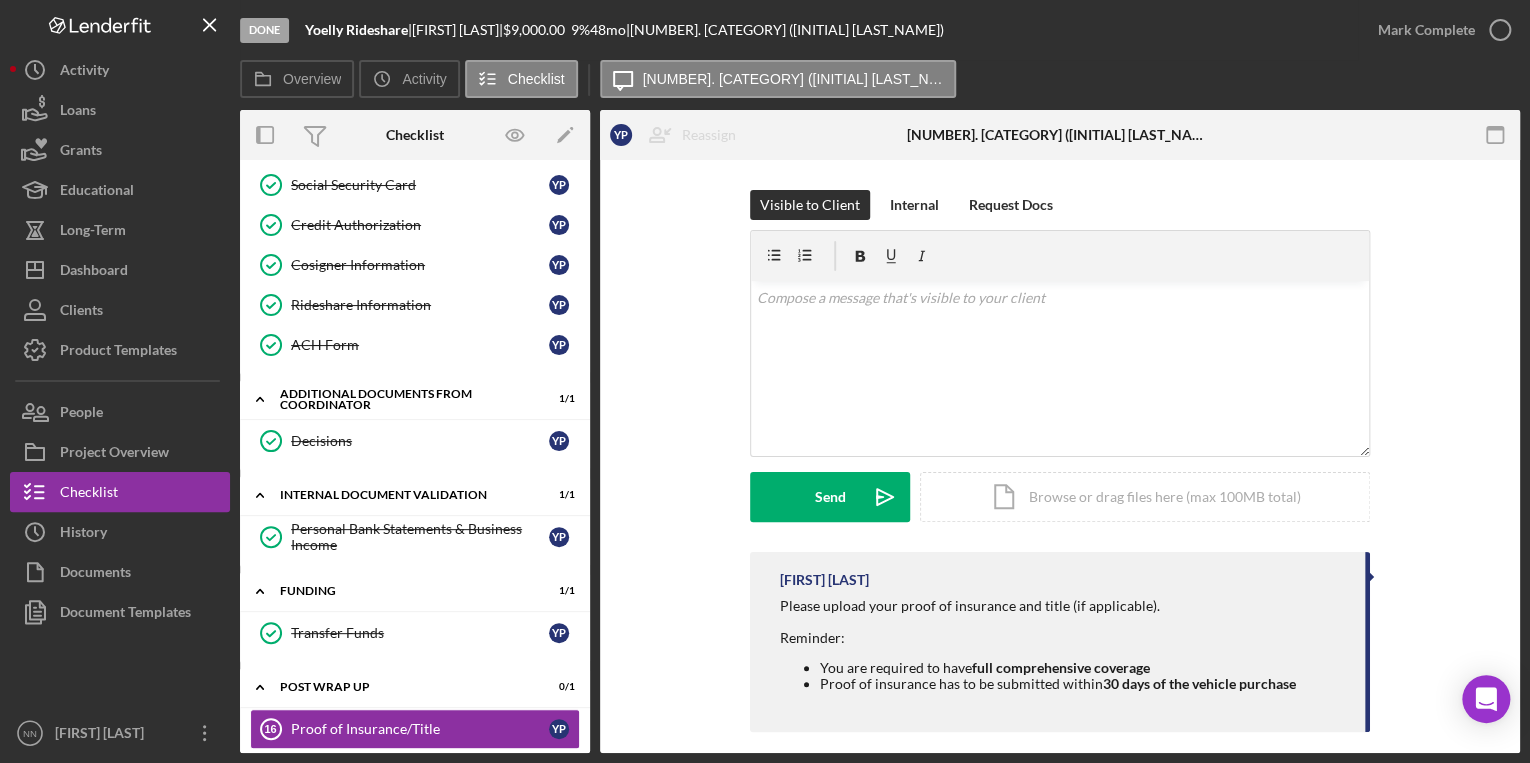 scroll, scrollTop: 540, scrollLeft: 0, axis: vertical 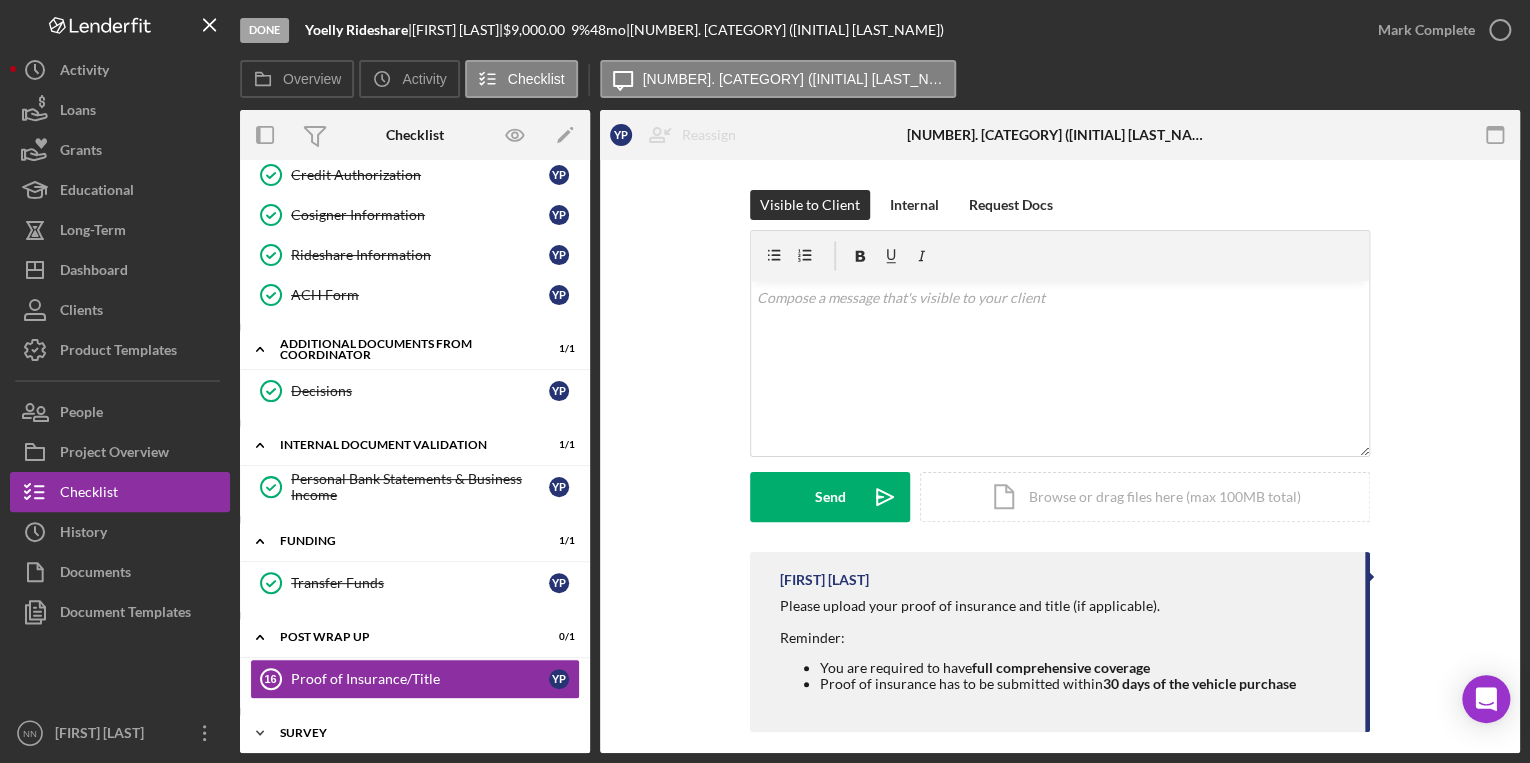 click on "Survey" at bounding box center (422, 733) 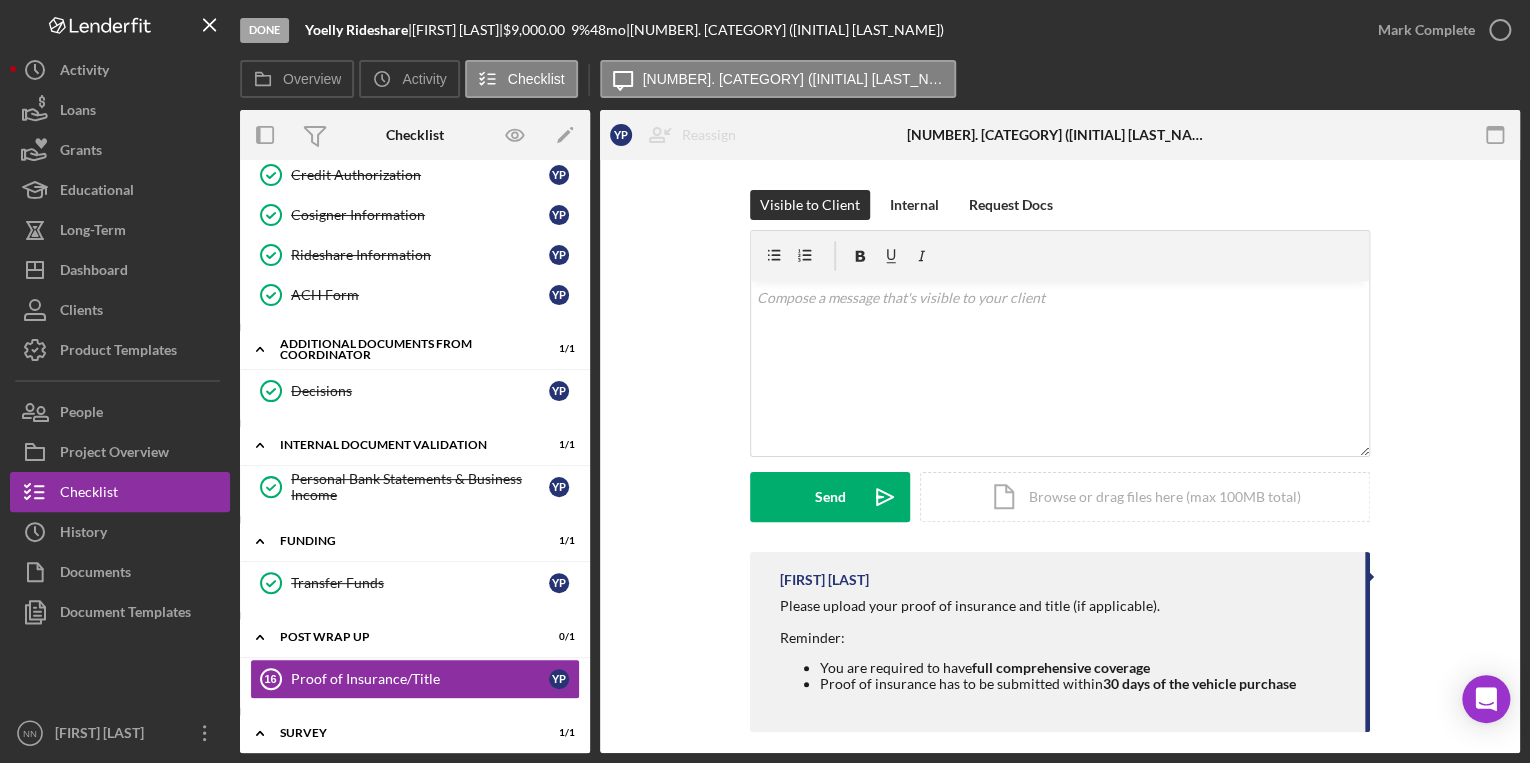 click on "Overview Internal Workflow Stage Done Icon/Dropdown Arrow Archive (can unarchive later if needed) Sent to Downhome Overview Edit Icon/Edit Status Ongoing Risk Rating Sentiment Rating 5 Product Name [PRODUCT_NAME] Created Date [DATE] Started Date [DATE] Closing Goal [DATE] Contact NN [FIRST] [LAST] Account Executive Weekly Status Update Off Inactivity Alerts Off Initial Request Edit Icon/Edit Amount $[AMOUNT] Standard Rate [PERCENT]% Standard Term [DURATION] months Key Ratios Edit Icon/Edit DSCR Collateral Coverage DTI LTV Global DSCR Global Collateral Coverage Global DTI NOI Recomendation Edit Icon/Edit Payment Type Rate Term (months) Amount Down Payment Closing Fee Include closing fee in amount financed? No Origination Fee Include origination fee in amount financed? No Amount Financed Closing Date First Payment Date Maturity Date Resolution Edit Icon/Edit Resolution Approved Resolution Date [DATE] Payment Type Rate [PERCENT]% Term (months) [DURATION] Amount $[AMOUNT] Down Payment Closing Fee No No Y" at bounding box center [880, 431] 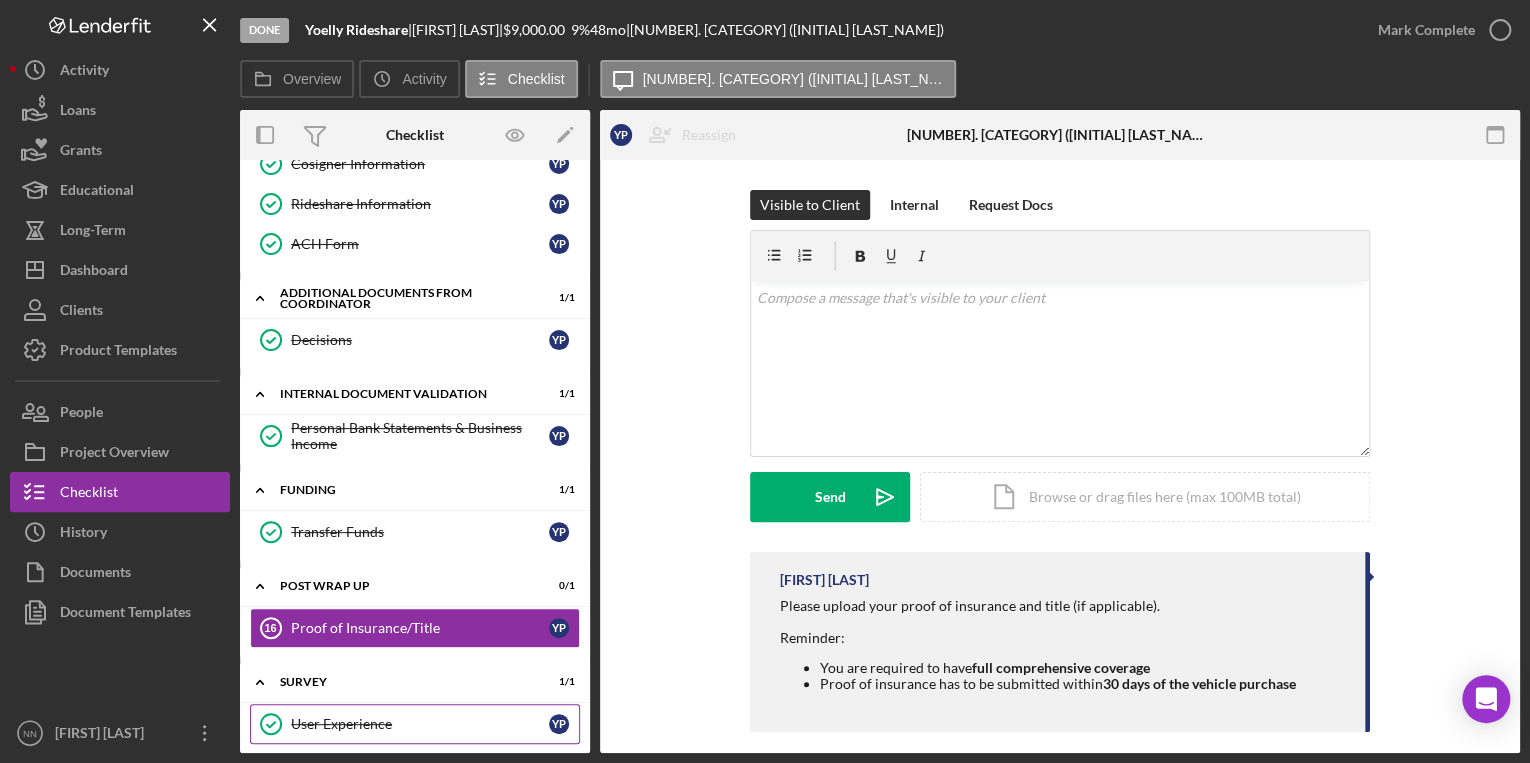 click on "User Experience" at bounding box center (420, 724) 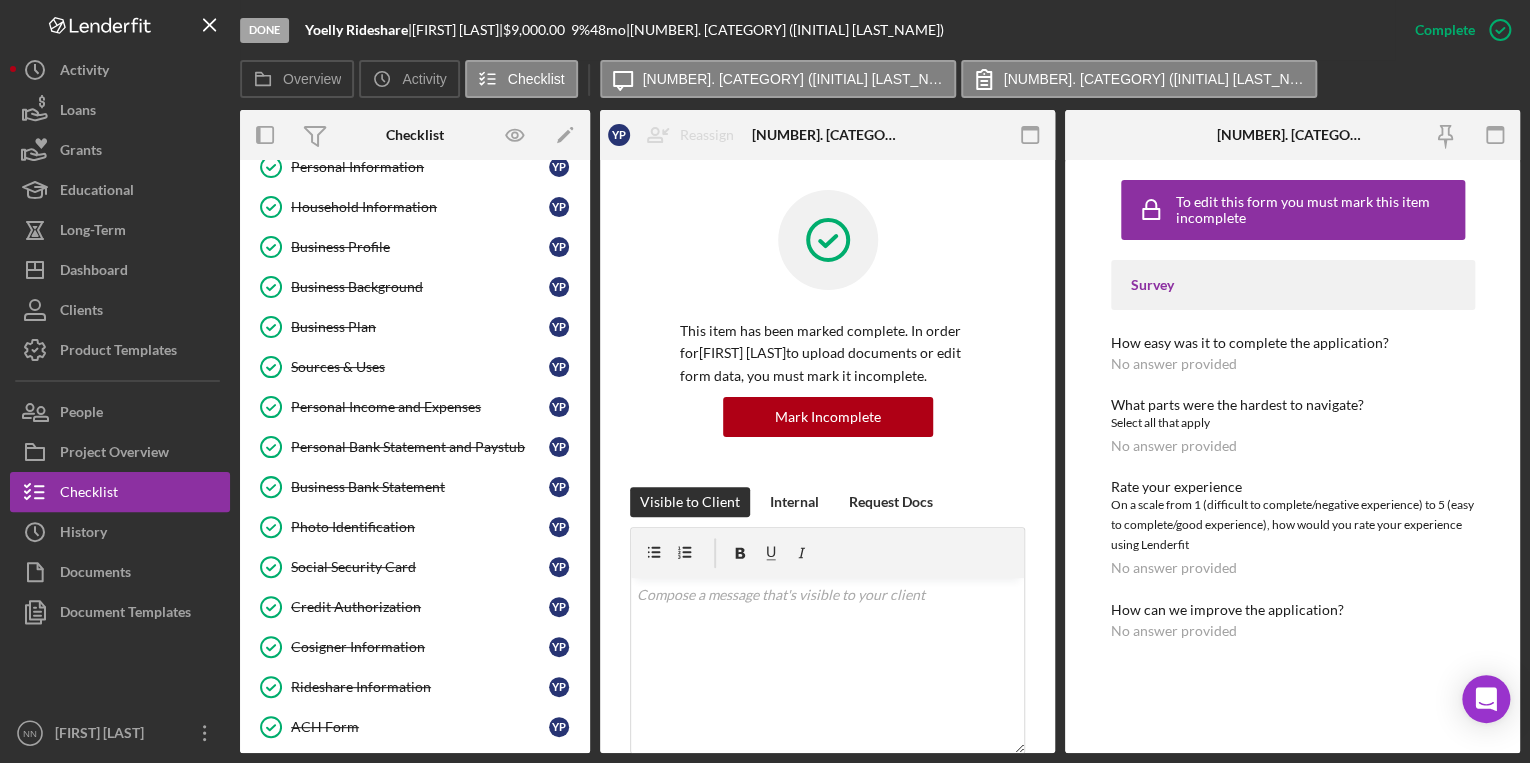 scroll, scrollTop: 0, scrollLeft: 0, axis: both 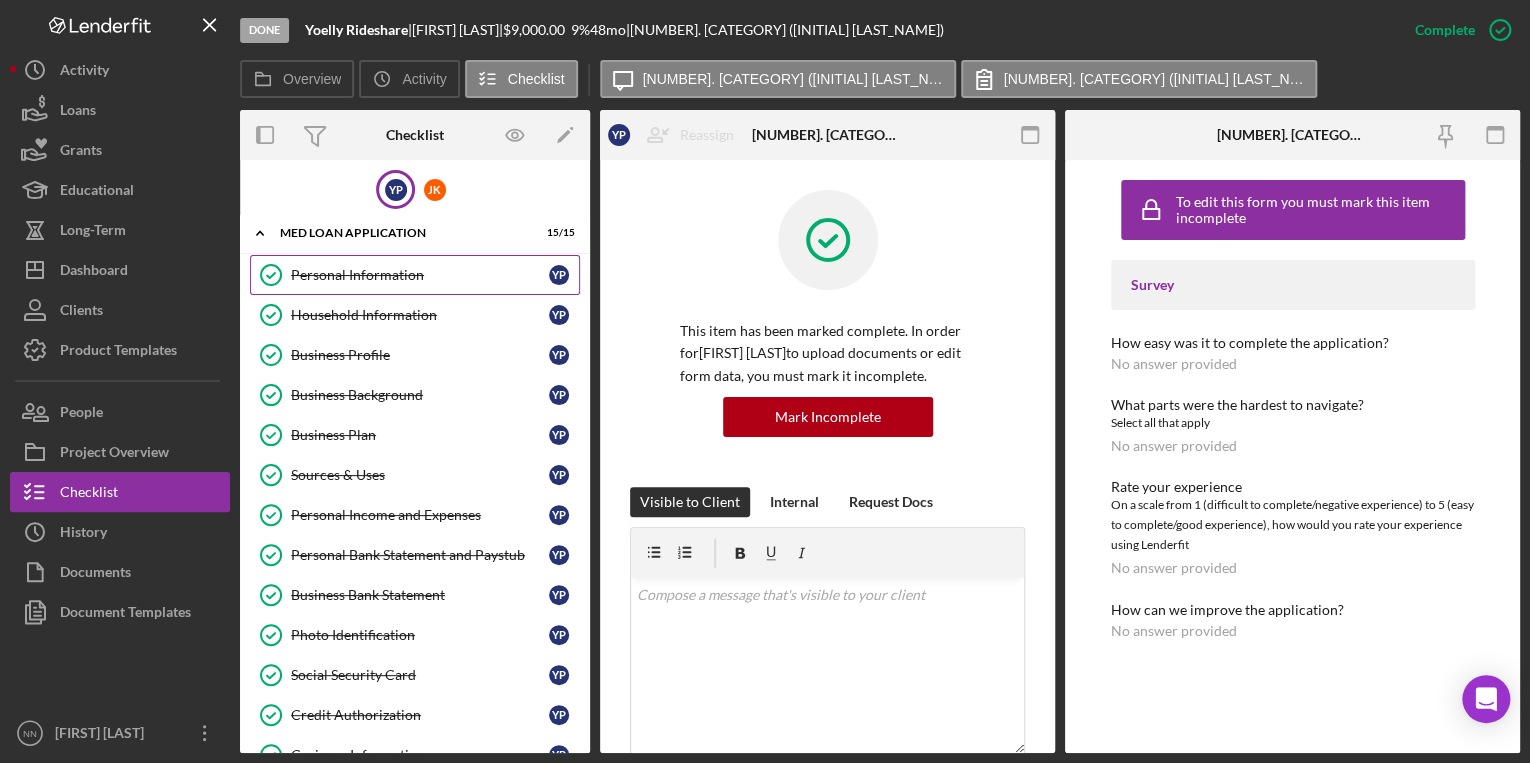 click on "Personal Information" at bounding box center [420, 275] 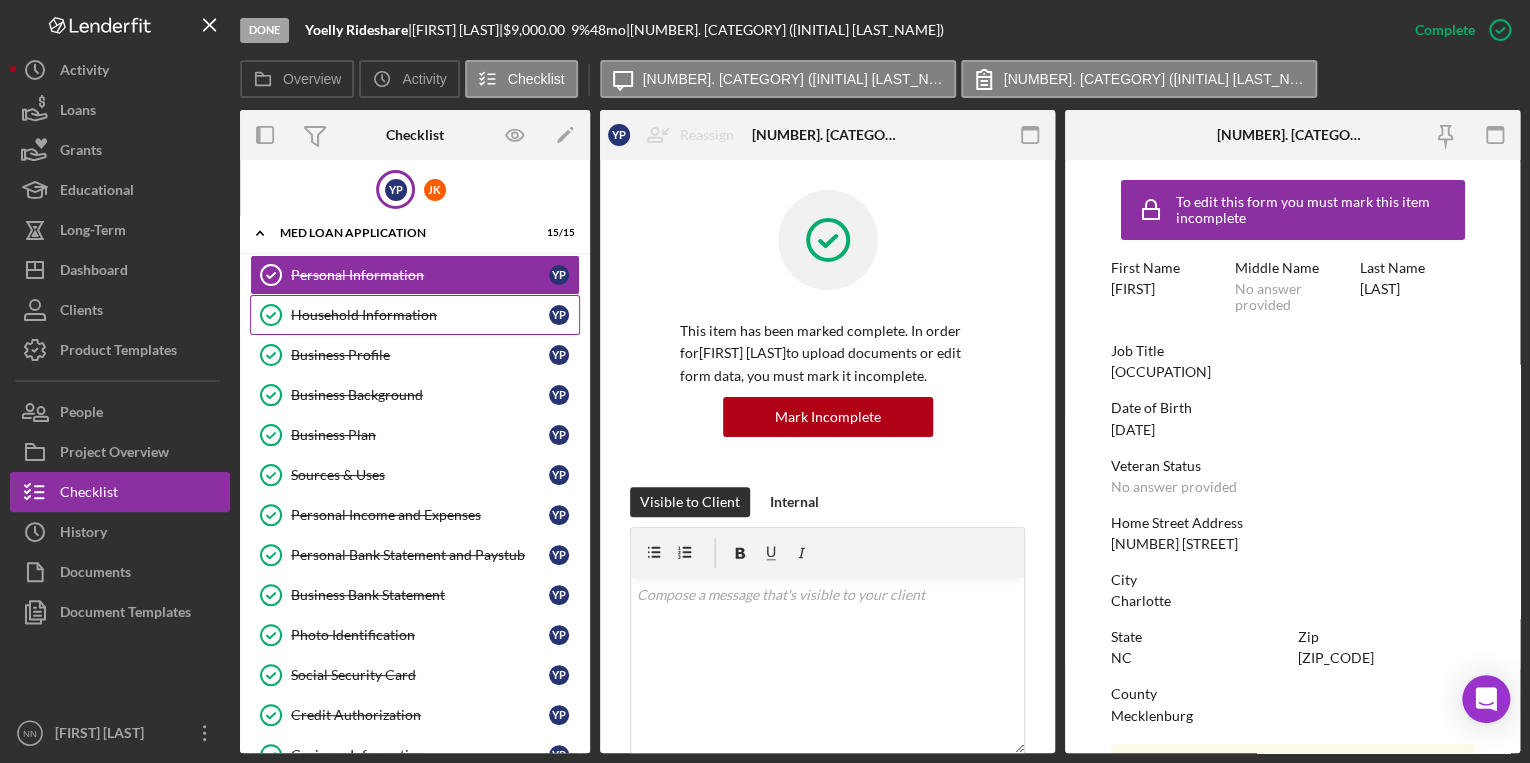 click on "Household Information" at bounding box center (420, 315) 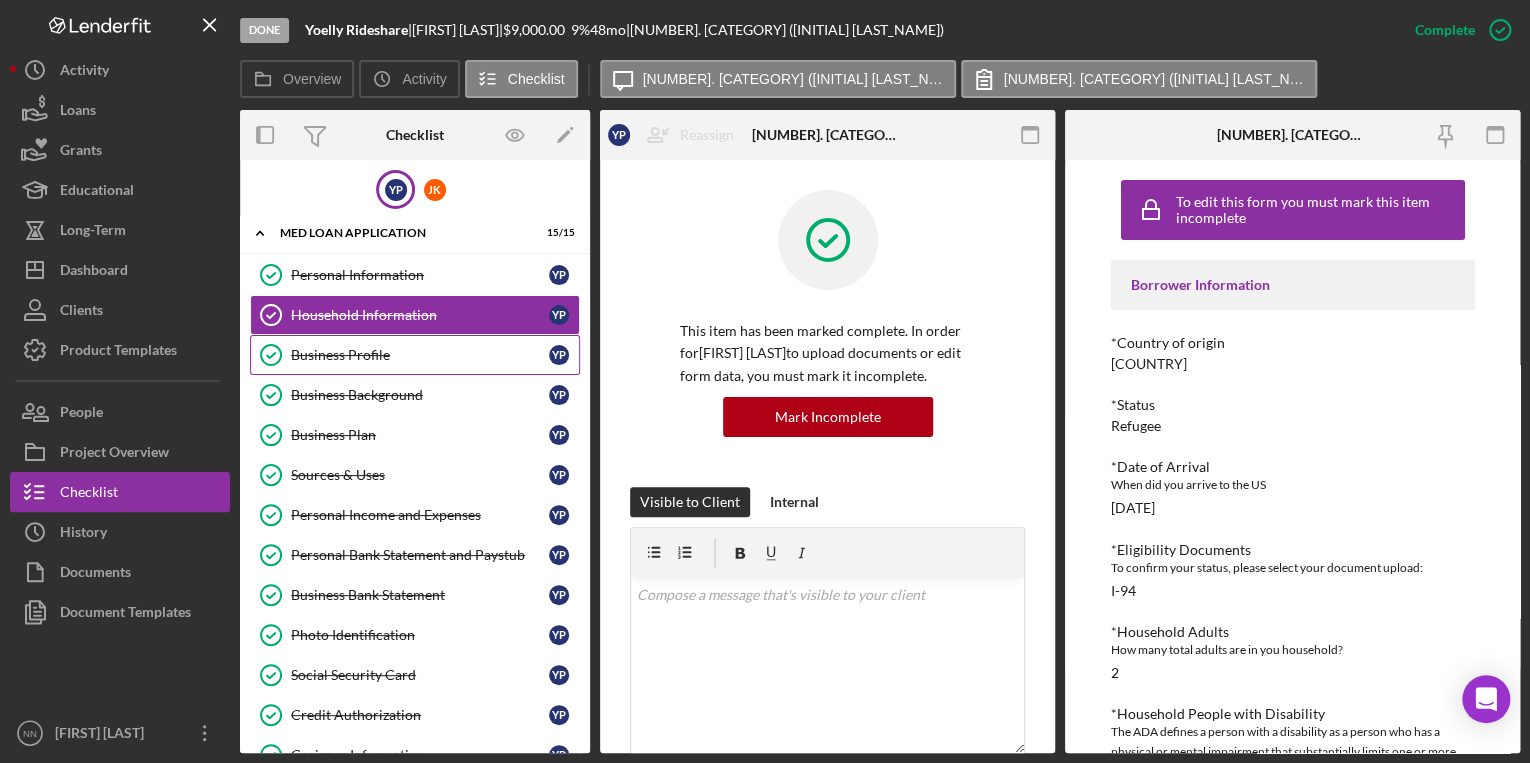 click on "Business Profile" at bounding box center (420, 355) 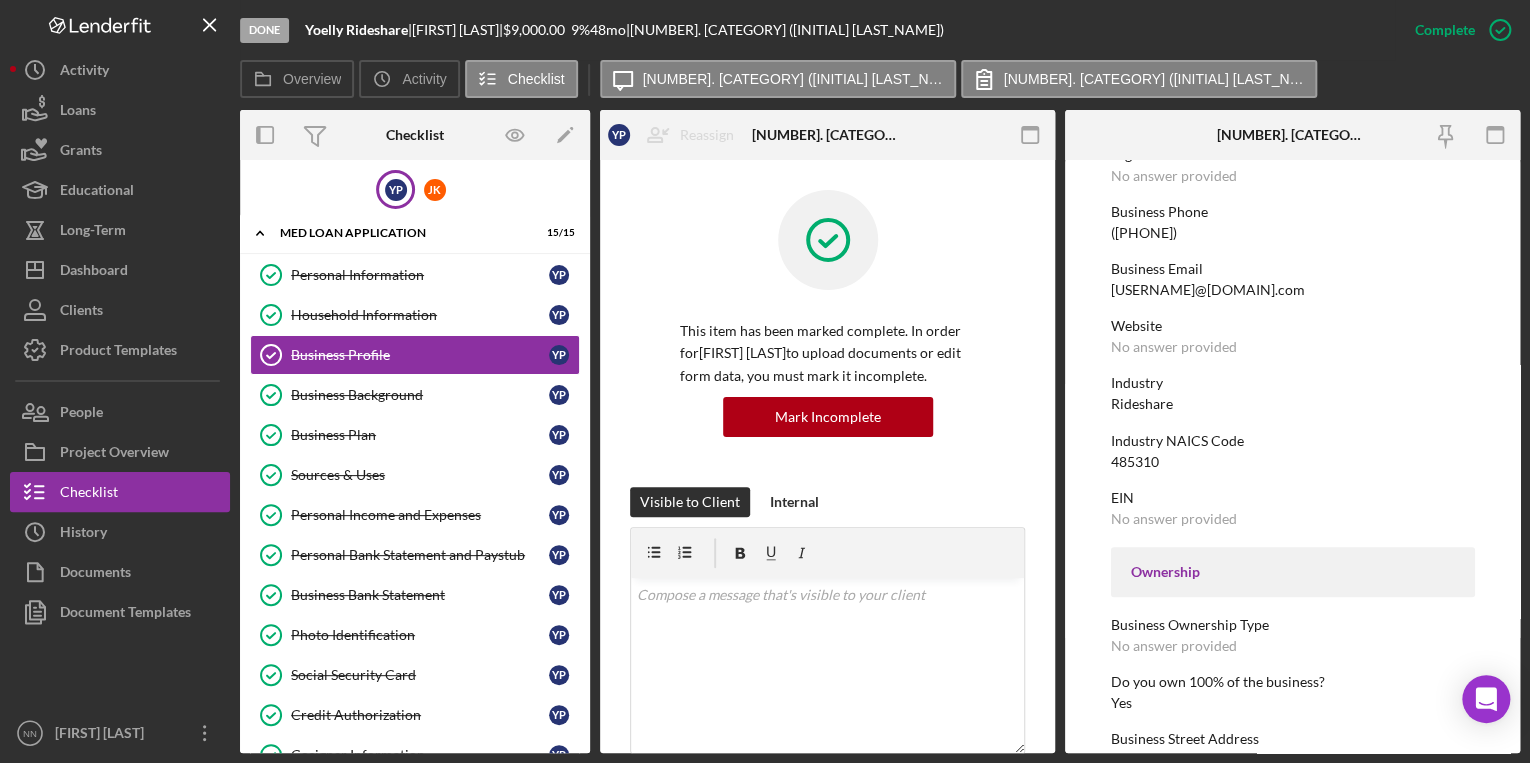scroll, scrollTop: 288, scrollLeft: 0, axis: vertical 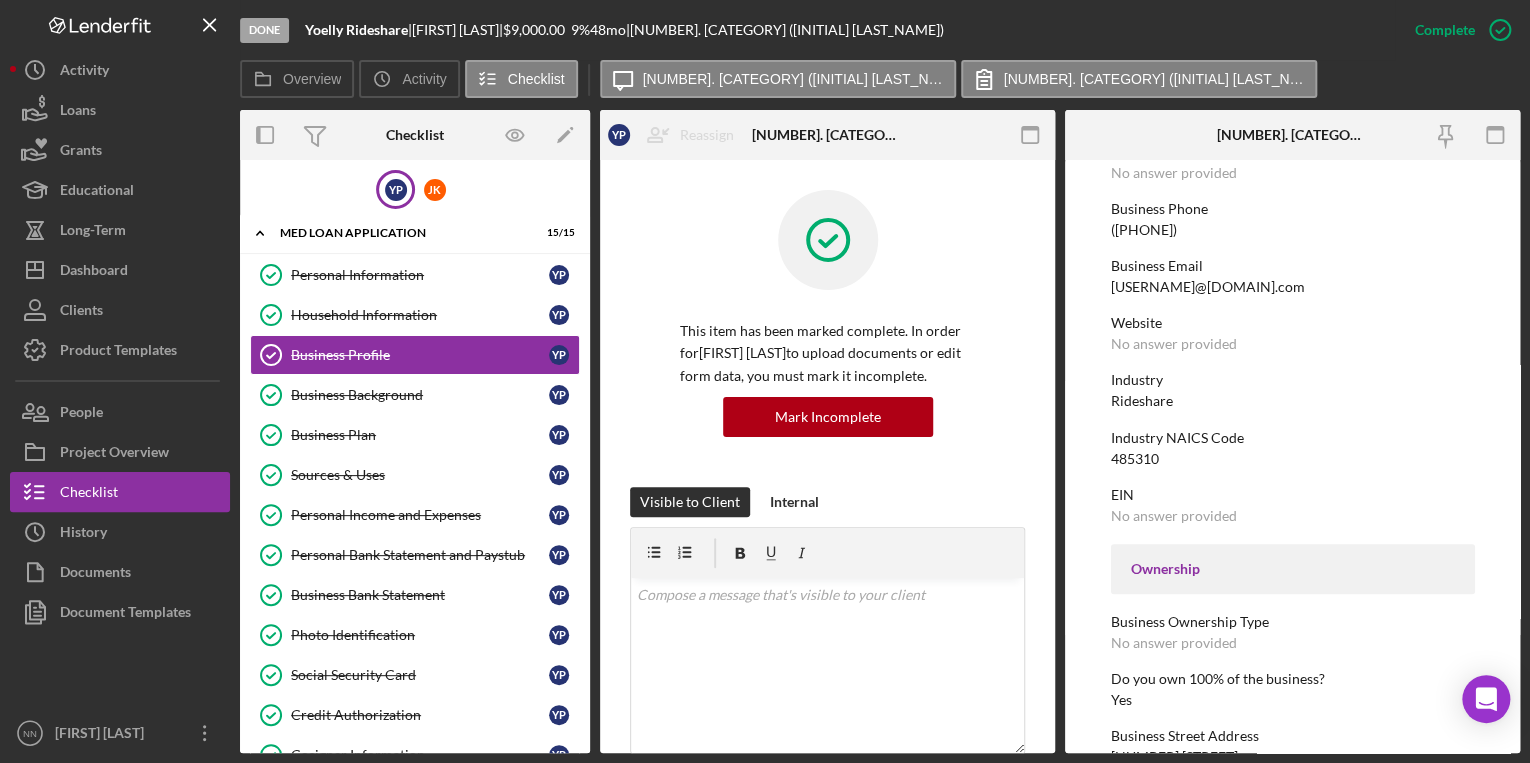 drag, startPoint x: 1166, startPoint y: 460, endPoint x: 1108, endPoint y: 457, distance: 58.077534 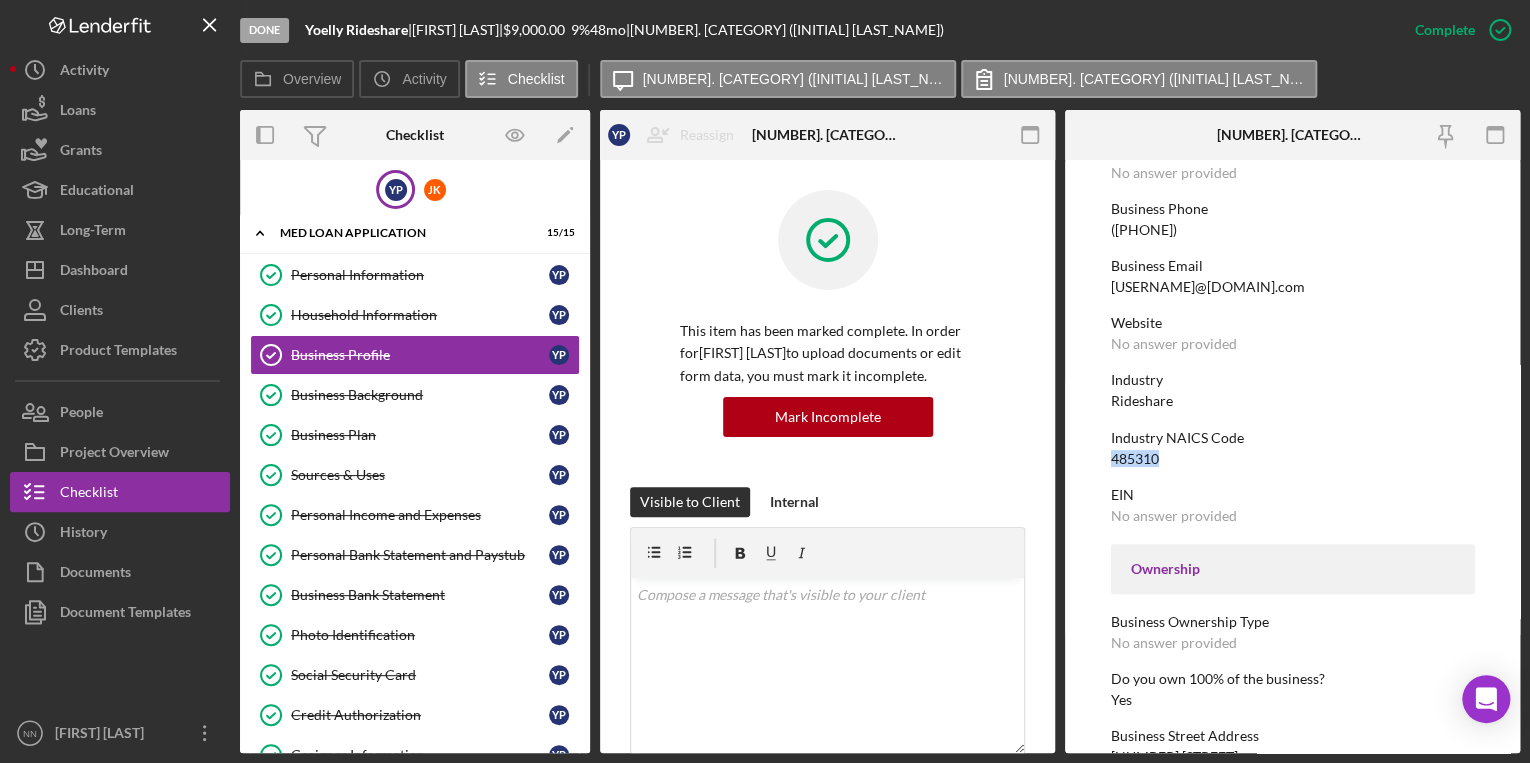 click on "To edit this form you must mark this item incomplete Business Name [BUSINESS_NAME] Business Start Date [DATE] Business Phone ([PHONE]) Business Email [USERNAME]@[DOMAIN].com Business Address [NUMBER] [STREET] City [CITY] State [STATE] Zip [ZIP_CODE] County [COUNTY] Is your Mailing Address the same as your Business Address? Yes Do you own or lease your business premisses? Leased Annual Gross Revenue $[AMOUNT] Number of Full-Time Employees No answer provided Number of Part-Time Employees 1 Additional Demographic Info Internal Only Low Income Owned Yes" at bounding box center (1292, 456) 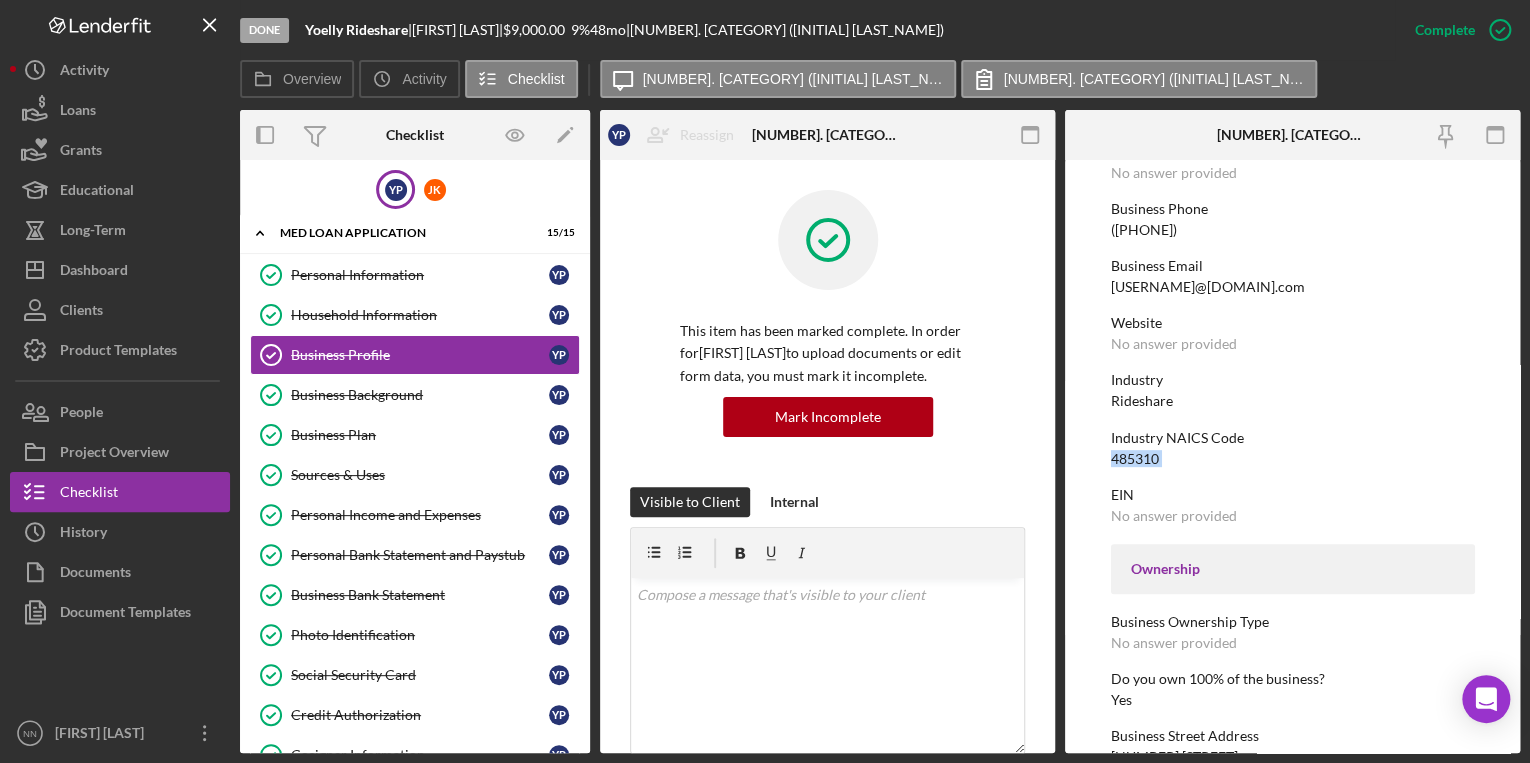 click on "To edit this form you must mark this item incomplete Business Name [BUSINESS_NAME] Business Start Date [DATE] Business Phone ([PHONE]) Business Email [USERNAME]@[DOMAIN].com Business Address [NUMBER] [STREET] City [CITY] State [STATE] Zip [ZIP_CODE] County [COUNTY] Is your Mailing Address the same as your Business Address? Yes Do you own or lease your business premisses? Leased Annual Gross Revenue $[AMOUNT] Number of Full-Time Employees No answer provided Number of Part-Time Employees 1 Additional Demographic Info Internal Only Low Income Owned Yes" at bounding box center (1292, 456) 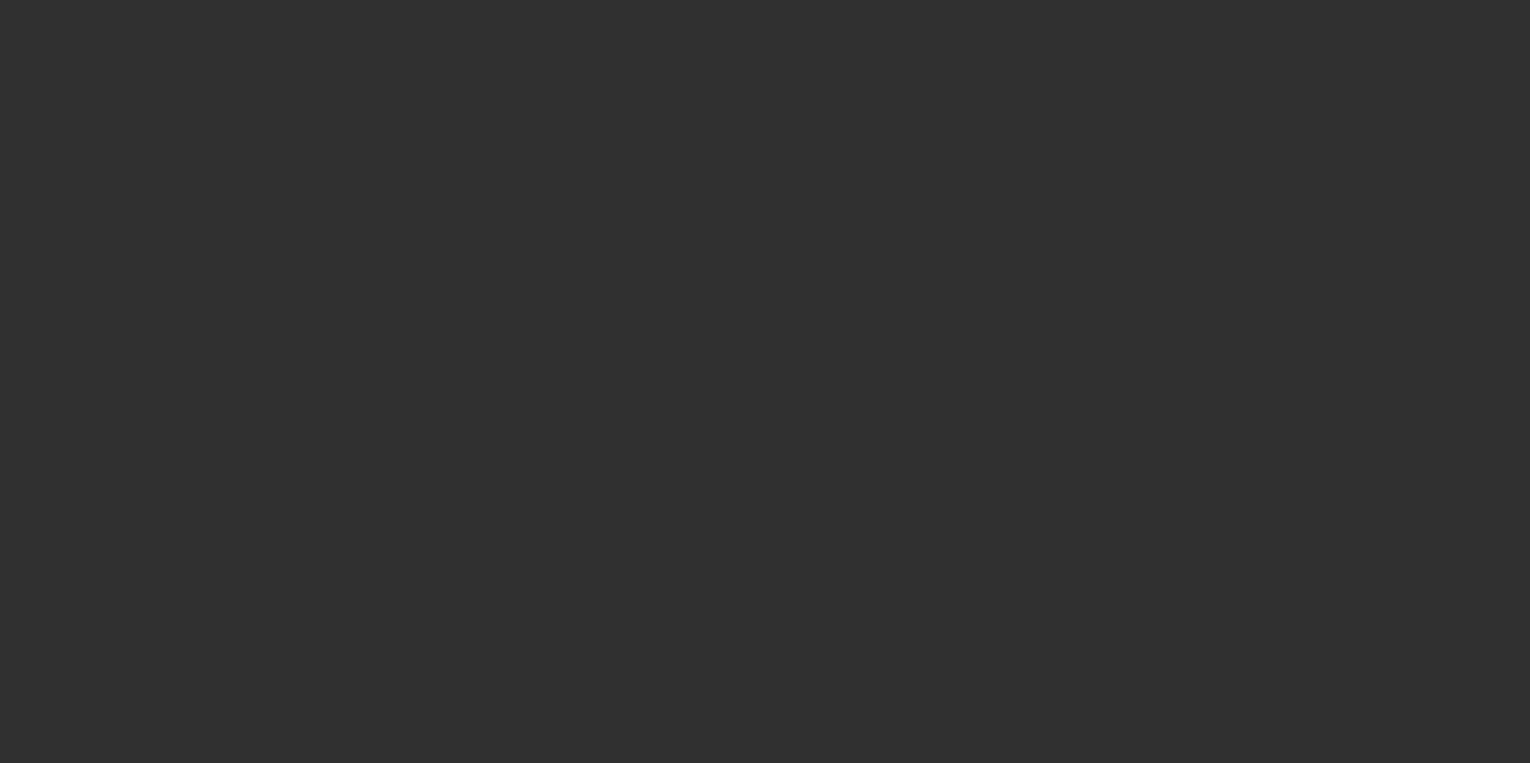 scroll, scrollTop: 0, scrollLeft: 0, axis: both 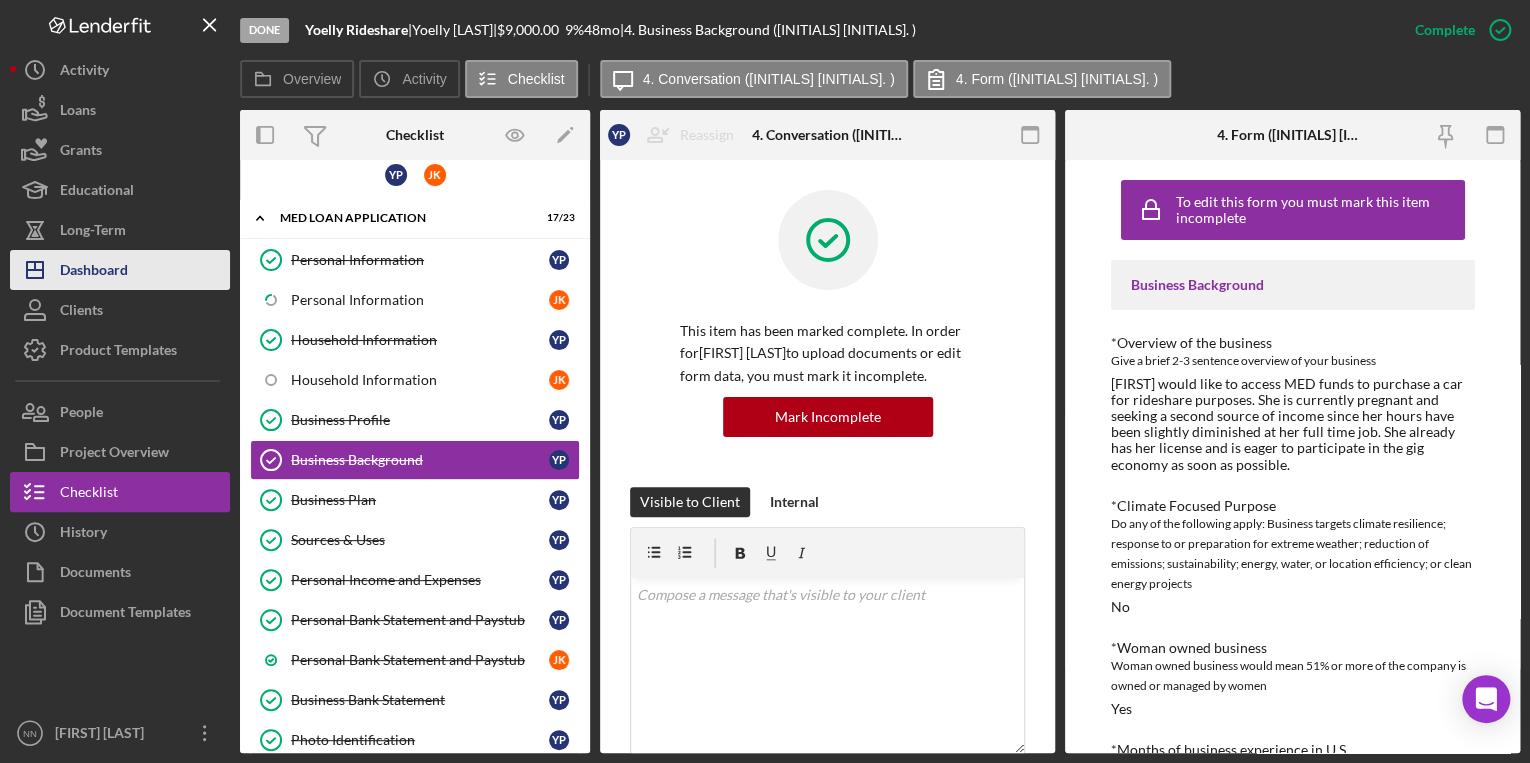 click on "Dashboard" at bounding box center [94, 272] 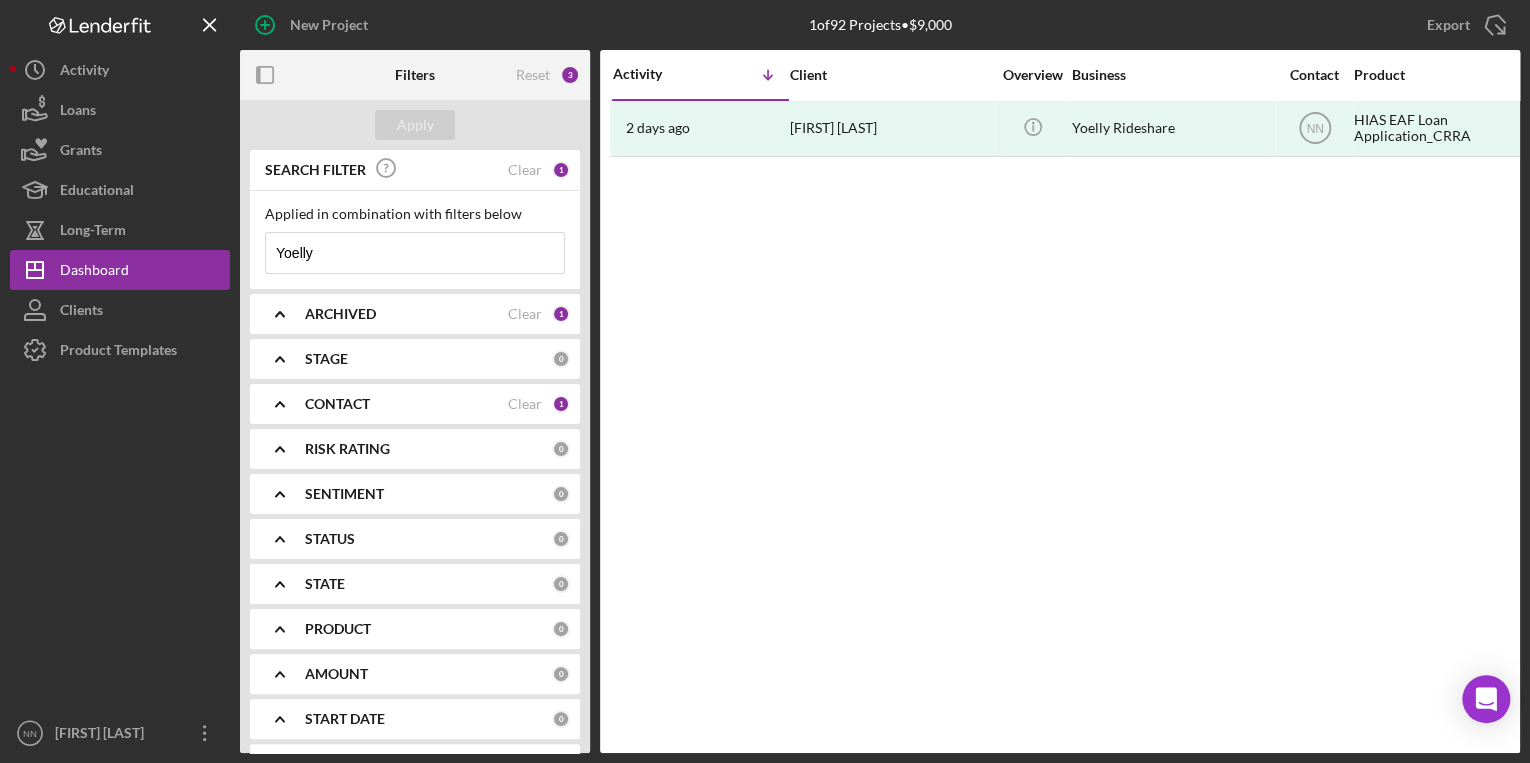 drag, startPoint x: 411, startPoint y: 243, endPoint x: 372, endPoint y: 248, distance: 39.319206 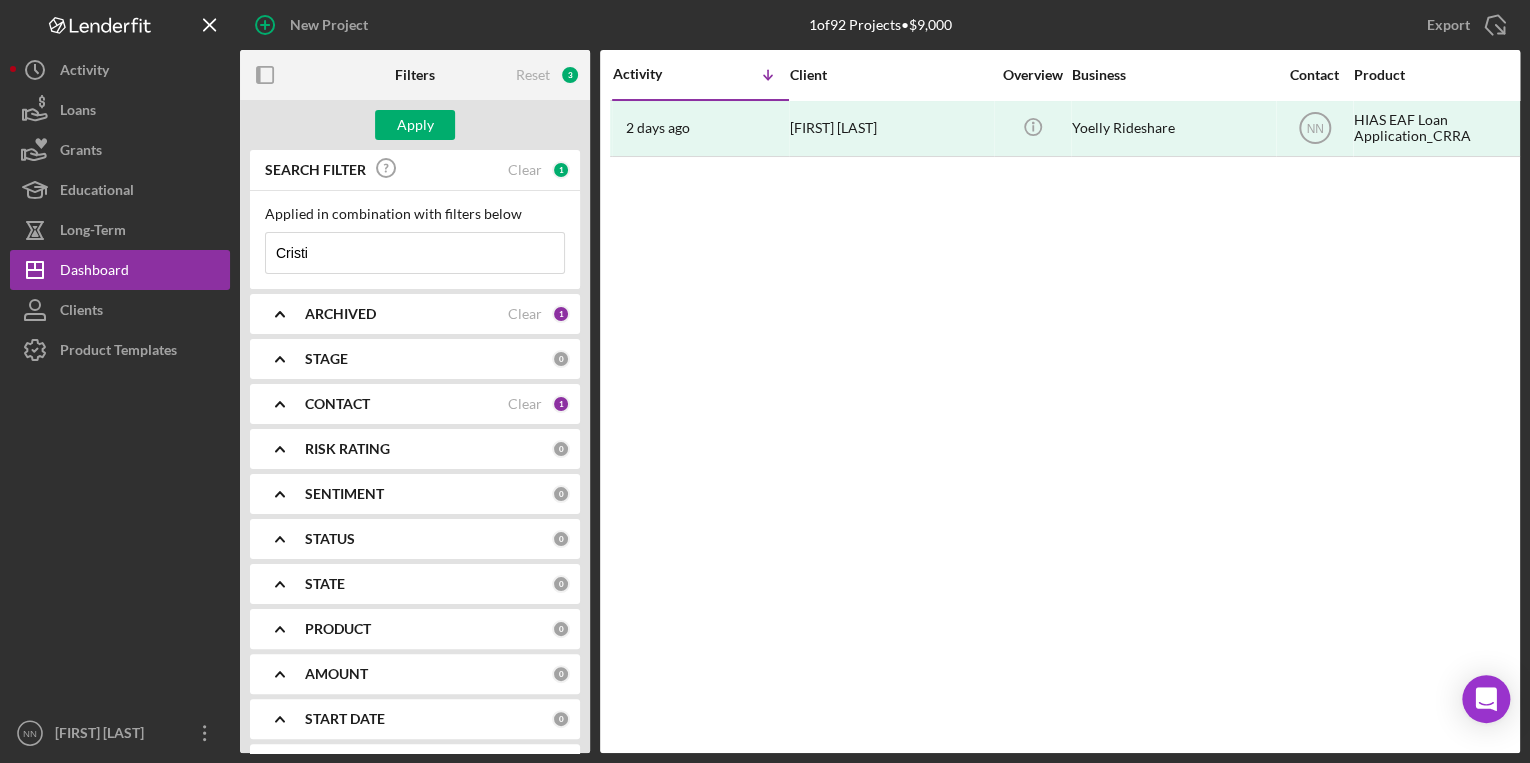 type on "cristina" 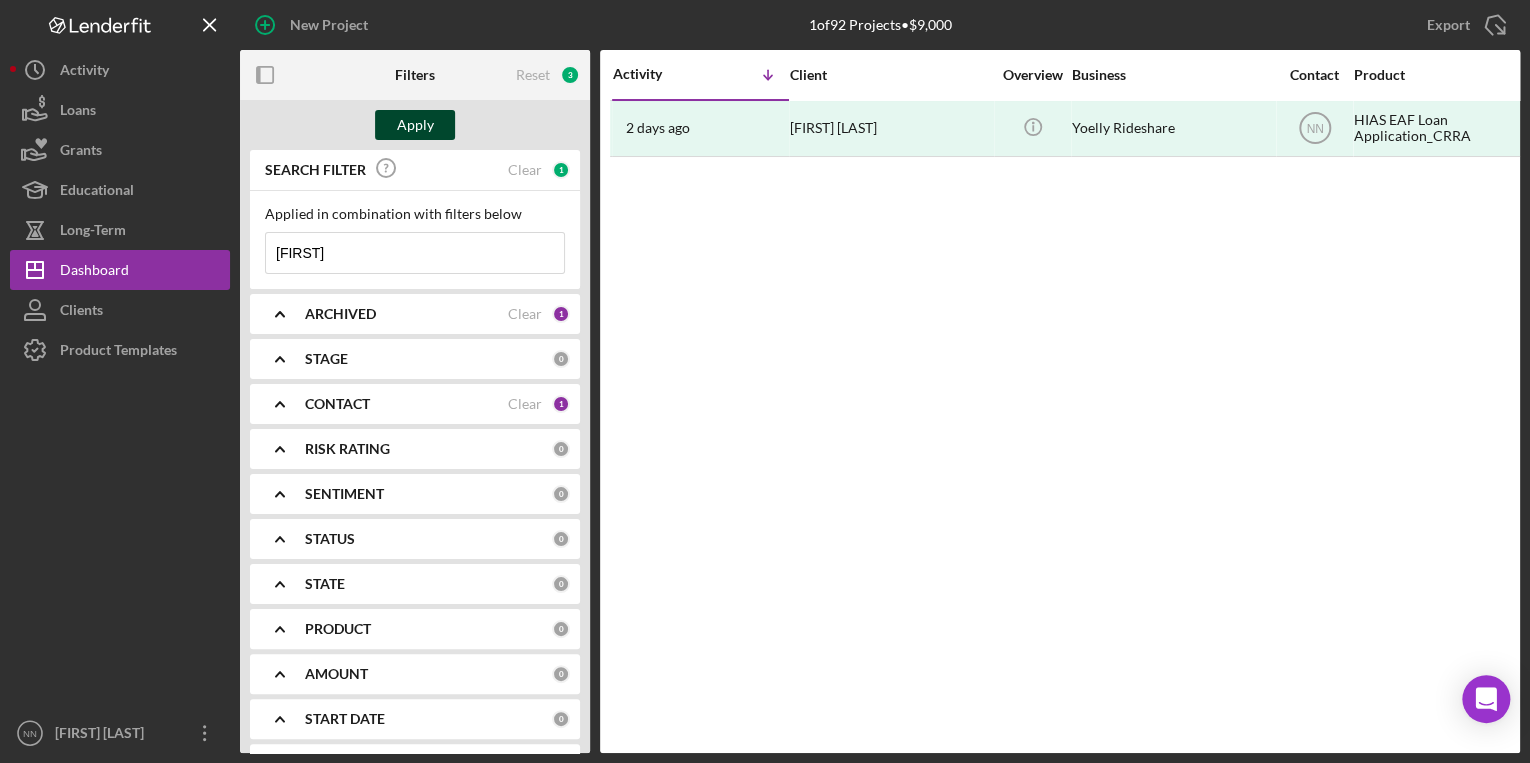 click on "Apply" at bounding box center [415, 125] 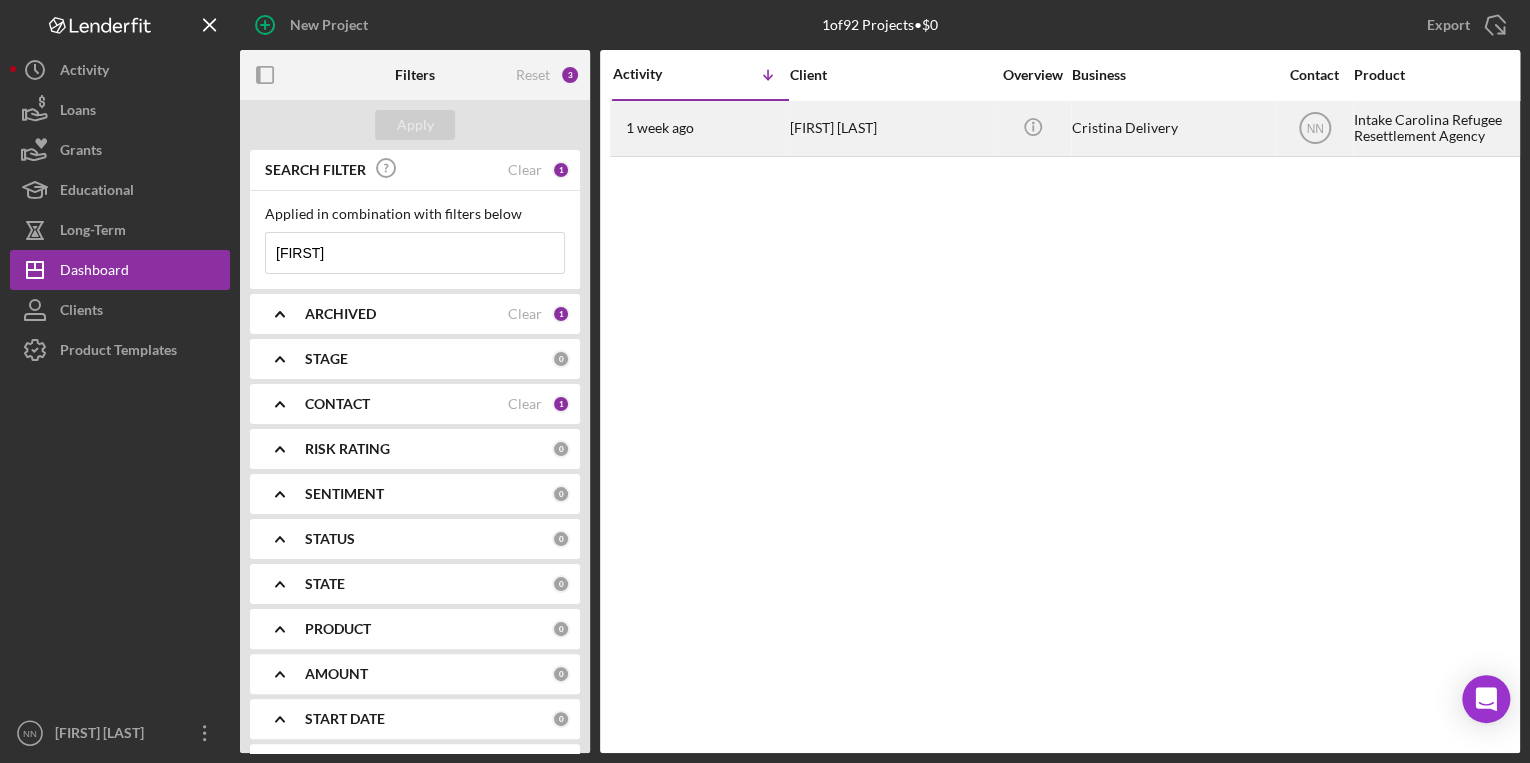 click on "[FIRST] [LAST]" at bounding box center (890, 128) 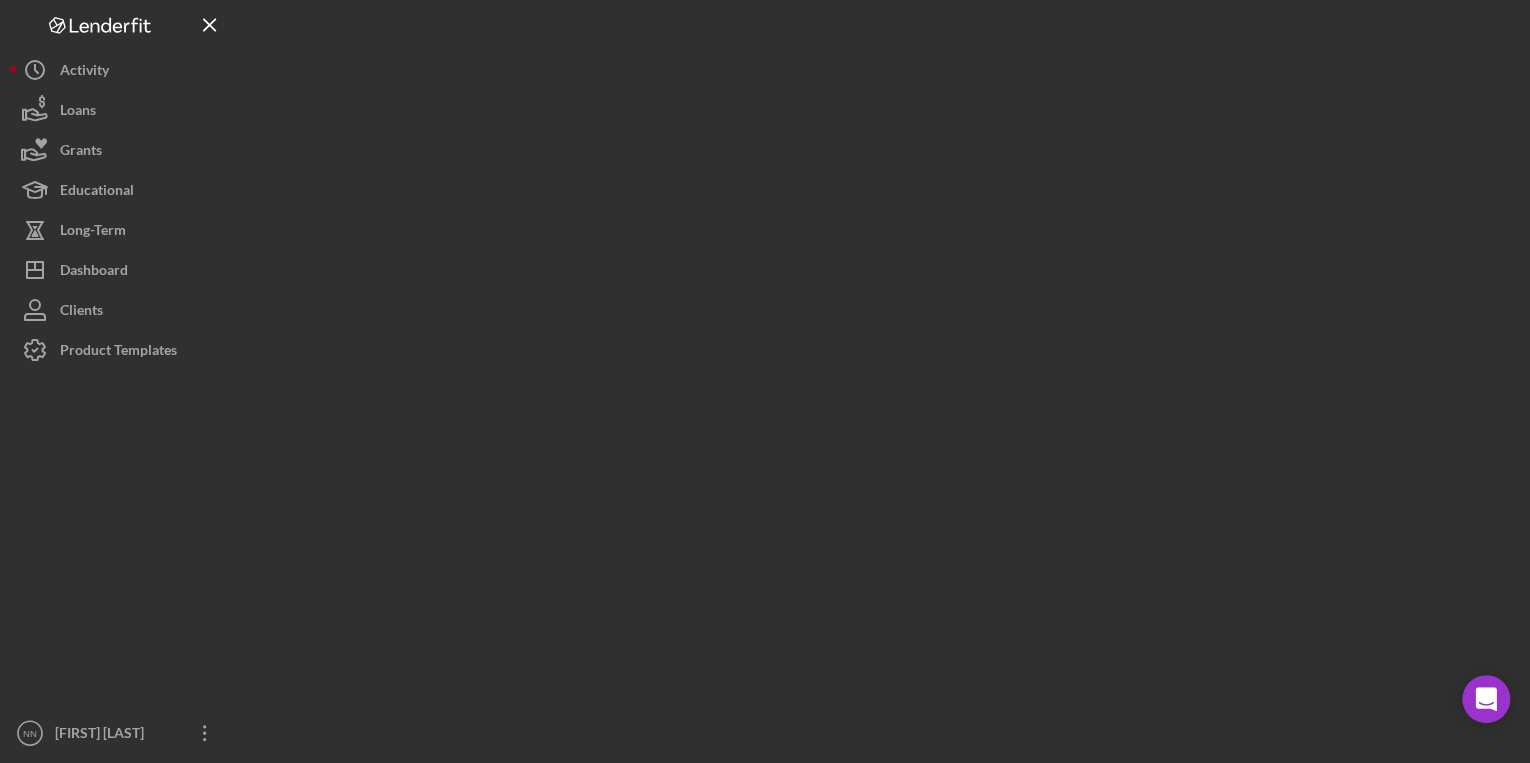 click at bounding box center (880, 376) 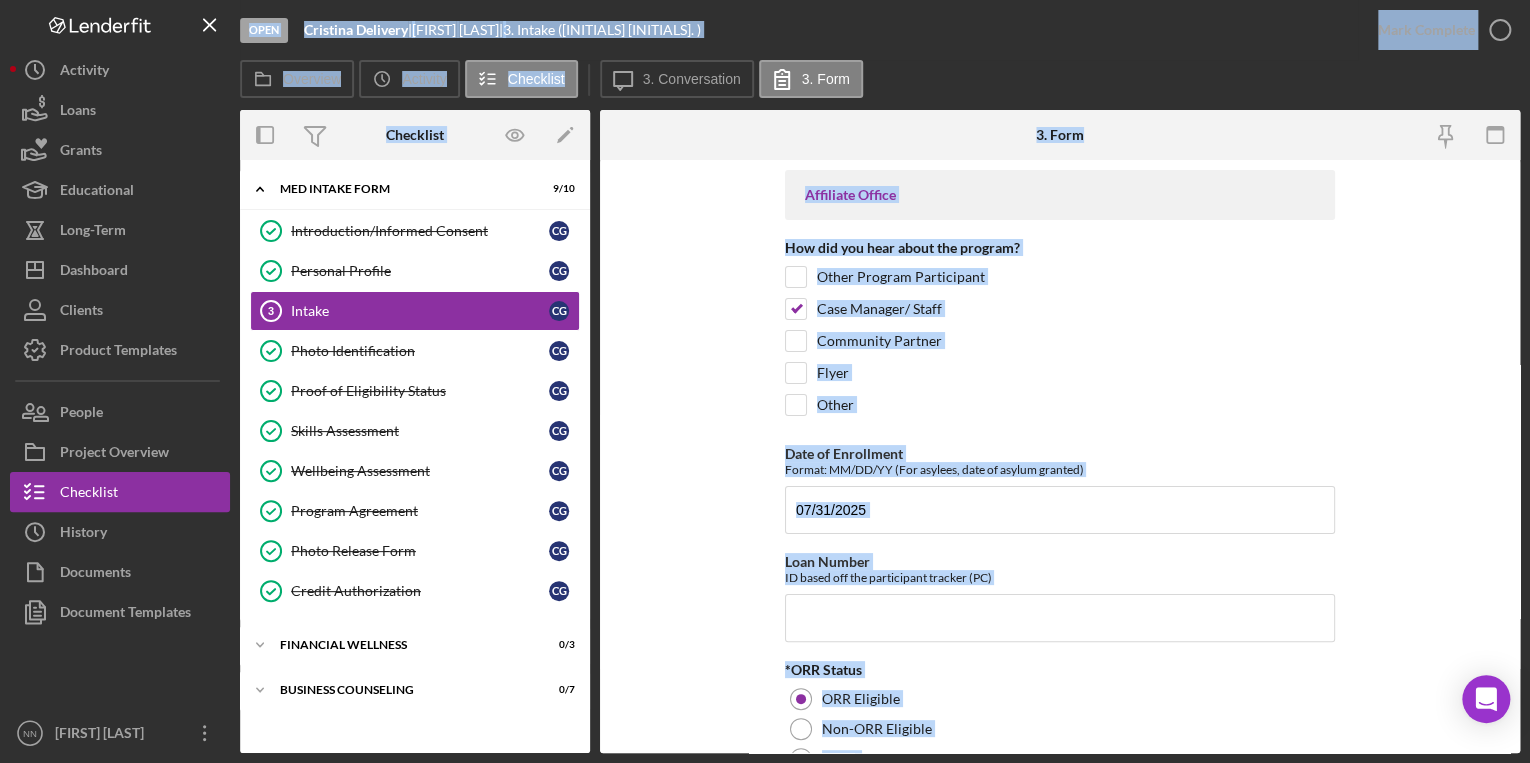 click on "Affiliate Office How did you hear about the program? Other Program Participant Case Manager/ Staff Community Partner Flyer Other Date of Enrollment
Format: MM/DD/YY (For asylees, date of asylum granted) 07/31/2025 Loan Number ID based off the participant tracker (PC) *ORR Status ORR Eligible Non-ORR Eligible Other Personal Information Date of Entry in the U.S. Format: MM/DD/YY (For asylees, date of asylum granted) 11/13/2024 A-Number If no A number leave blank 253,021,019 Age at Enrollment  # 40 *Status Refugee Asylee SIV Cuban/Haitian Entrant      Afghan Parolee        Other Immigrant/ New American US Citizen Ukrainian Parolee  Demographics *Race *If a refugee, asylee, or if you entered via a humanitarian visa select Other African or African American Asian American Indian / Alaska Native Native Hawaiian / Other Pacific Islander Mixed race White (non Middle Eastern) Other Ethnicity  Hispanic  Non-Hispanic Gender Female Male Transgender Female Transgender Male Non-binary Prefer not to answer Nicaragua Fluent" at bounding box center (1060, 456) 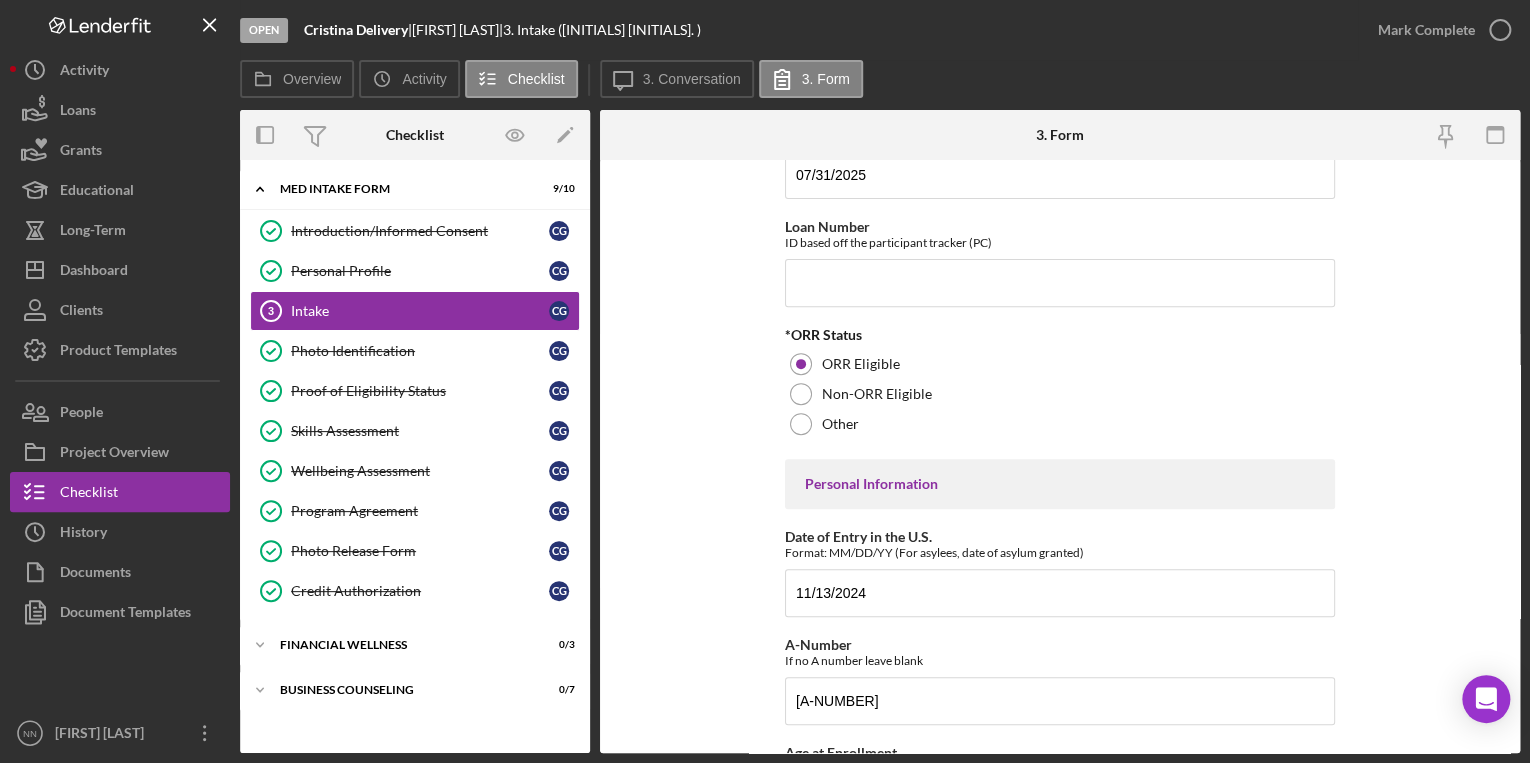 scroll, scrollTop: 341, scrollLeft: 0, axis: vertical 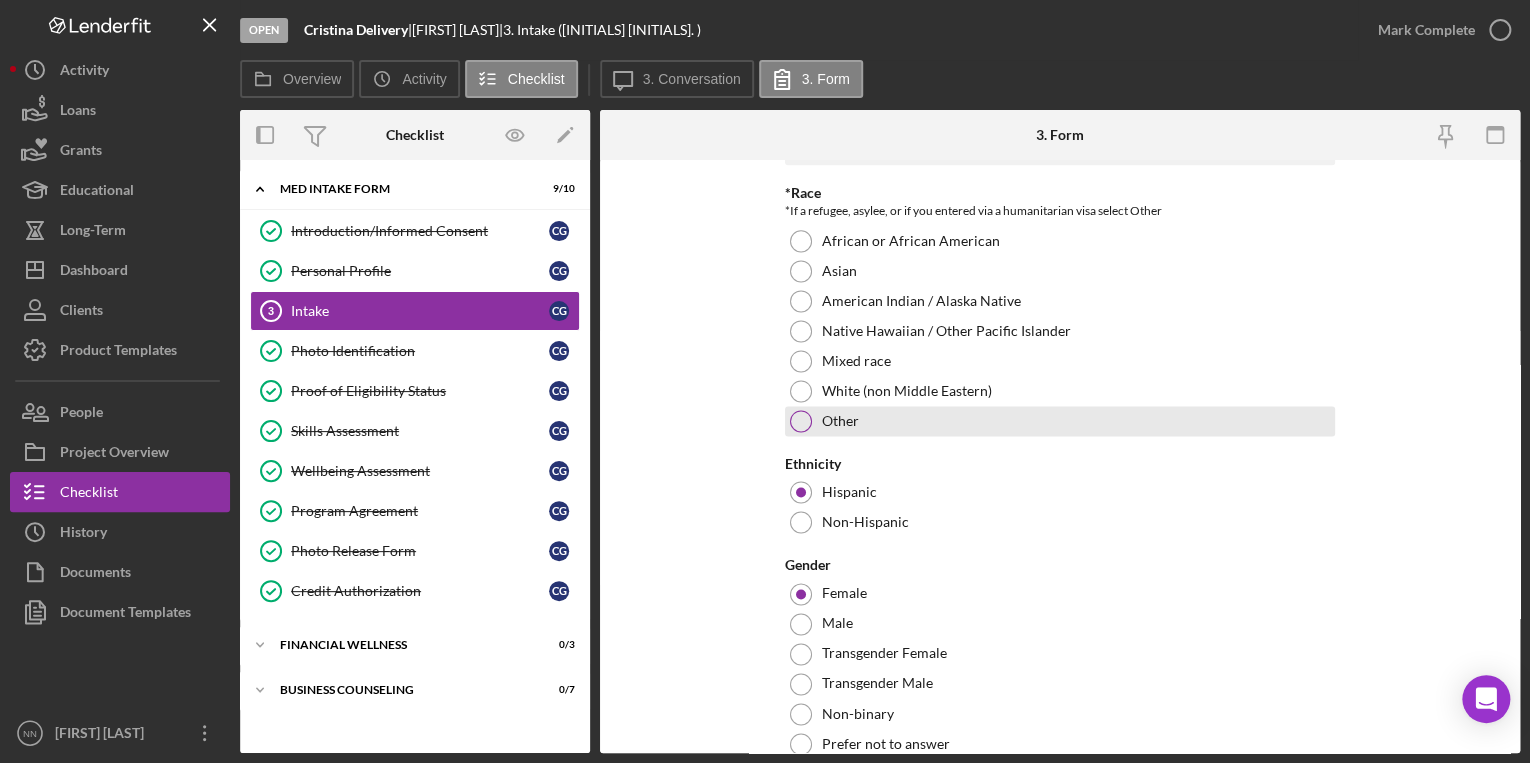 click on "Other" at bounding box center (840, 421) 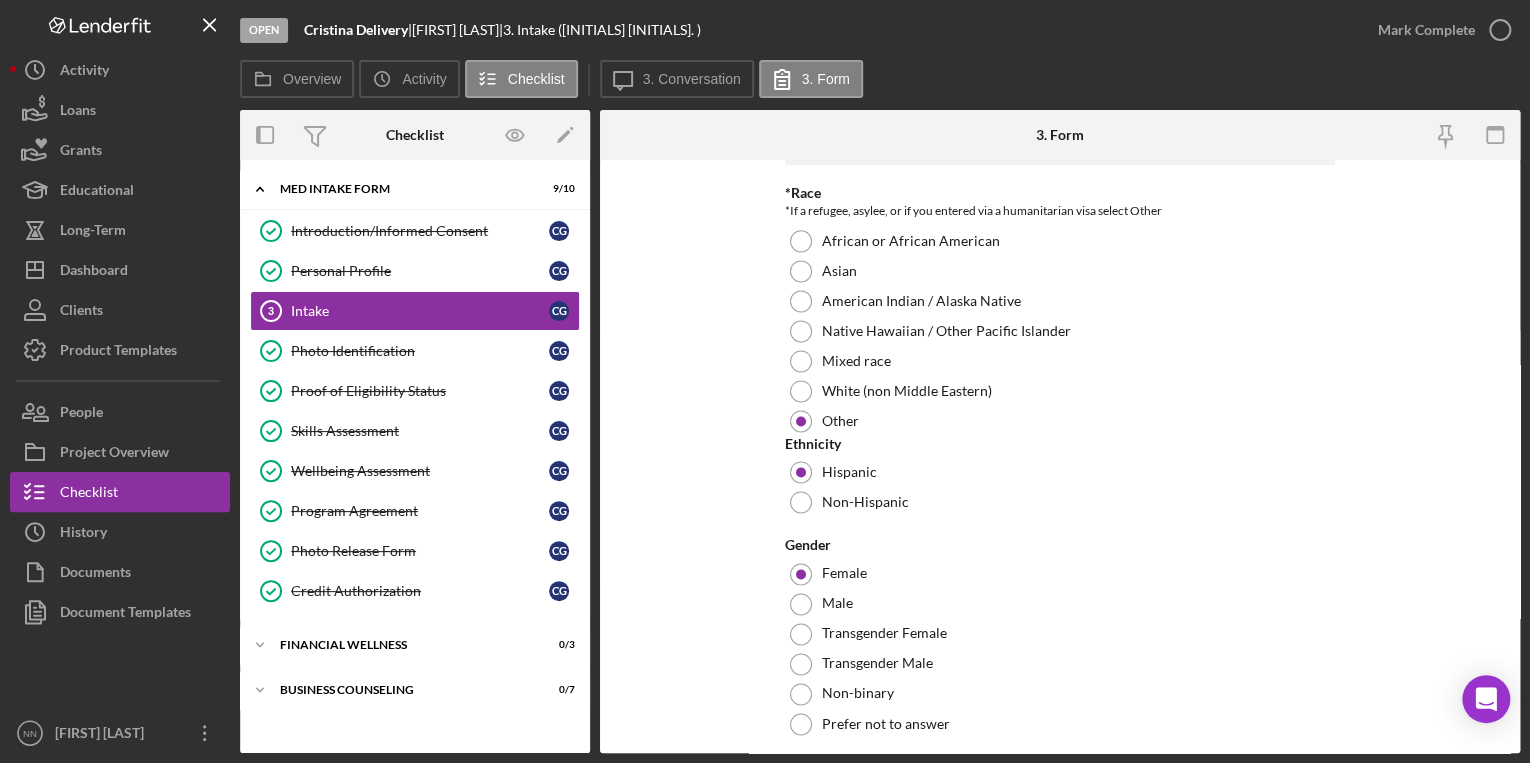 drag, startPoint x: 1520, startPoint y: 343, endPoint x: 1520, endPoint y: 380, distance: 37 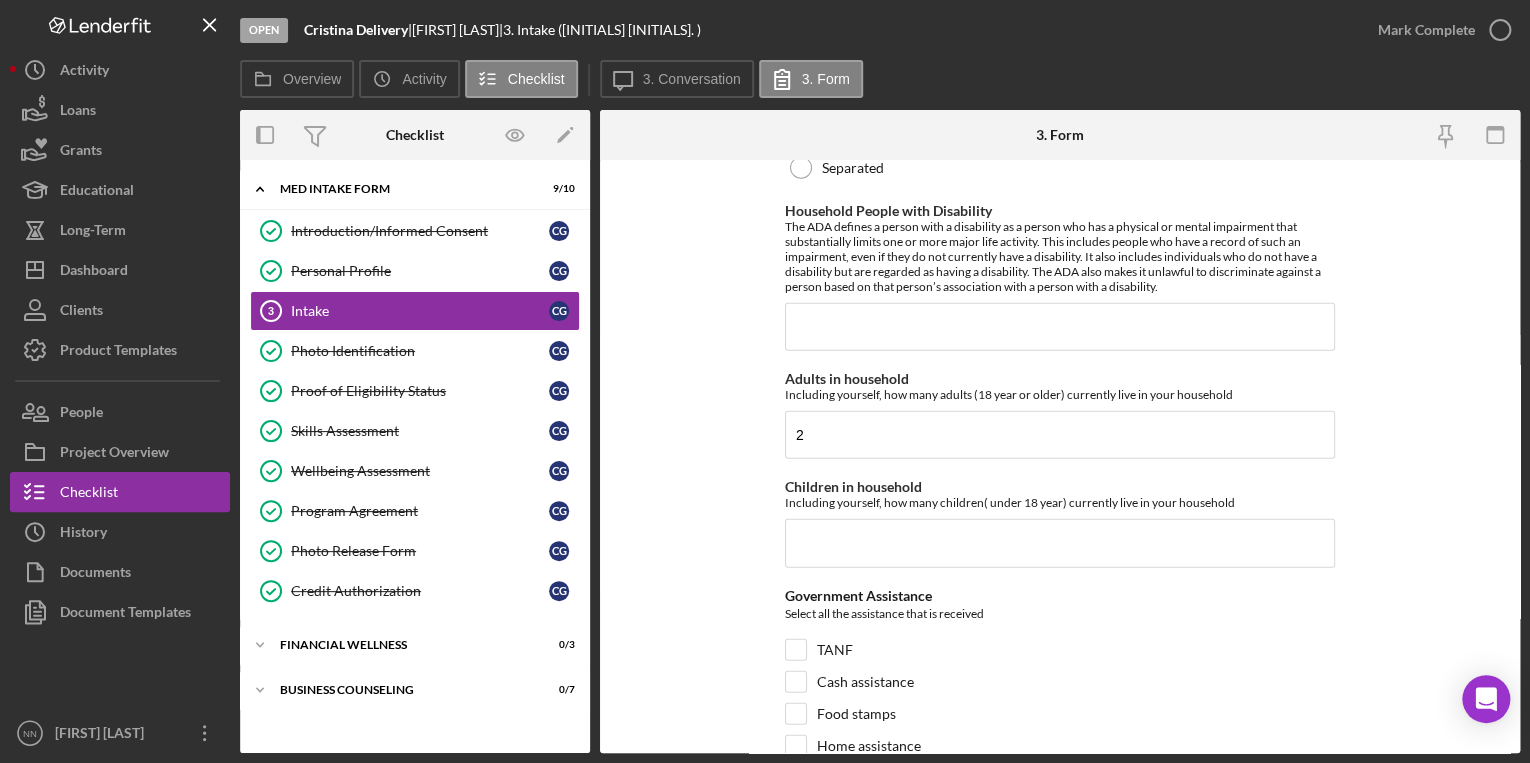 scroll, scrollTop: 2625, scrollLeft: 0, axis: vertical 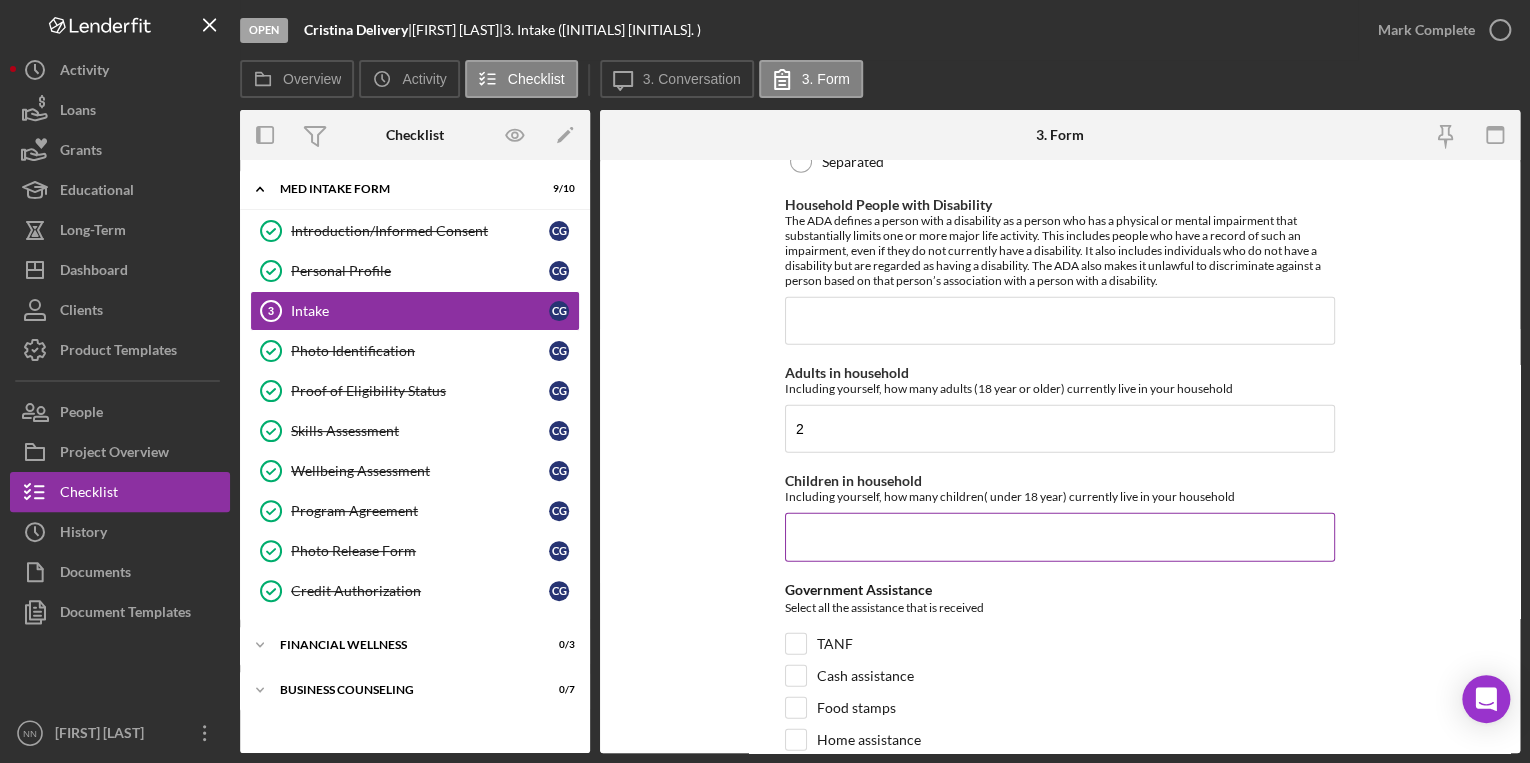 click on "Children in household" at bounding box center [1060, 537] 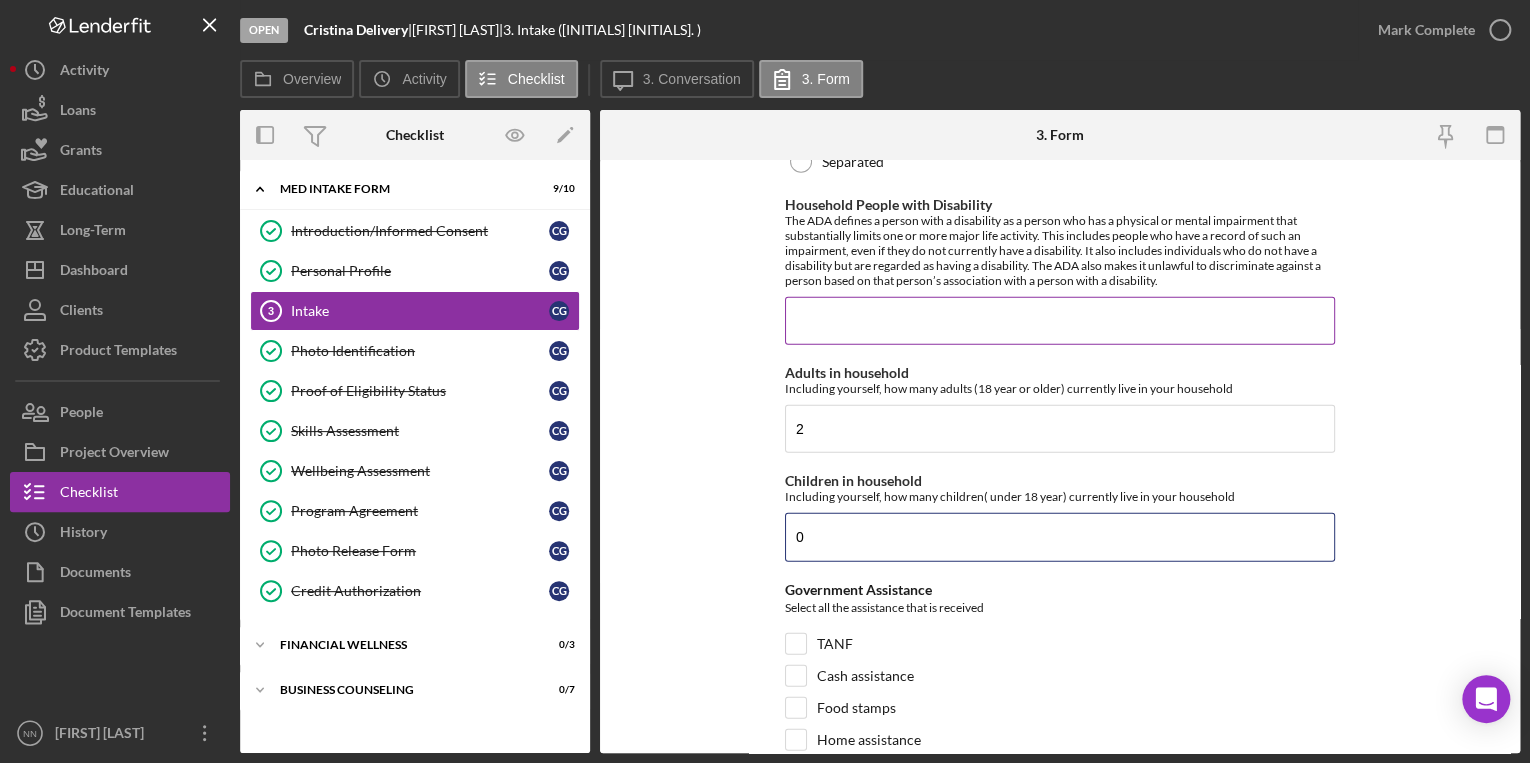 type on "0" 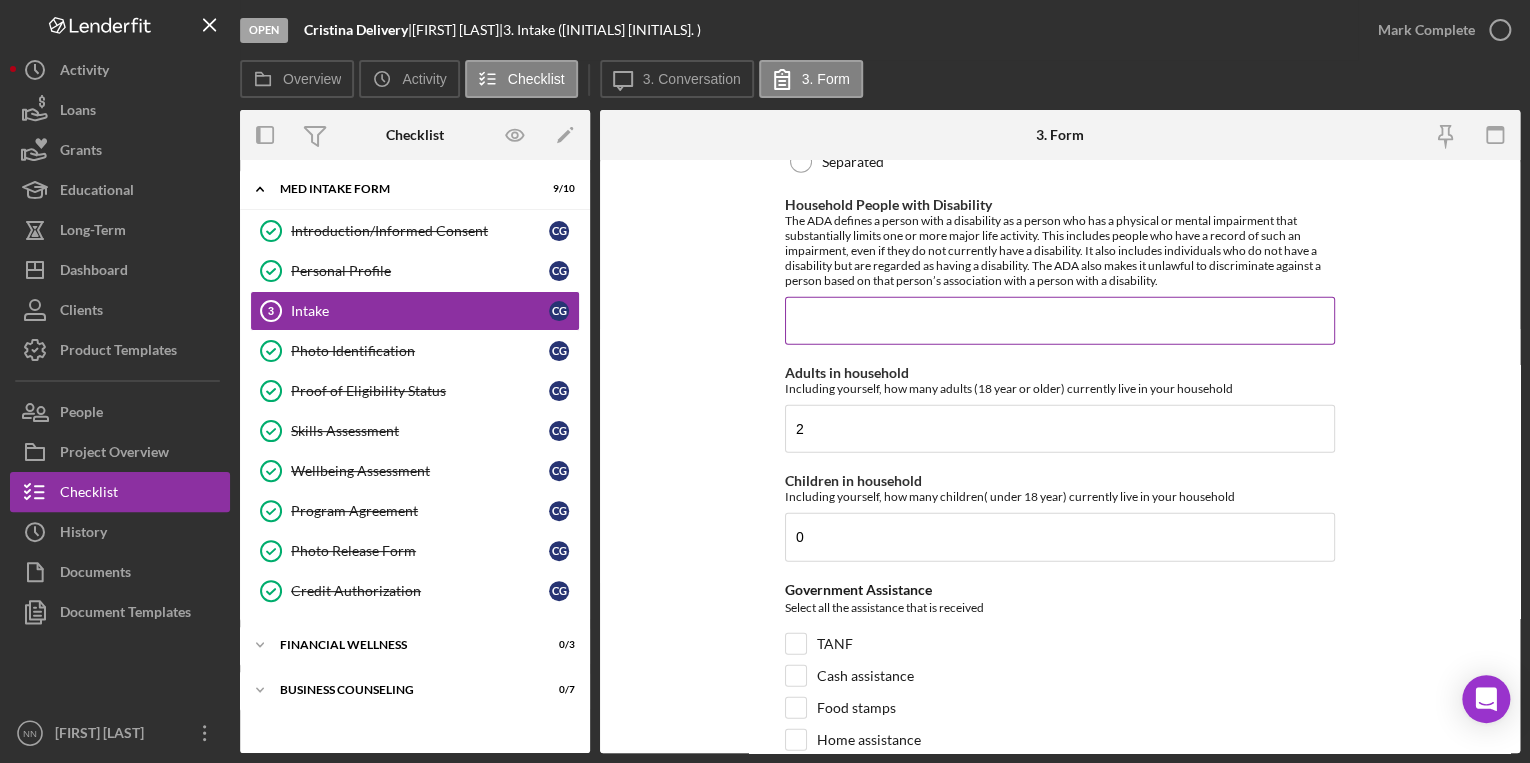 drag, startPoint x: 942, startPoint y: 350, endPoint x: 877, endPoint y: 324, distance: 70.00714 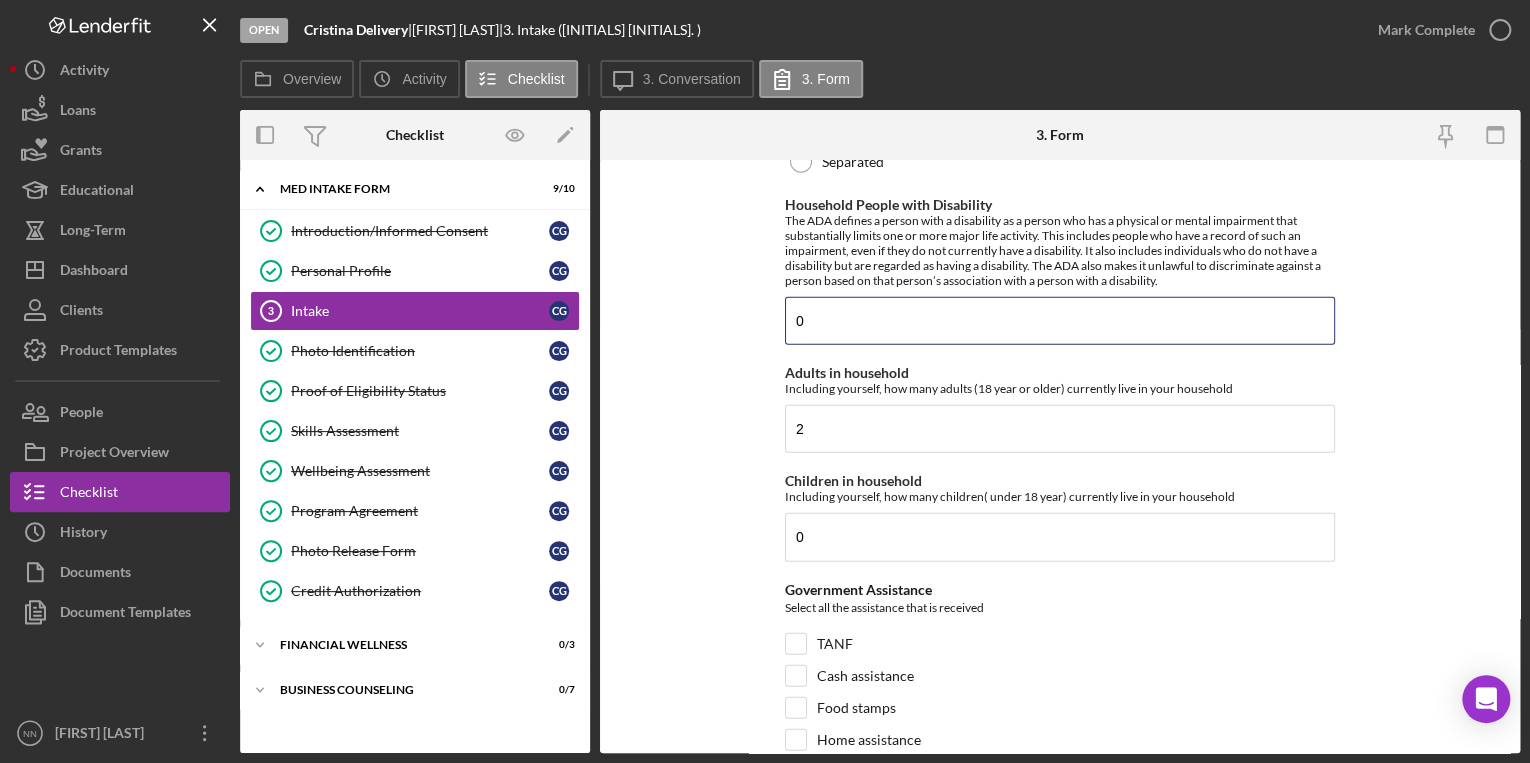 type on "0" 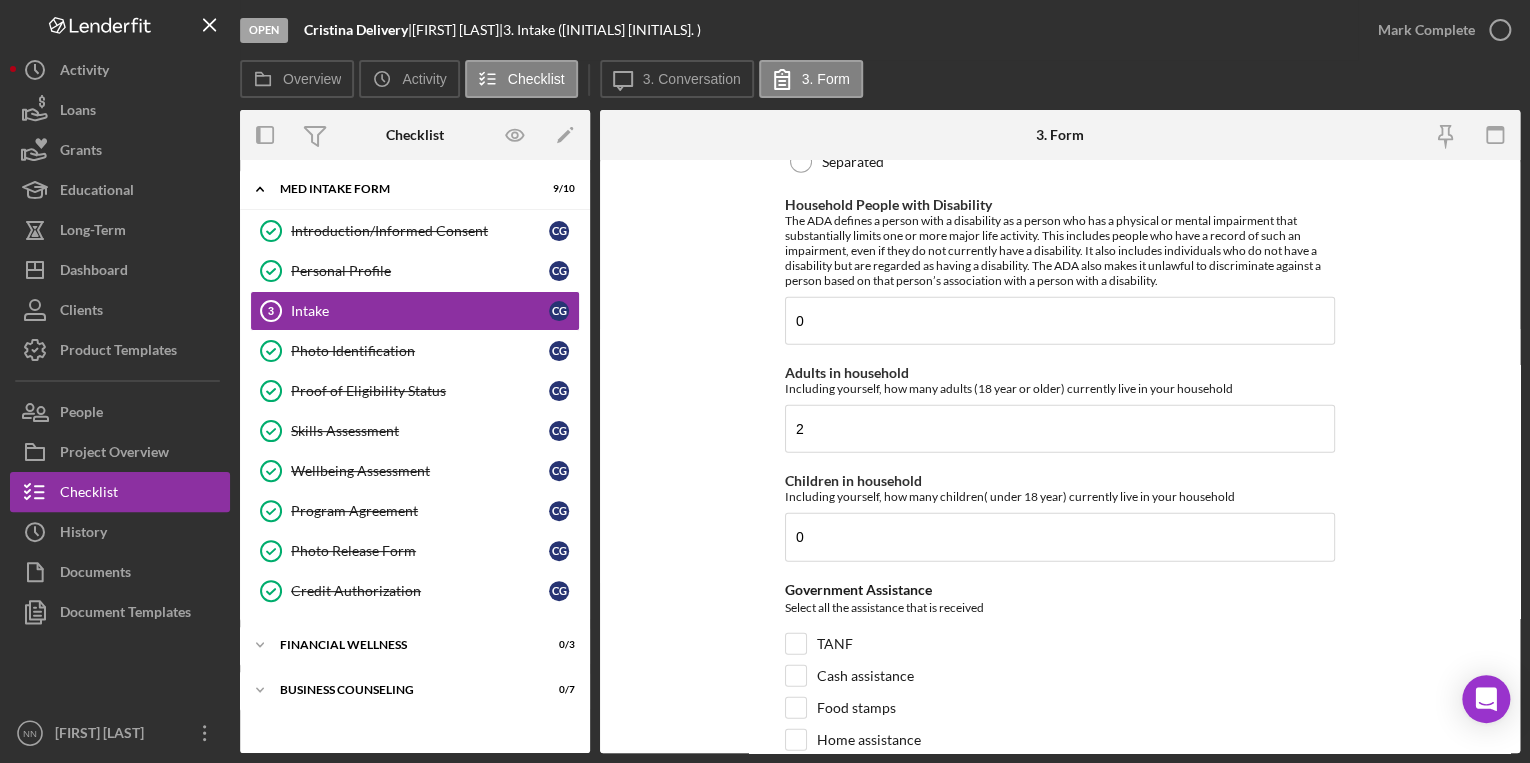 drag, startPoint x: 1352, startPoint y: 356, endPoint x: 1419, endPoint y: 260, distance: 117.06836 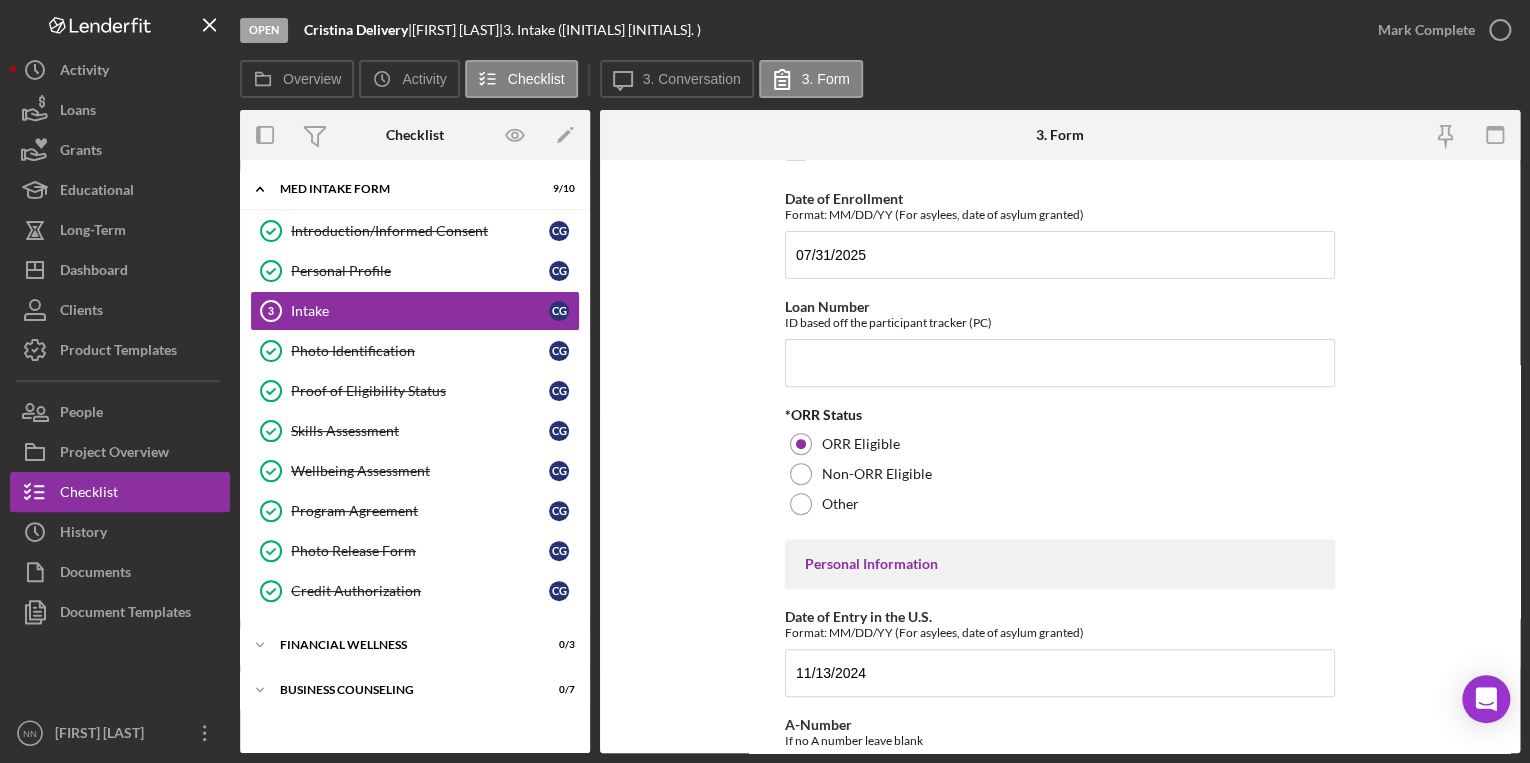 scroll, scrollTop: 243, scrollLeft: 0, axis: vertical 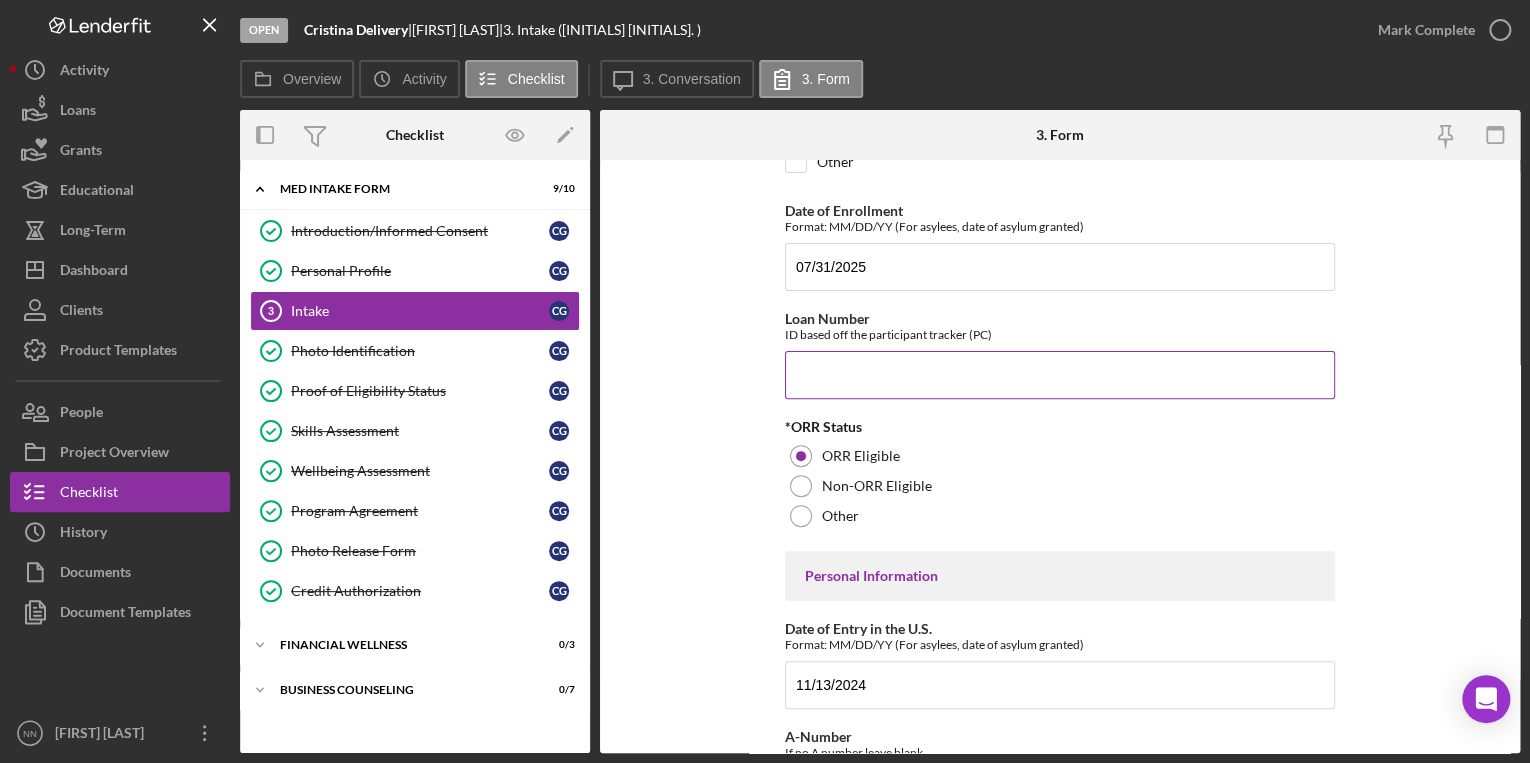 click on "Loan Number" at bounding box center [1060, 375] 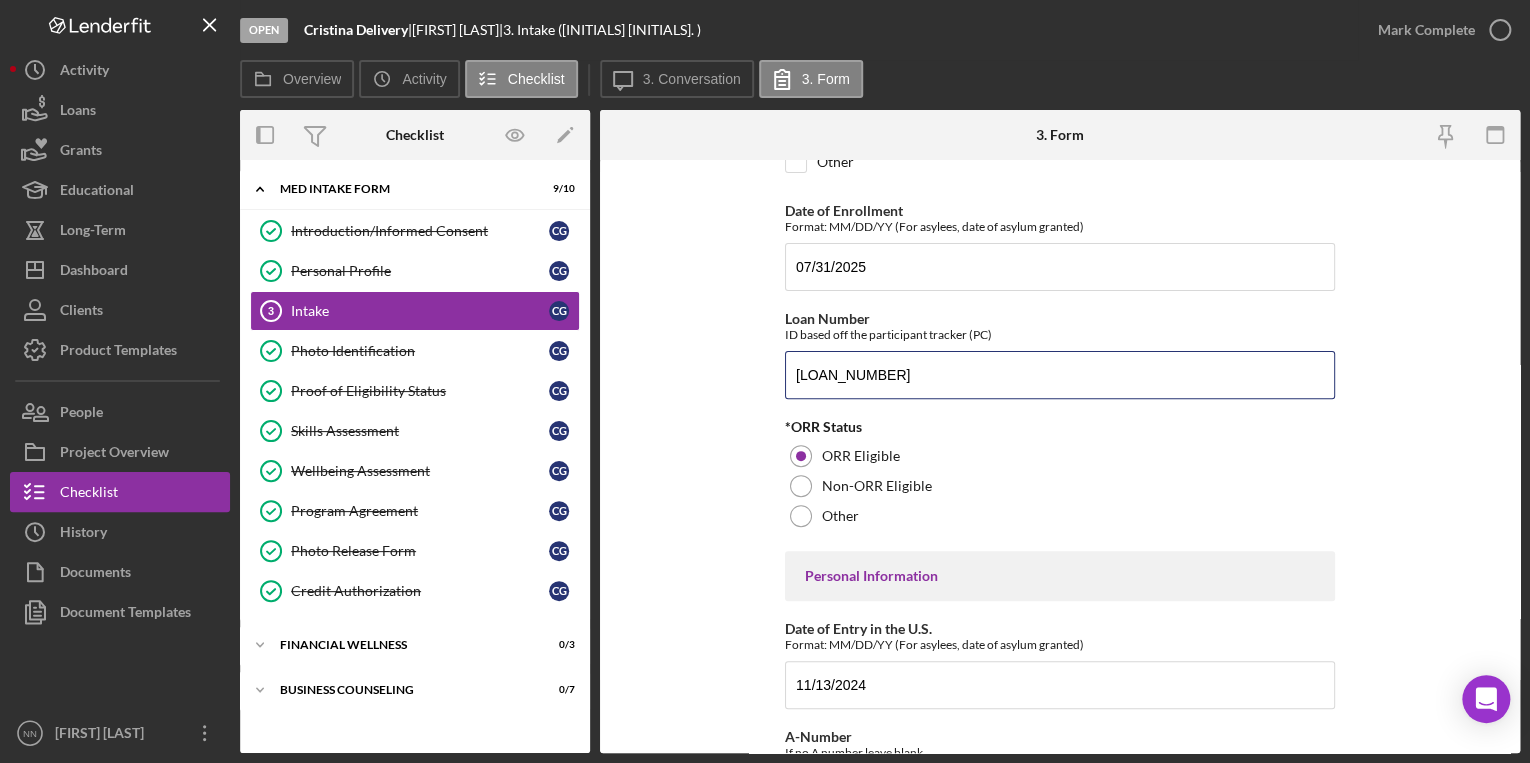 type on "CRRA2525" 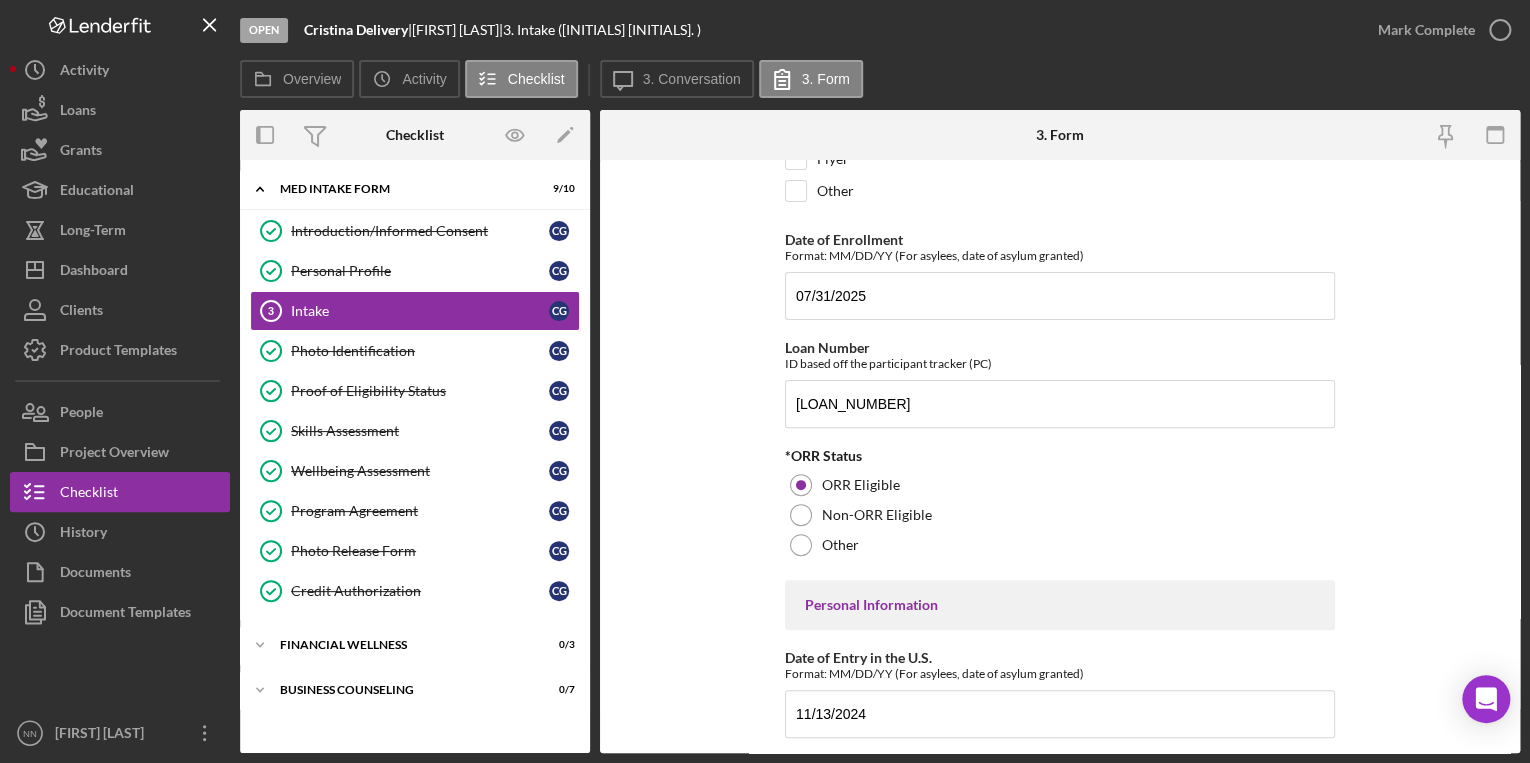 scroll, scrollTop: 171, scrollLeft: 0, axis: vertical 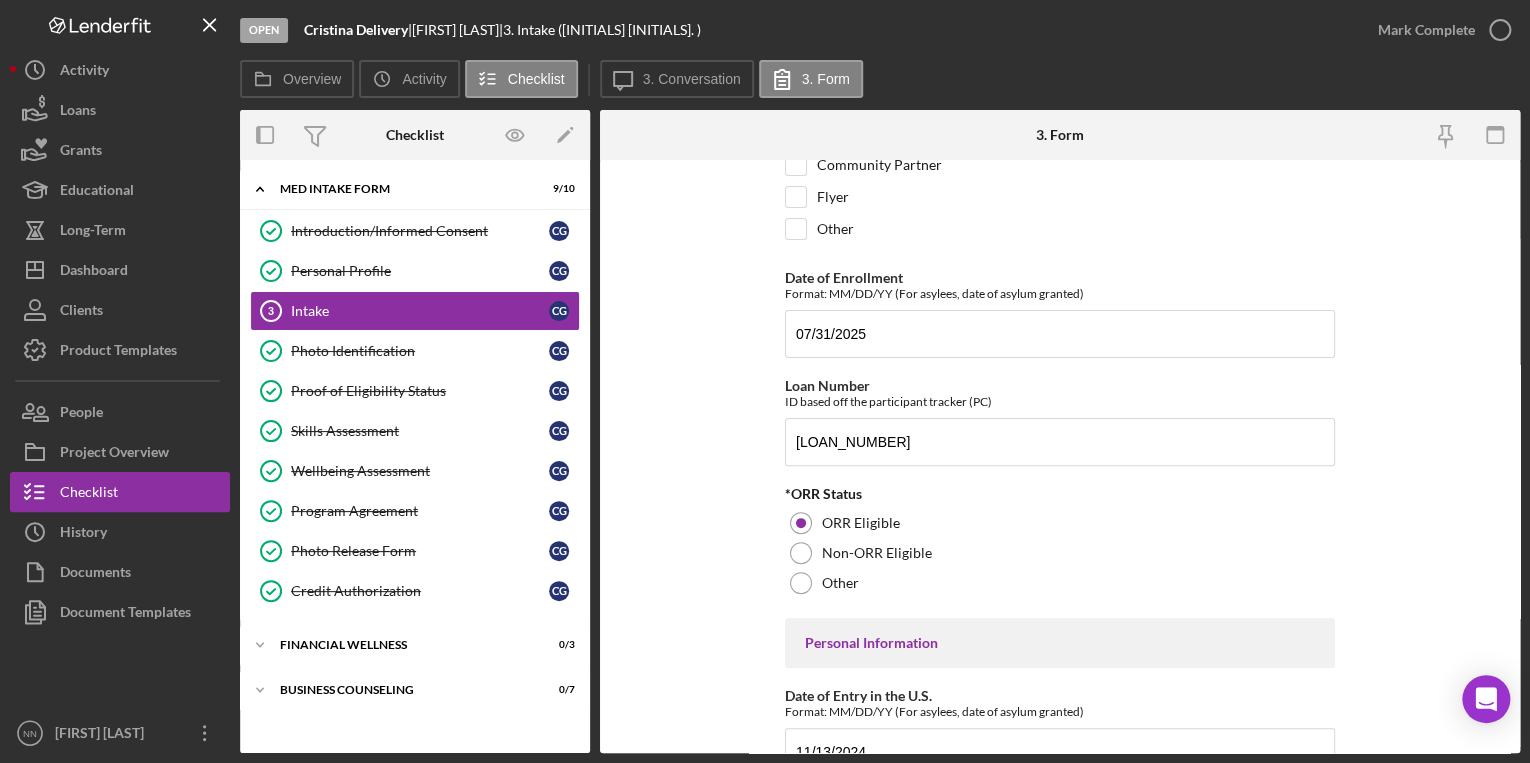 drag, startPoint x: 1513, startPoint y: 246, endPoint x: 1512, endPoint y: 172, distance: 74.00676 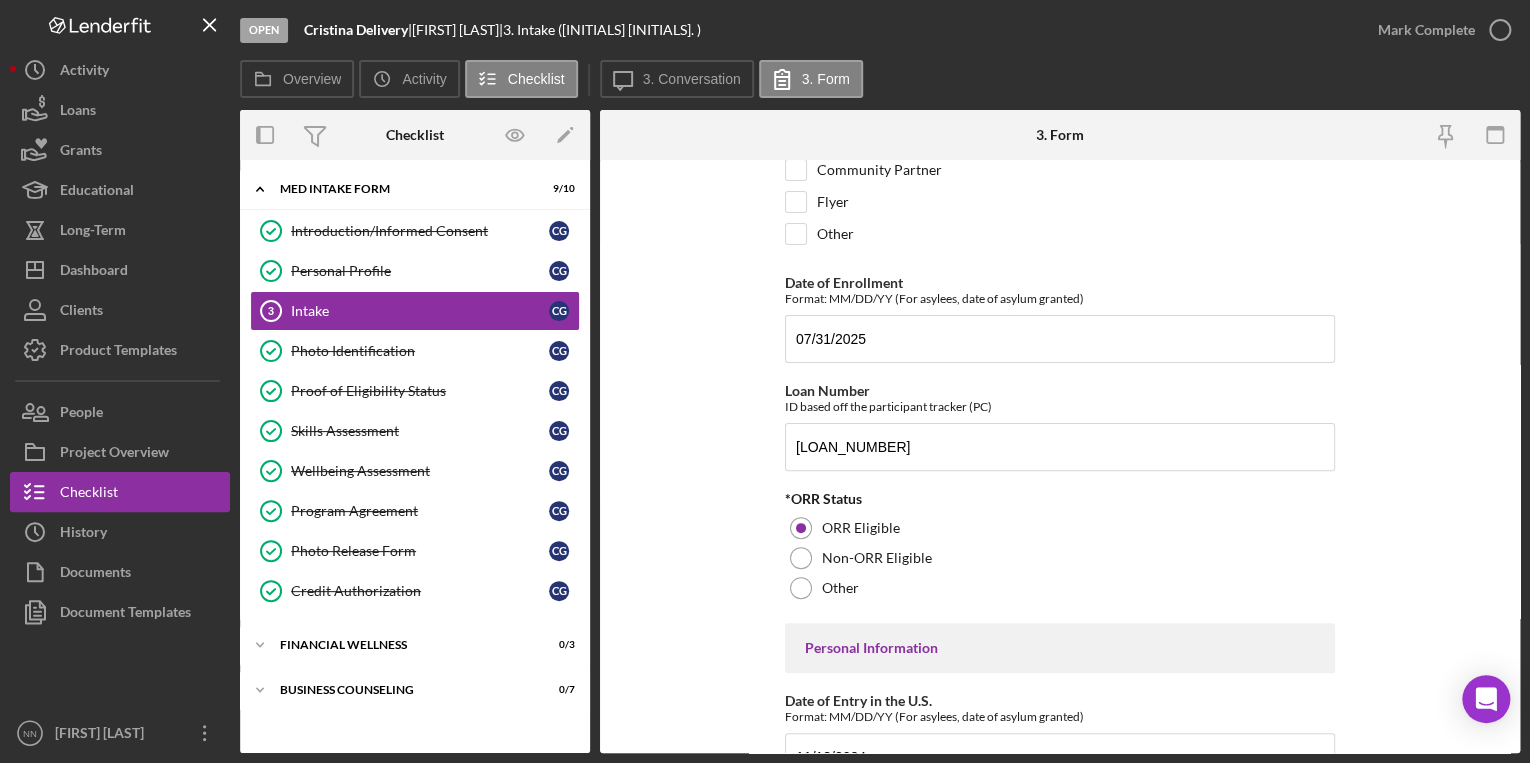 click on "Affiliate Office How did you hear about the program? Other Program Participant Case Manager/ Staff Community Partner Flyer Other Date of Enrollment
Format: MM/DD/YY (For asylees, date of asylum granted) 07/31/2025 Loan Number ID based off the participant tracker (PC) CRRA2525 *ORR Status ORR Eligible Non-ORR Eligible Other Personal Information Date of Entry in the U.S. Format: MM/DD/YY (For asylees, date of asylum granted) 11/13/2024 A-Number If no A number leave blank 253,021,019 Age at Enrollment  # 40 *Status Refugee Asylee SIV Cuban/Haitian Entrant      Afghan Parolee        Other Immigrant/ New American US Citizen Ukrainian Parolee  Demographics *Race *If a refugee, asylee, or if you entered via a humanitarian visa select Other African or African American Asian American Indian / Alaska Native Native Hawaiian / Other Pacific Islander Mixed race White (non Middle Eastern) Other Ethnicity  Hispanic  Non-Hispanic Gender Female Male Transgender Female Transgender Male Non-binary Prefer not to answer Spanish" at bounding box center (1060, 456) 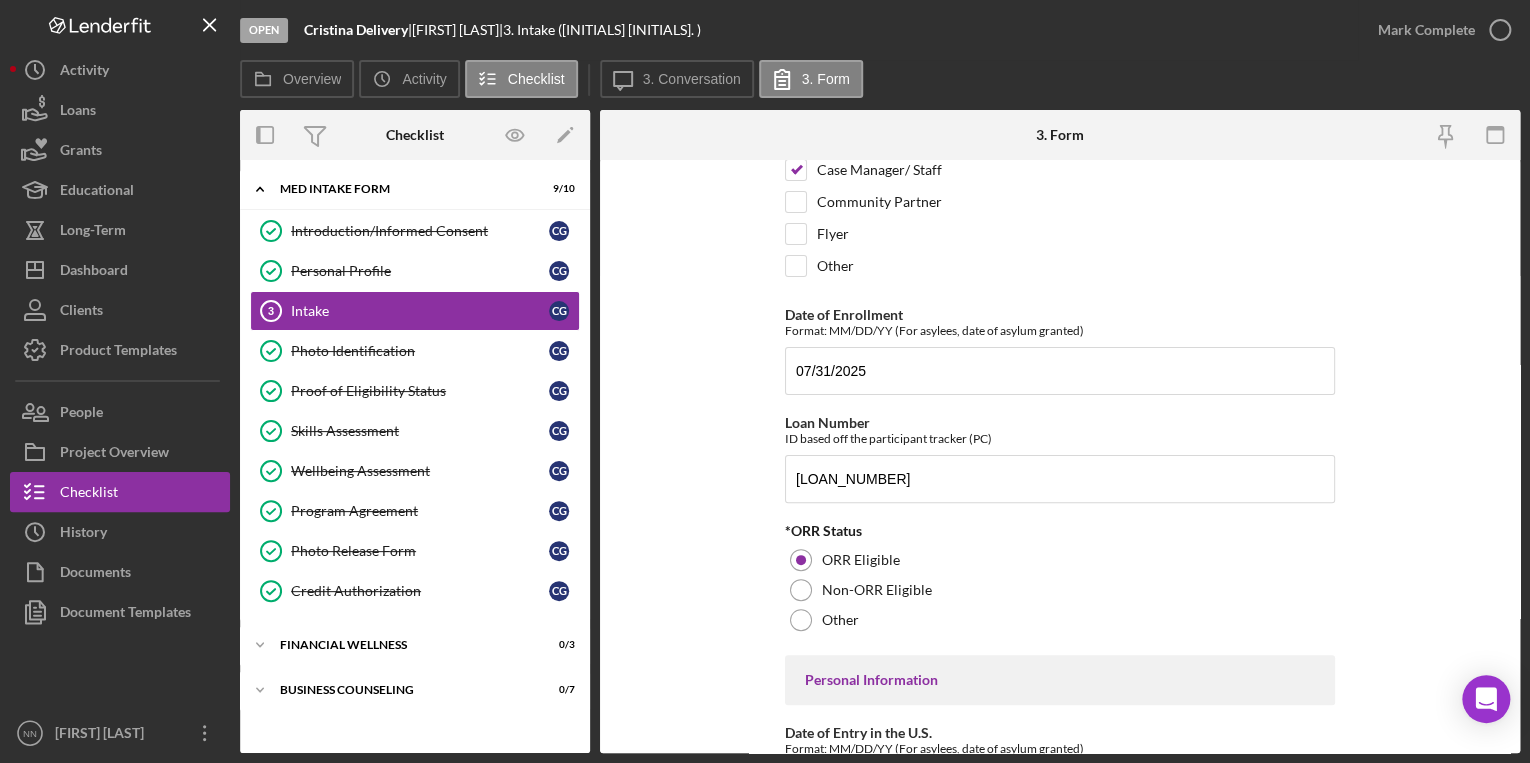 scroll, scrollTop: 0, scrollLeft: 0, axis: both 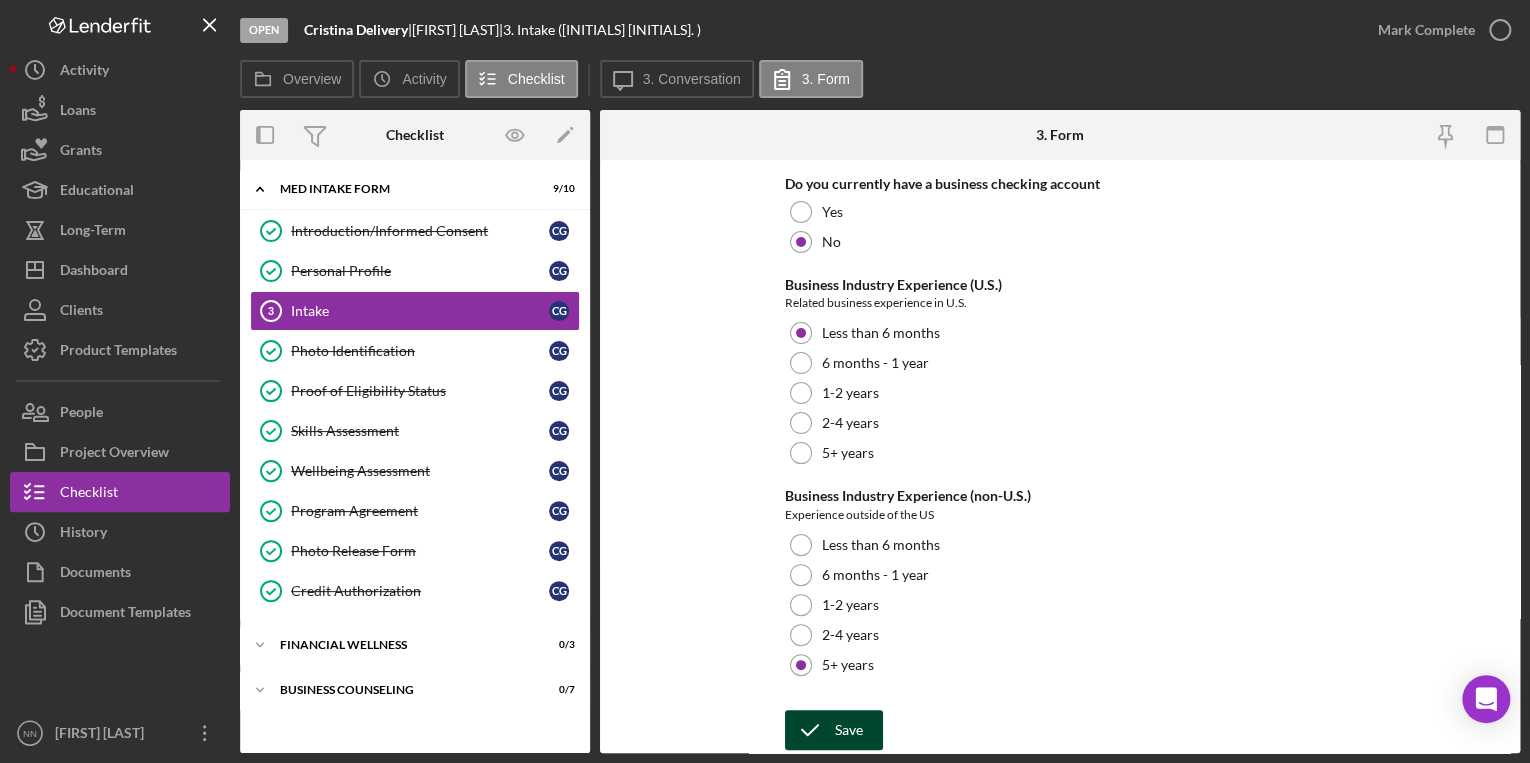 click 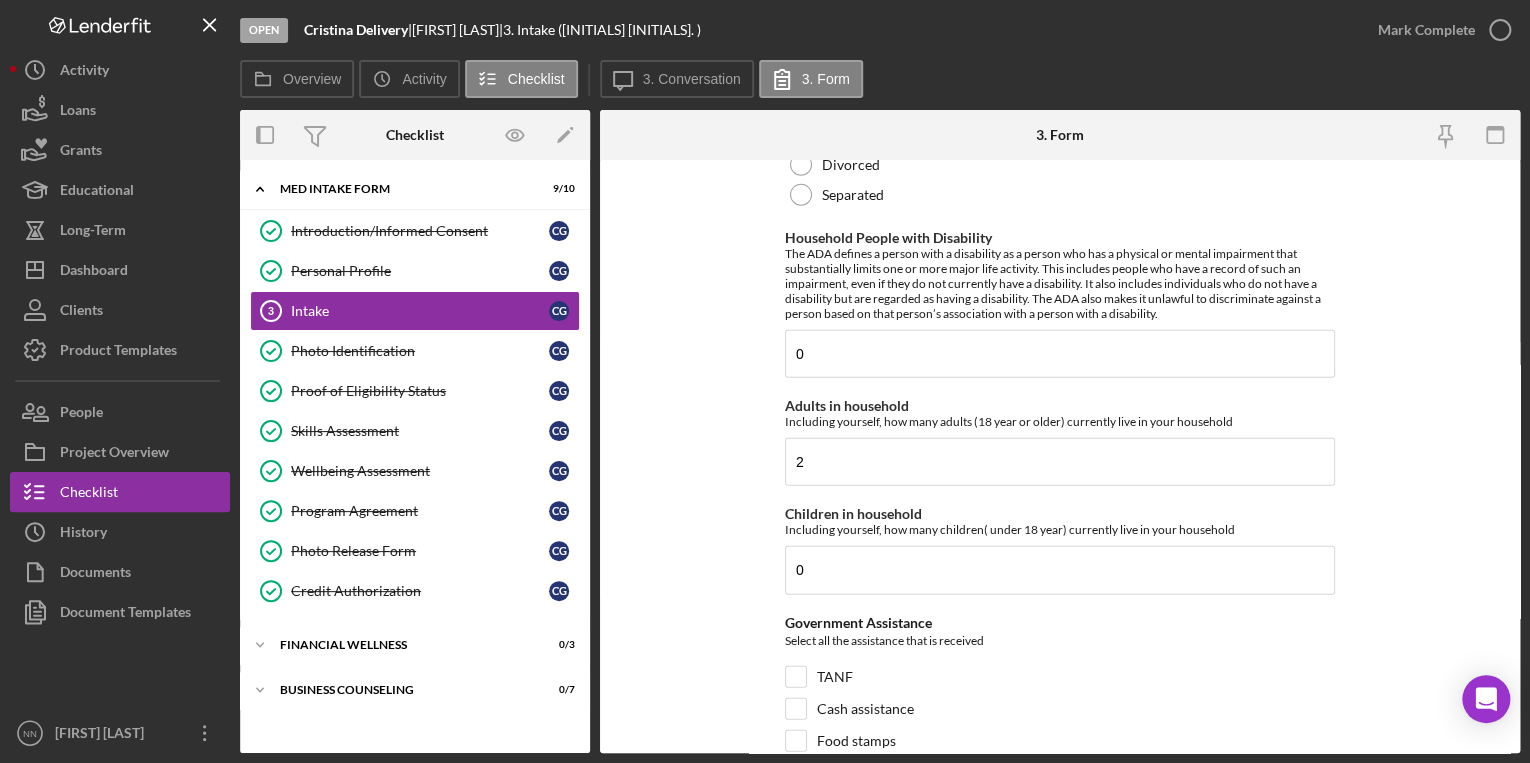 scroll, scrollTop: 2493, scrollLeft: 0, axis: vertical 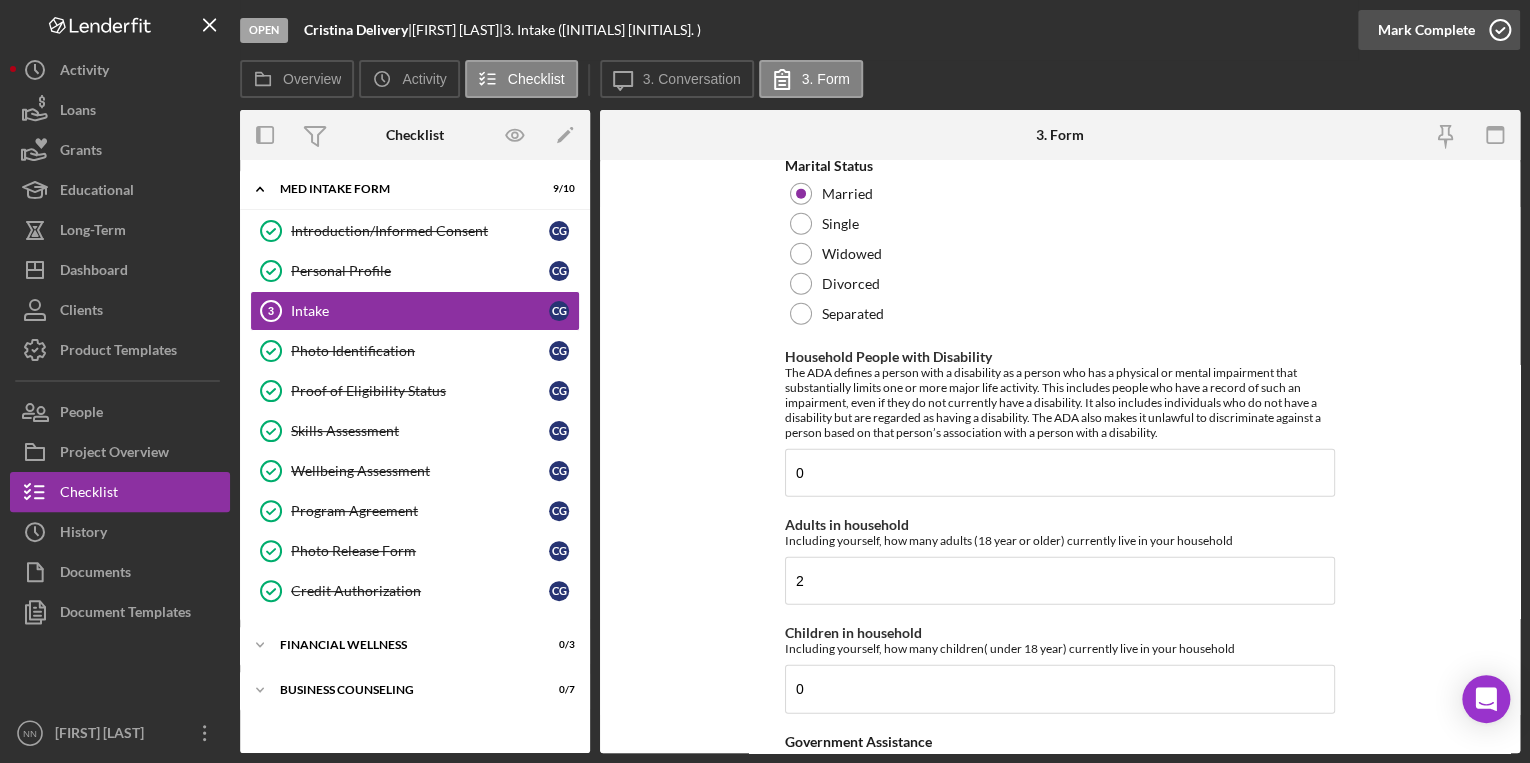 click 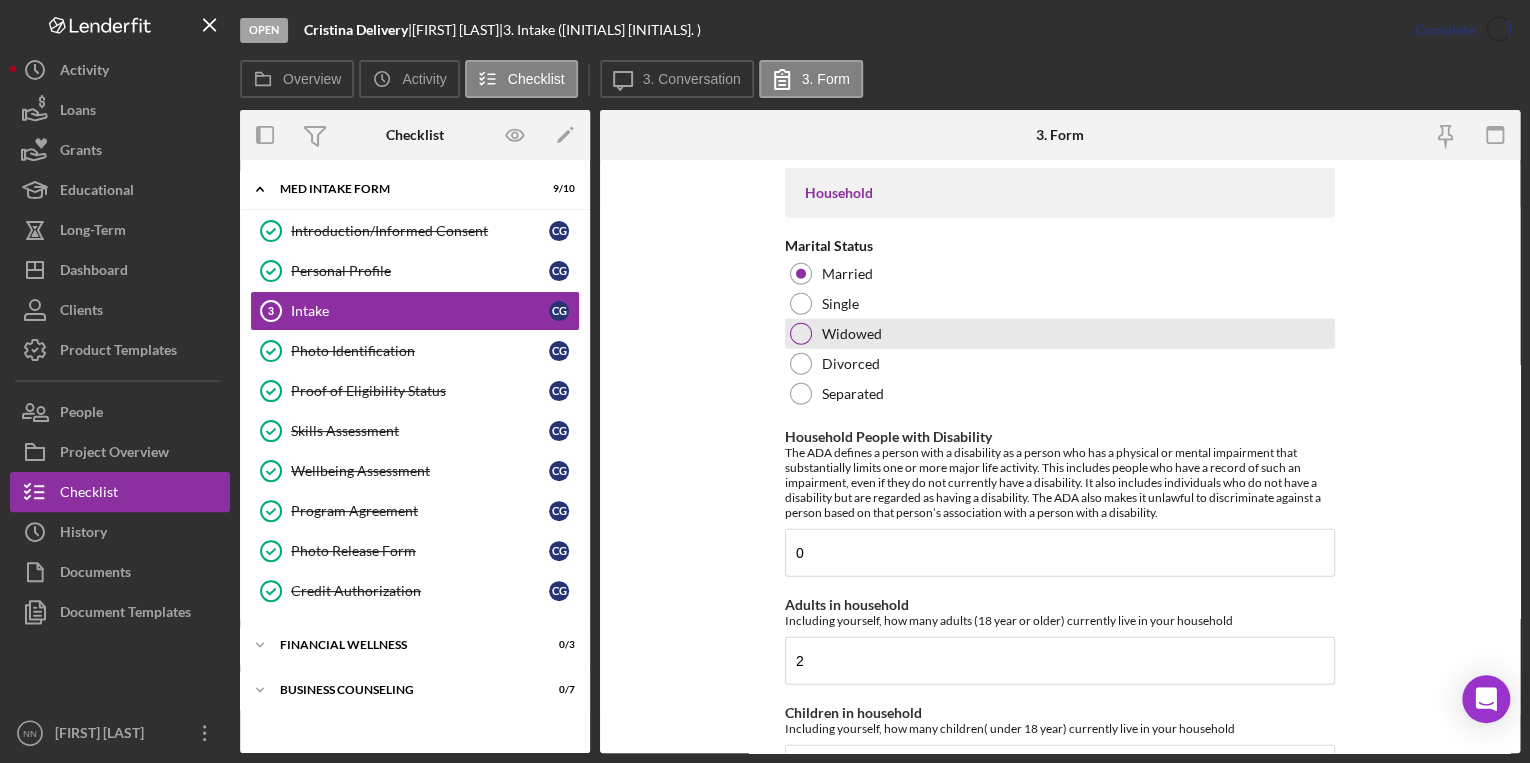 scroll, scrollTop: 2573, scrollLeft: 0, axis: vertical 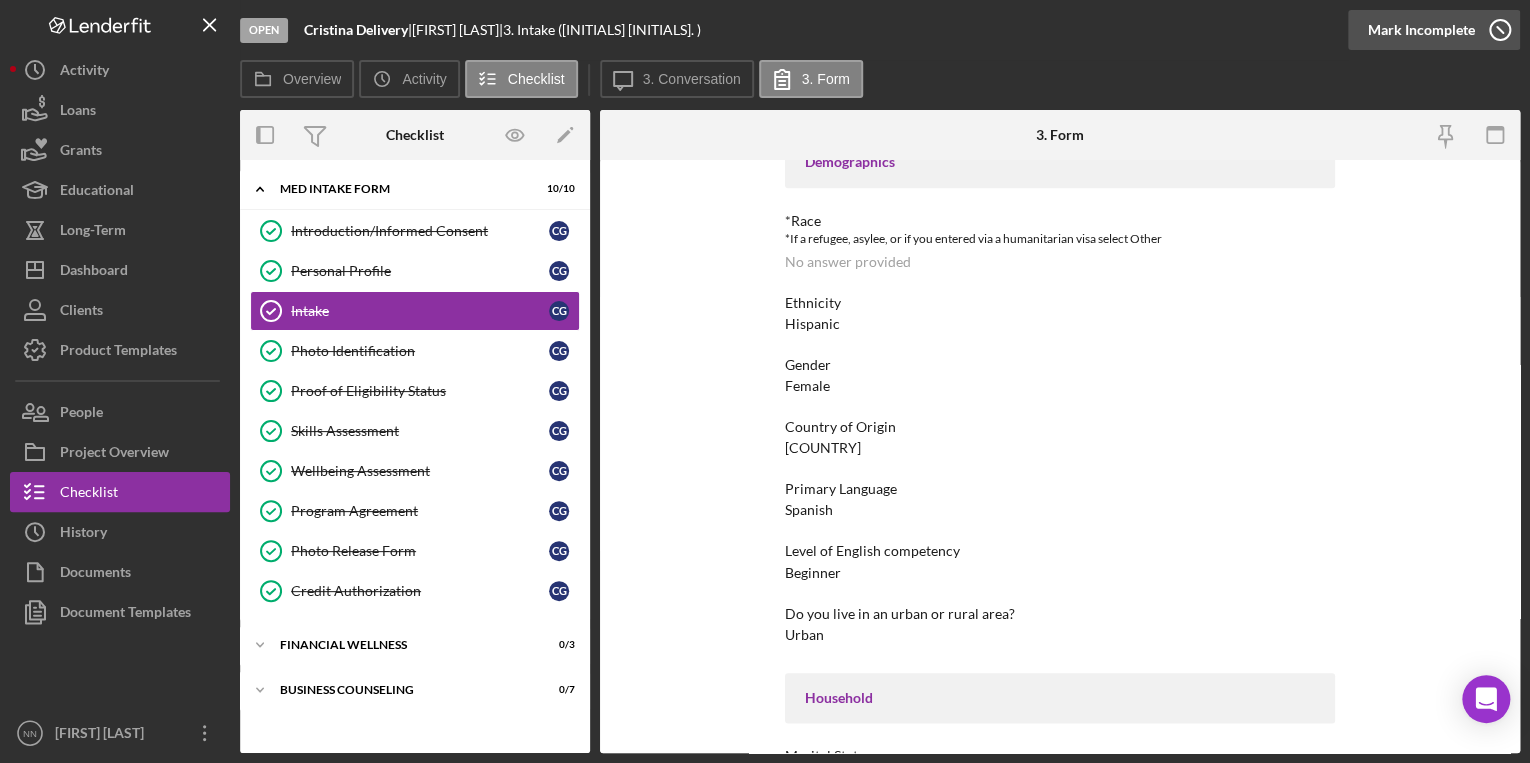 click 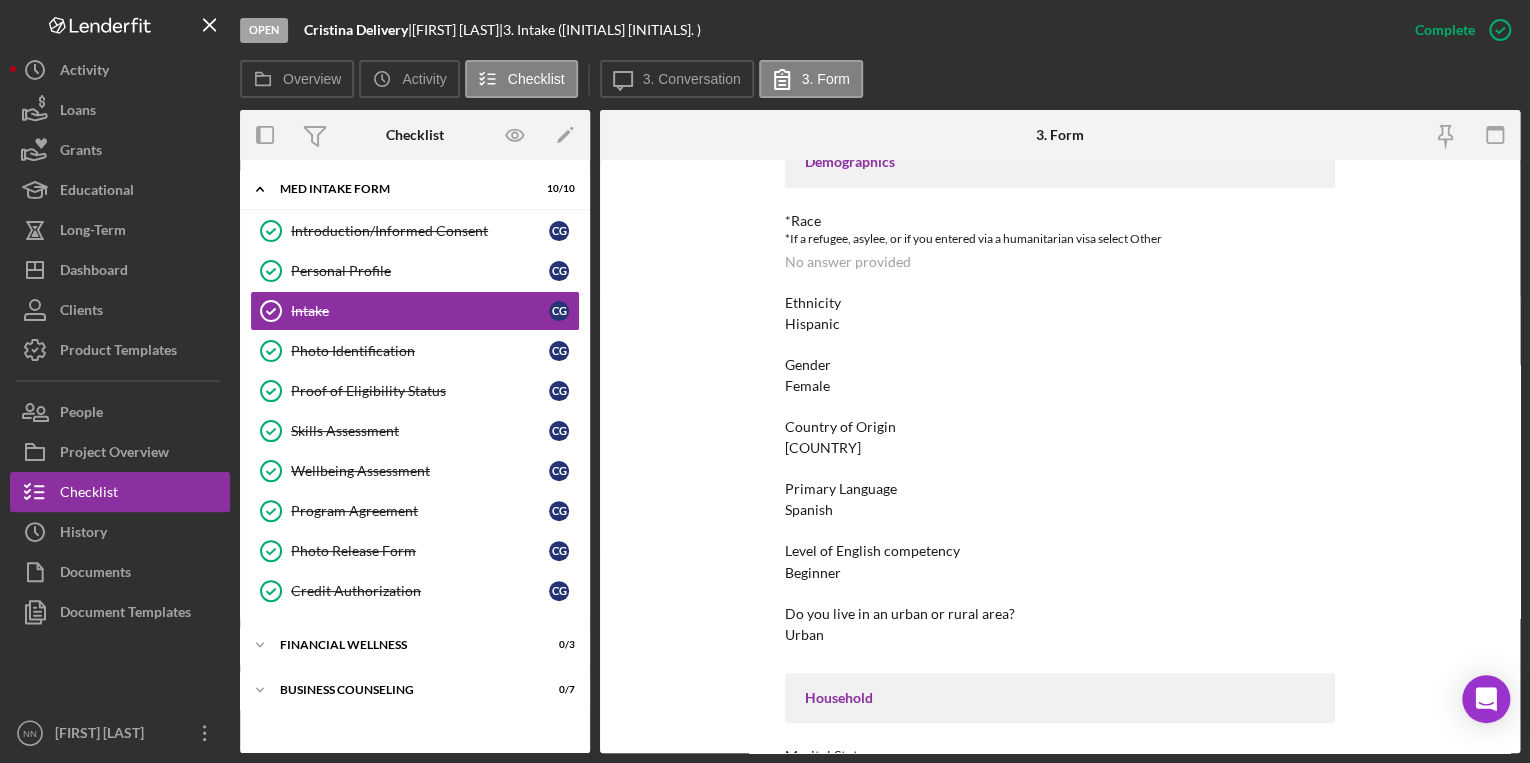 scroll, scrollTop: 790, scrollLeft: 0, axis: vertical 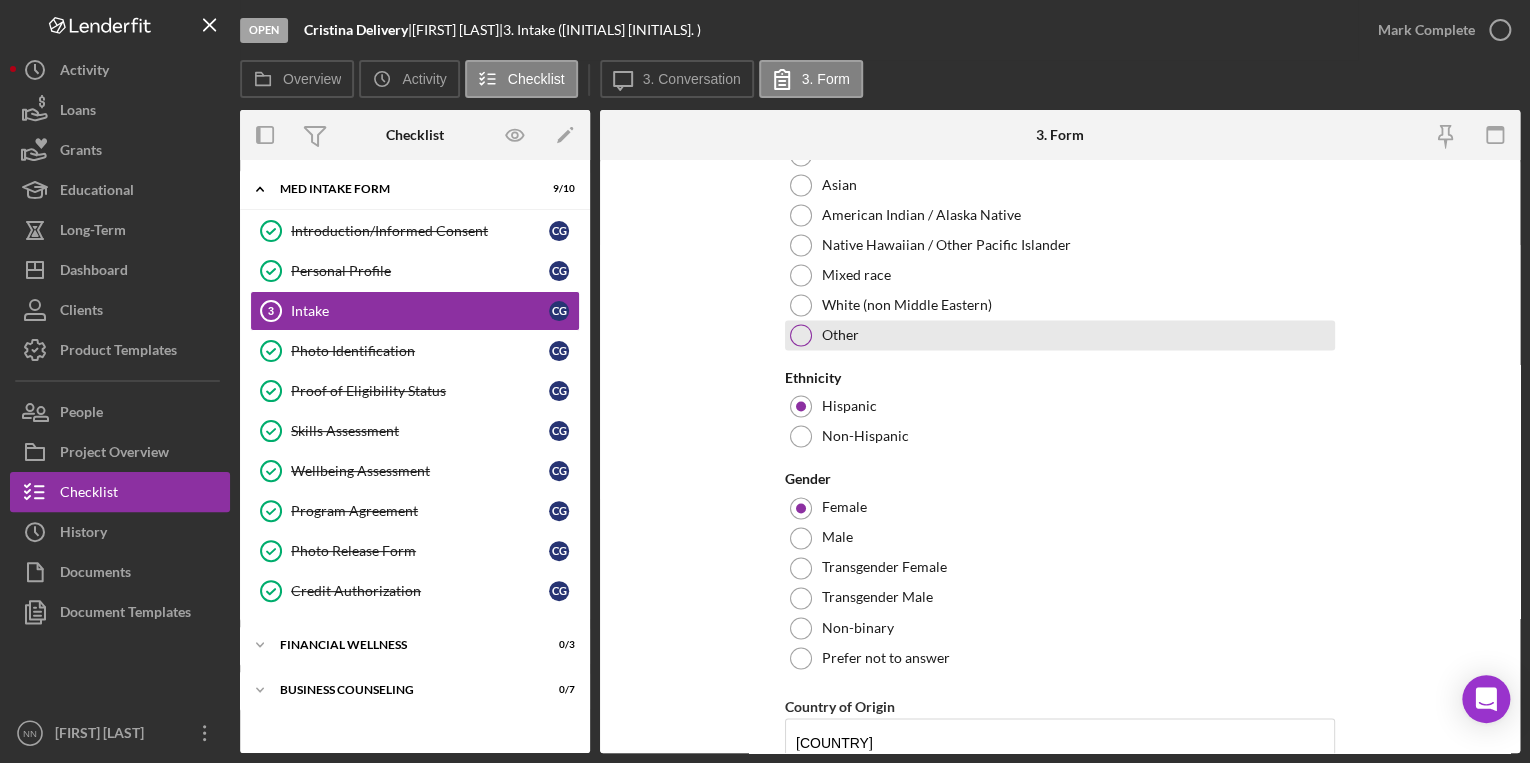 click on "Other" at bounding box center [1060, 335] 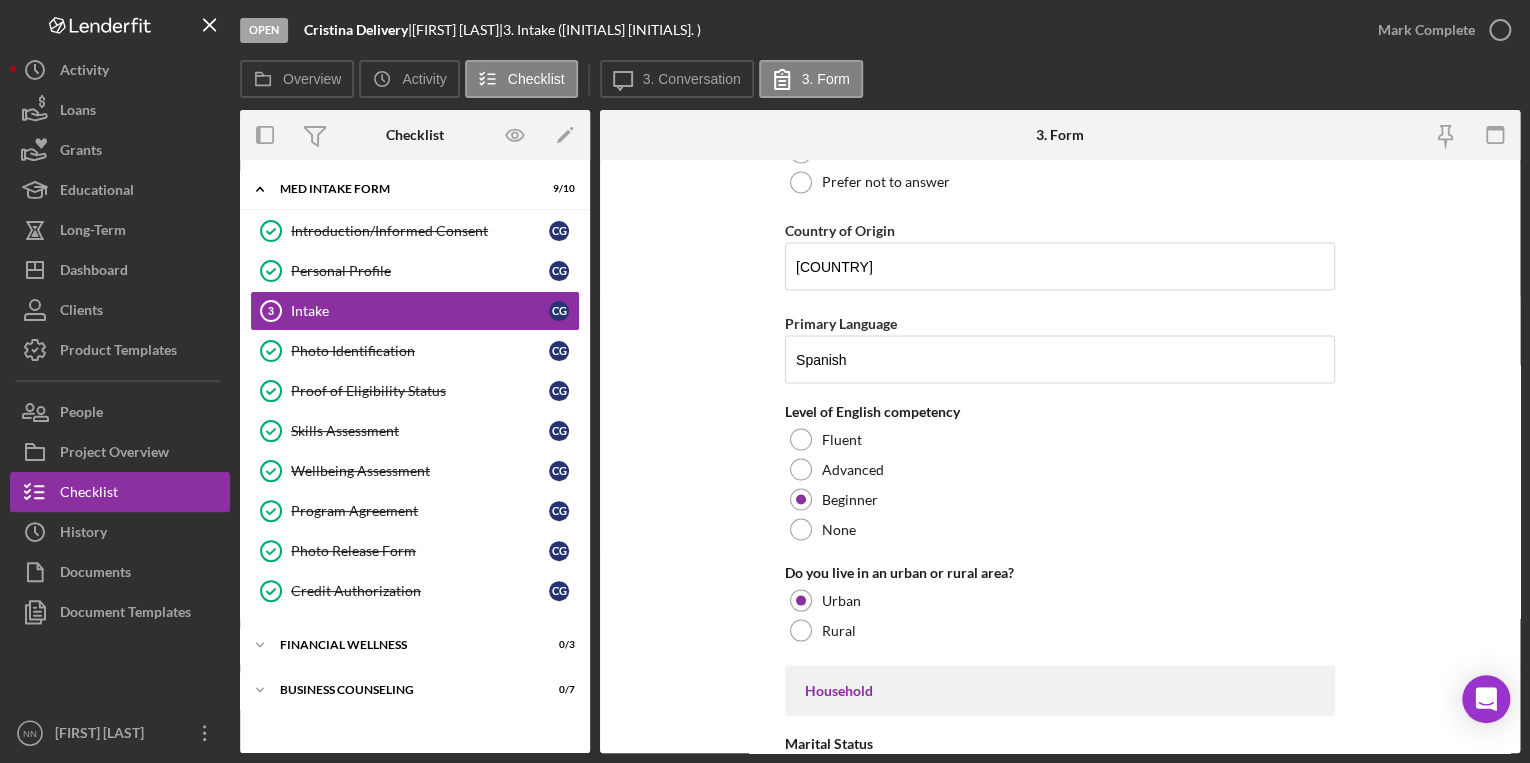 scroll, scrollTop: 2320, scrollLeft: 0, axis: vertical 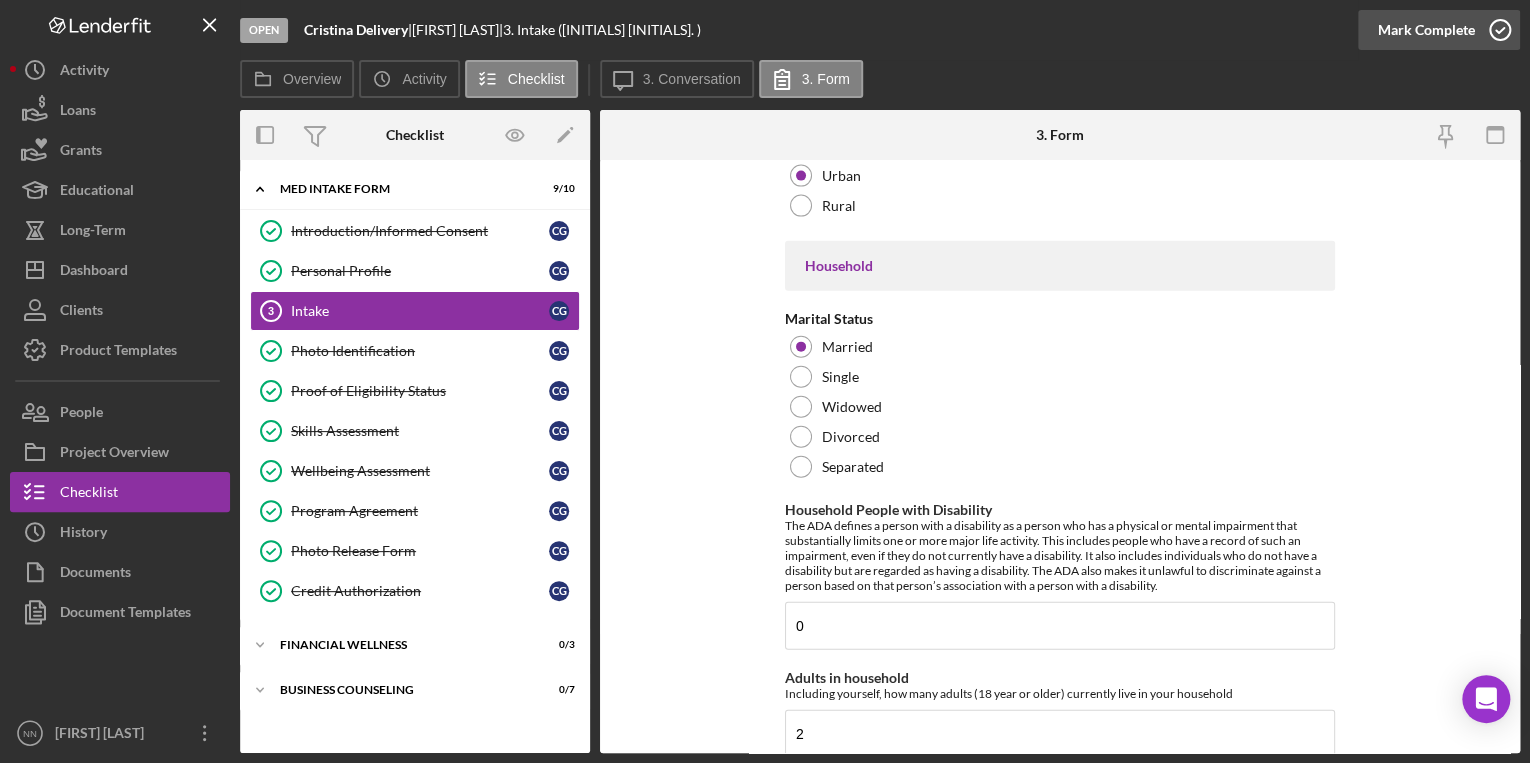 click 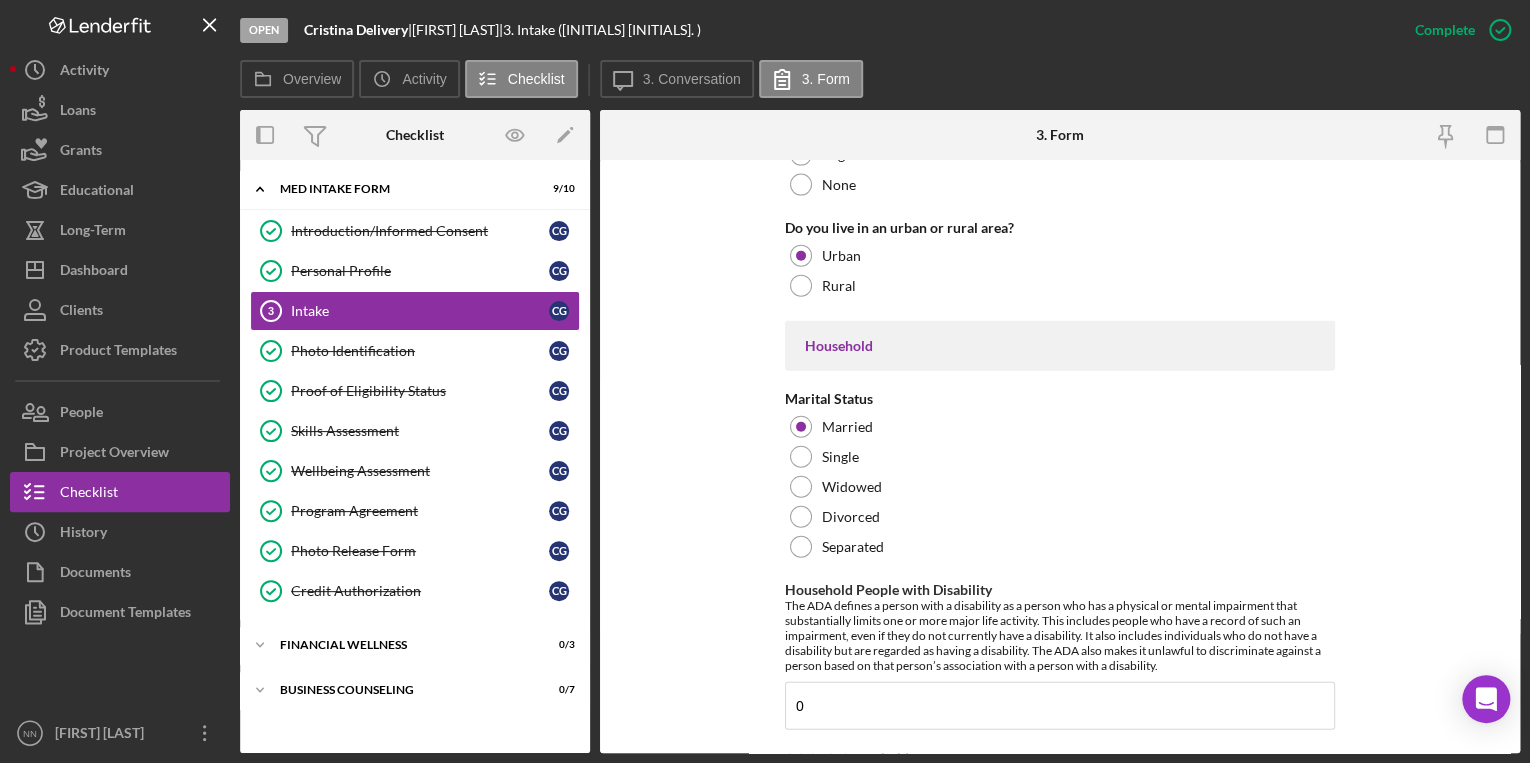 scroll, scrollTop: 2400, scrollLeft: 0, axis: vertical 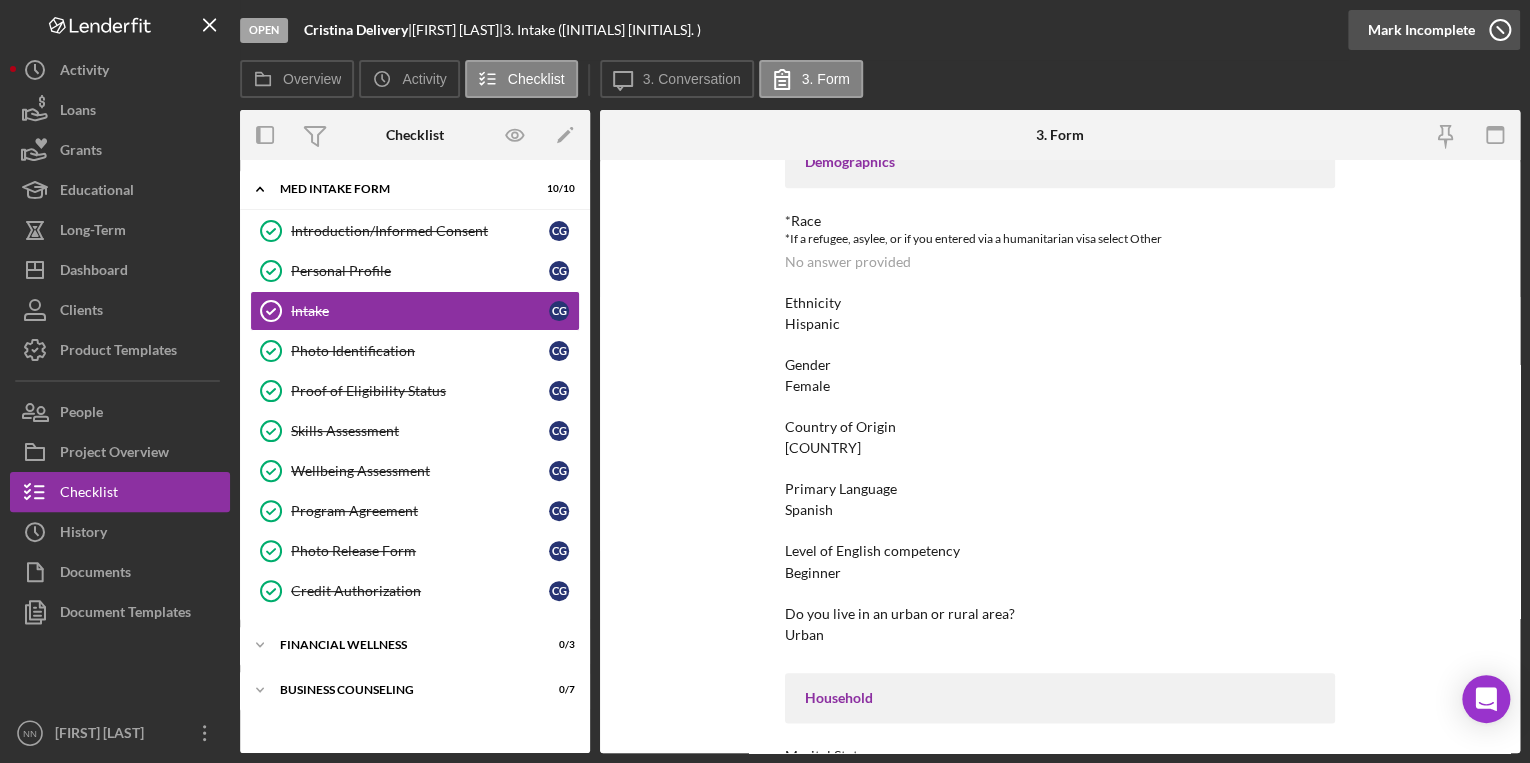 click 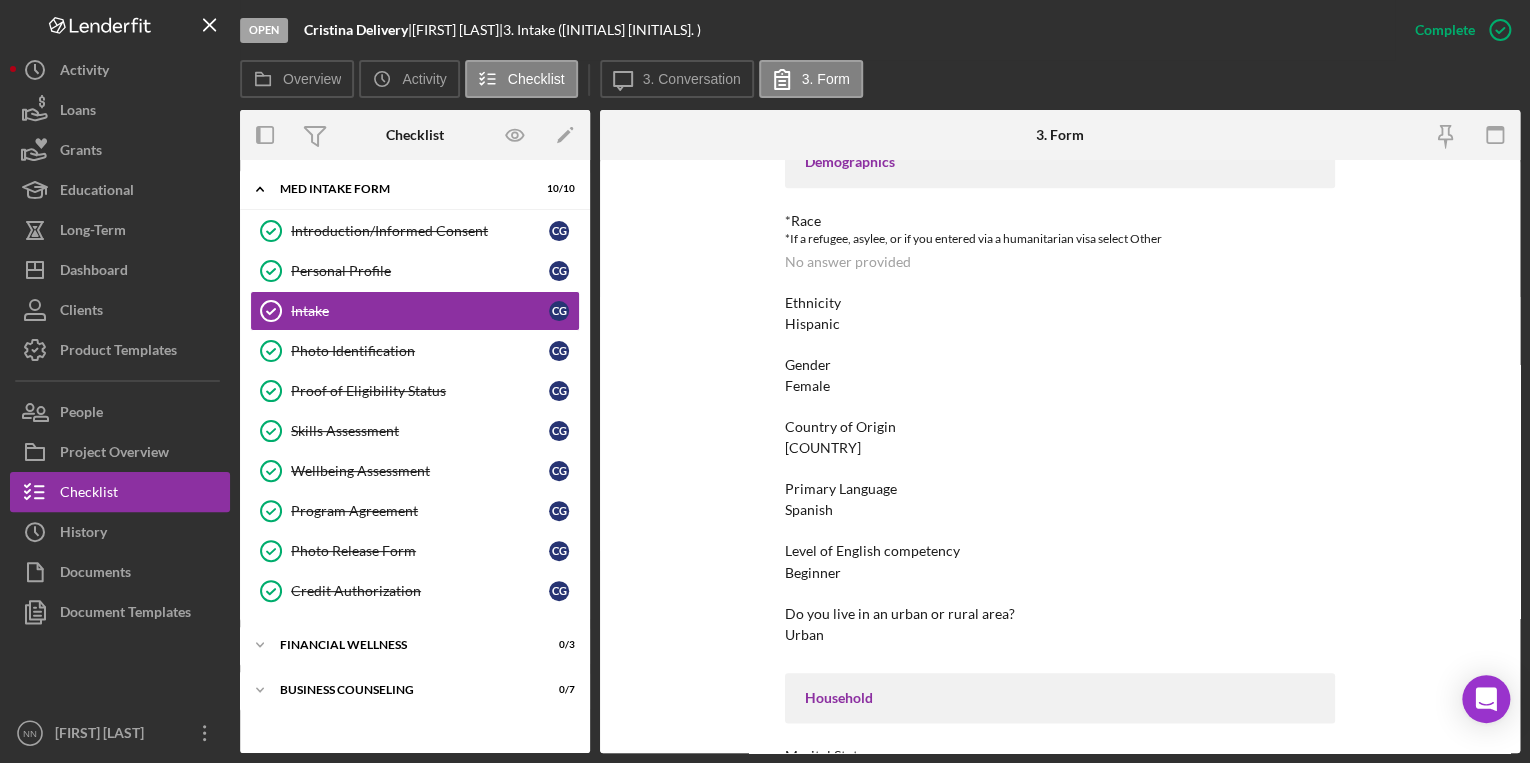 scroll, scrollTop: 790, scrollLeft: 0, axis: vertical 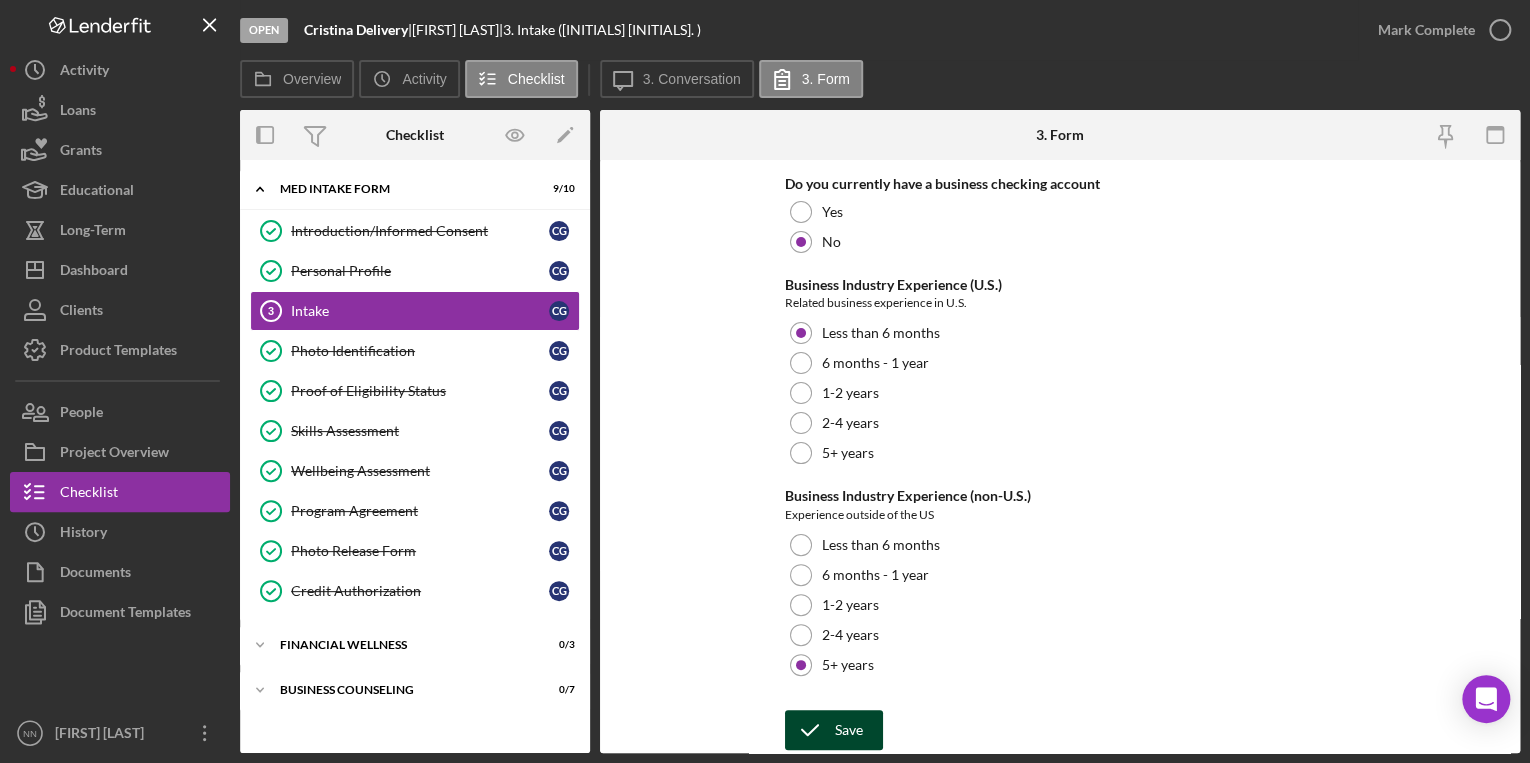 click on "Save" at bounding box center [849, 730] 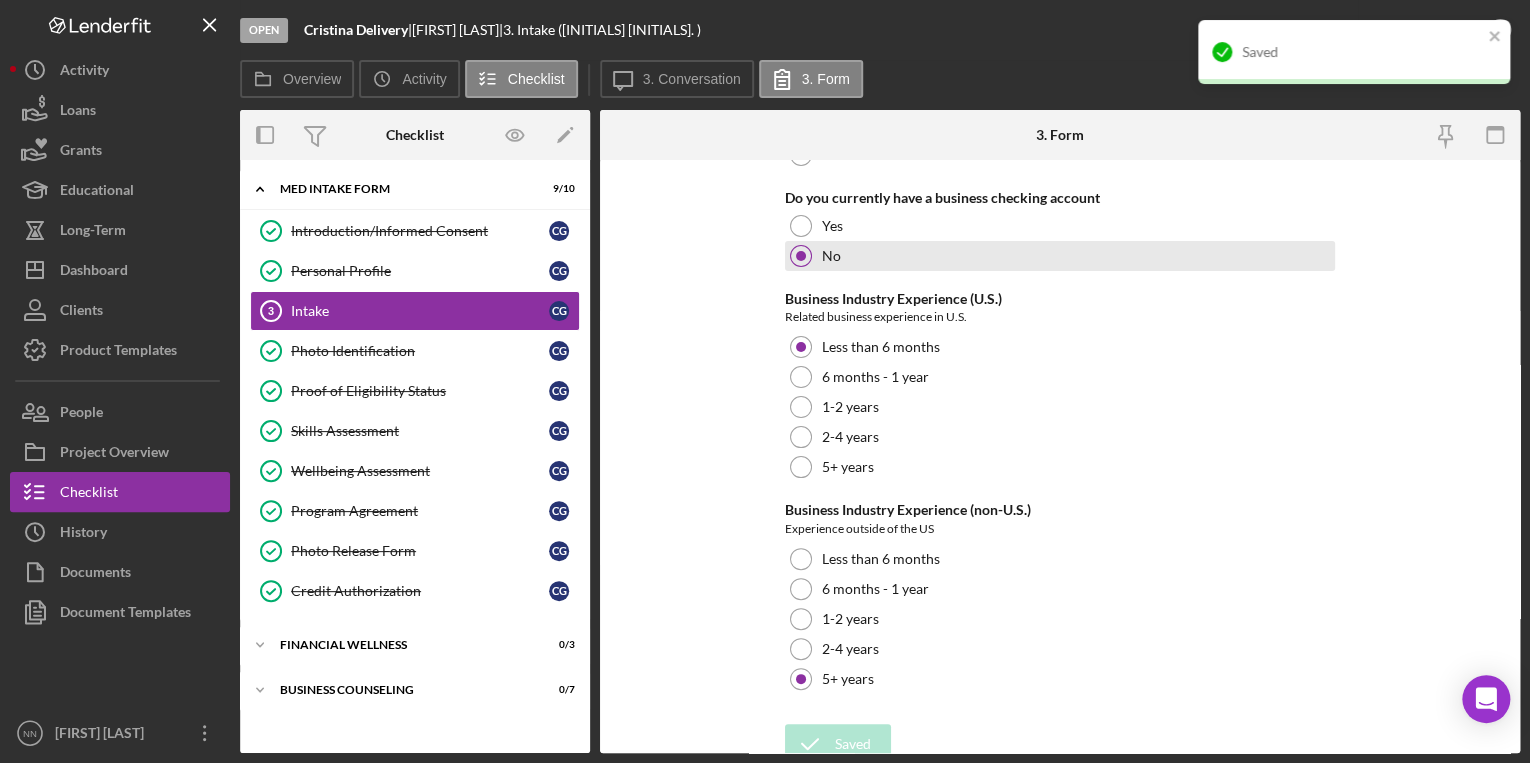 scroll, scrollTop: 3933, scrollLeft: 0, axis: vertical 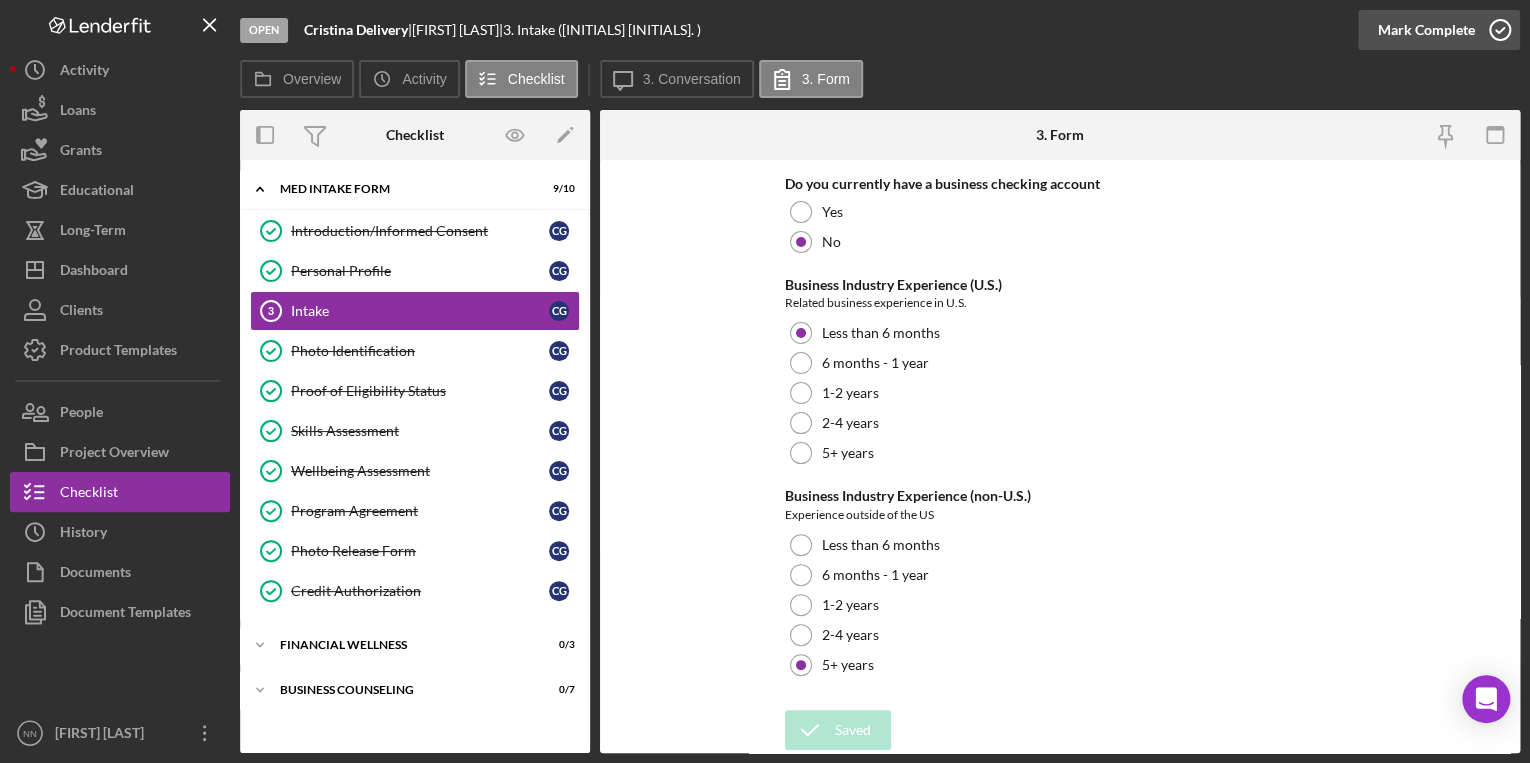 click 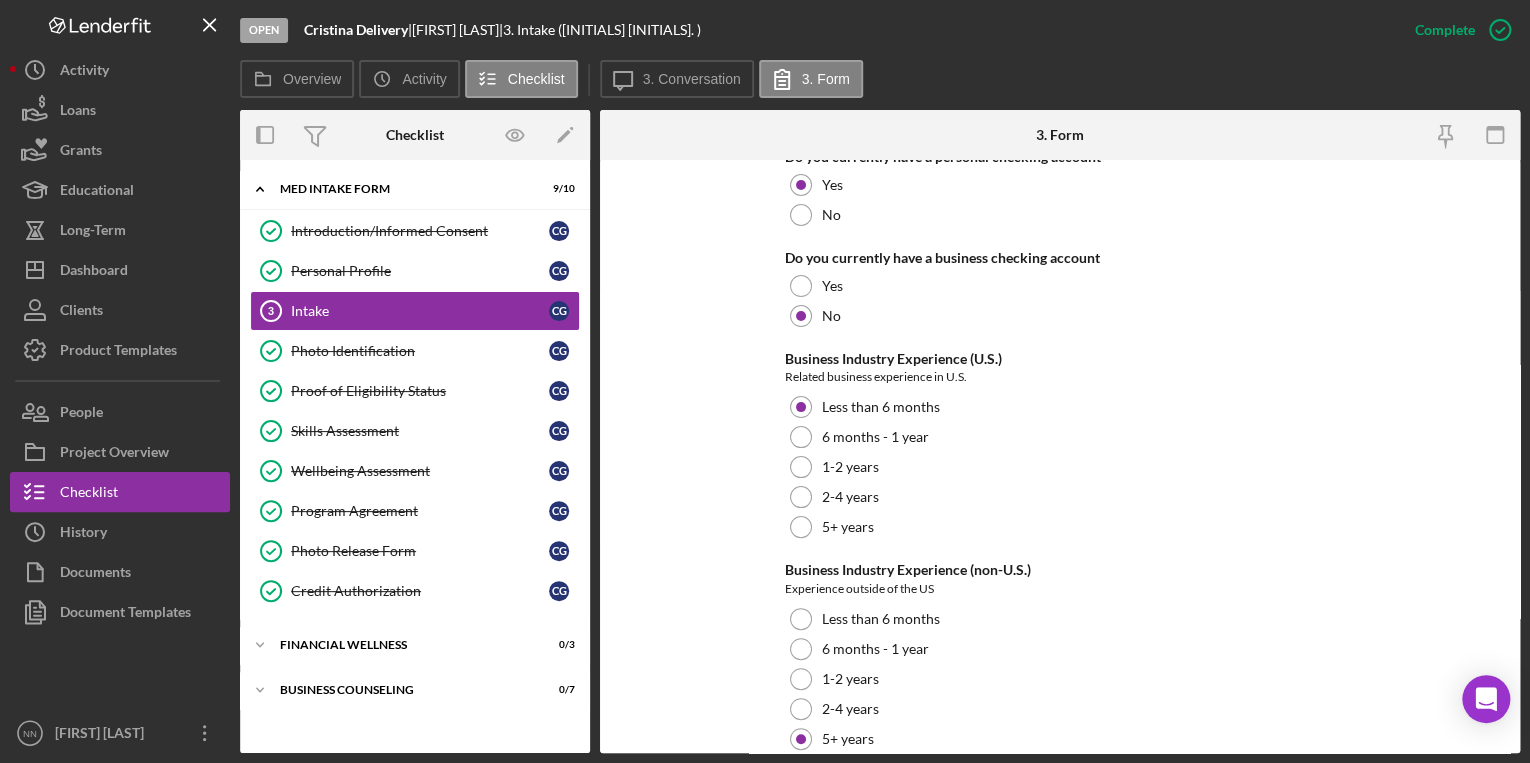 scroll, scrollTop: 4013, scrollLeft: 0, axis: vertical 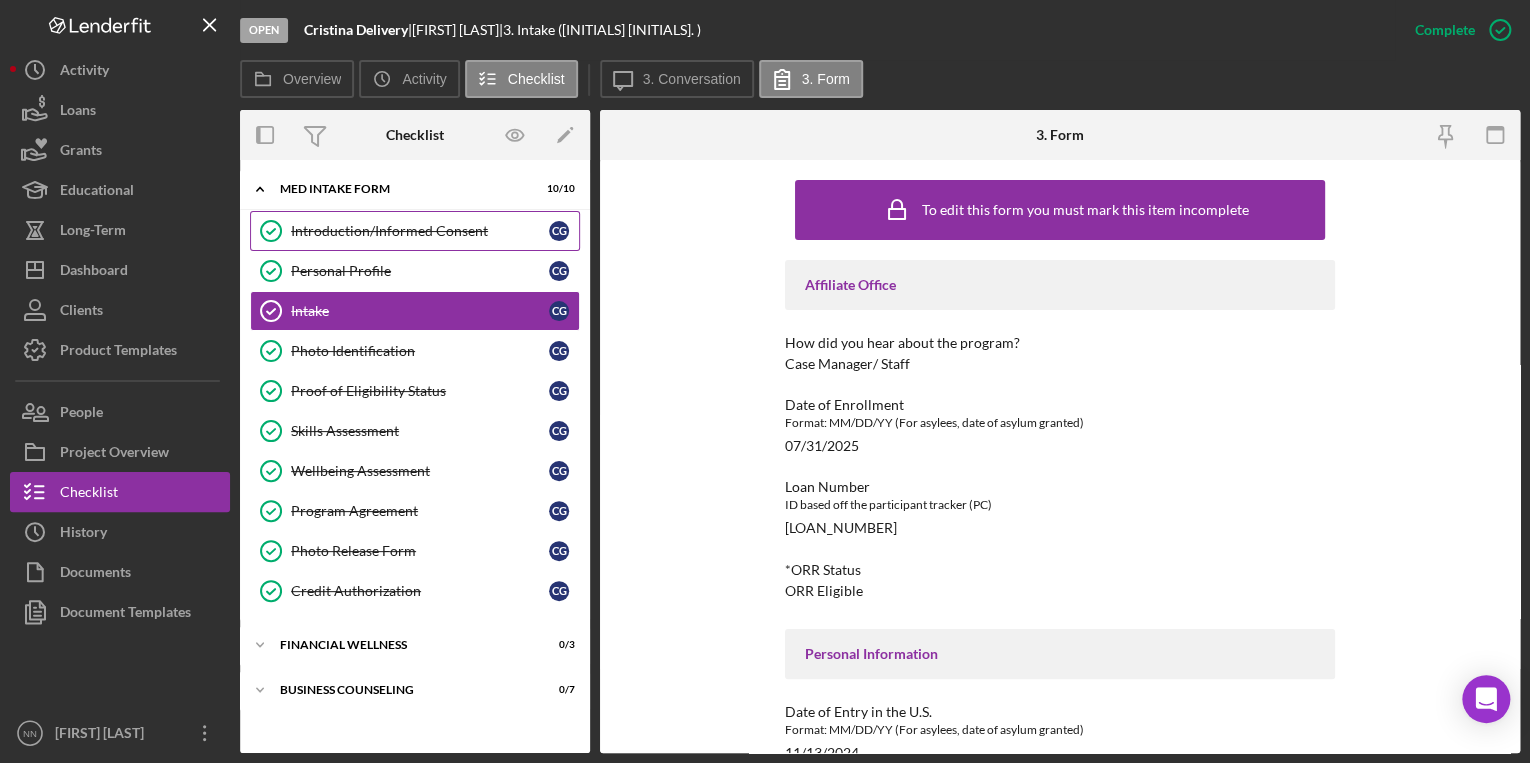 click on "Introduction/Informed Consent" at bounding box center [420, 231] 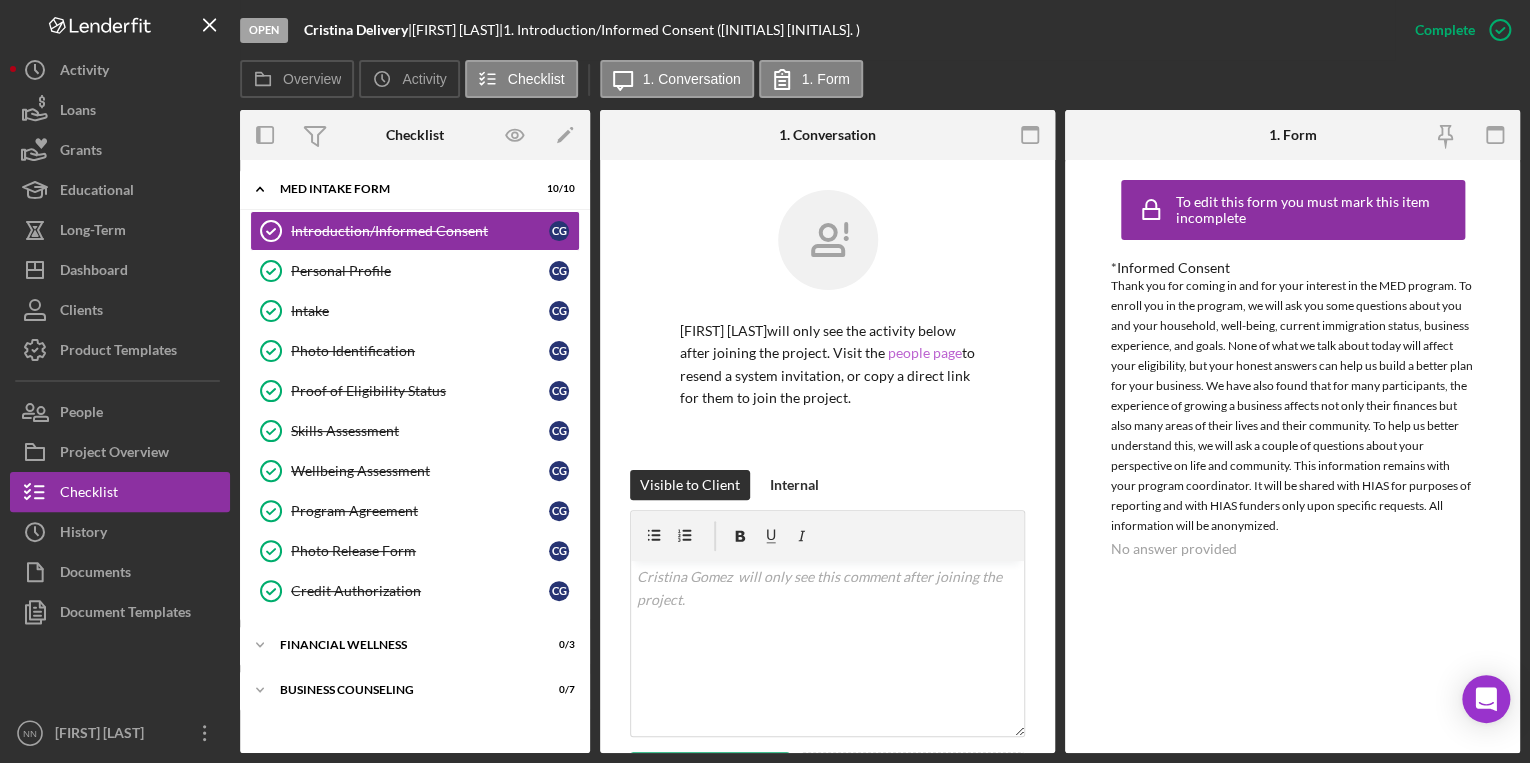 click on "people page" at bounding box center (925, 352) 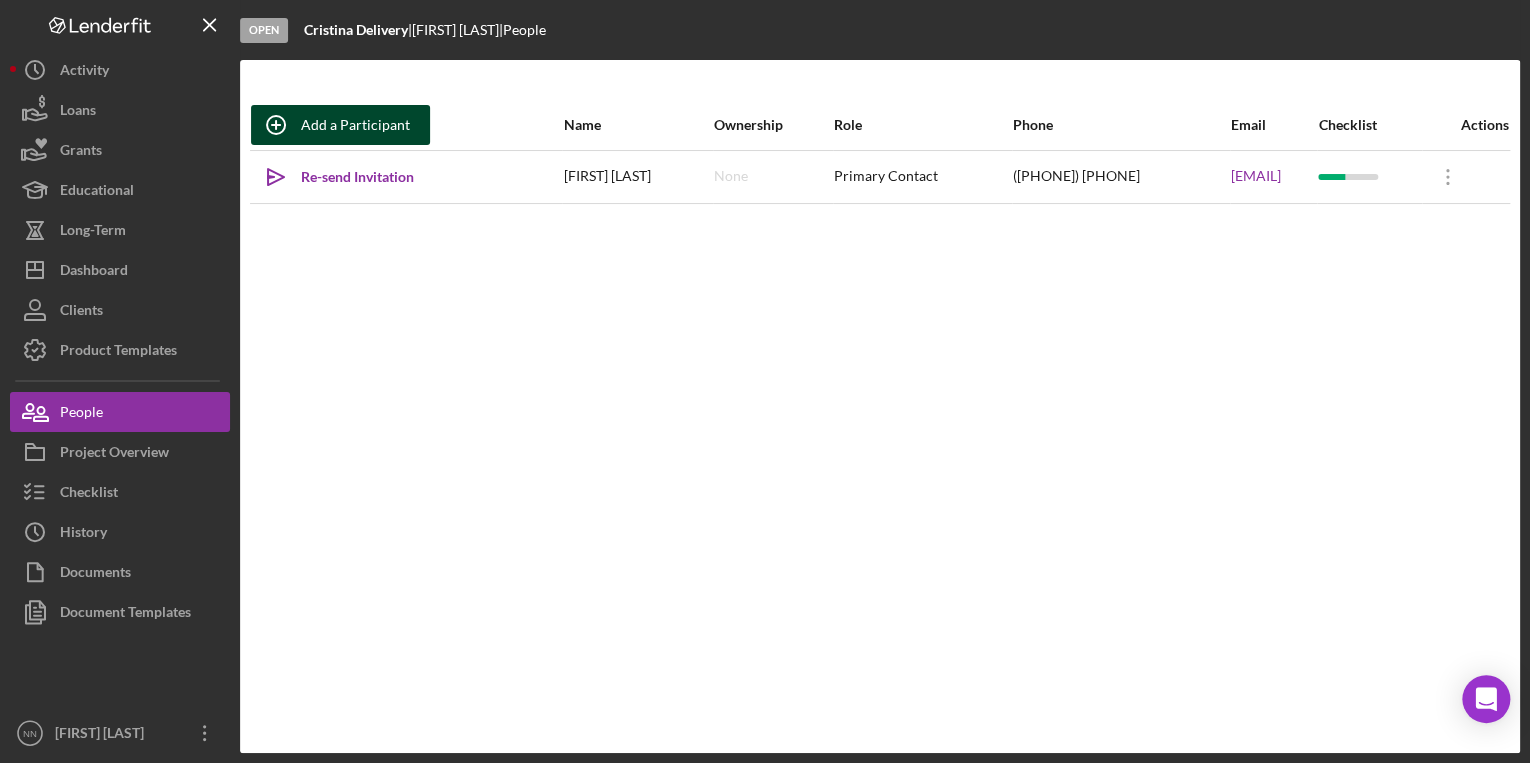 click on "Add a Participant" at bounding box center (355, 125) 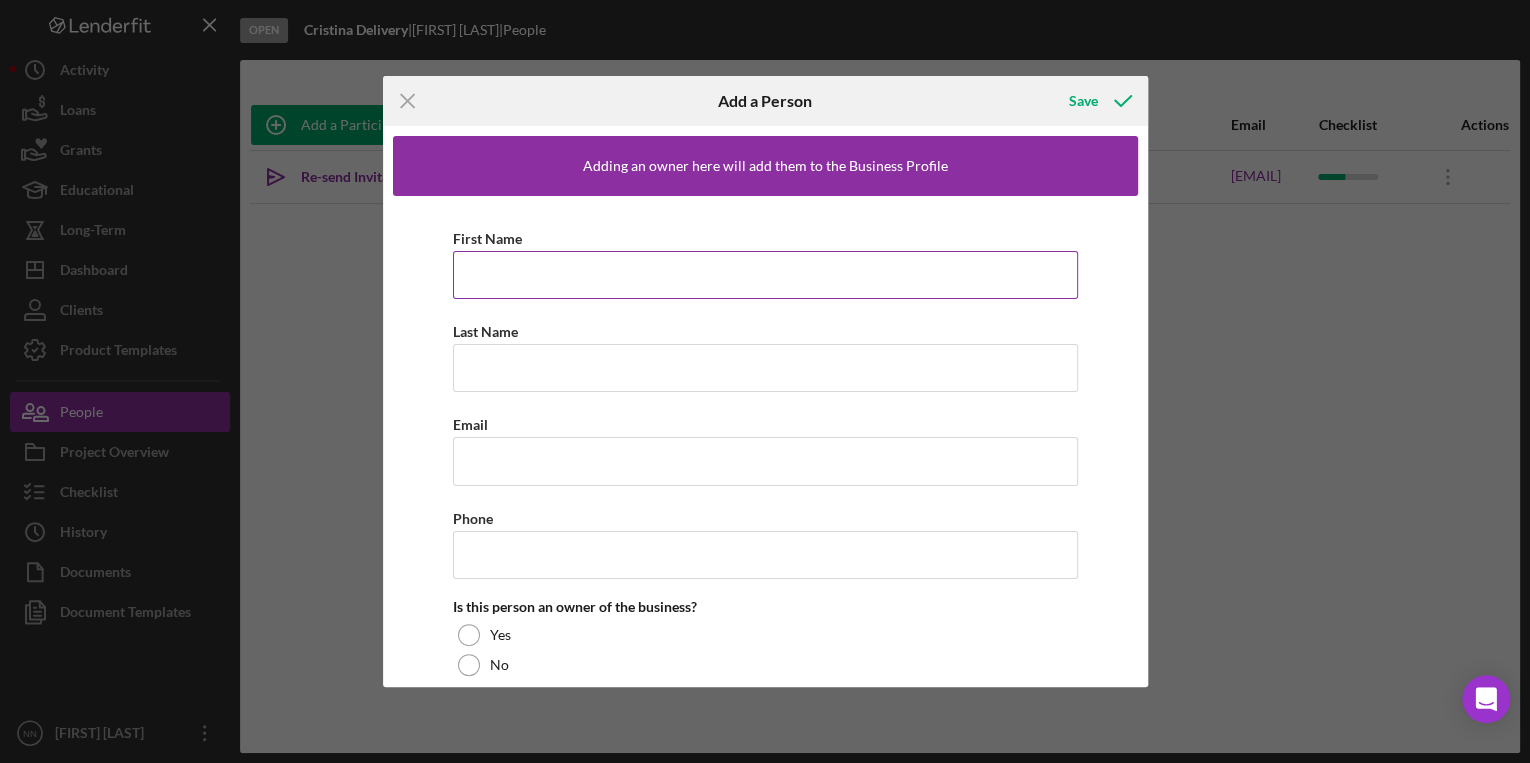 click on "First Name" at bounding box center [765, 275] 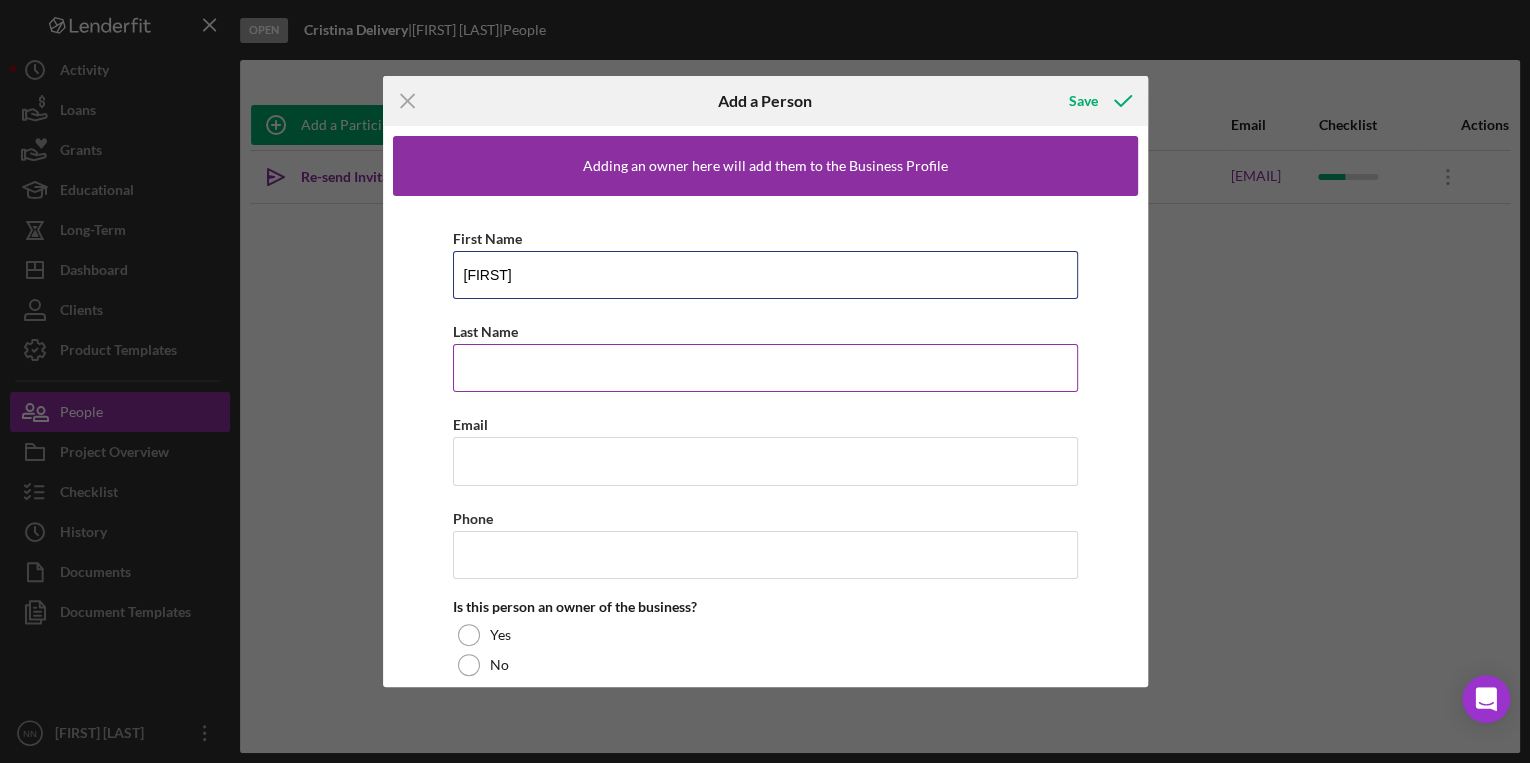 type on "Yotzer" 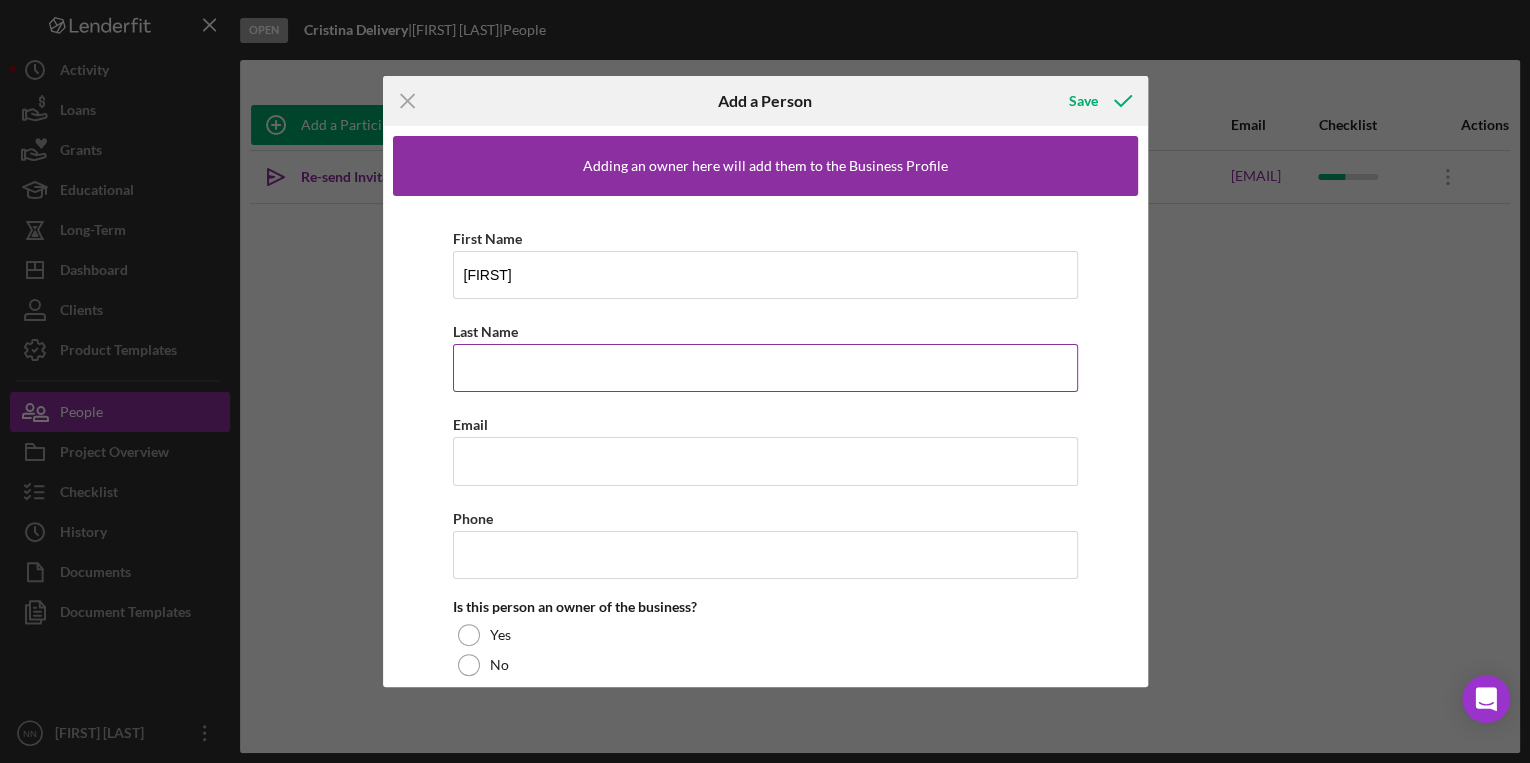 click on "Last Name" at bounding box center (765, 368) 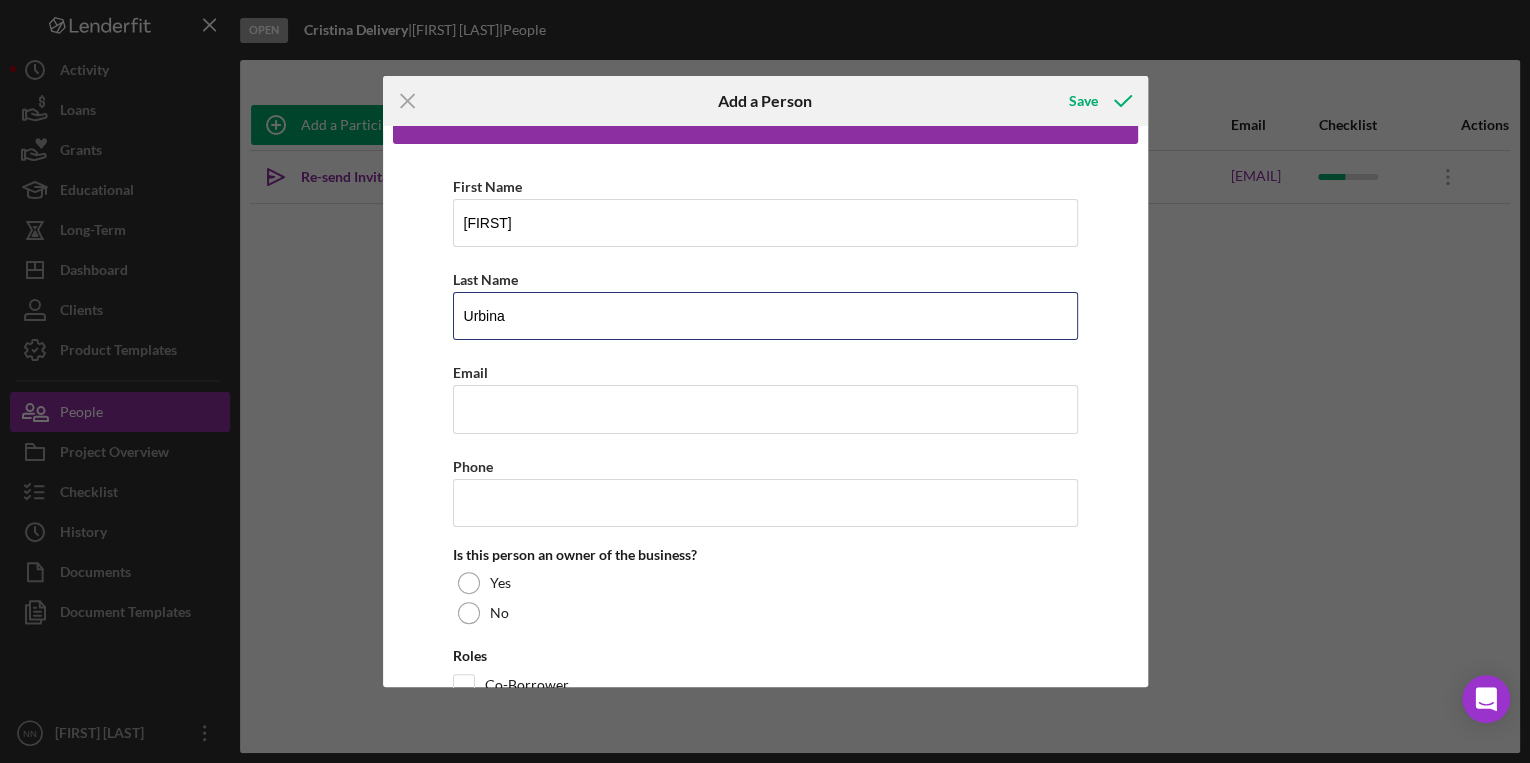 scroll, scrollTop: 80, scrollLeft: 0, axis: vertical 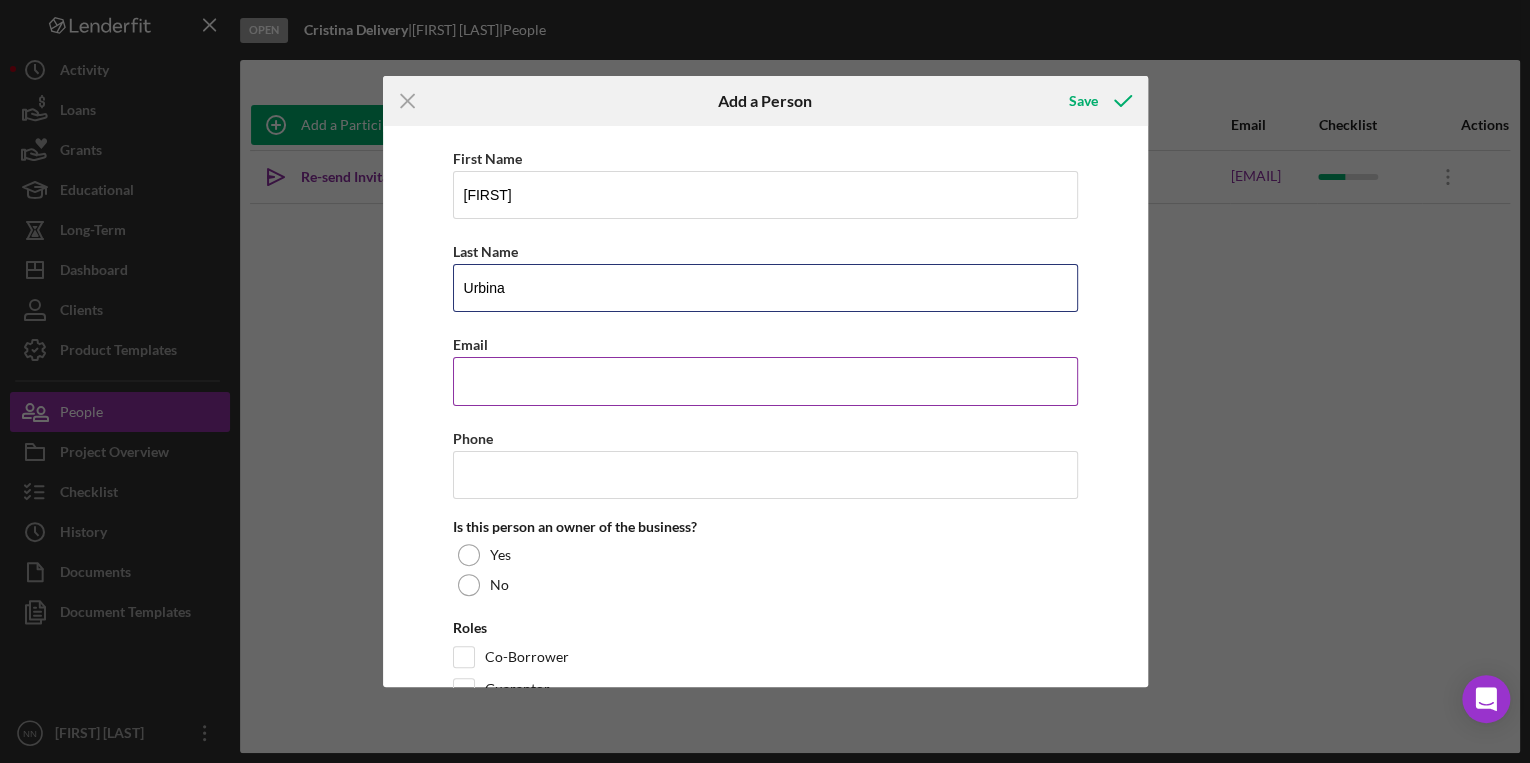 type on "Urbina" 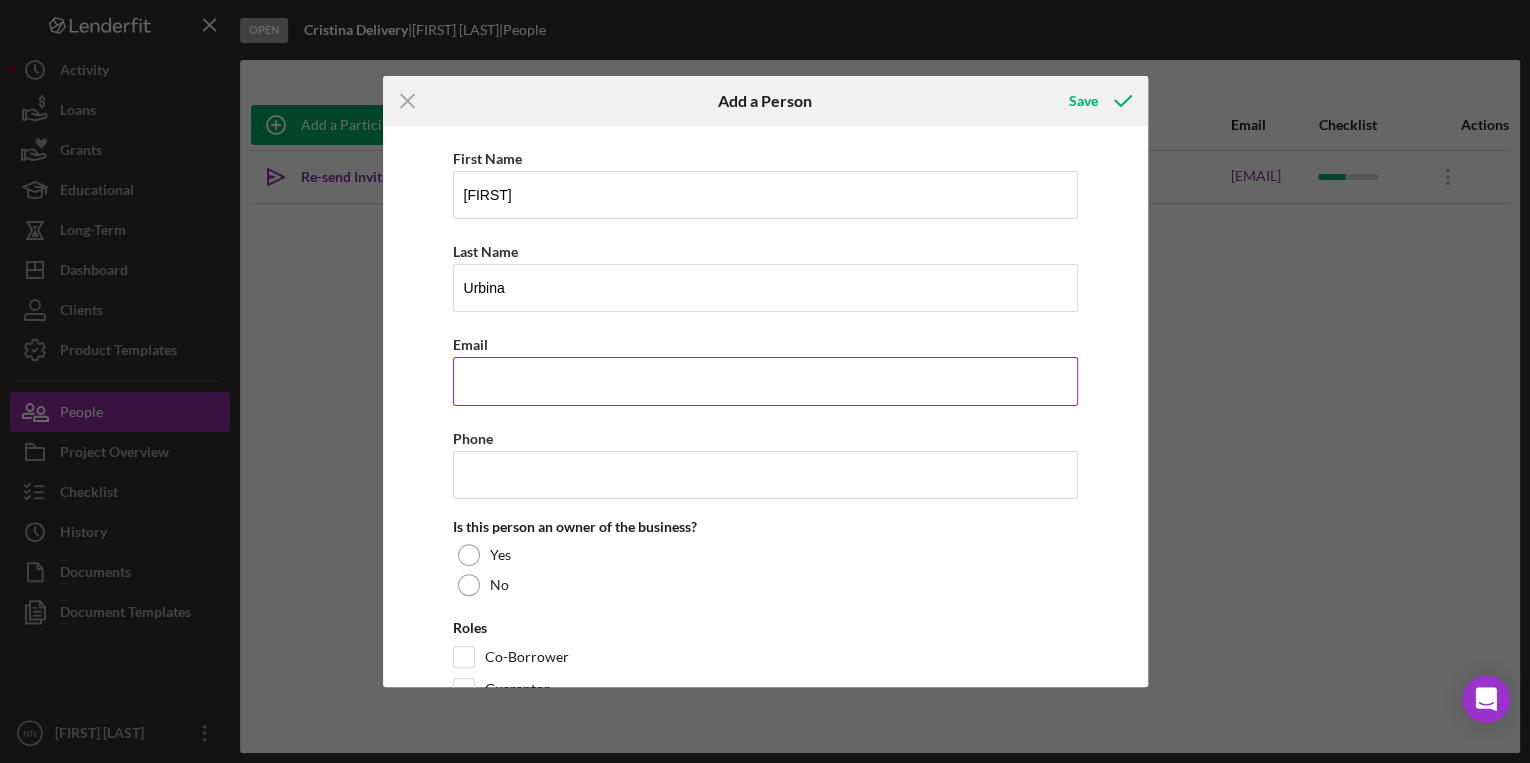 click on "Email" at bounding box center [765, 381] 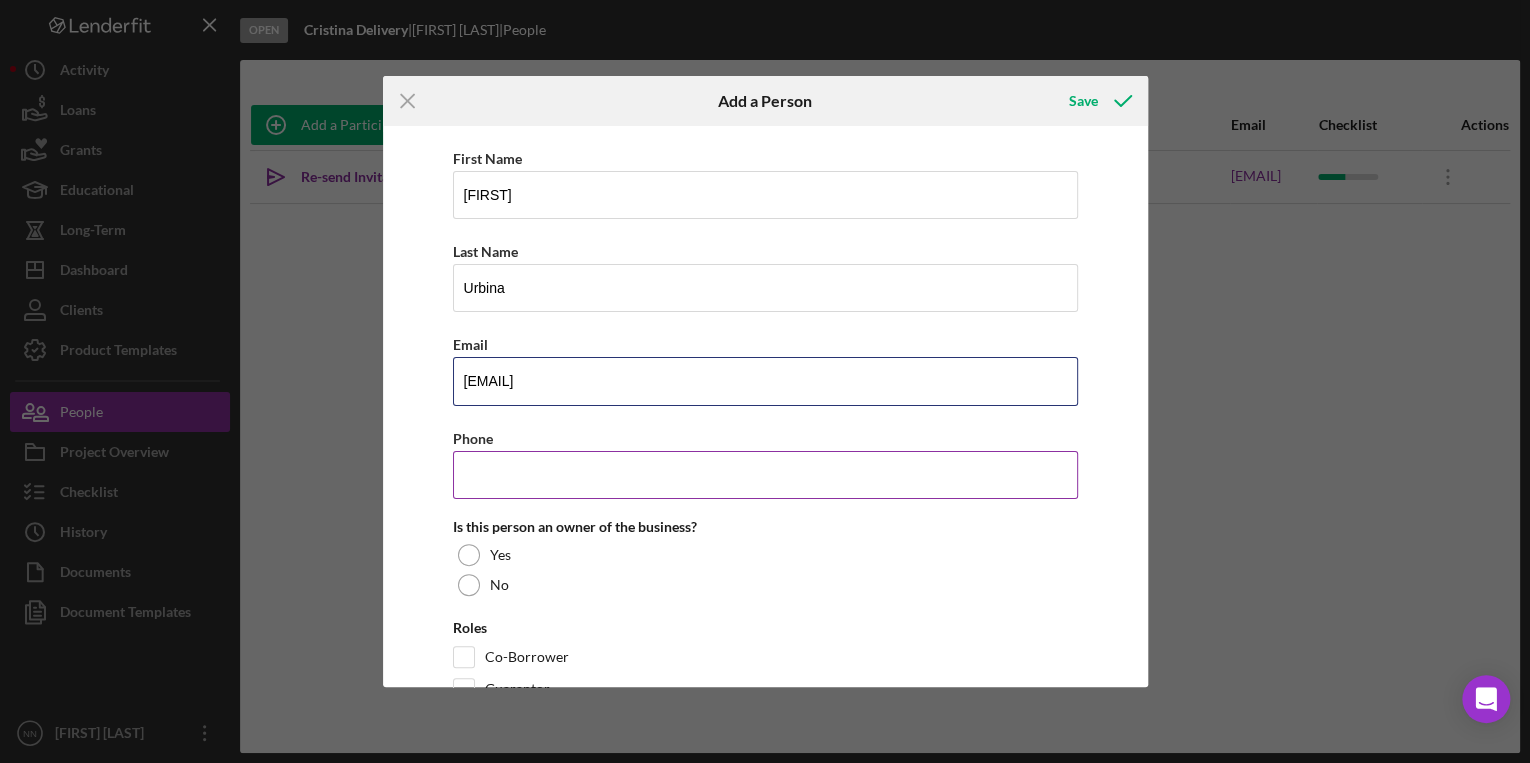 type on "yotzerjoseu@gmail.com" 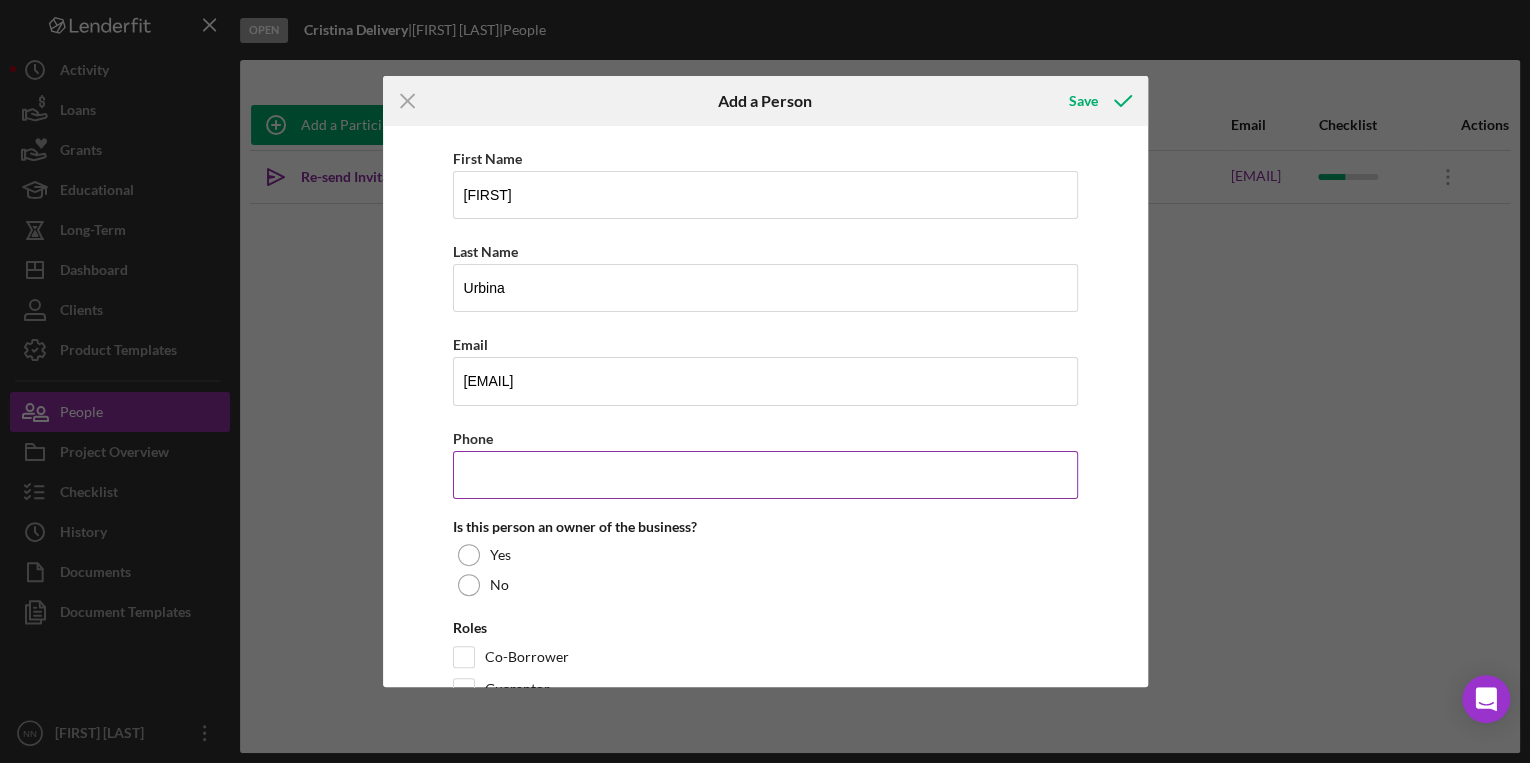 click on "Phone" at bounding box center (765, 475) 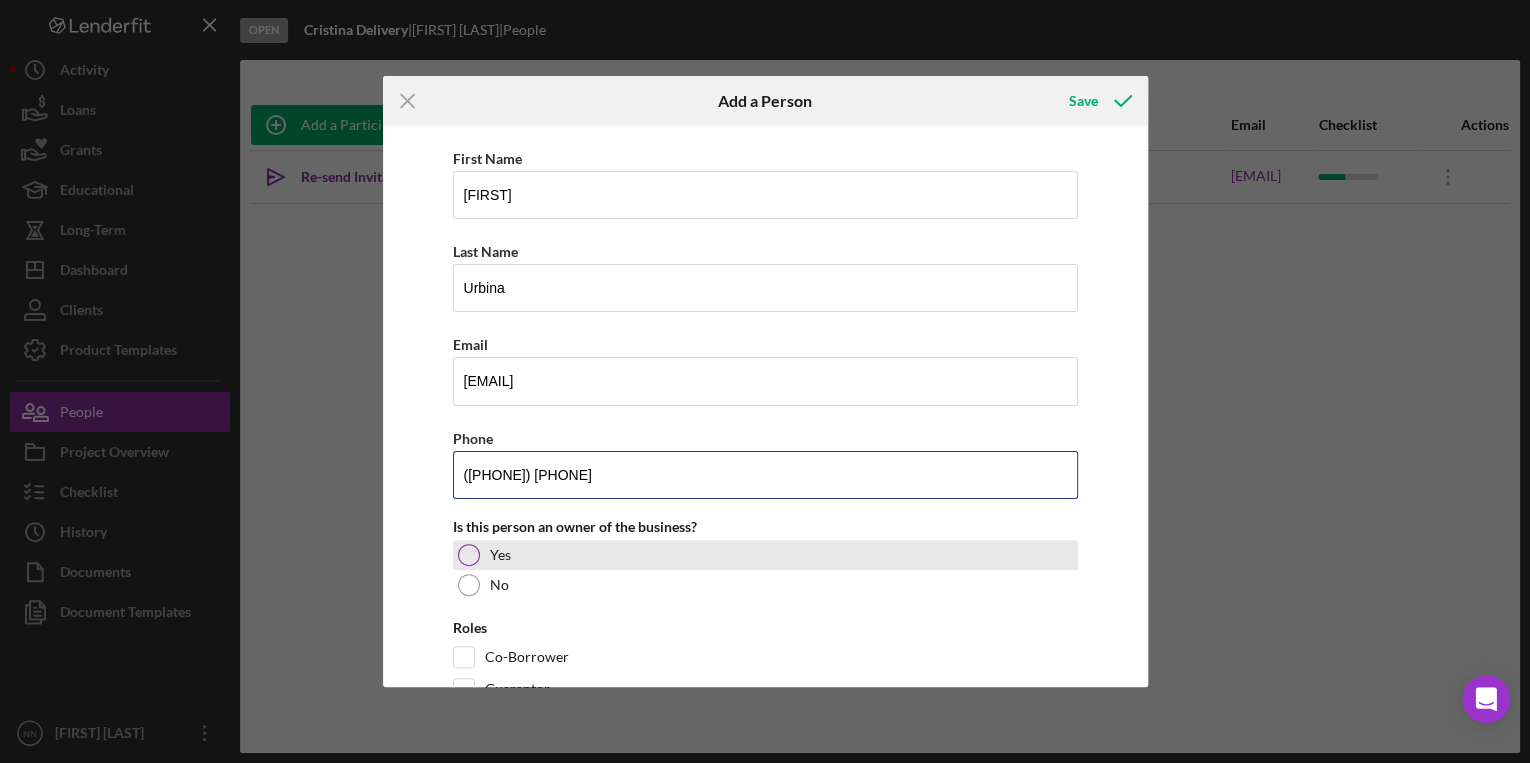 type on "(704) 493-6724" 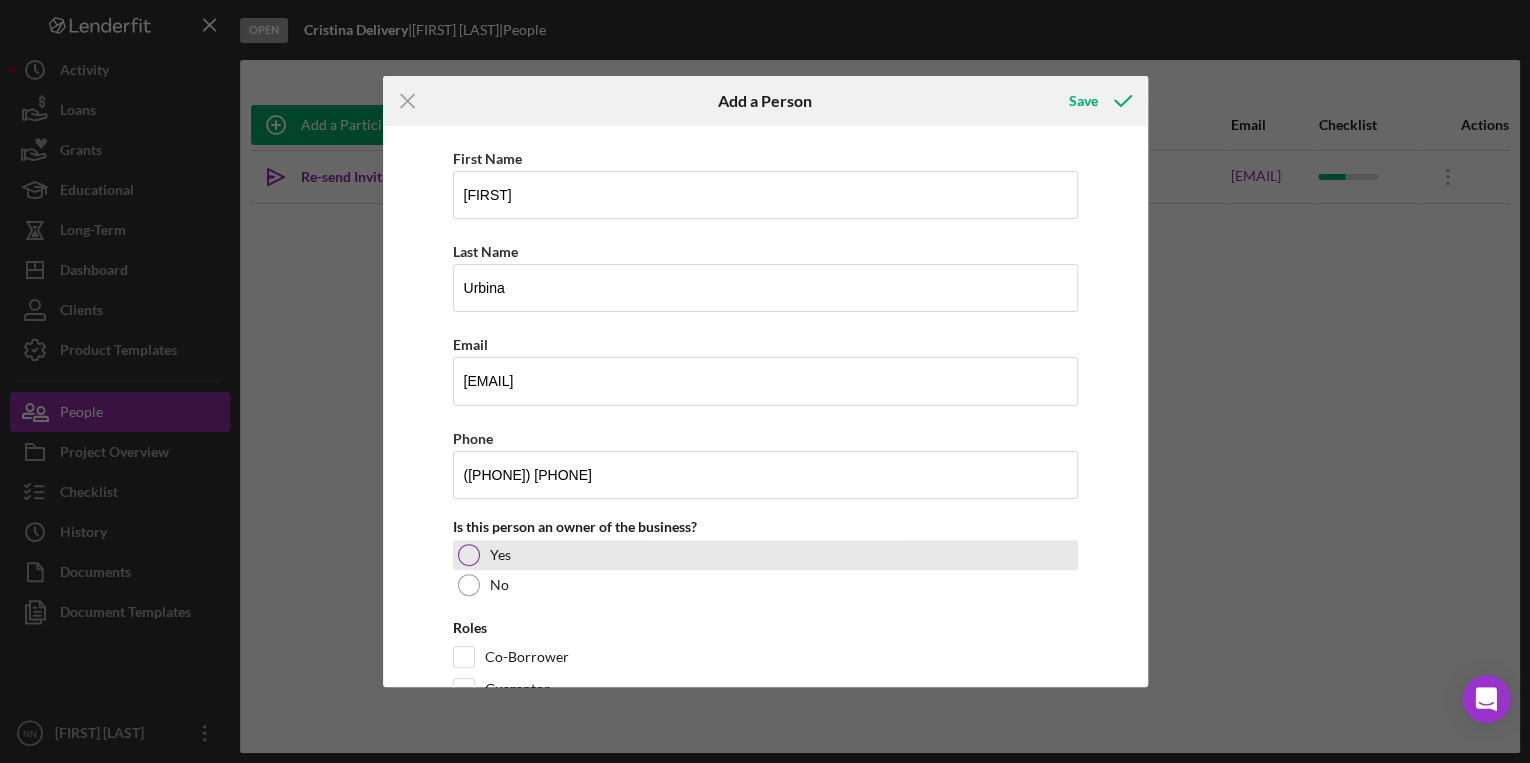 click on "Yes" at bounding box center [765, 555] 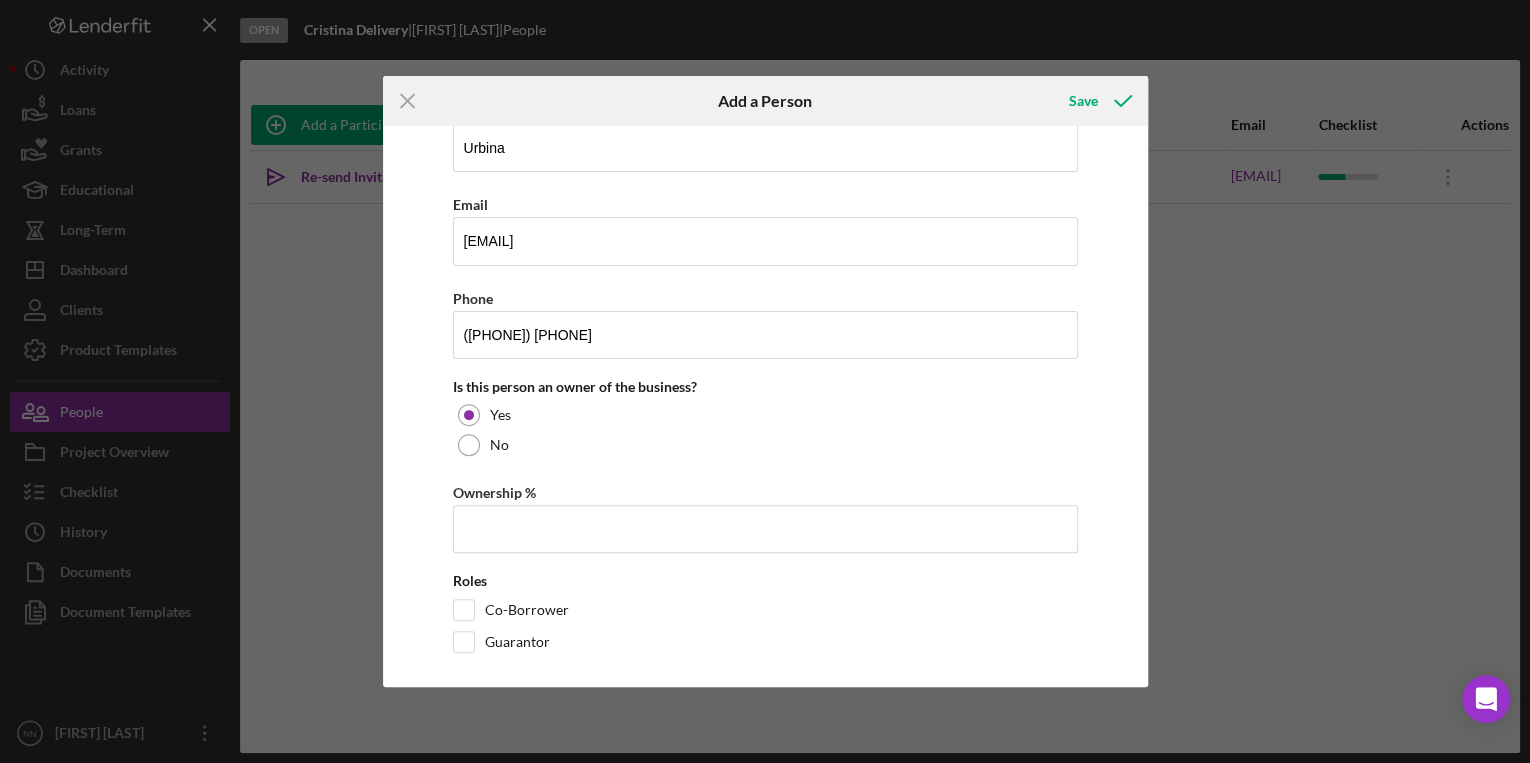 scroll, scrollTop: 232, scrollLeft: 0, axis: vertical 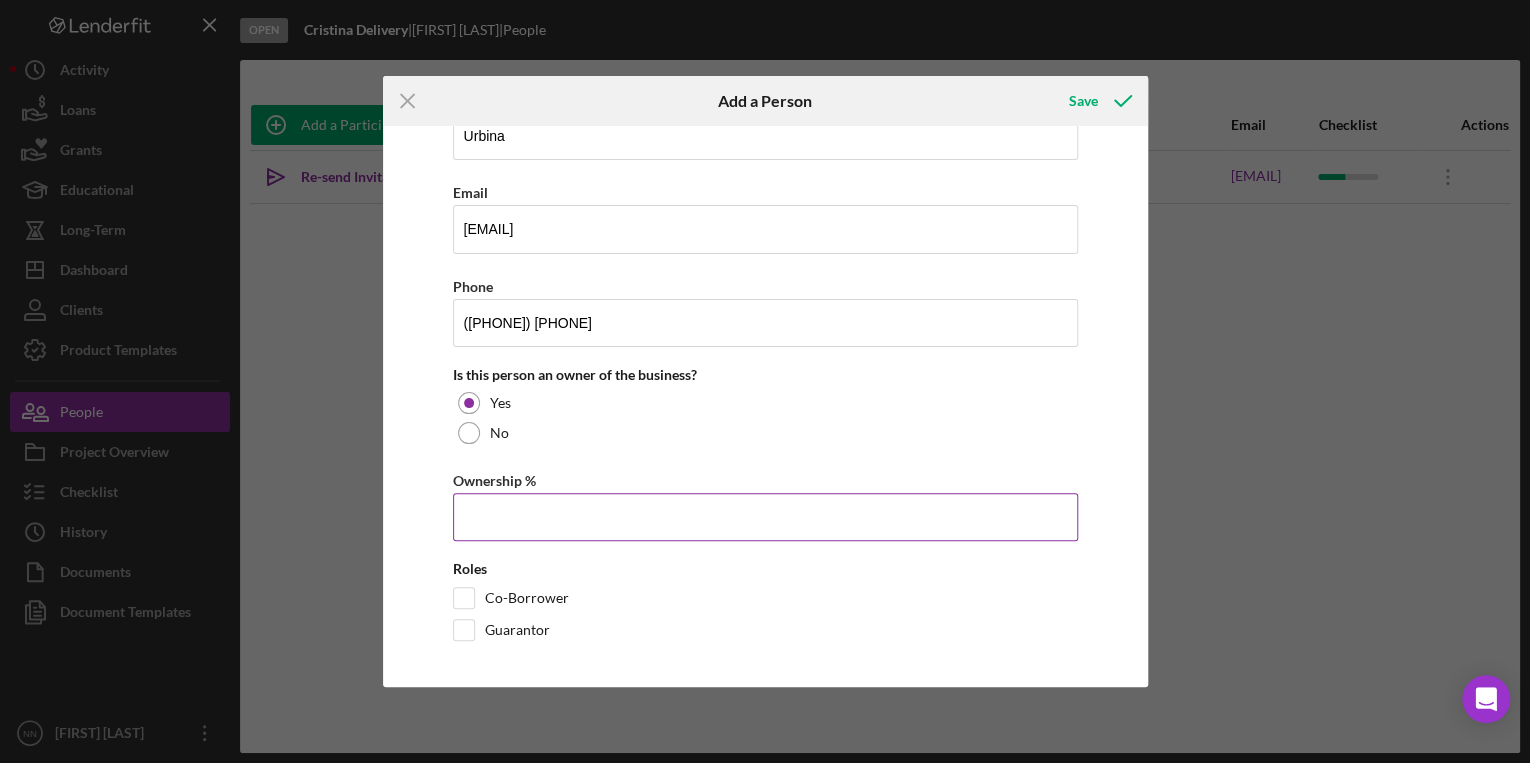click on "Ownership %" at bounding box center (765, 517) 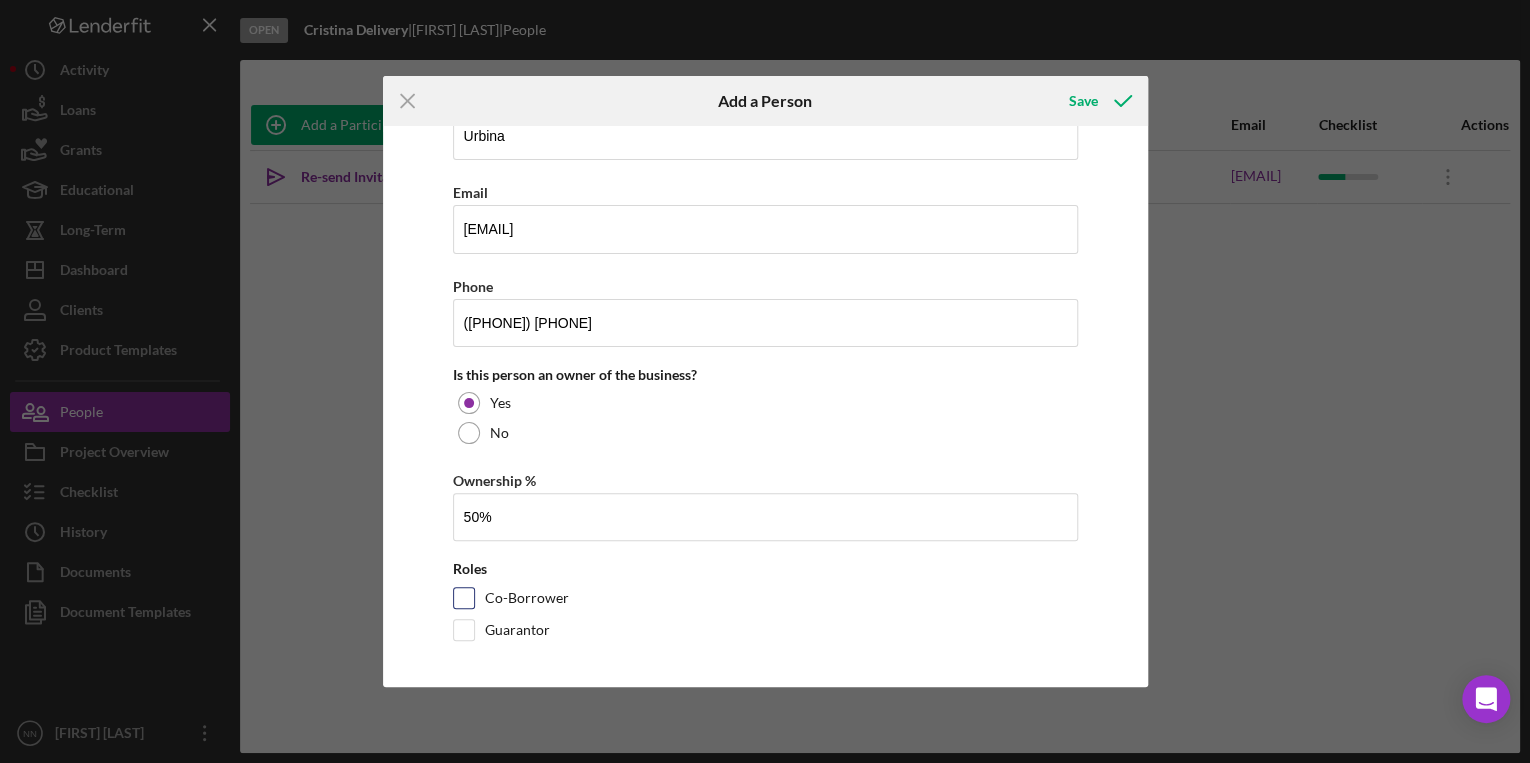 type on "50.00%" 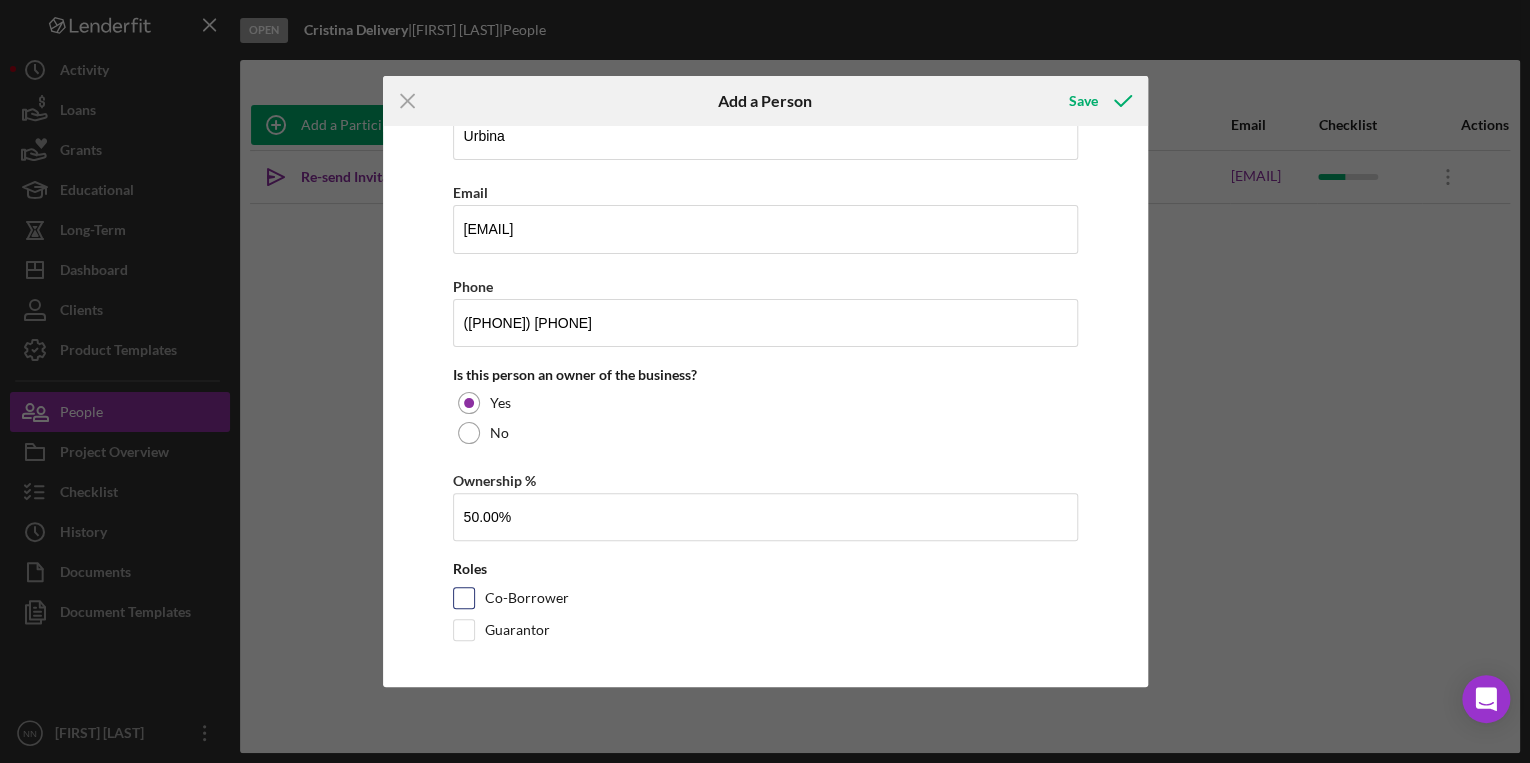 click on "Co-Borrower" at bounding box center (527, 598) 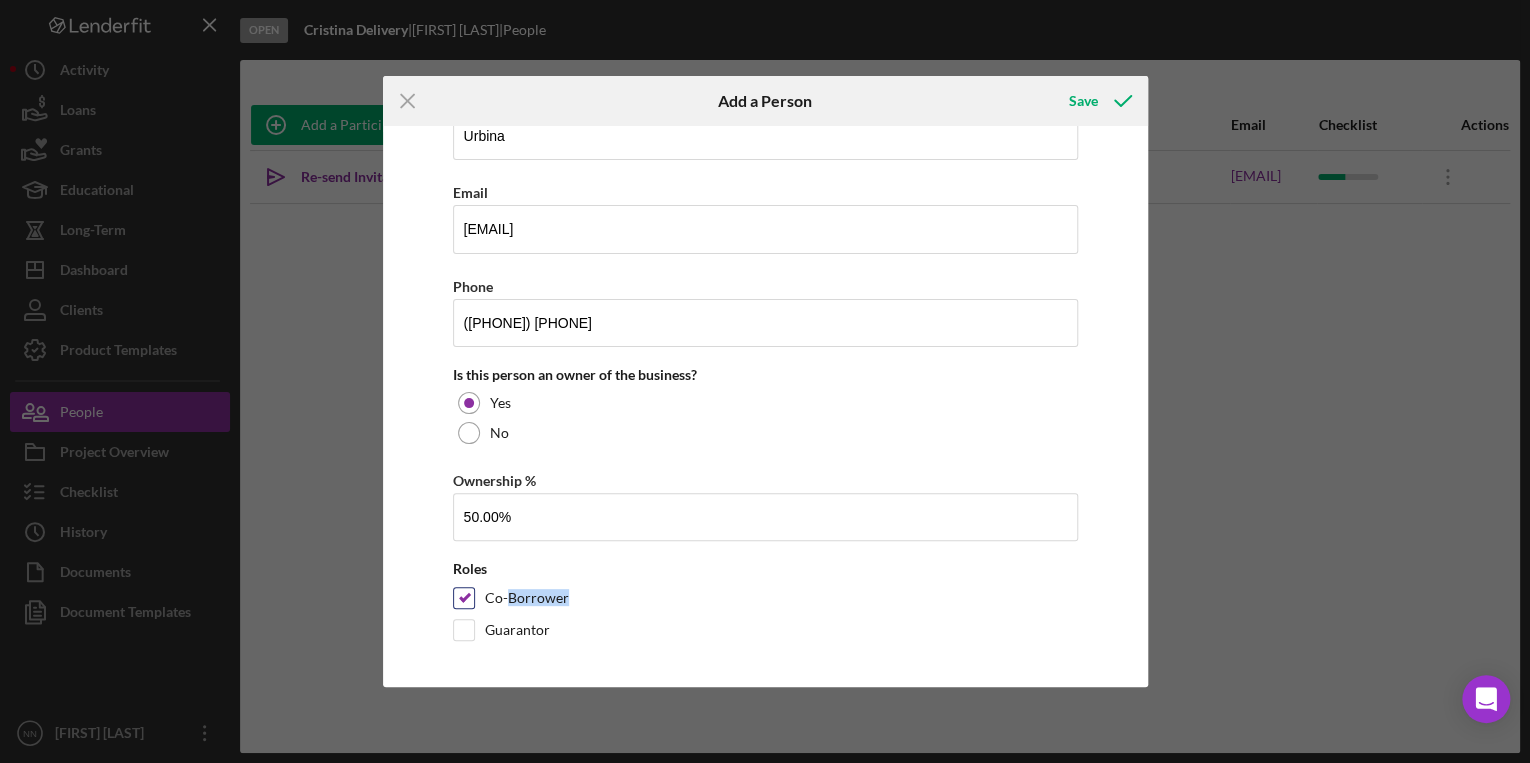 click on "Co-Borrower" at bounding box center (527, 598) 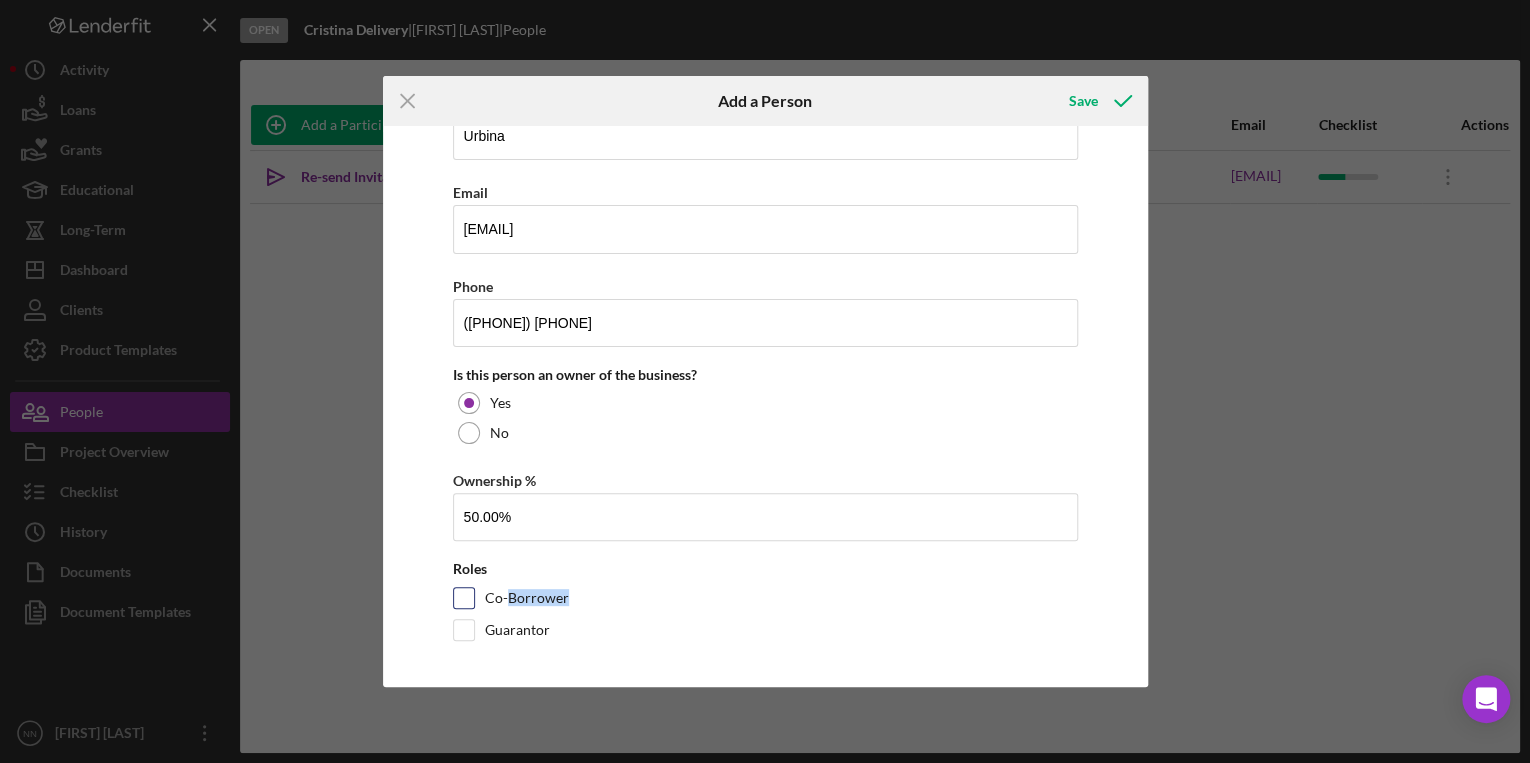 drag, startPoint x: 536, startPoint y: 604, endPoint x: 460, endPoint y: 599, distance: 76.1643 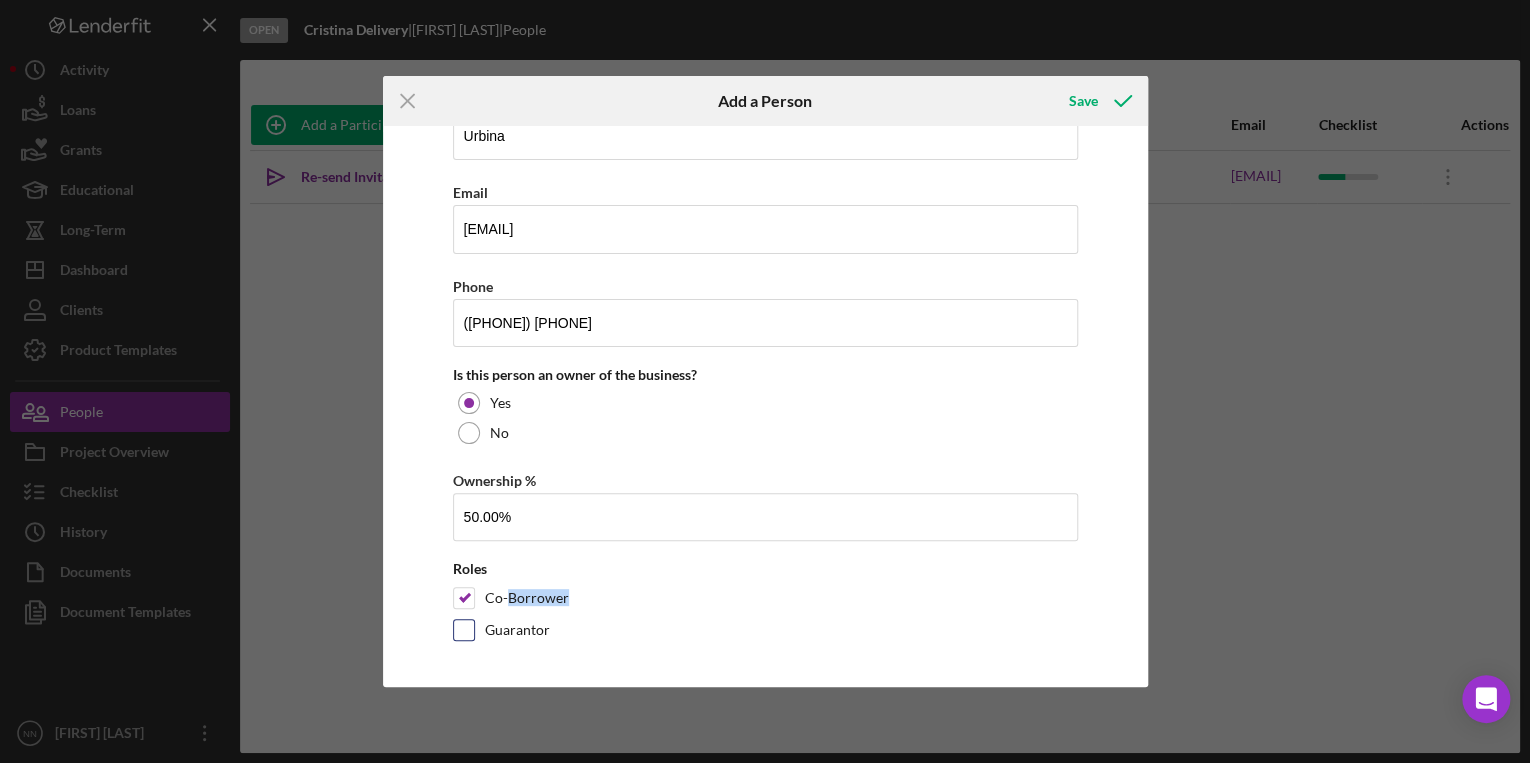 click on "Guarantor" at bounding box center (464, 630) 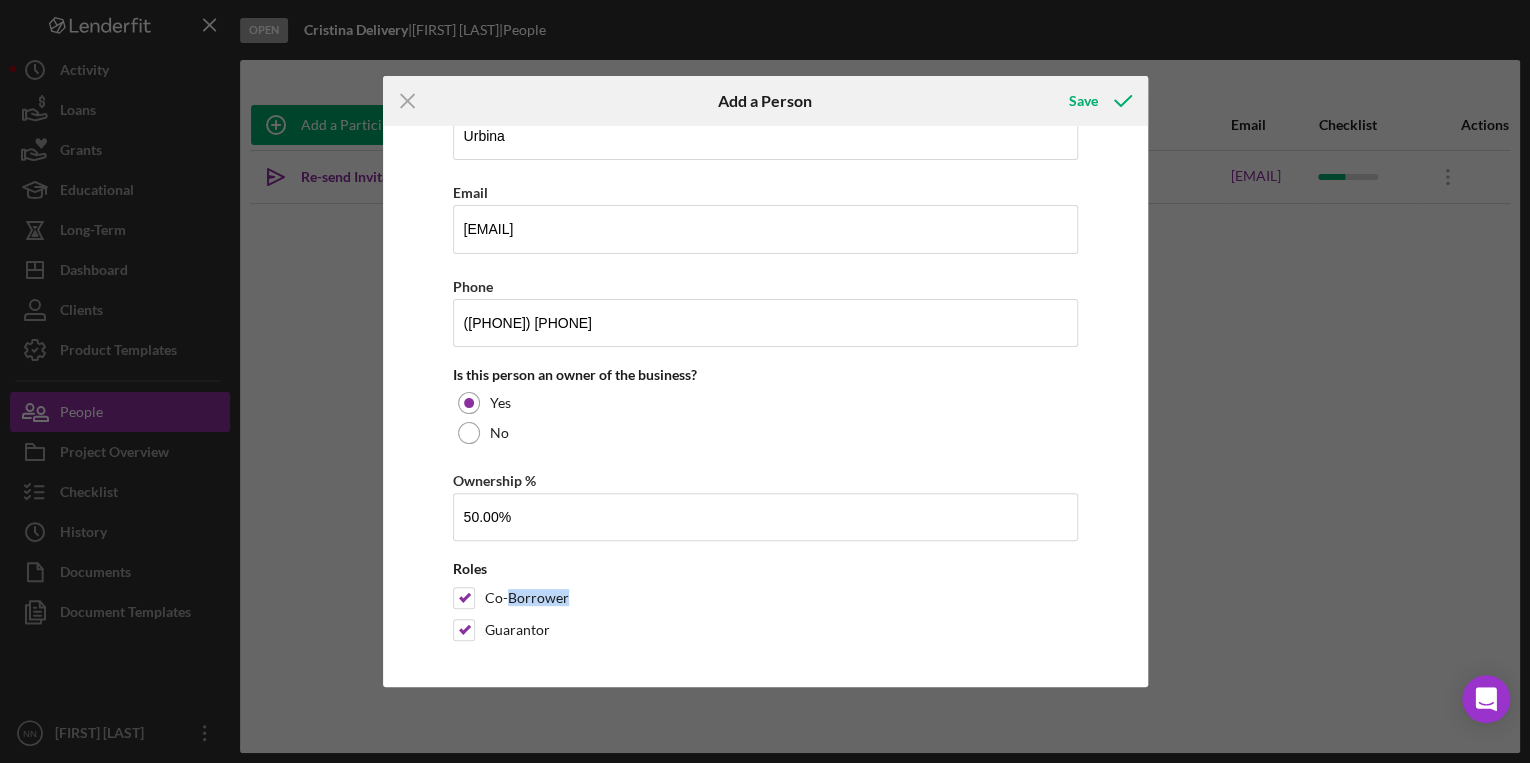 click on "Roles Co-Borrower Guarantor" at bounding box center [765, 606] 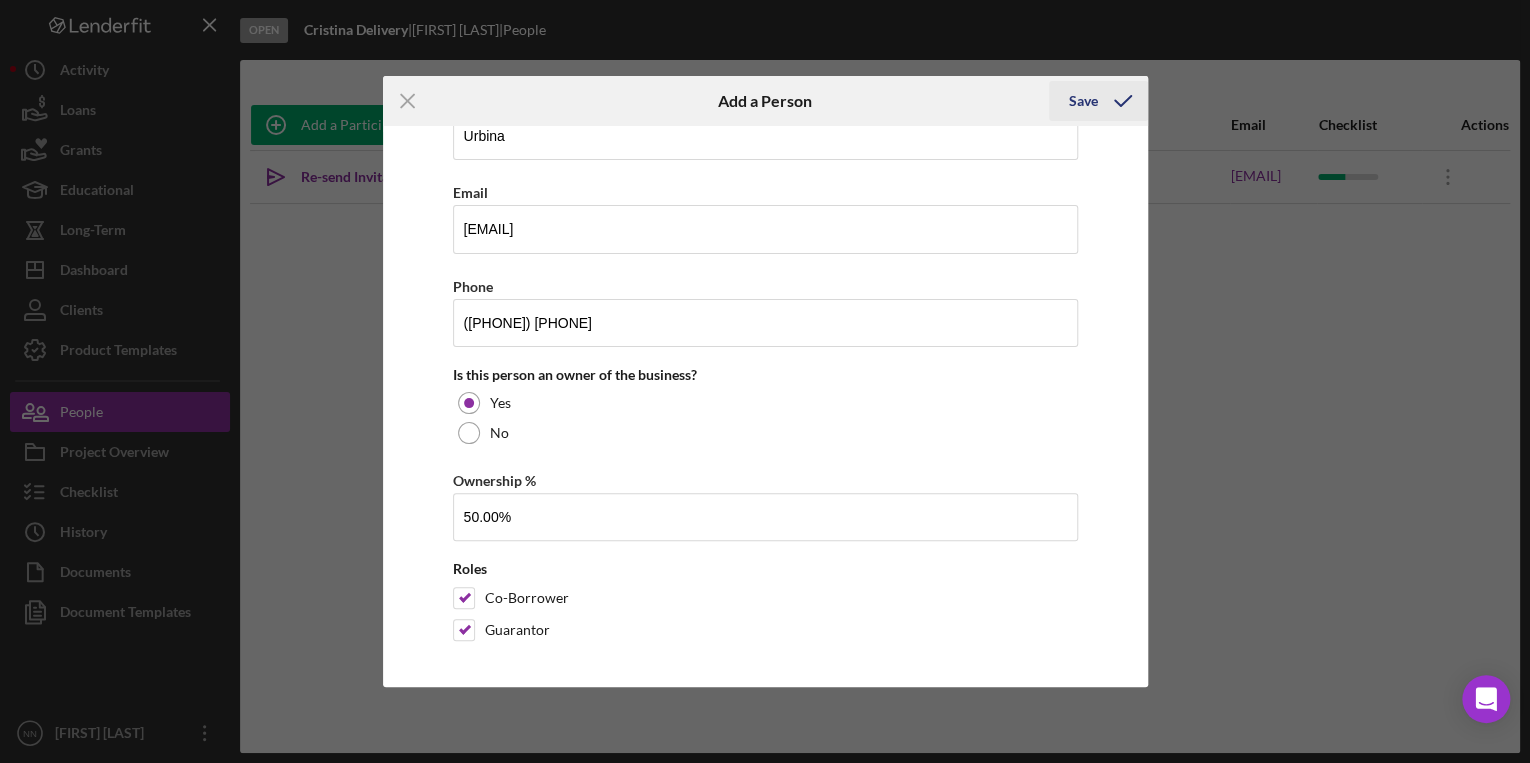 click 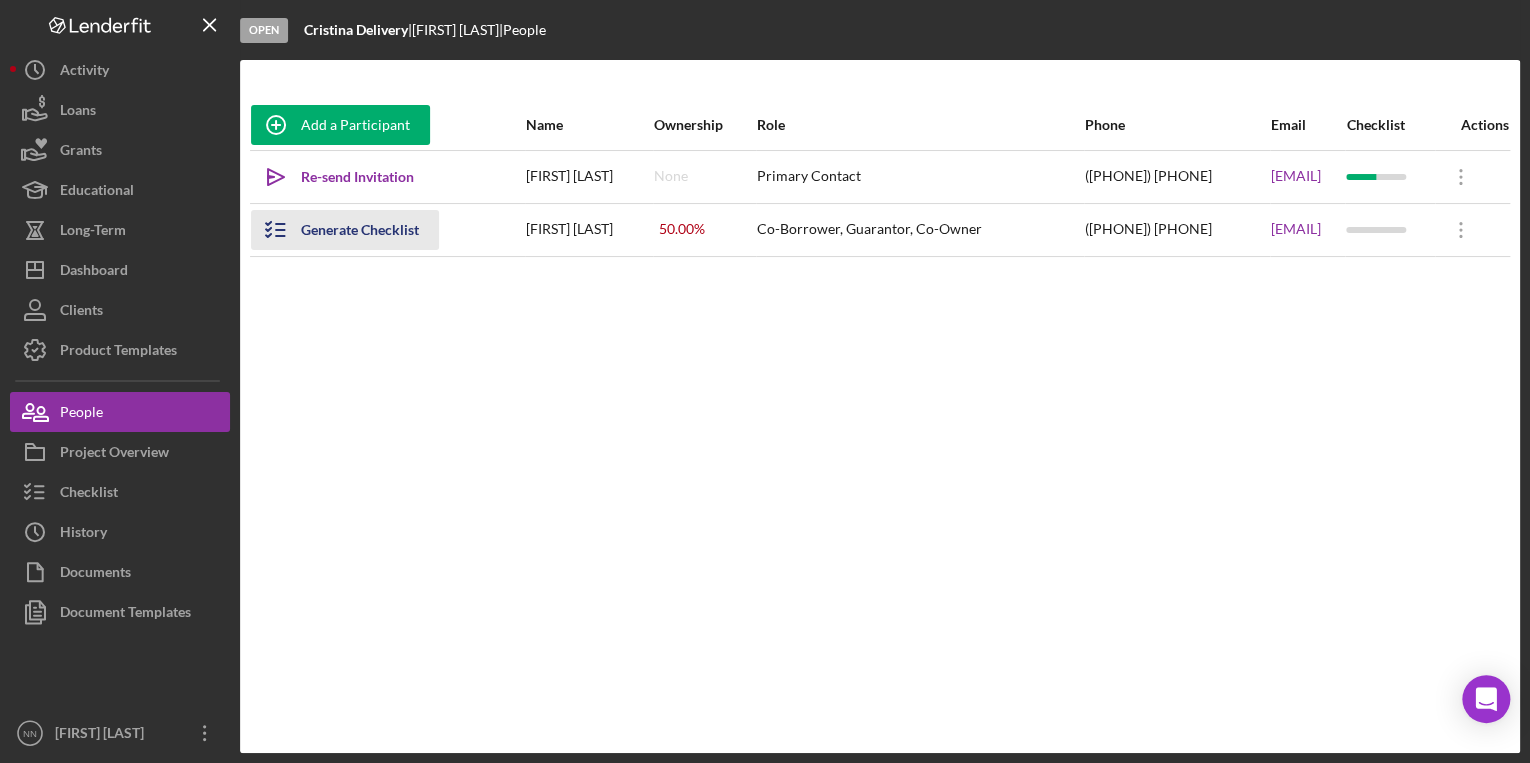 click on "Generate Checklist" at bounding box center [360, 230] 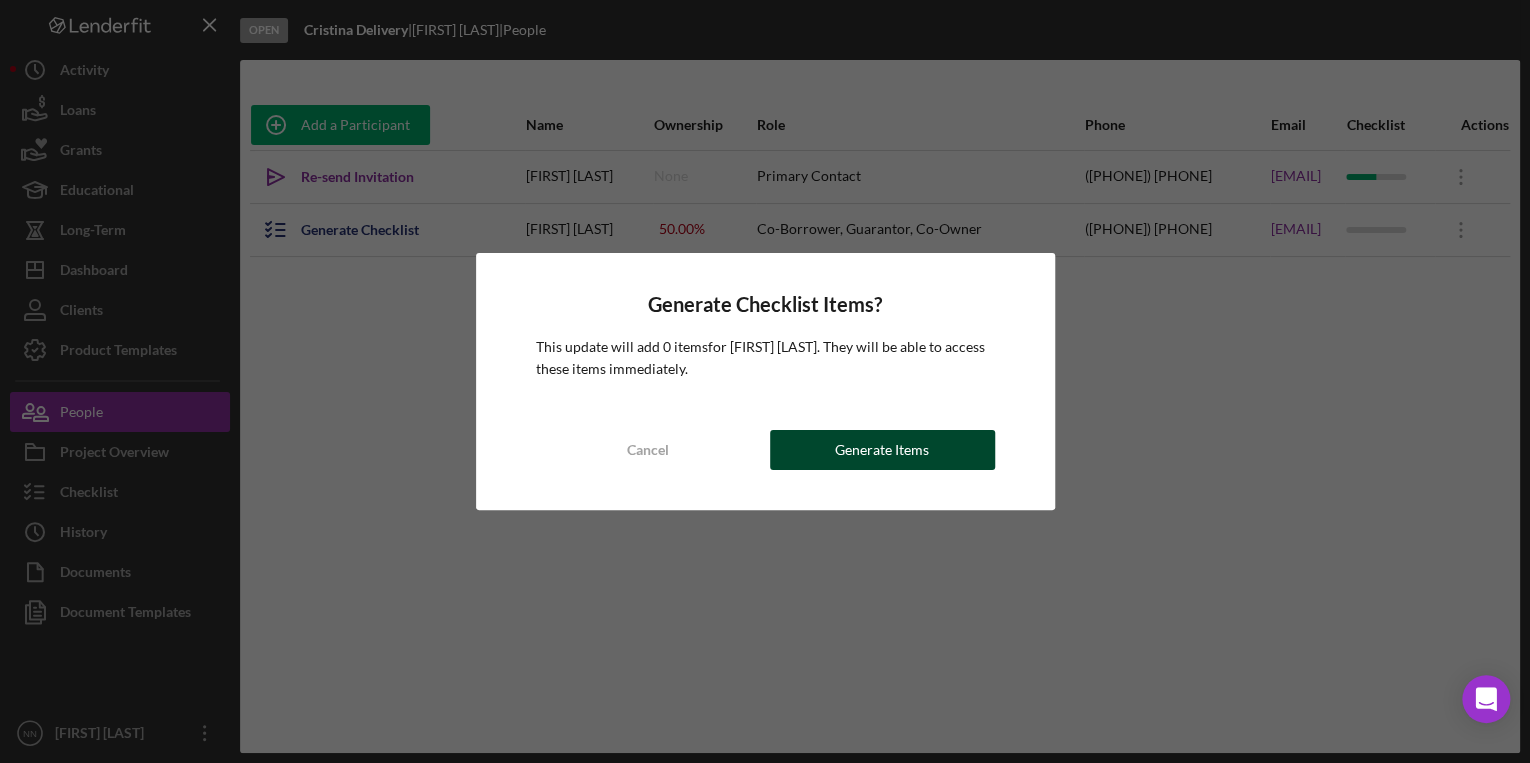 click on "Generate Items" at bounding box center [882, 450] 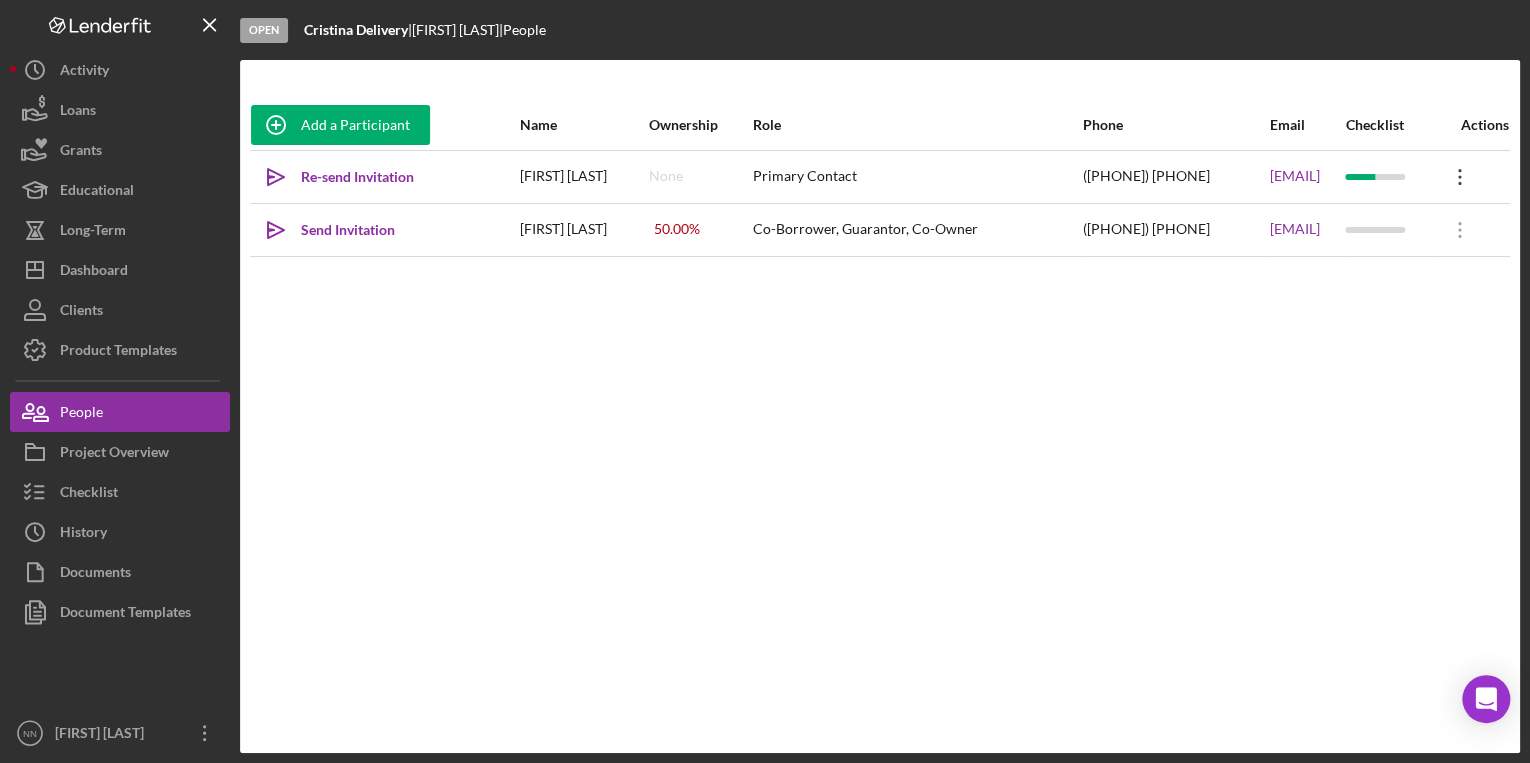 click on "Icon/Overflow" 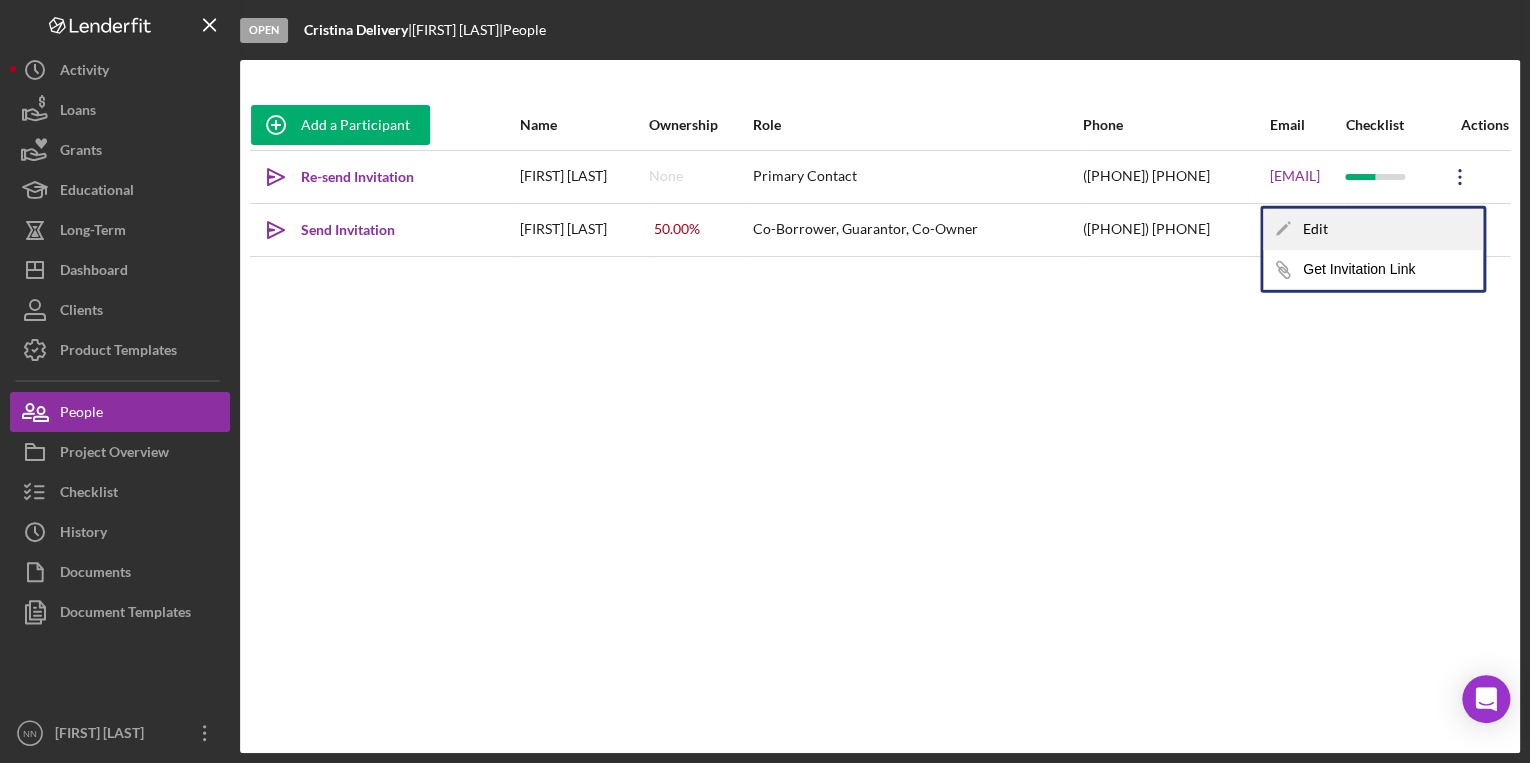 click on "Icon/Edit  Edit" at bounding box center (1373, 229) 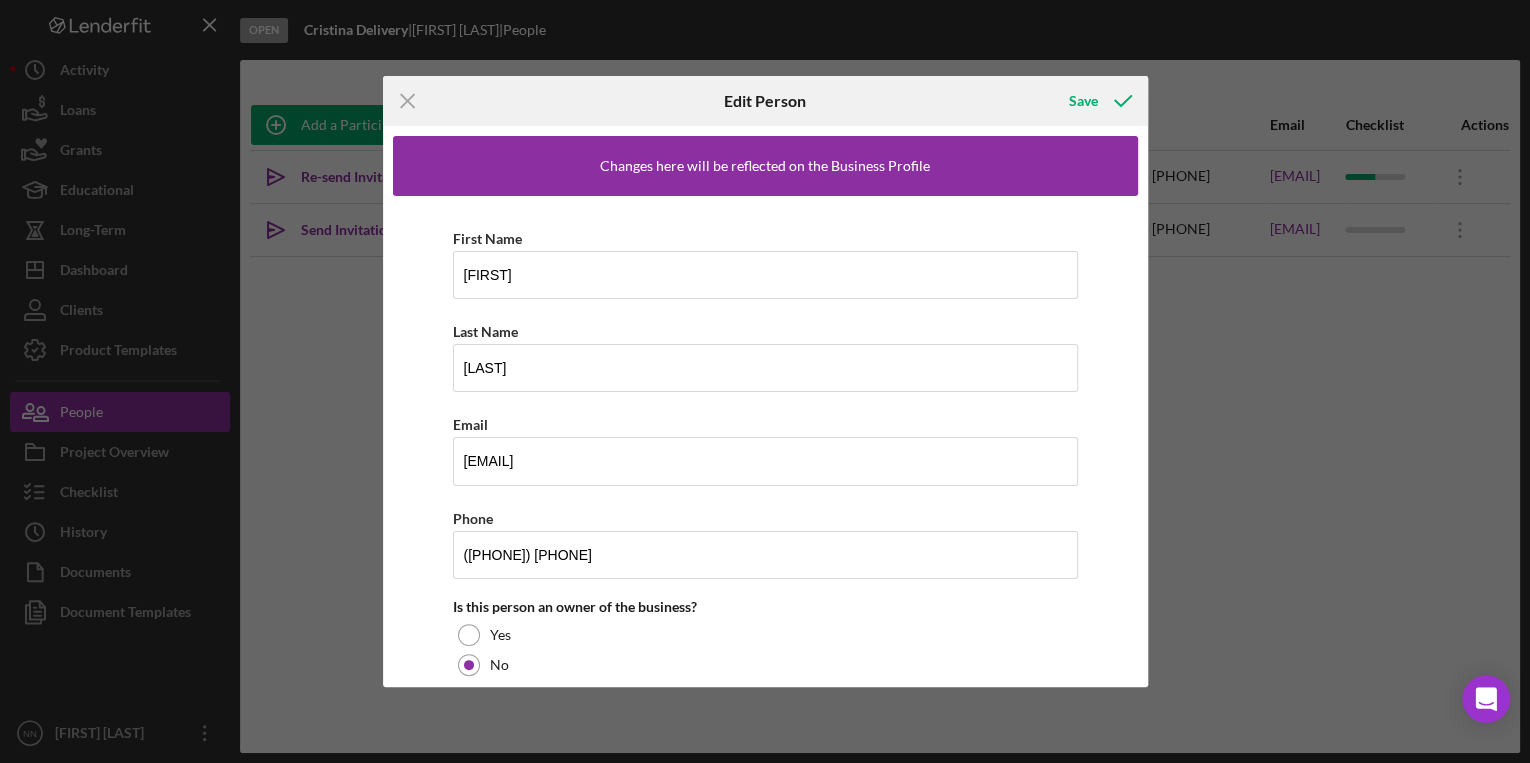 scroll, scrollTop: 140, scrollLeft: 0, axis: vertical 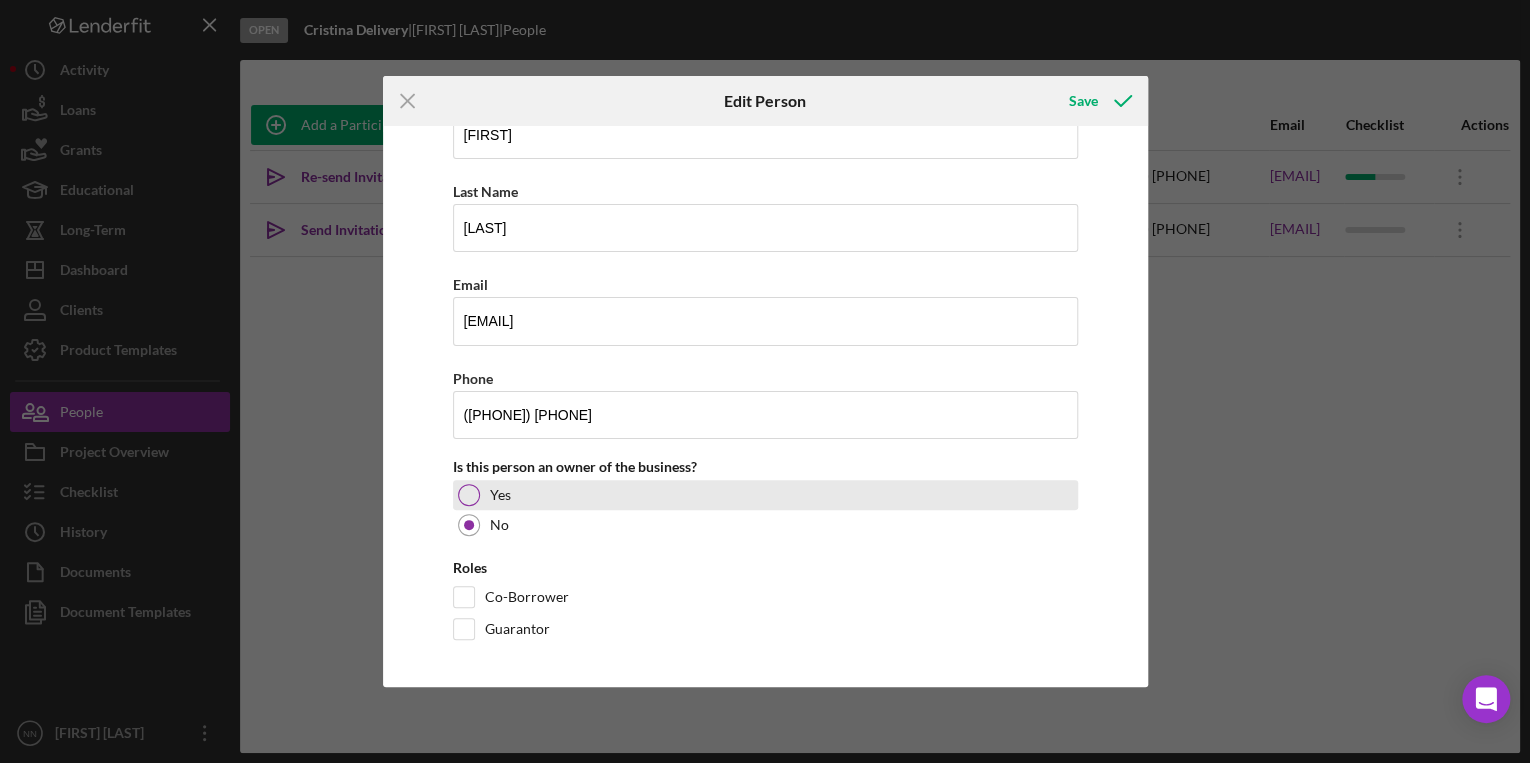 click on "Yes" at bounding box center (765, 495) 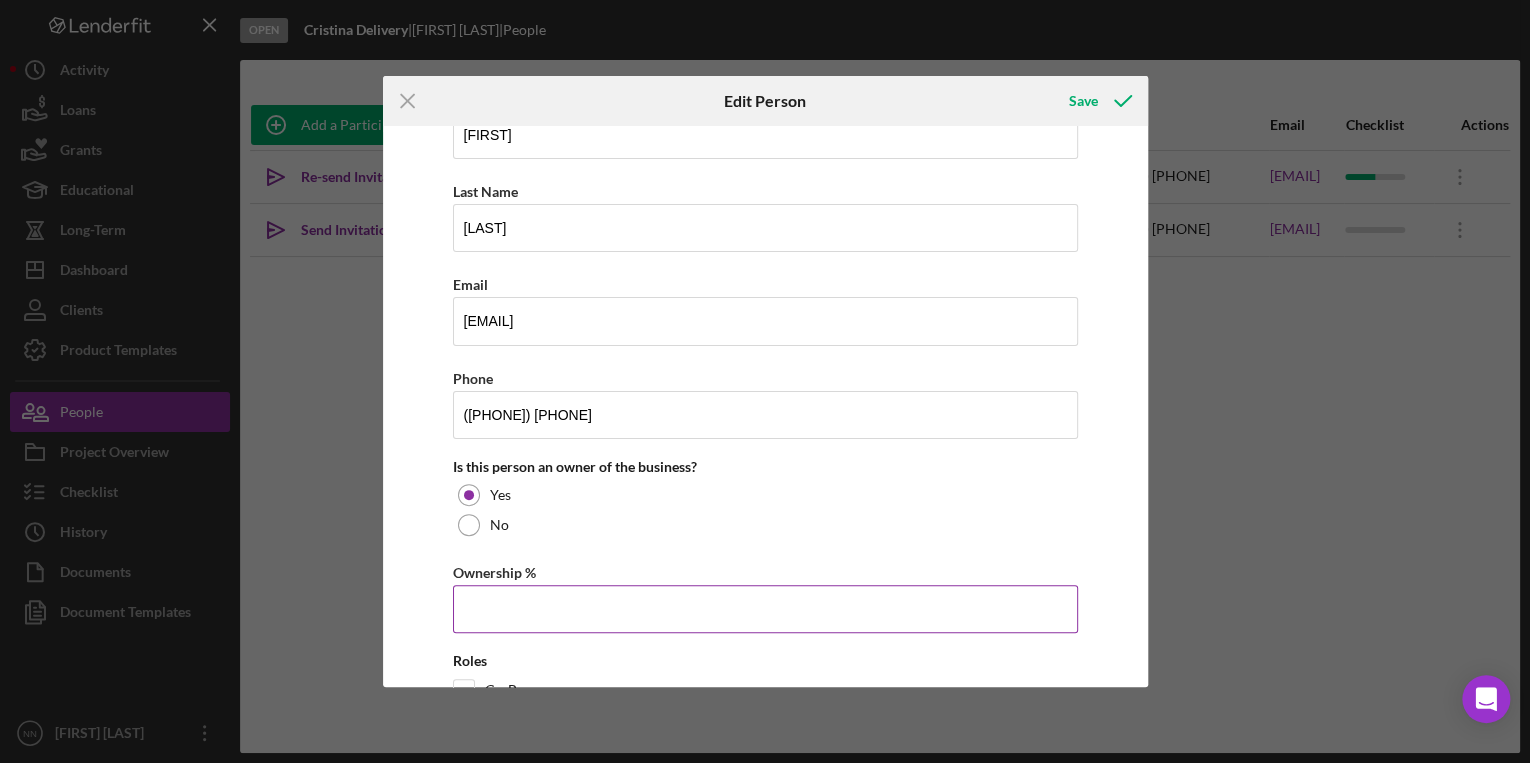 click on "Ownership %" at bounding box center [765, 609] 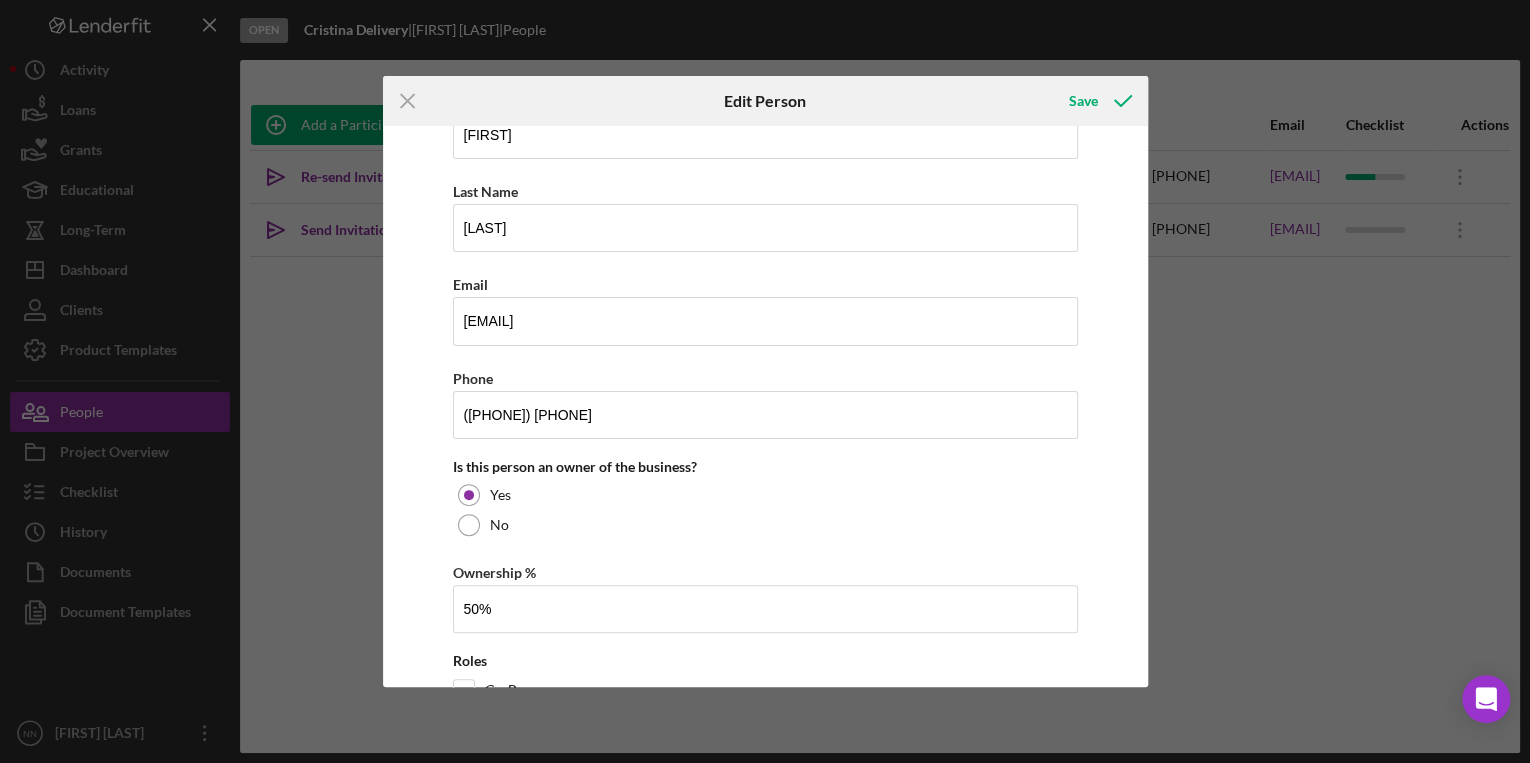 type on "50.00%" 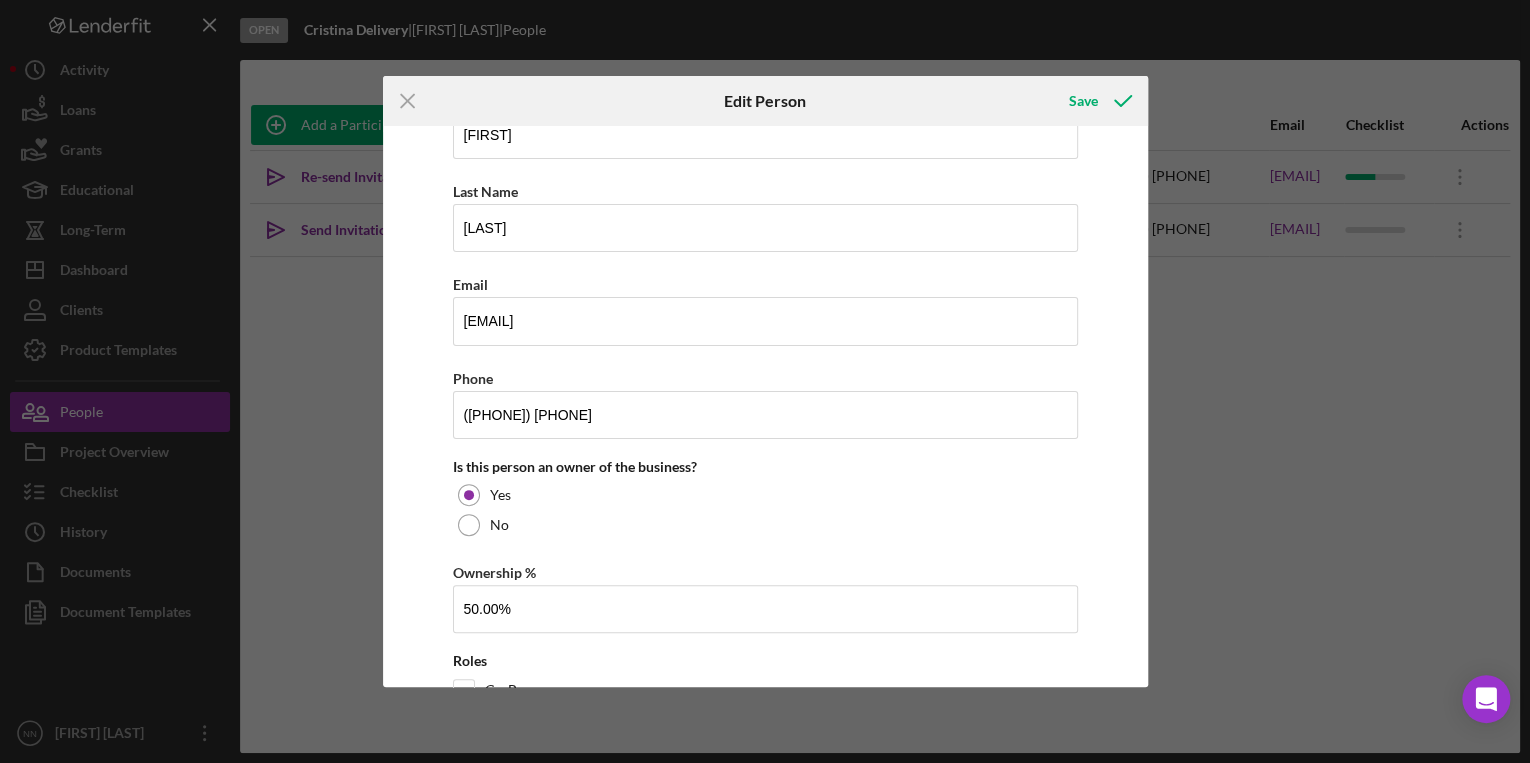 scroll, scrollTop: 232, scrollLeft: 0, axis: vertical 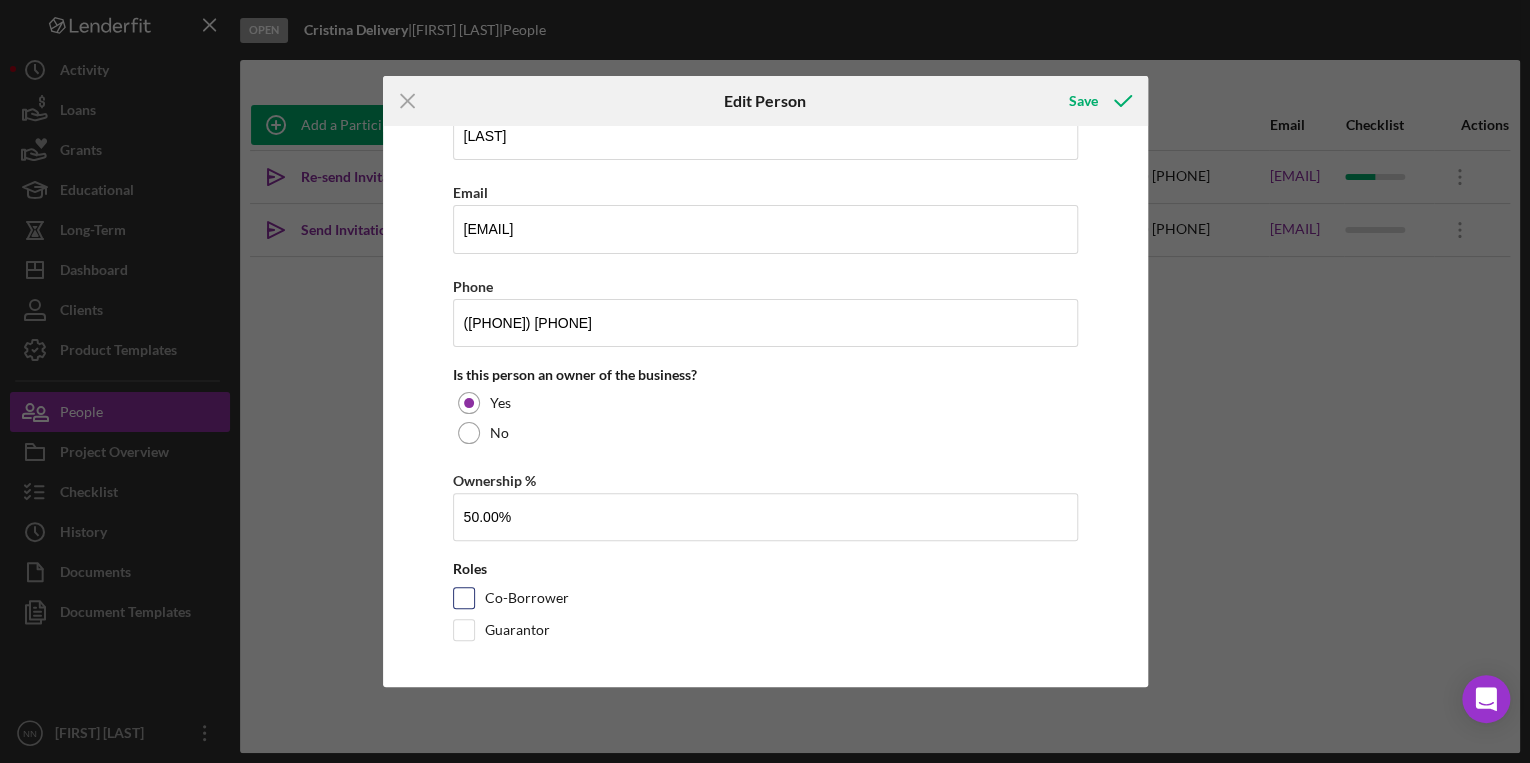 click on "Co-Borrower" at bounding box center (527, 598) 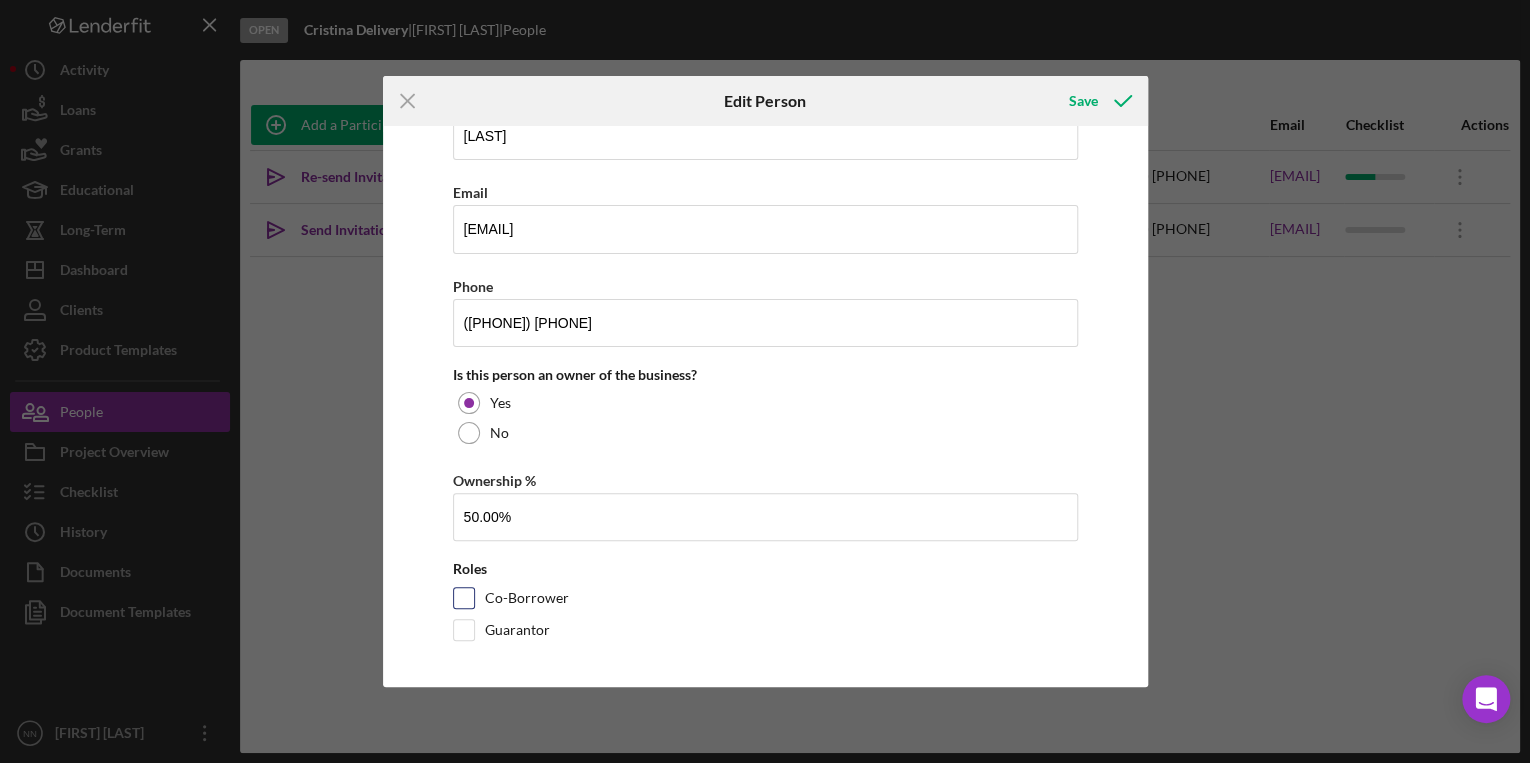 click on "Co-Borrower" at bounding box center [464, 598] 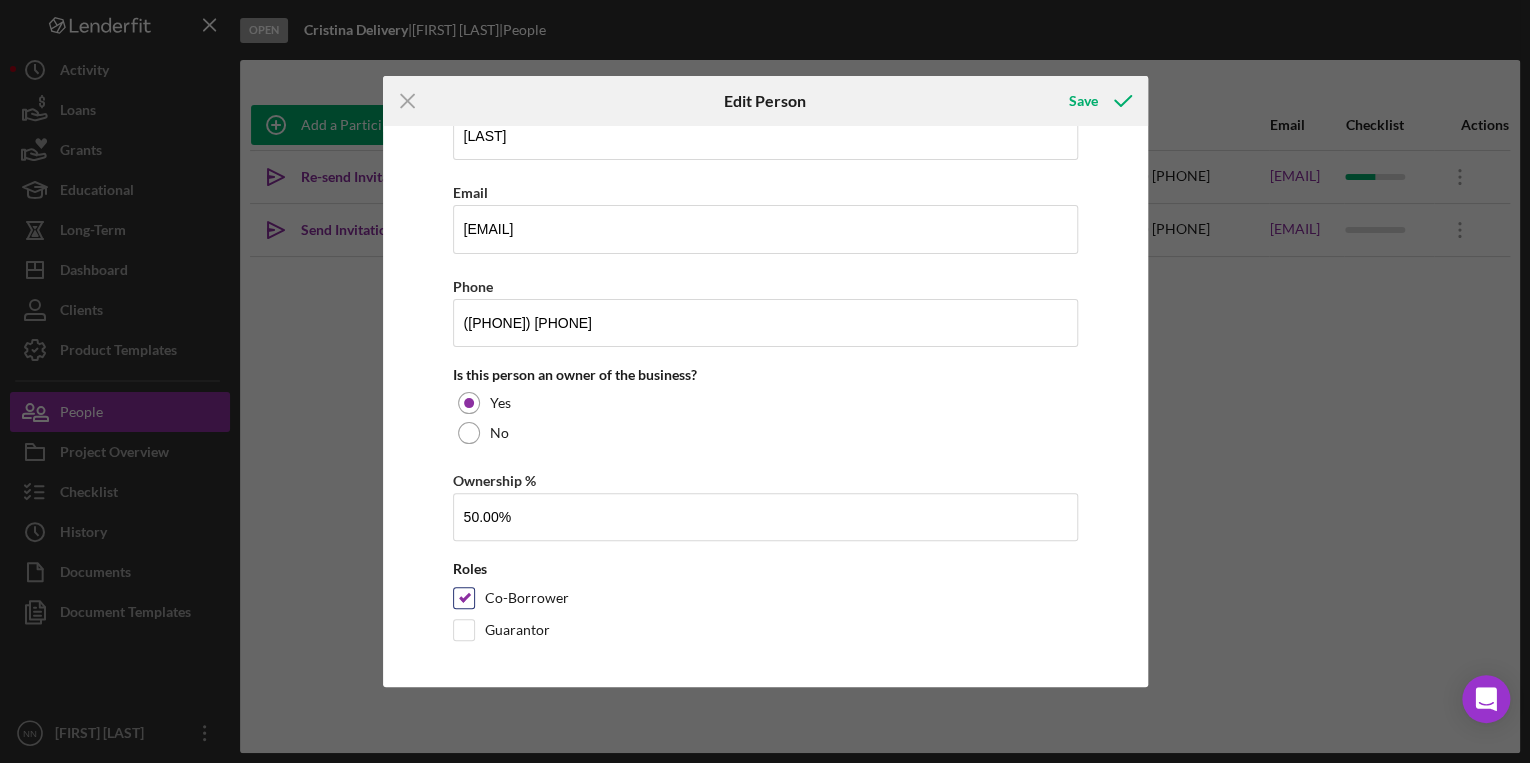 click on "Co-Borrower" at bounding box center [464, 598] 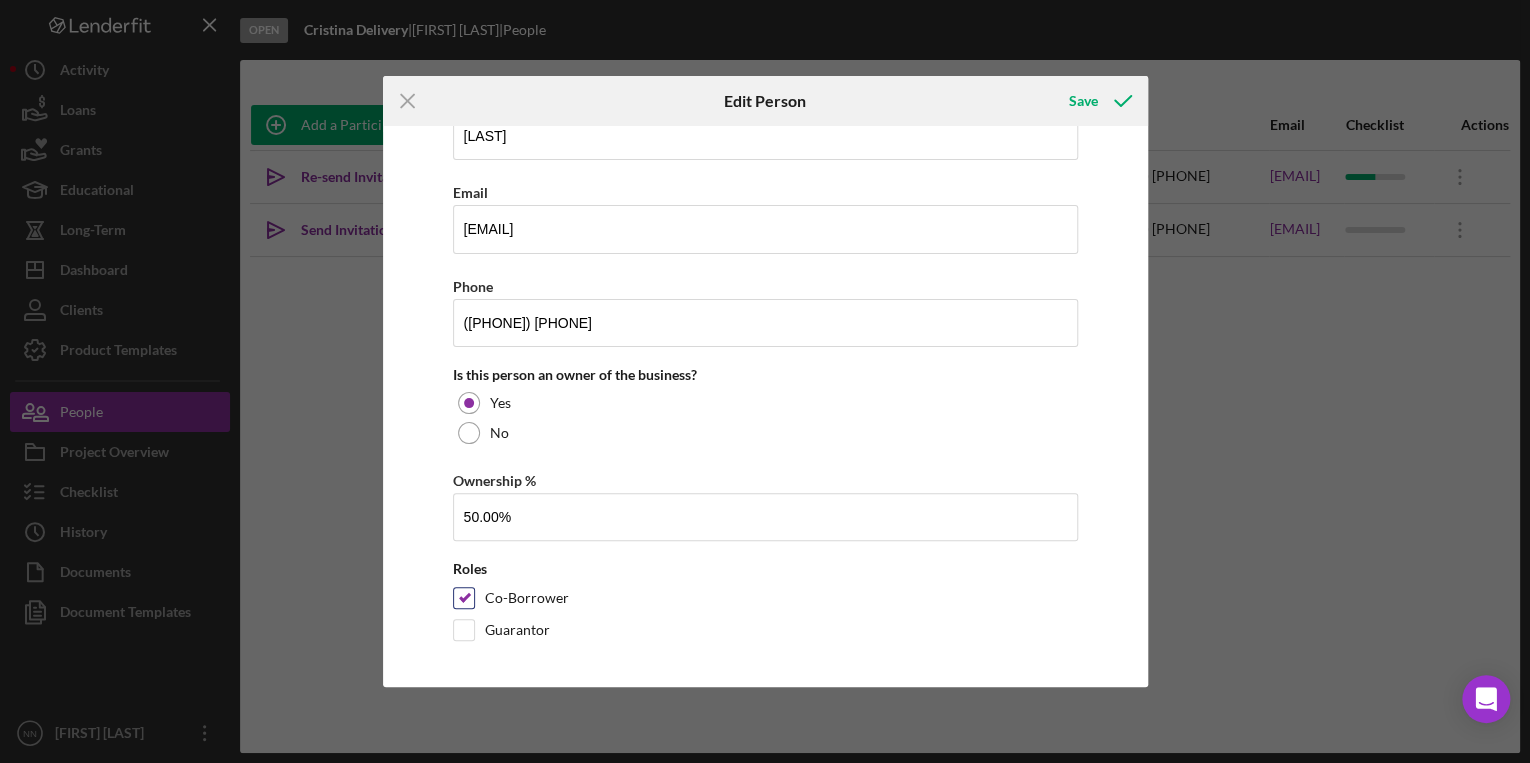 checkbox on "false" 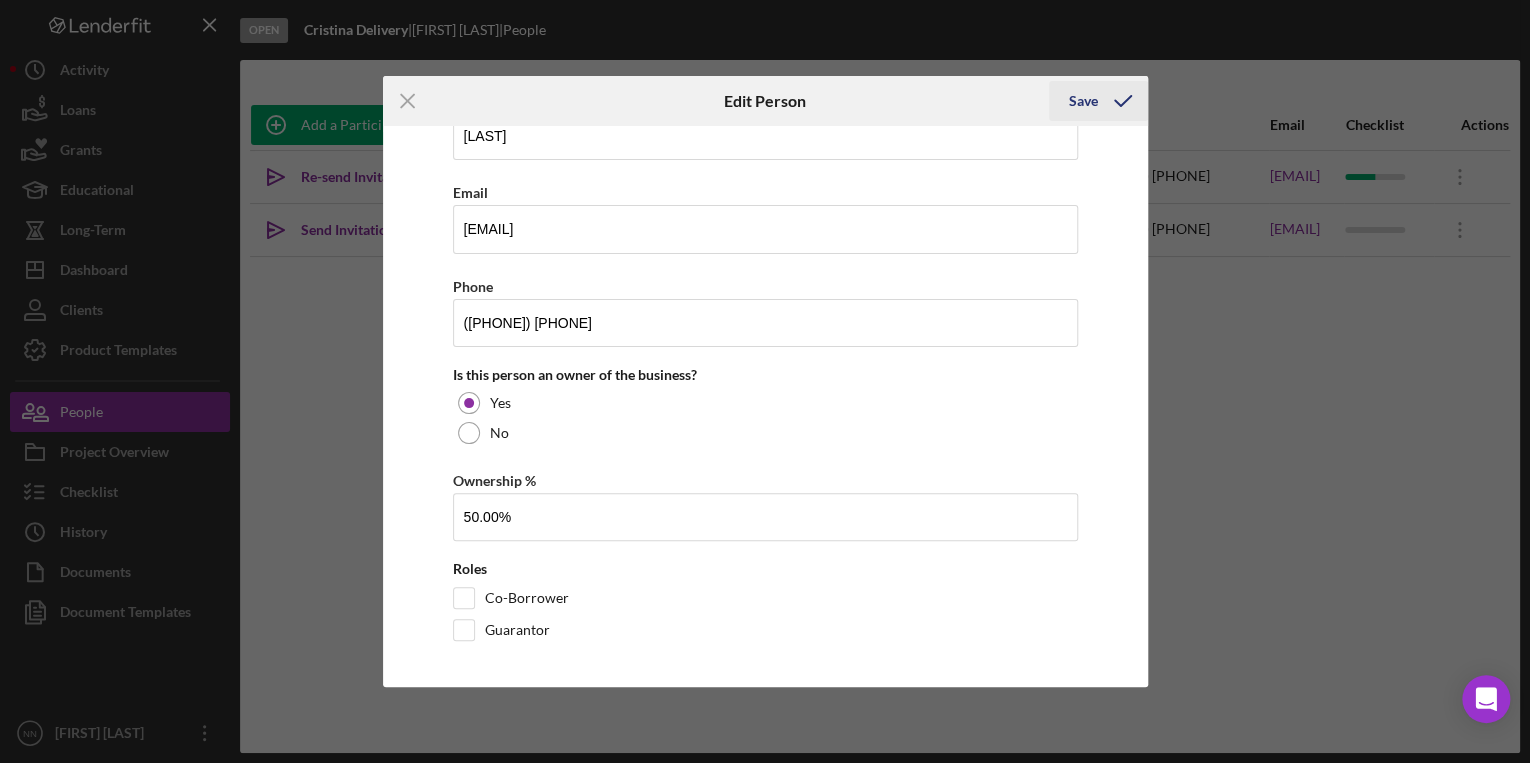 click on "Save" at bounding box center (1083, 101) 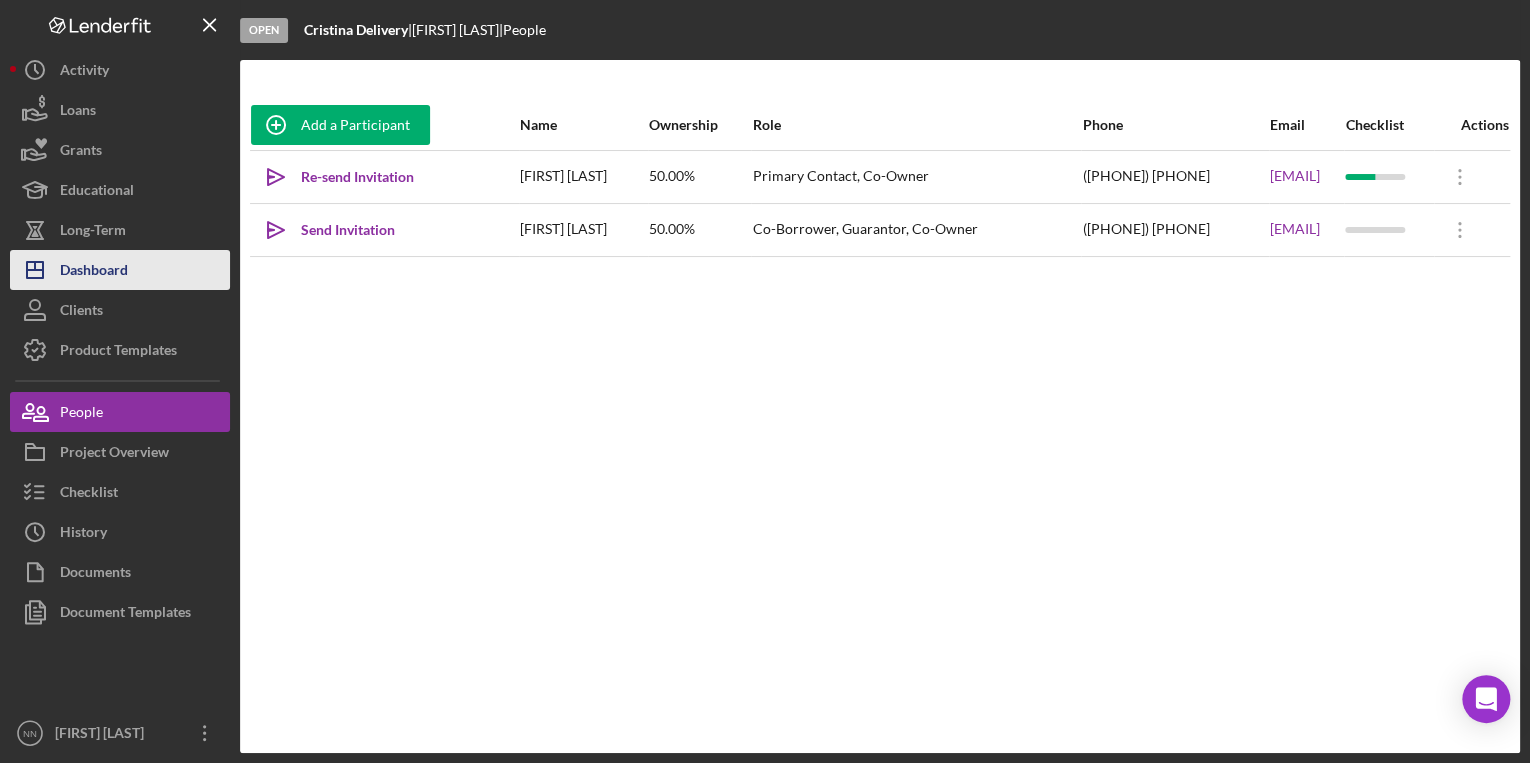 click on "Dashboard" at bounding box center (94, 272) 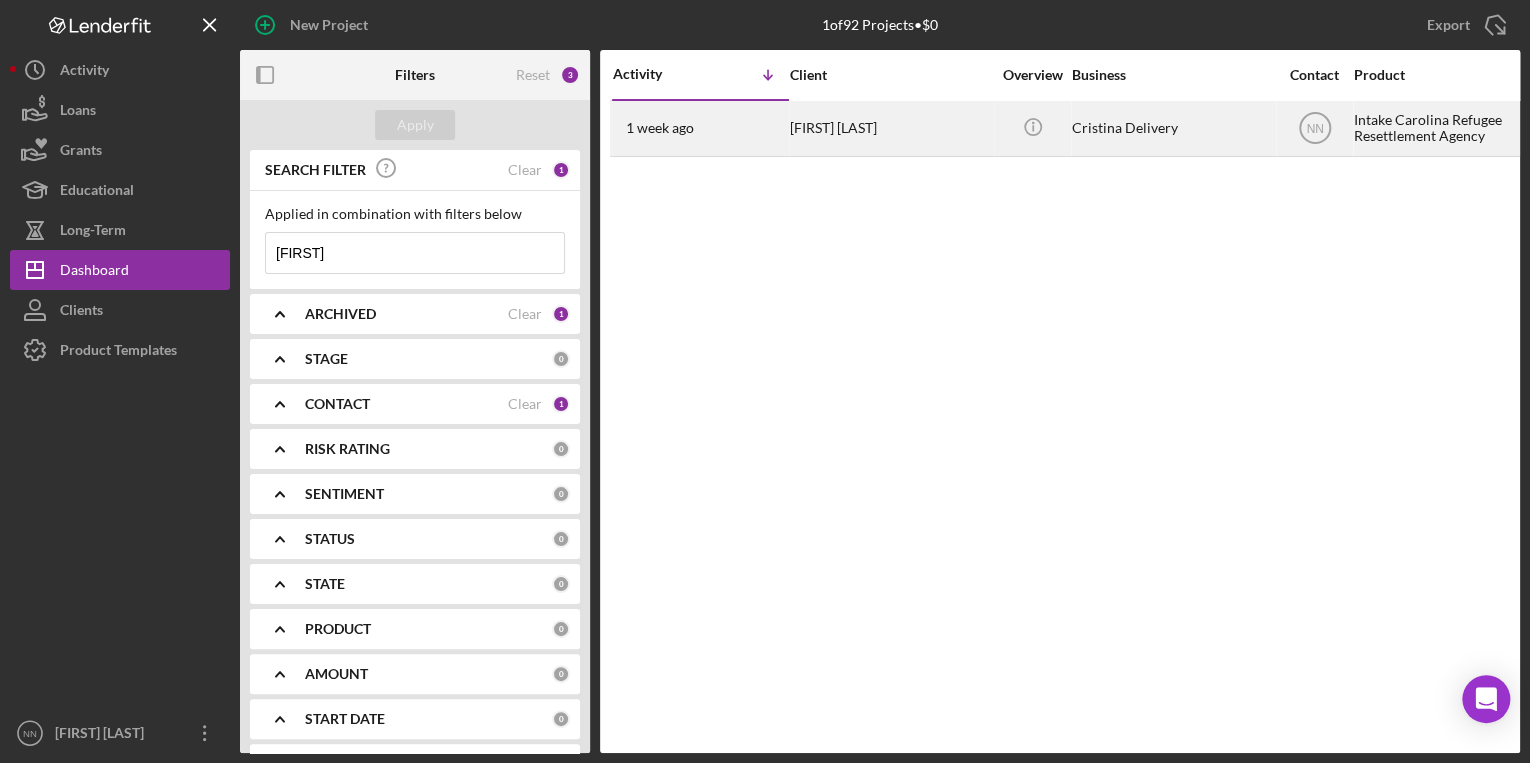 click on "1 week ago Cristina Gomez" at bounding box center [700, 128] 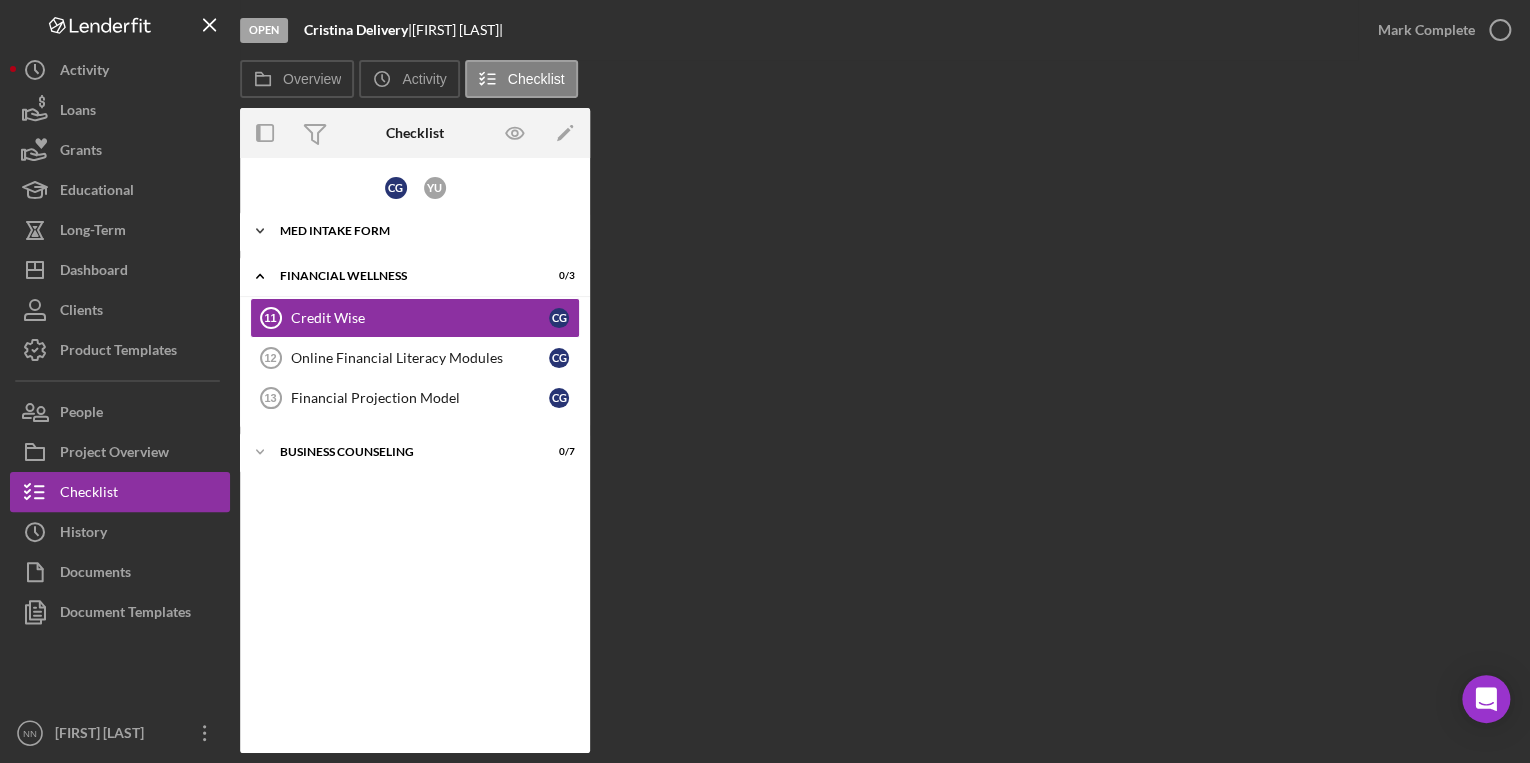 click on "Icon/Expander MED Intake Form 10 / 10" at bounding box center [415, 231] 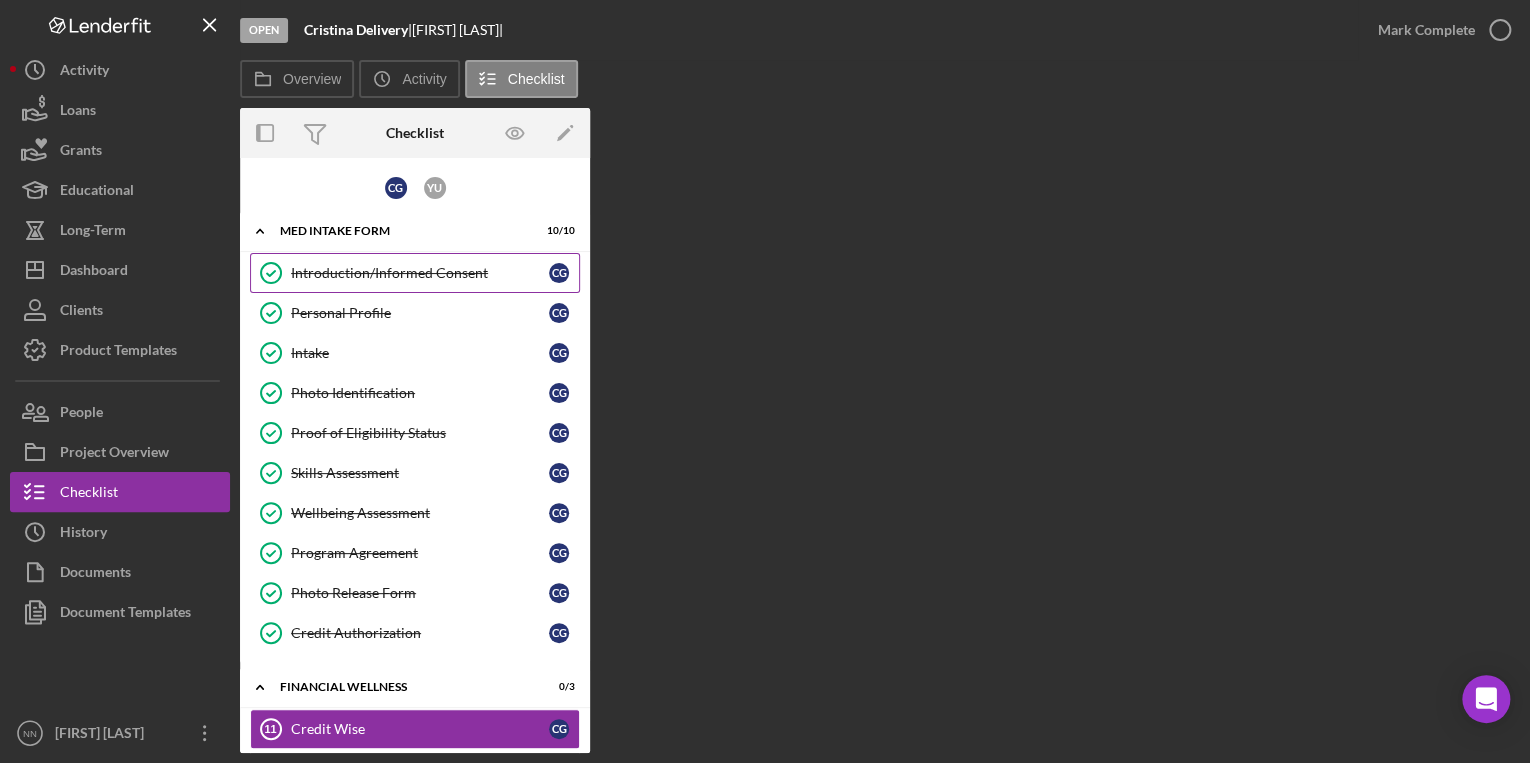 click on "Introduction/Informed Consent Introduction/Informed Consent C G" at bounding box center (415, 273) 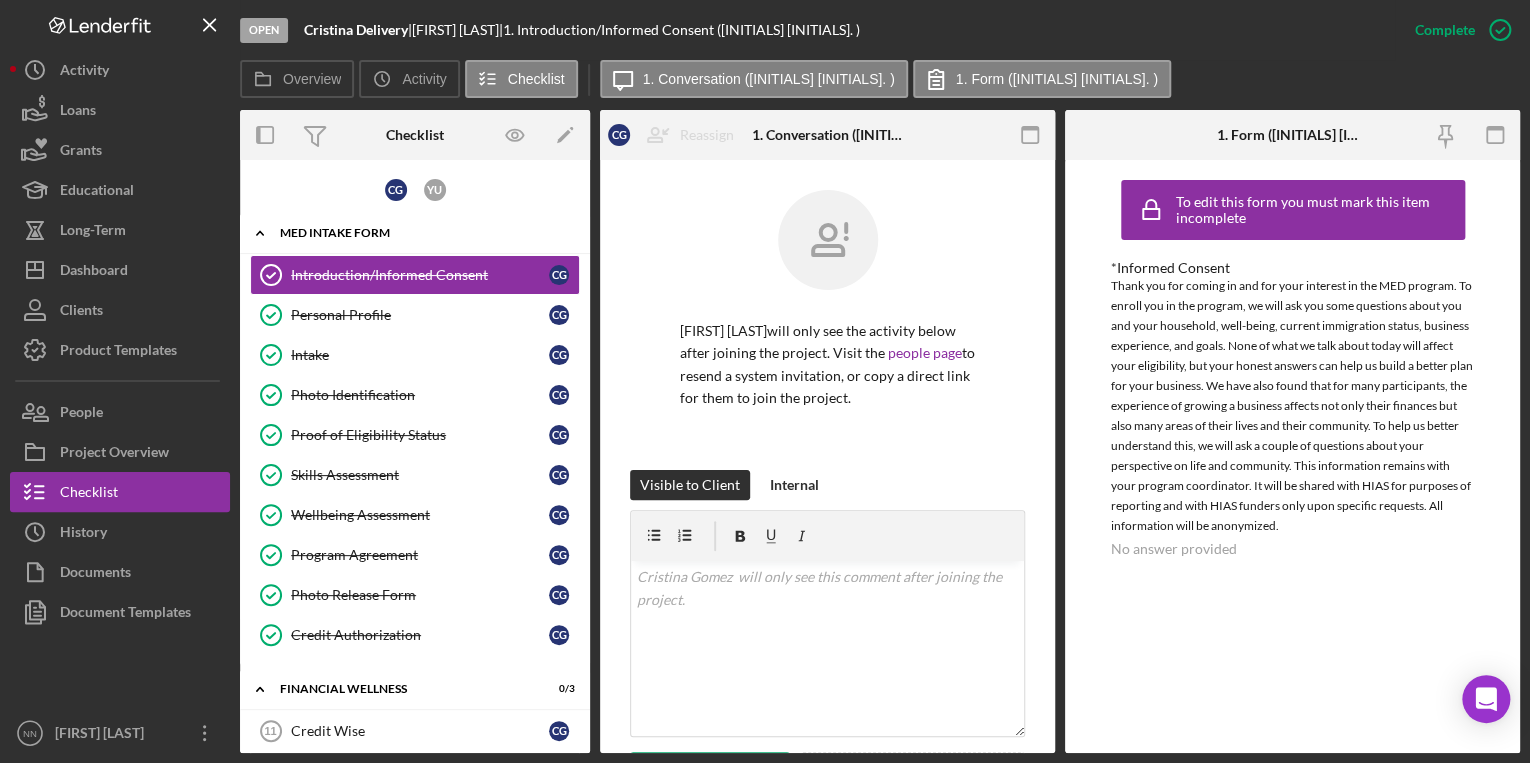 click on "Icon/Expander MED Intake Form 10 / 10" at bounding box center [415, 233] 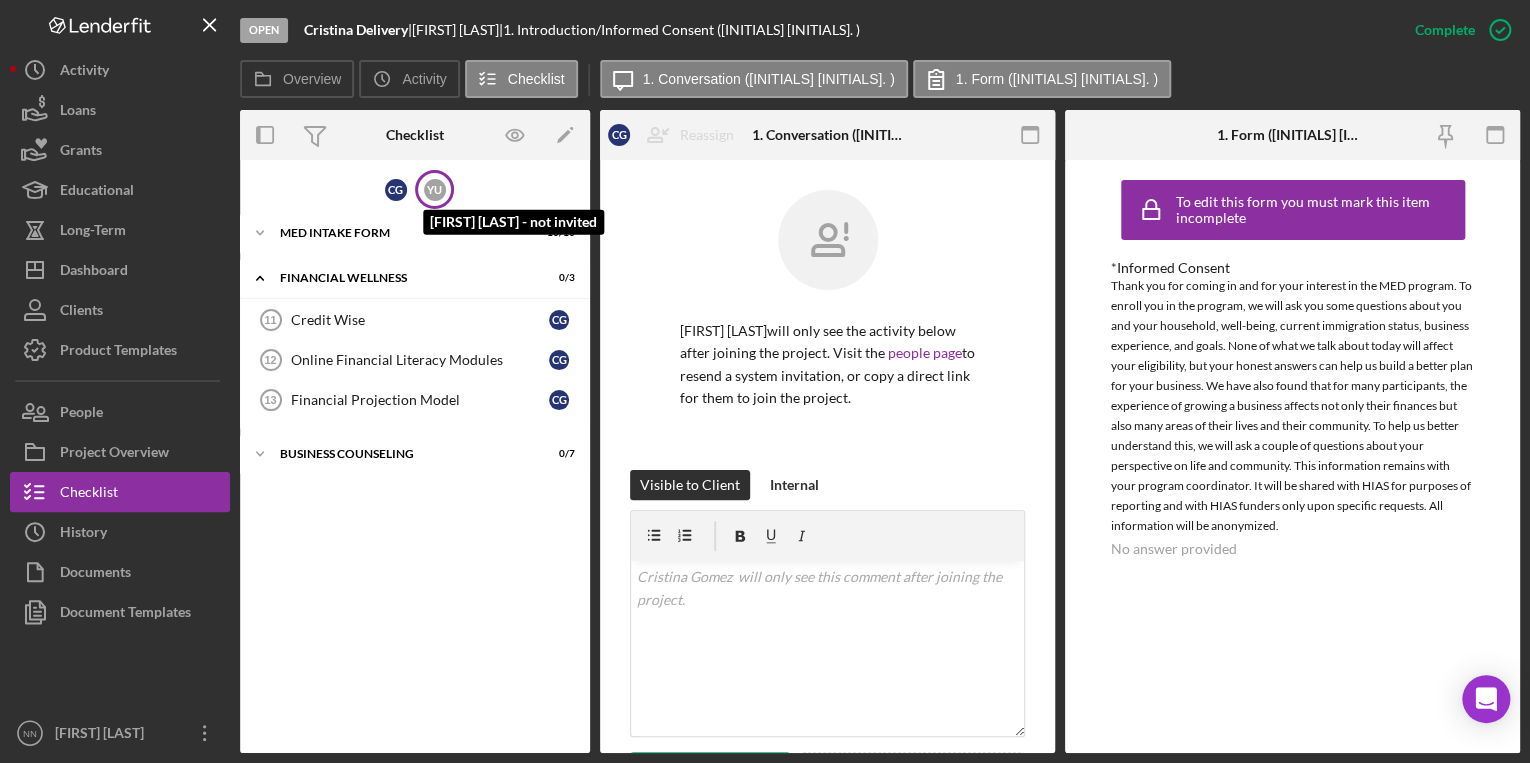 click on "Y U" at bounding box center [435, 190] 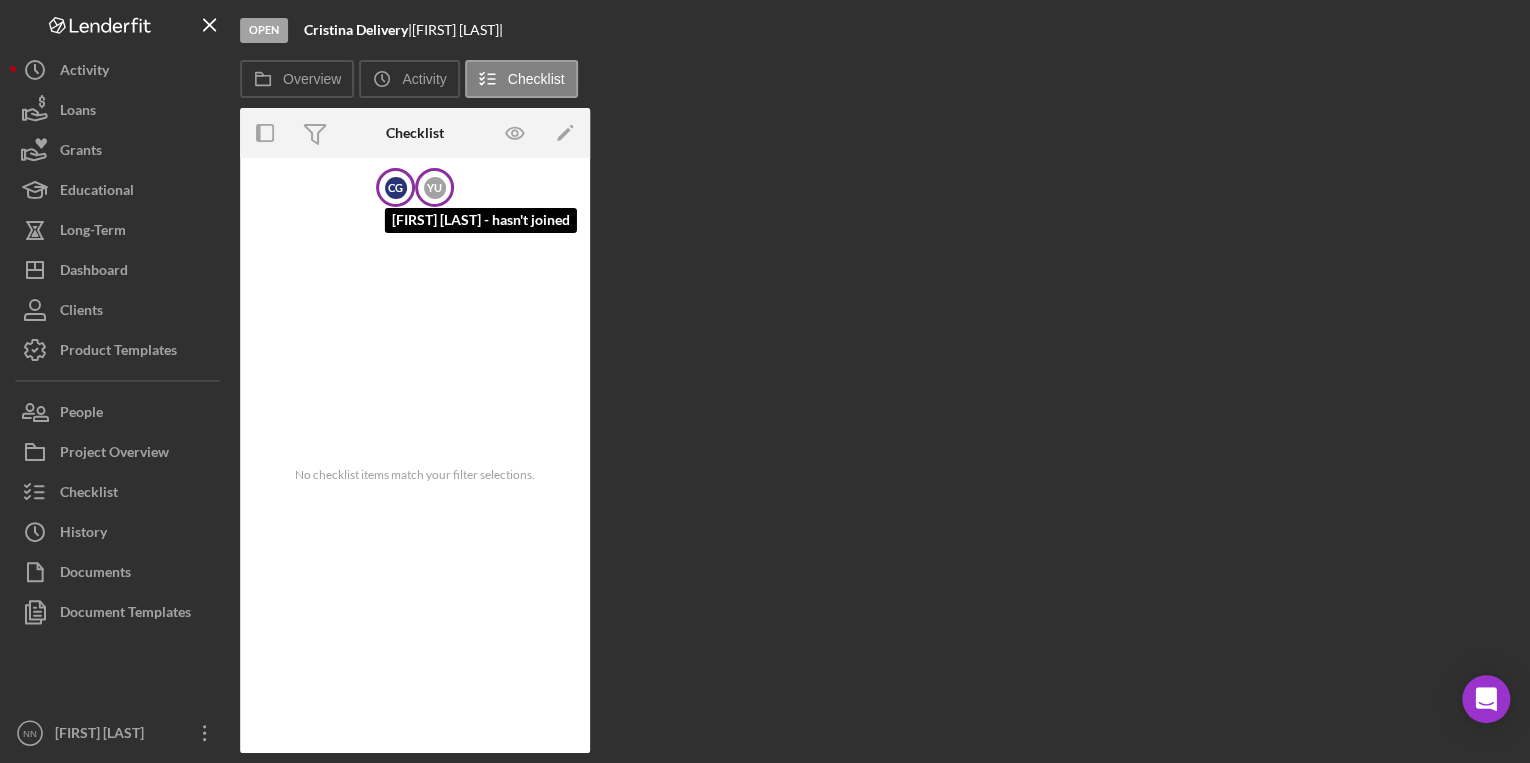 click on "C G" at bounding box center (396, 188) 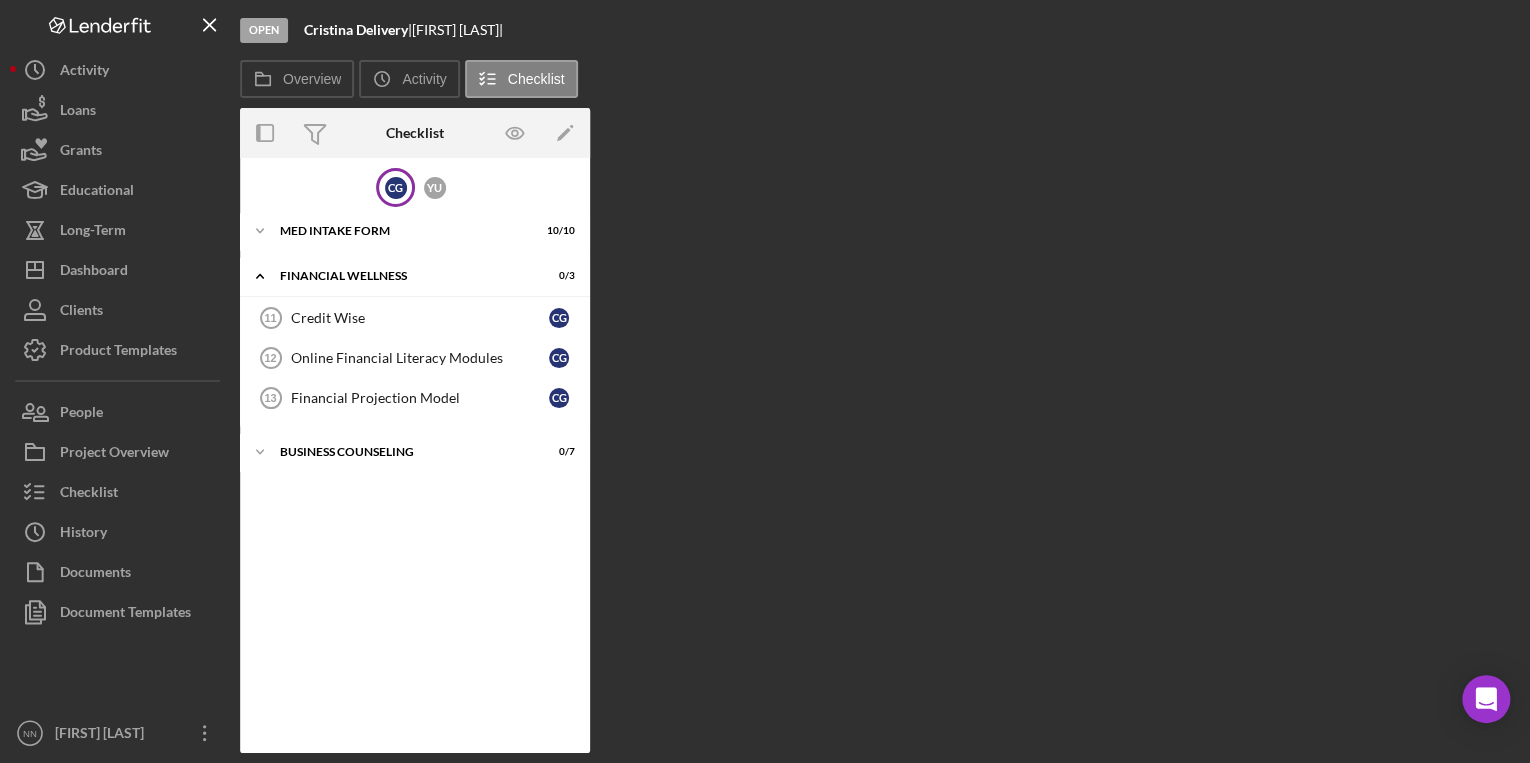 click on "C G Y U Icon/Expander MED Intake Form 10 / 10 Icon/Expander Financial Wellness 0 / 3 Credit Wise 11 Credit Wise C G Online Financial Literacy Modules 12 Online Financial Literacy Modules C G Financial Projection Model 13 Financial Projection Model C G Icon/Expander Business Counseling  0 / 7" at bounding box center [415, 455] 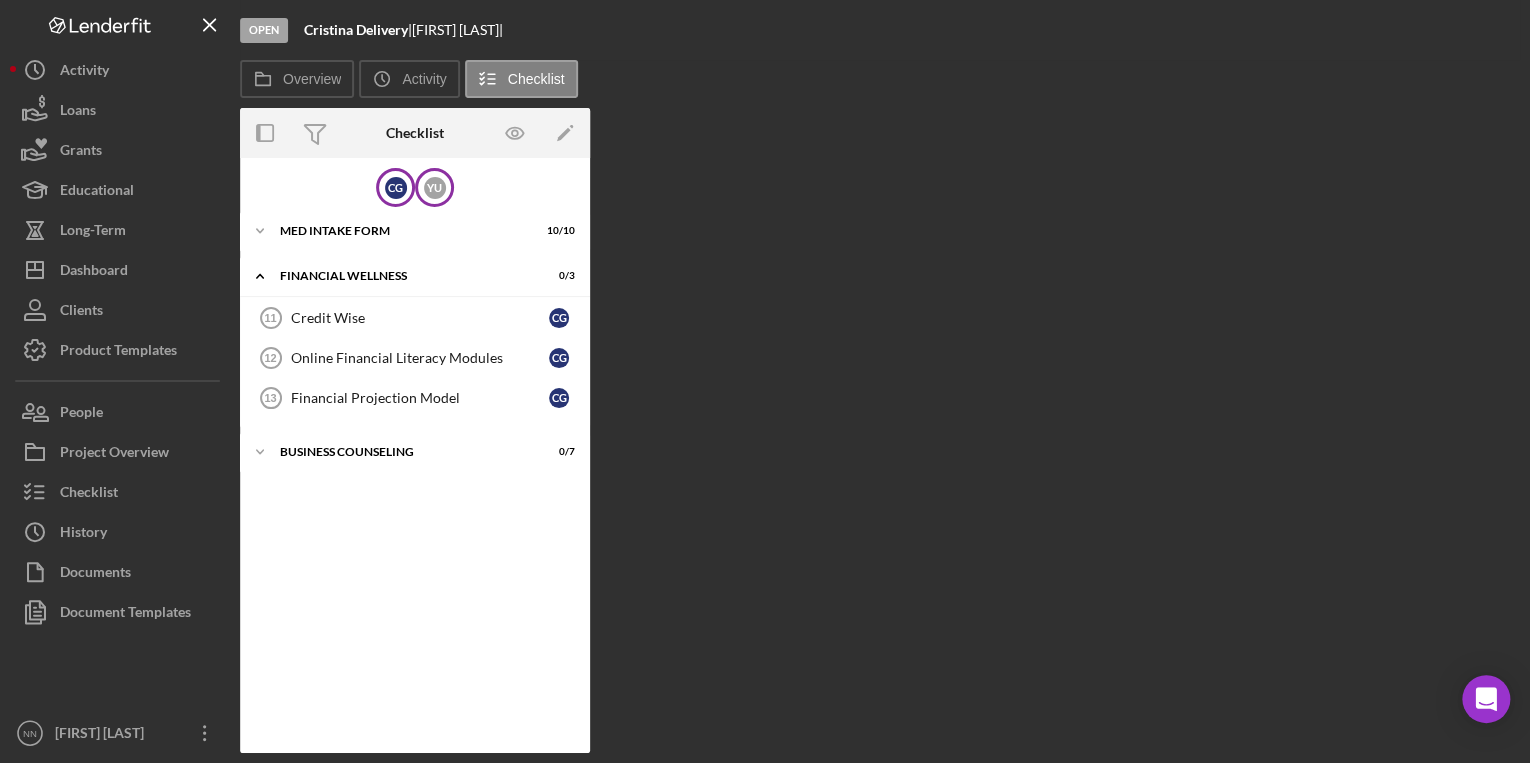 click on "Y U" at bounding box center (434, 187) 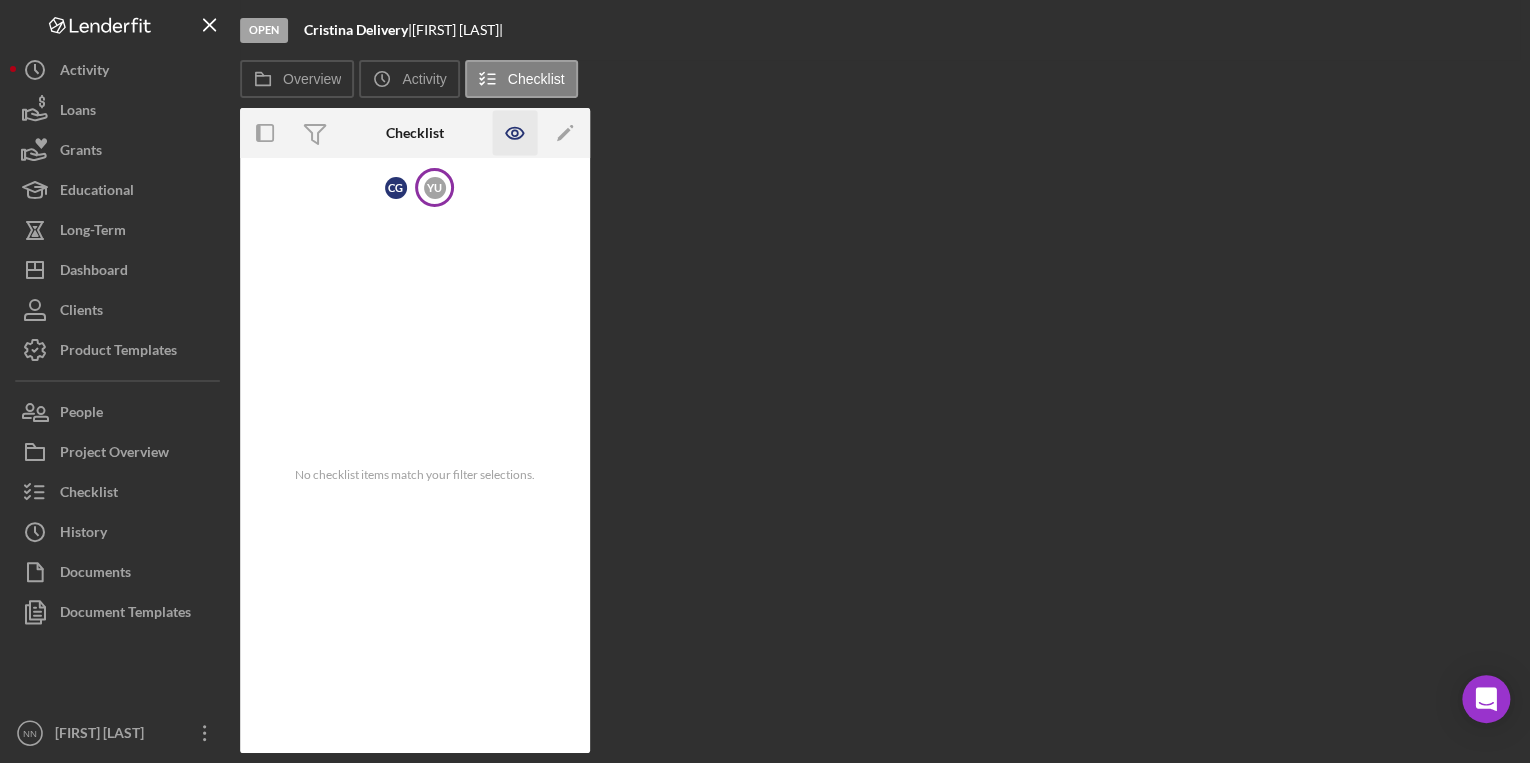 click 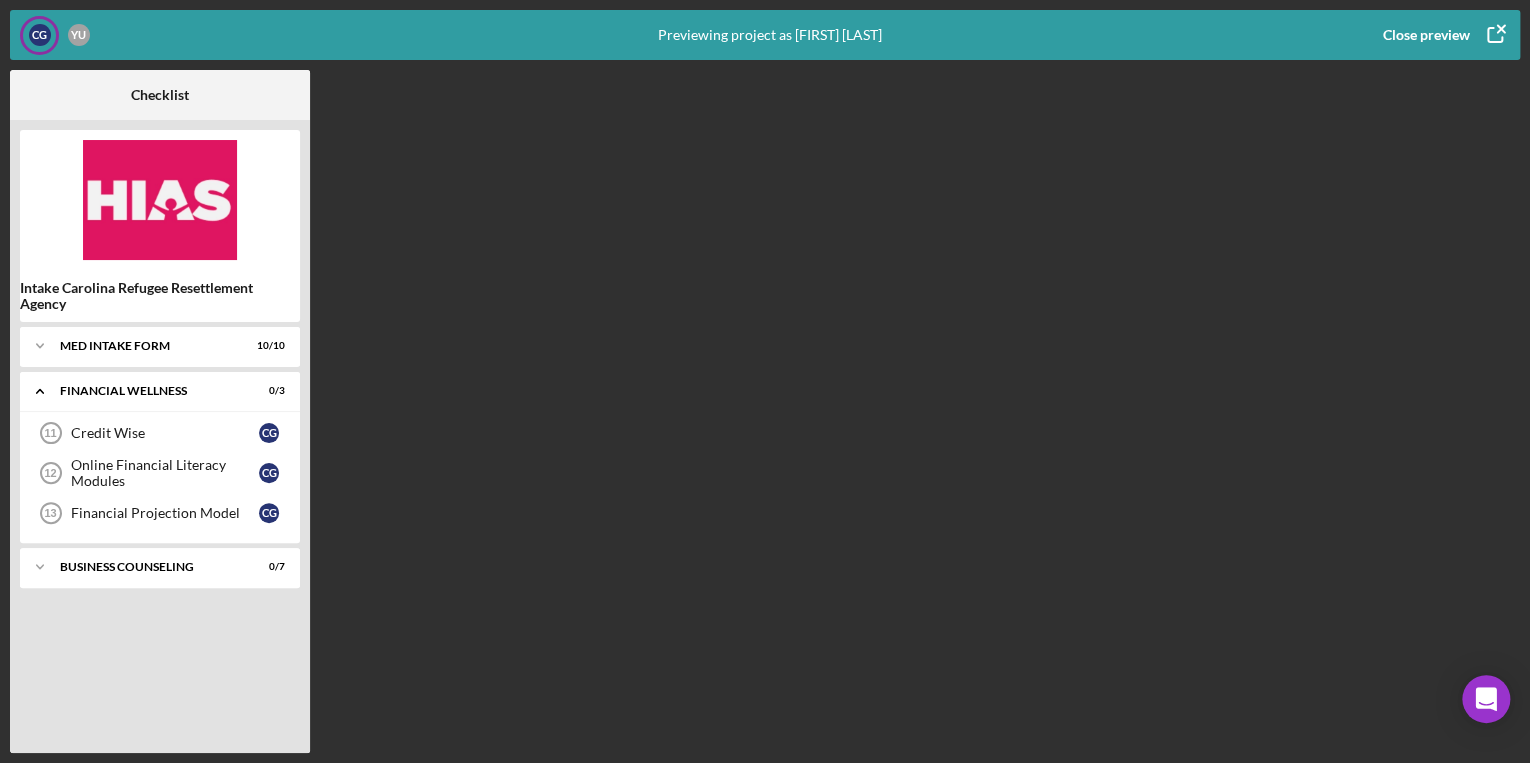 click on "Close preview" at bounding box center (1426, 35) 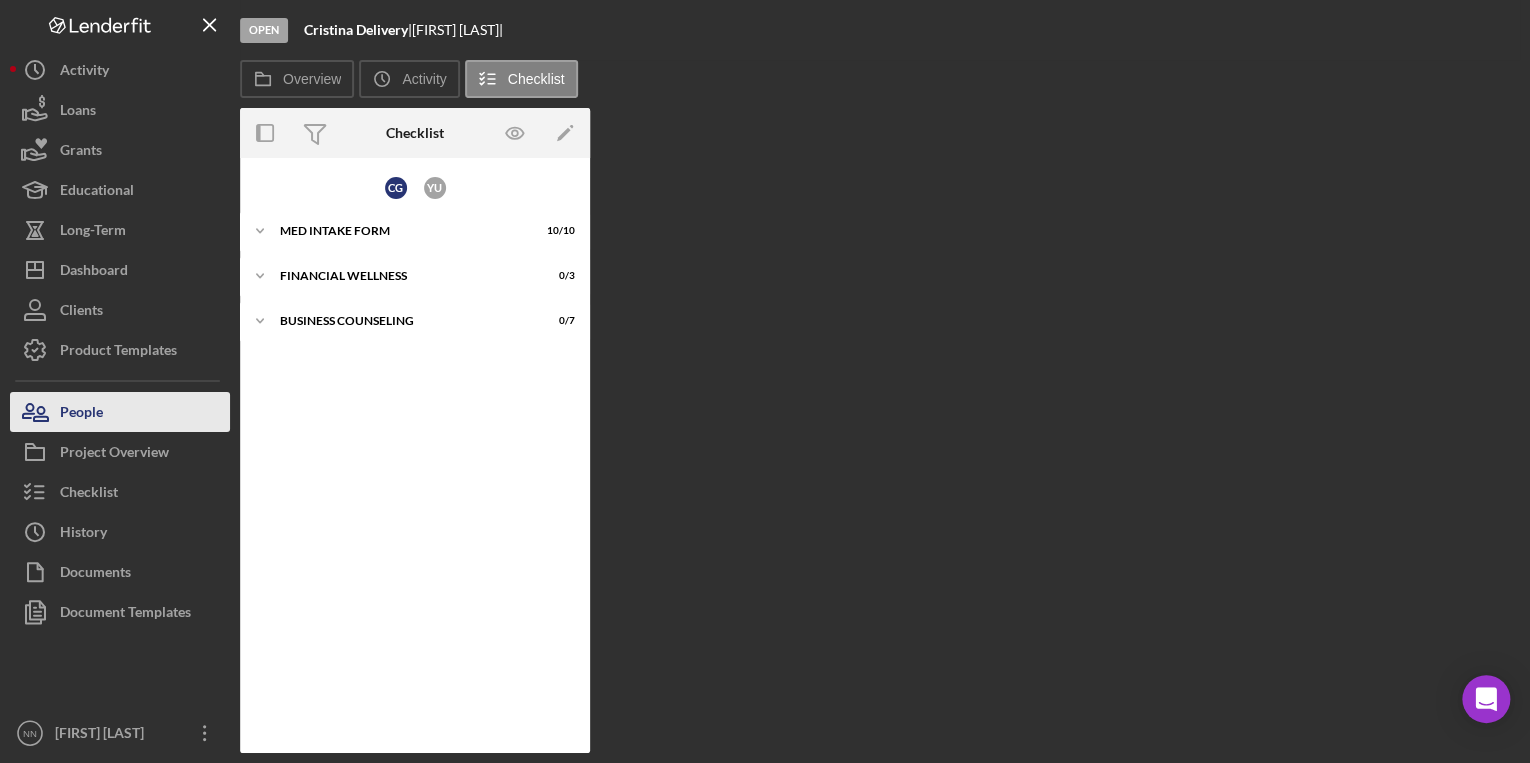 click on "People" at bounding box center [81, 414] 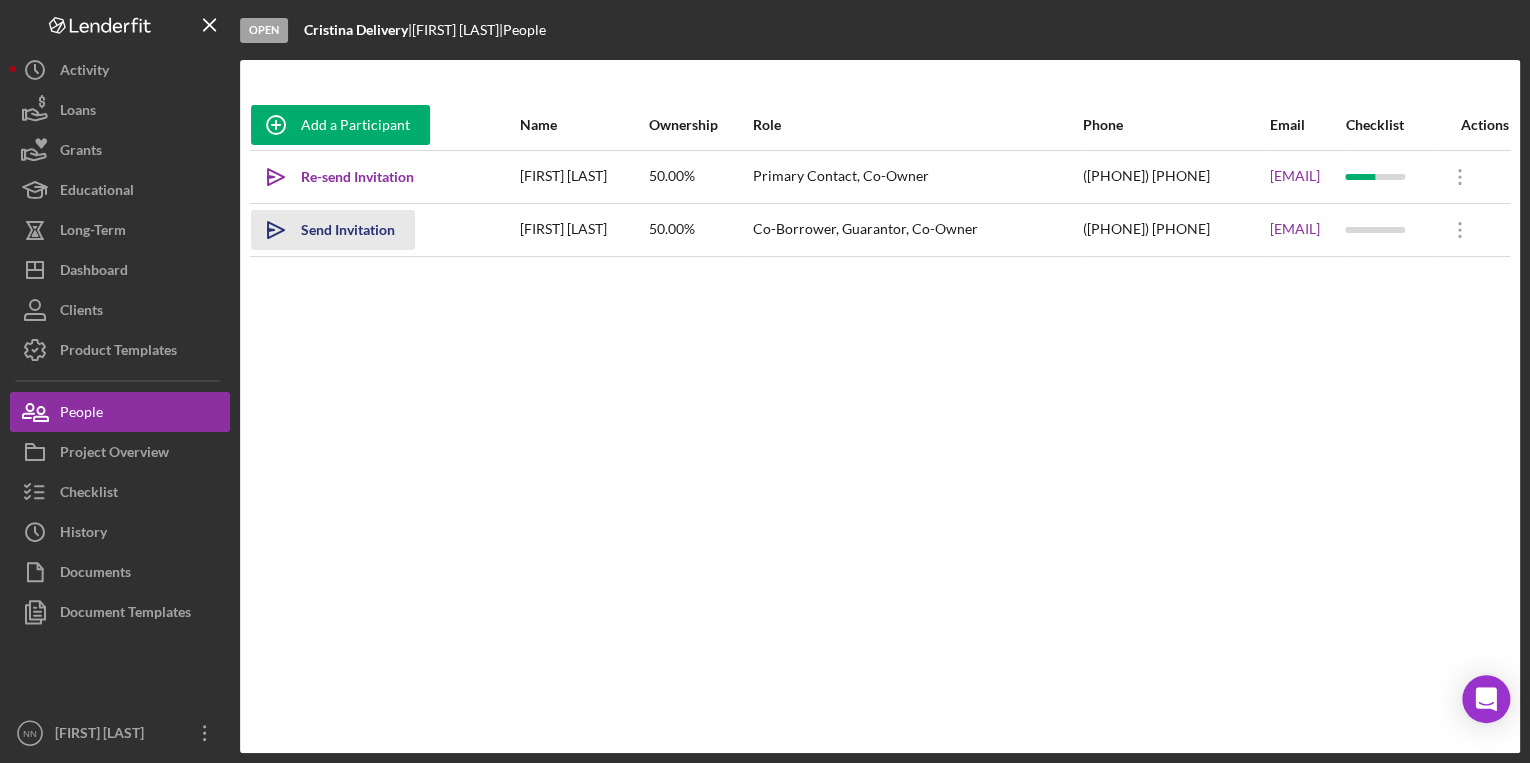 click on "Send Invitation" at bounding box center [348, 230] 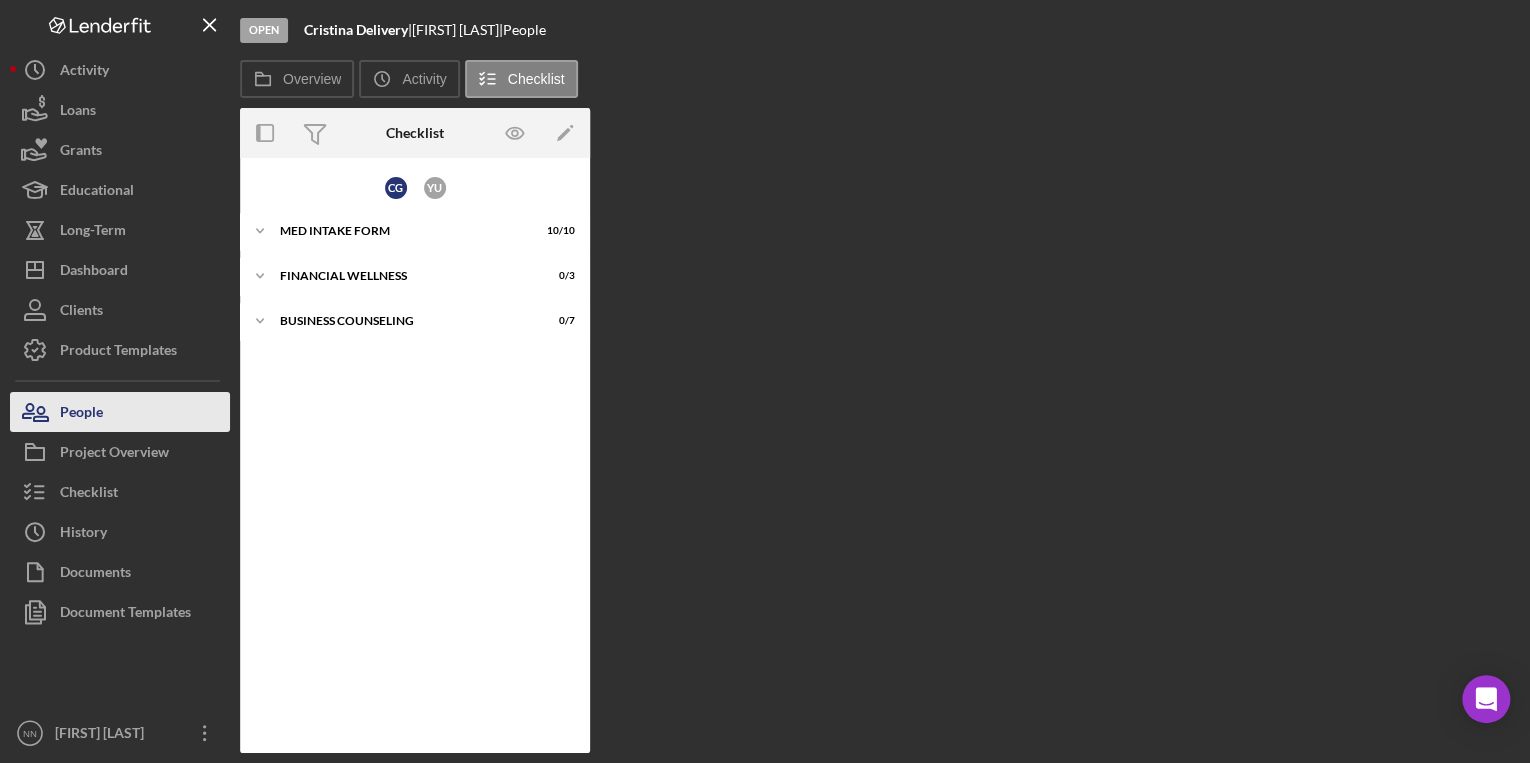 click on "People" at bounding box center [81, 414] 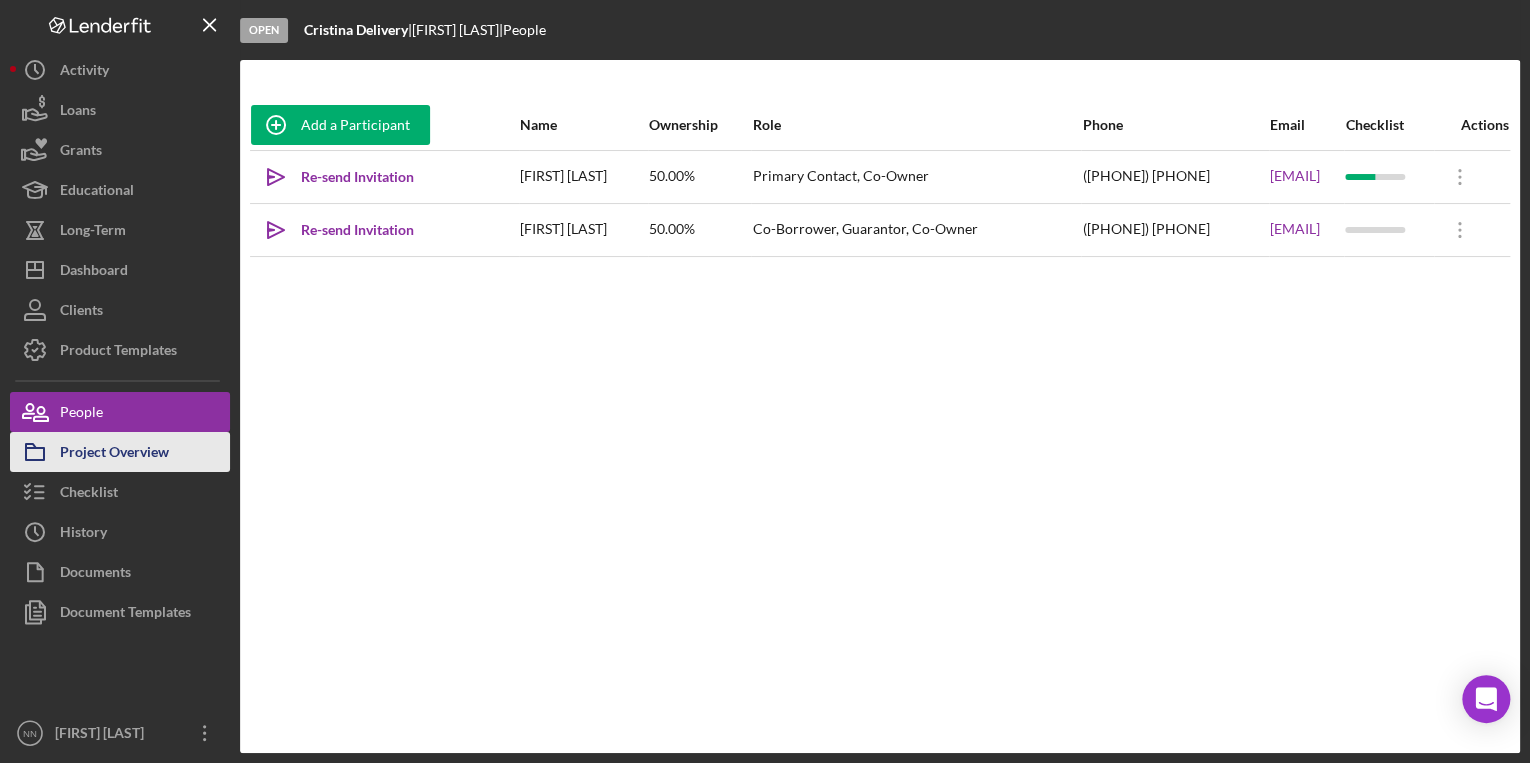 click on "Project Overview" at bounding box center [114, 454] 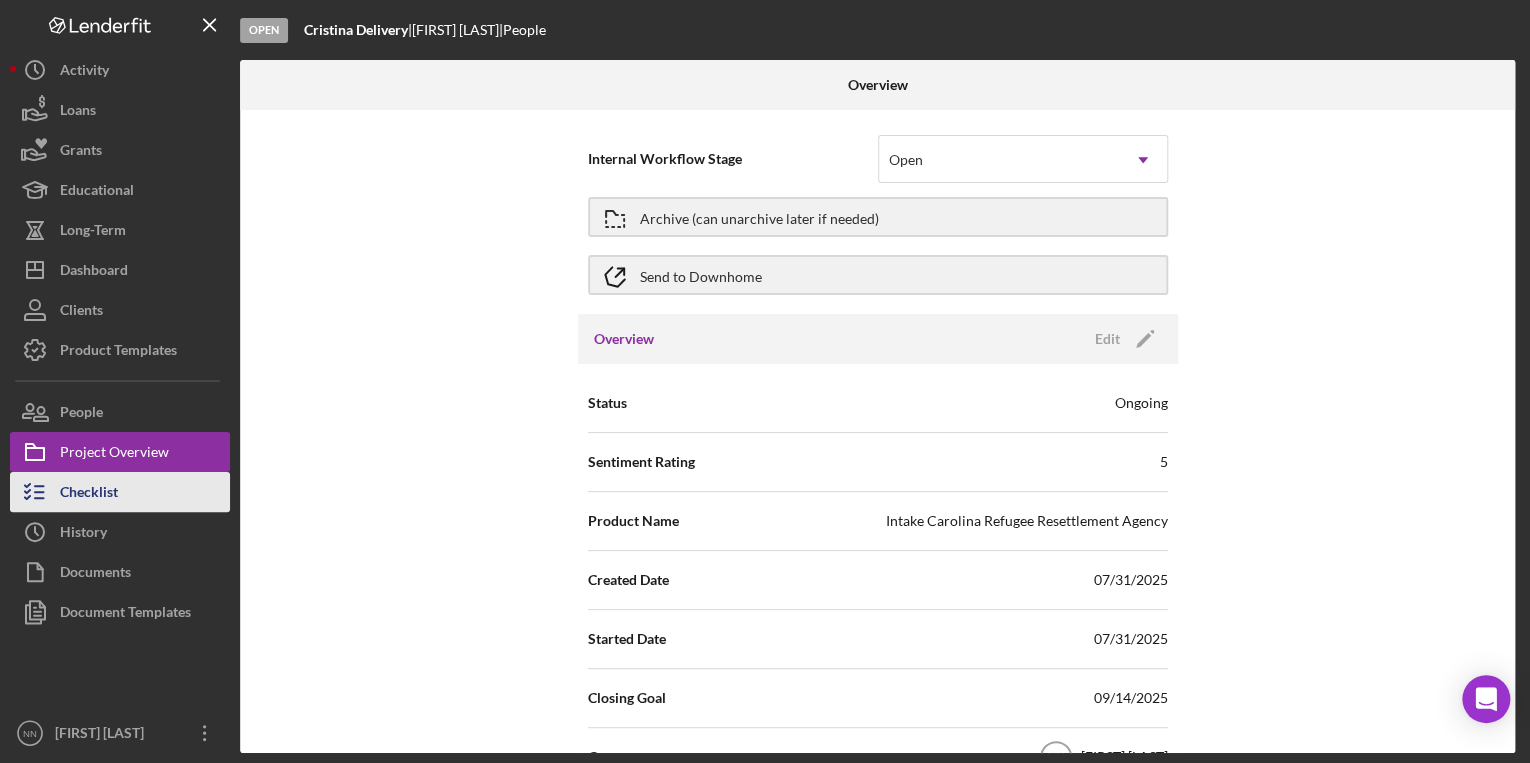 click on "Checklist" at bounding box center [120, 492] 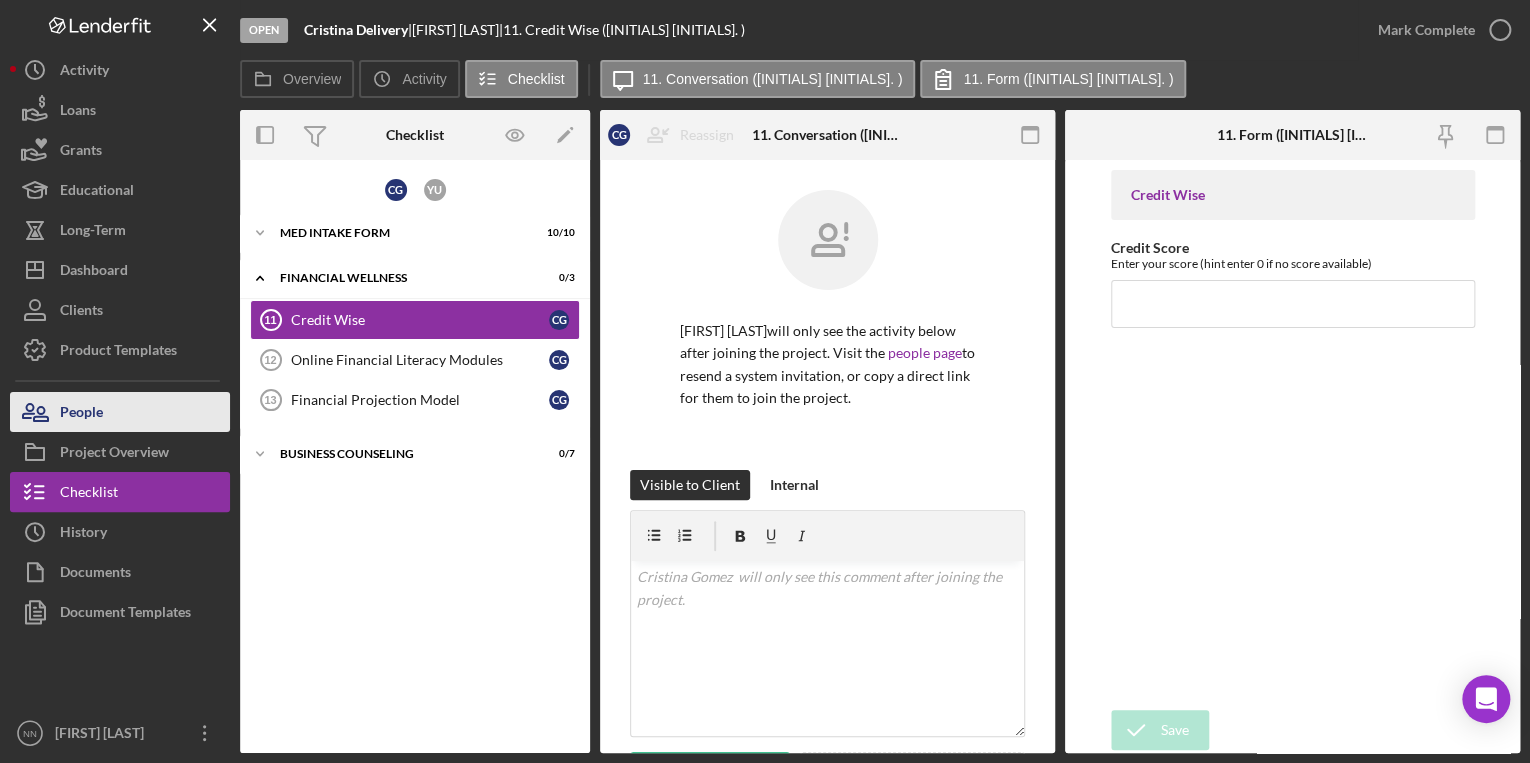 click on "People" at bounding box center [120, 412] 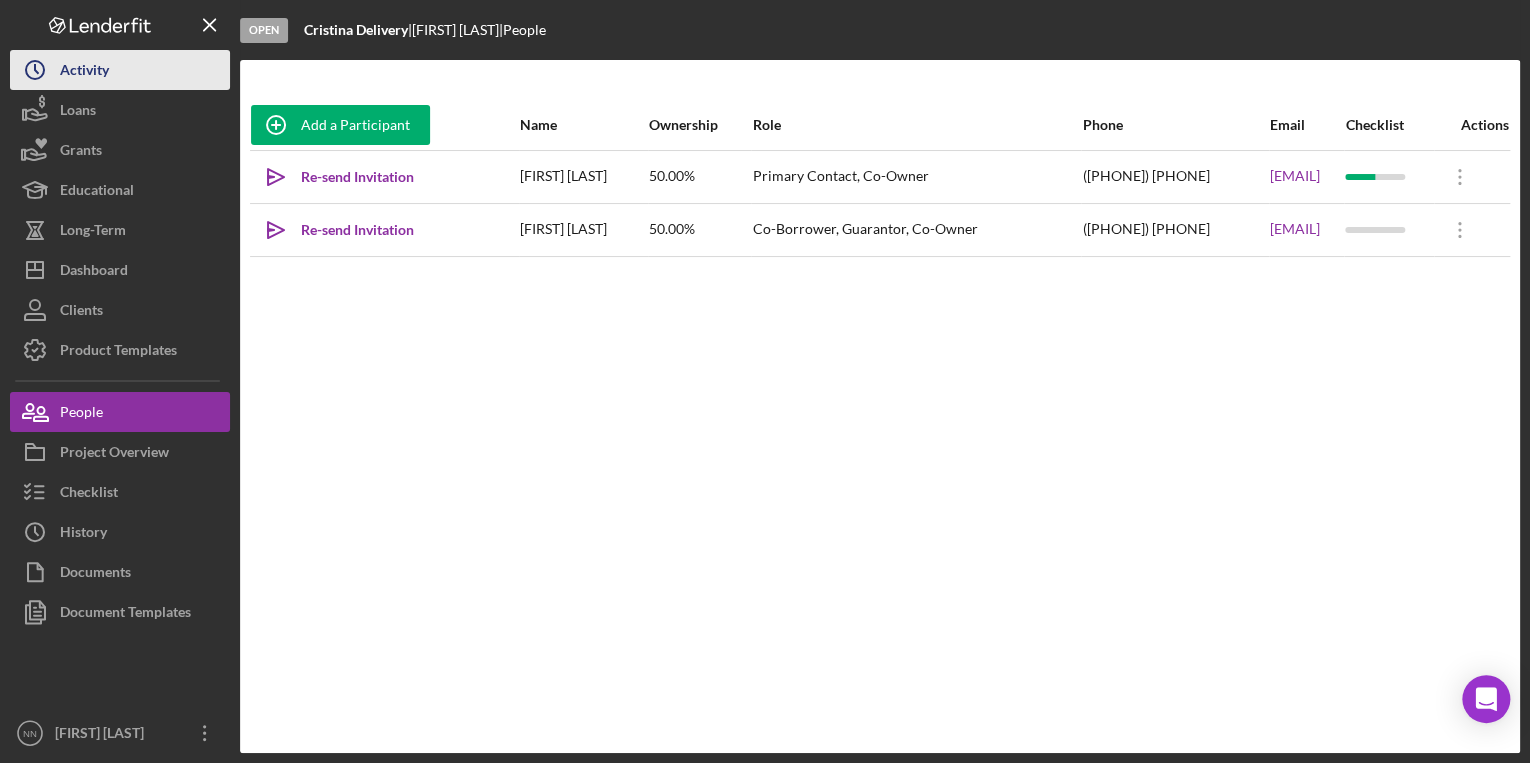 click on "Icon/History Activity" at bounding box center (120, 70) 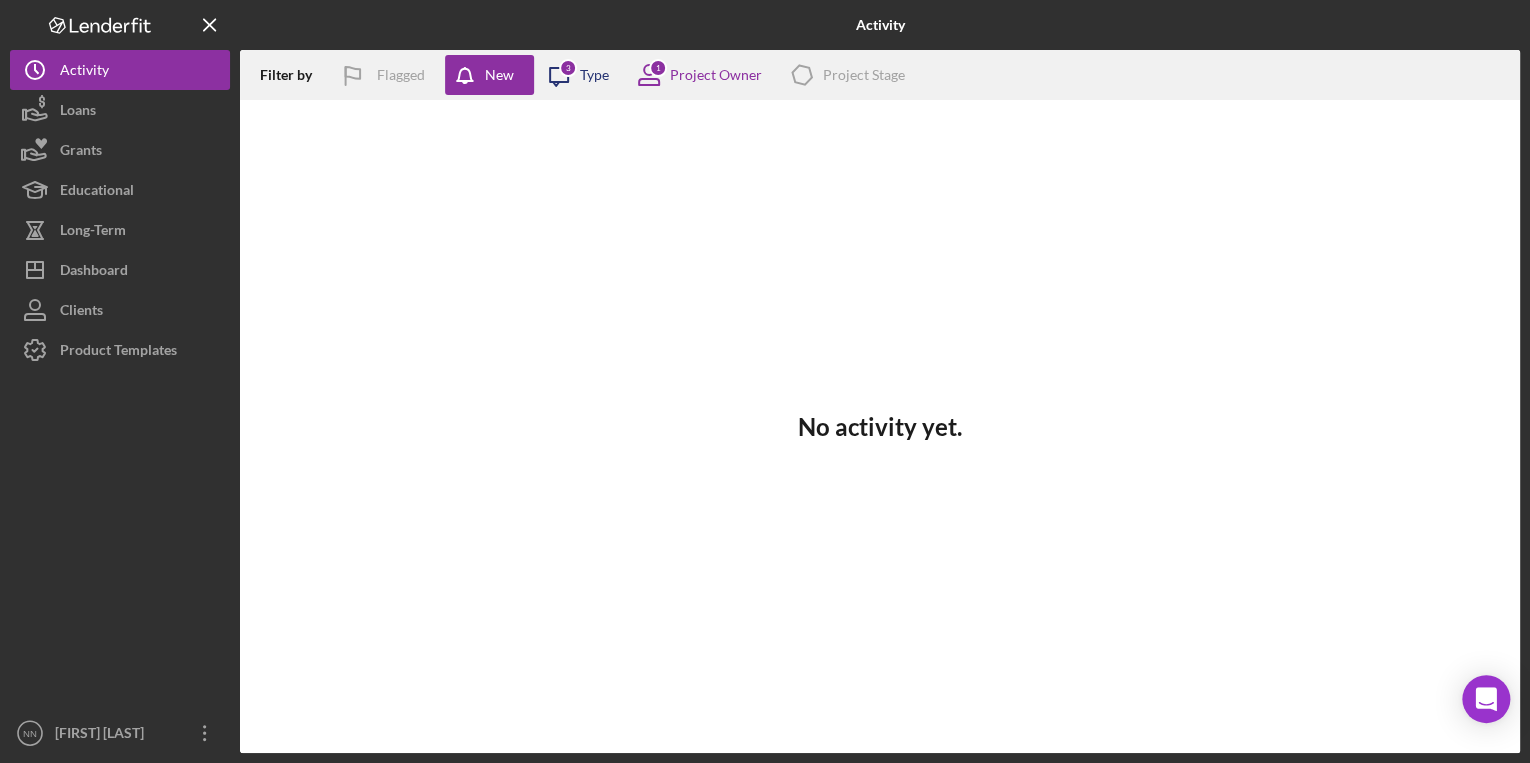 click on "Icon/Message" 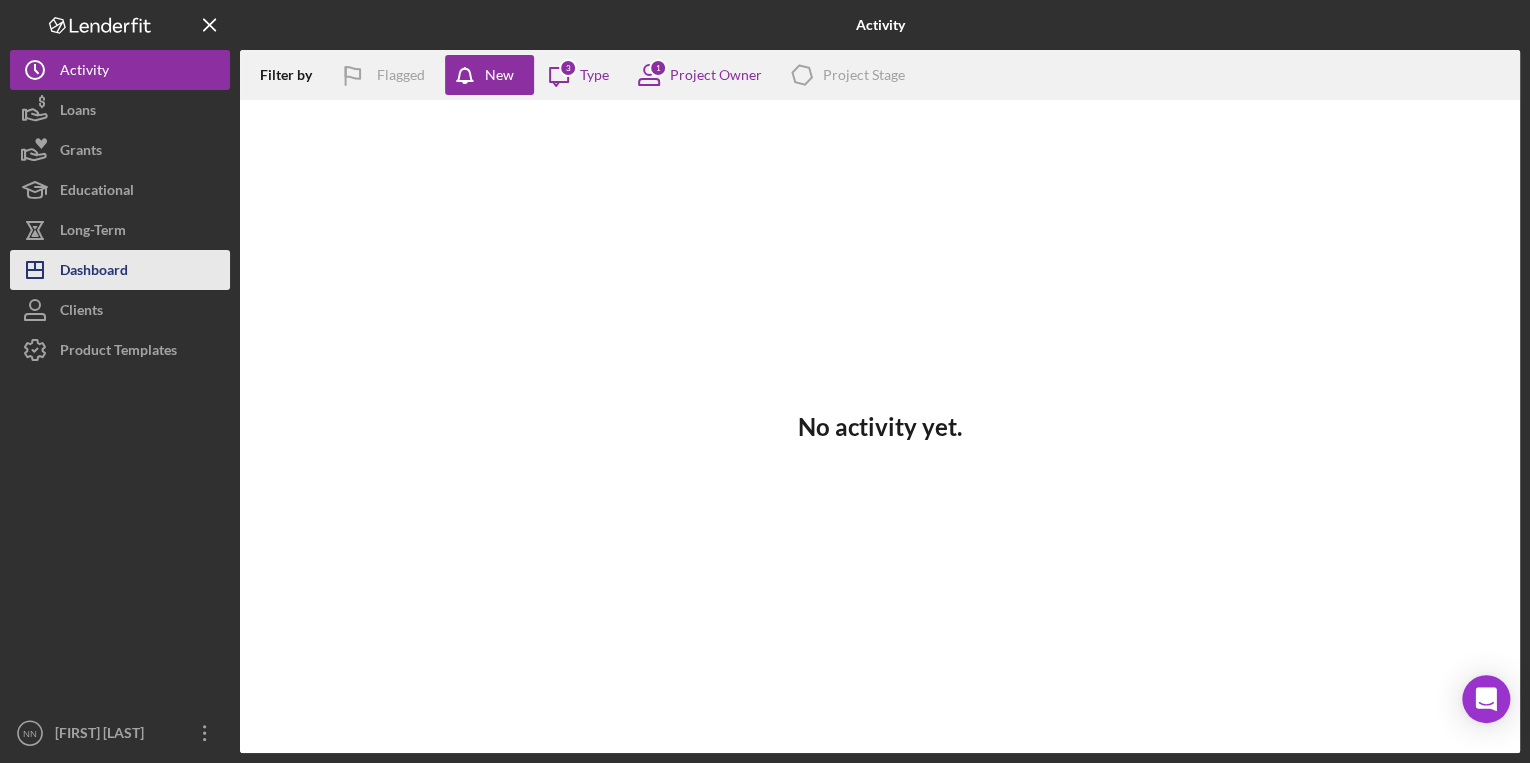 click on "Dashboard" at bounding box center [94, 272] 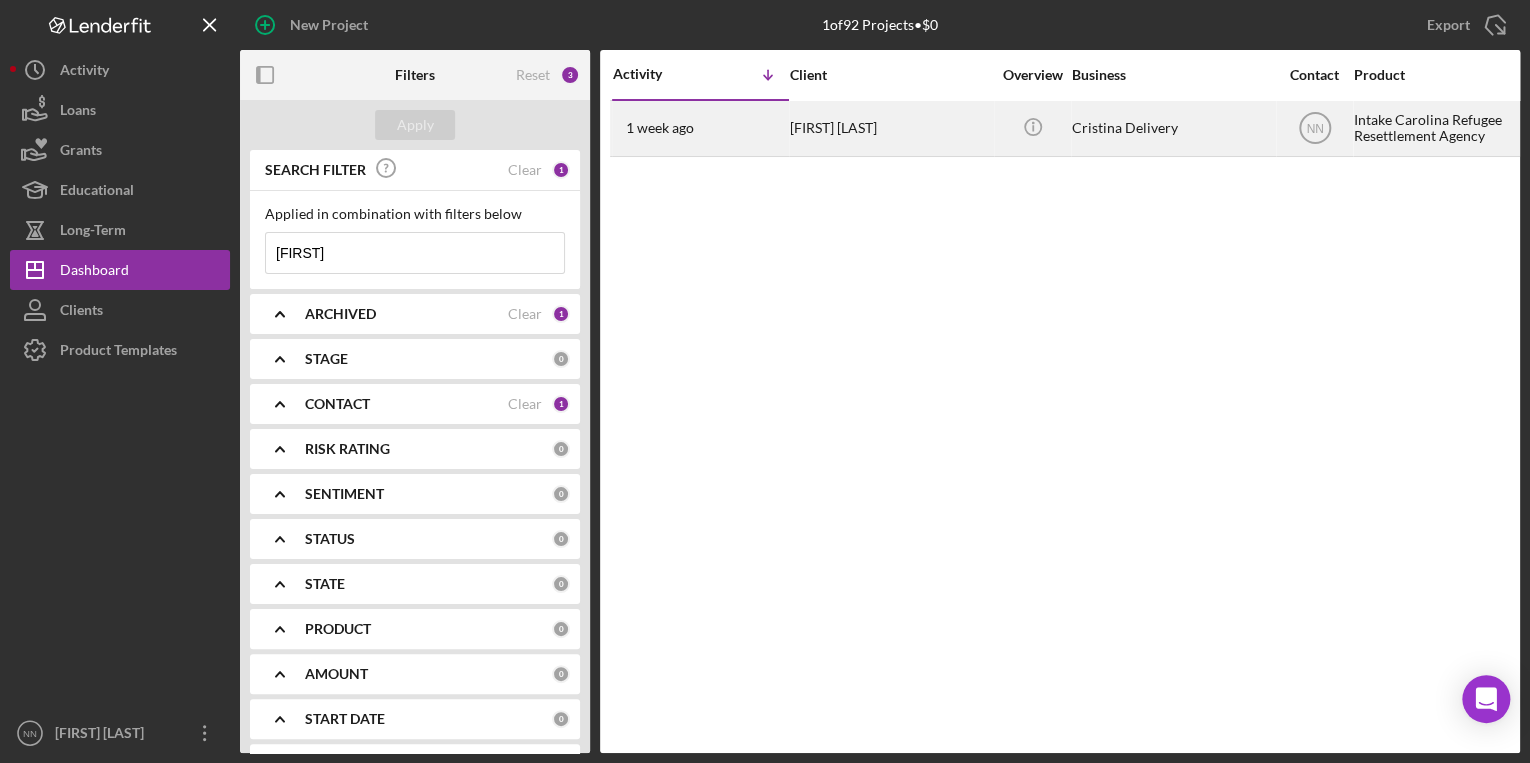 click on "1 week ago Cristina Gomez" at bounding box center (700, 128) 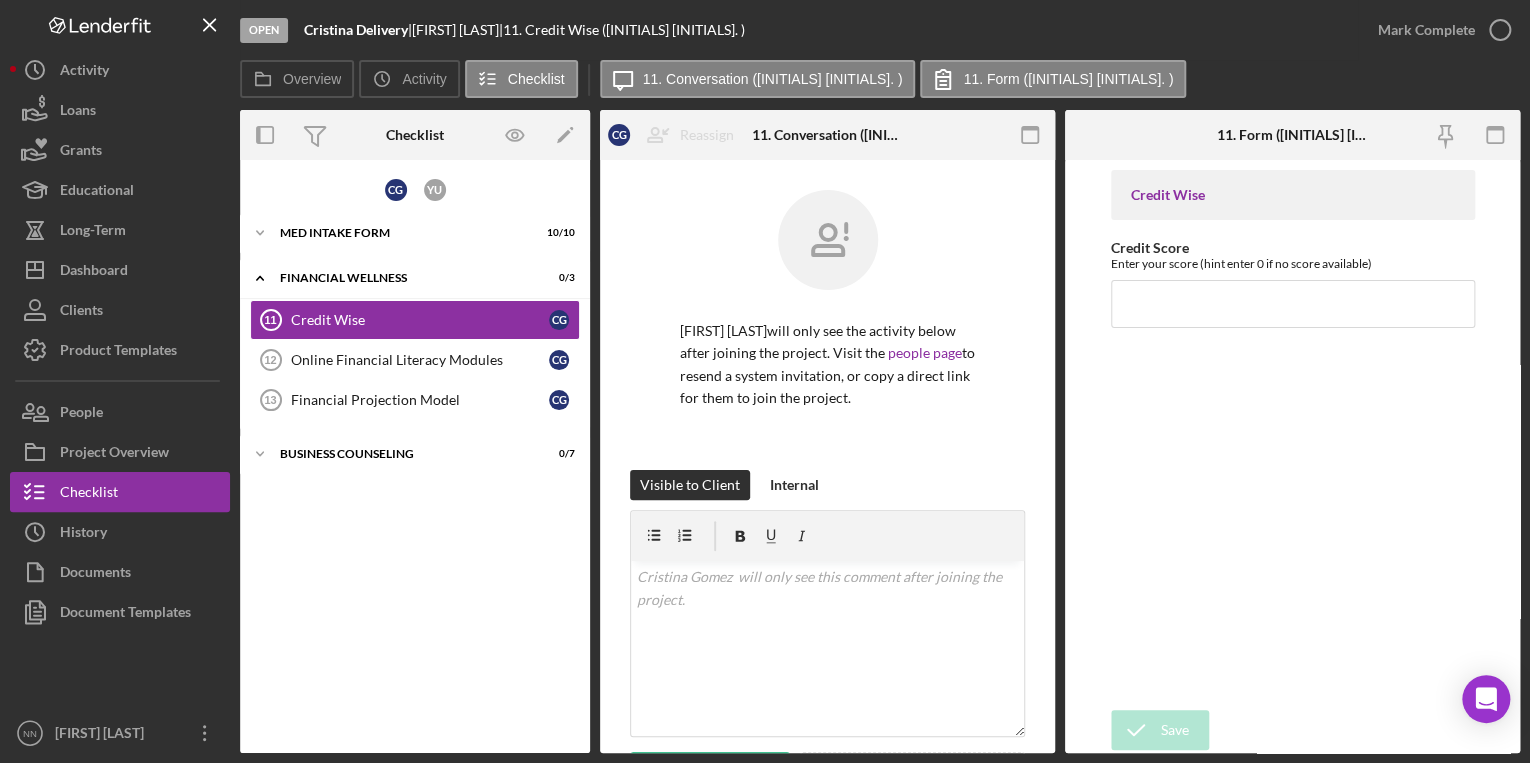 click on "Credit Wise Credit Score Enter your score (hint enter 0 if no score available)" at bounding box center (1293, 435) 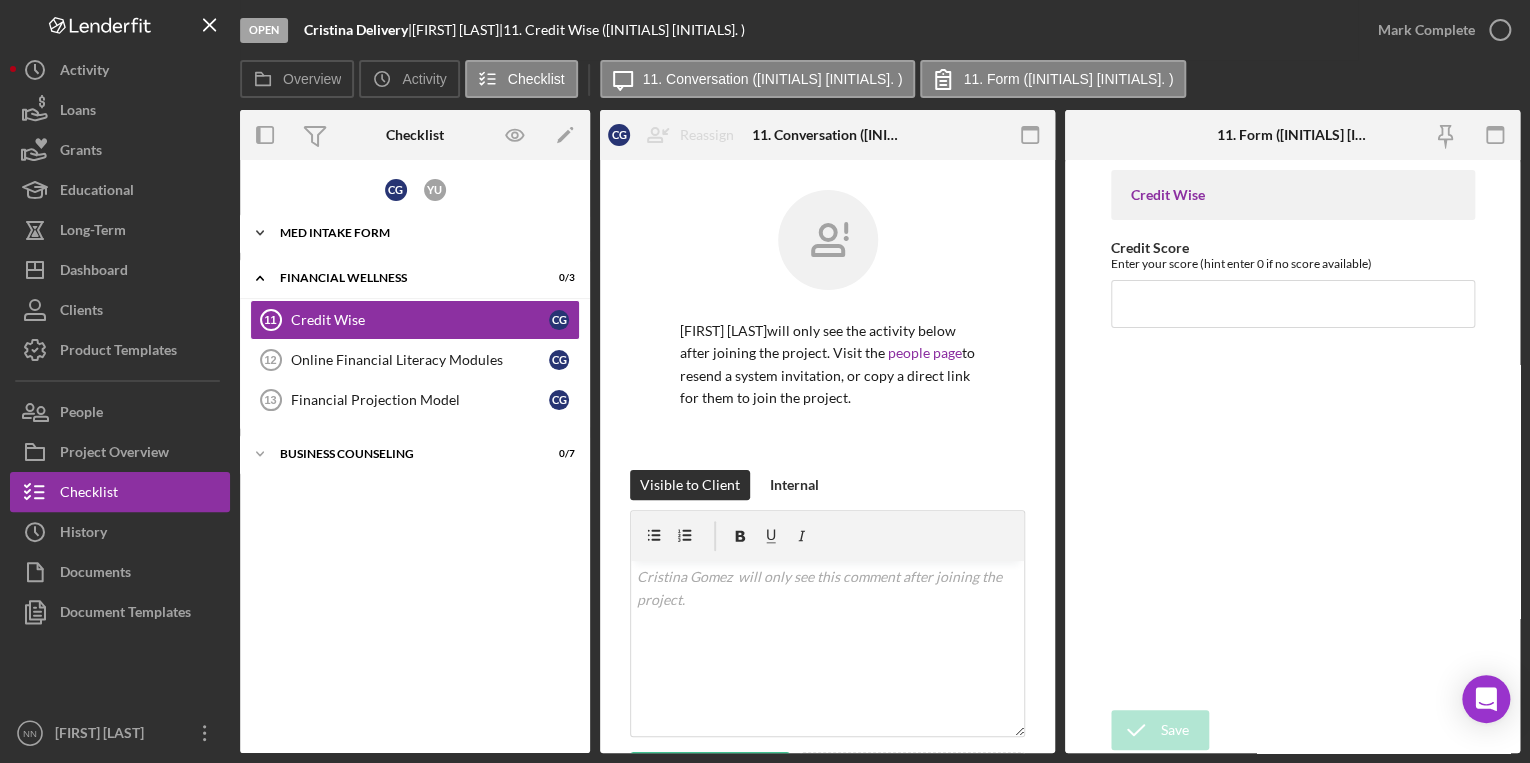 click on "Icon/Expander MED Intake Form 10 / 10" at bounding box center [415, 233] 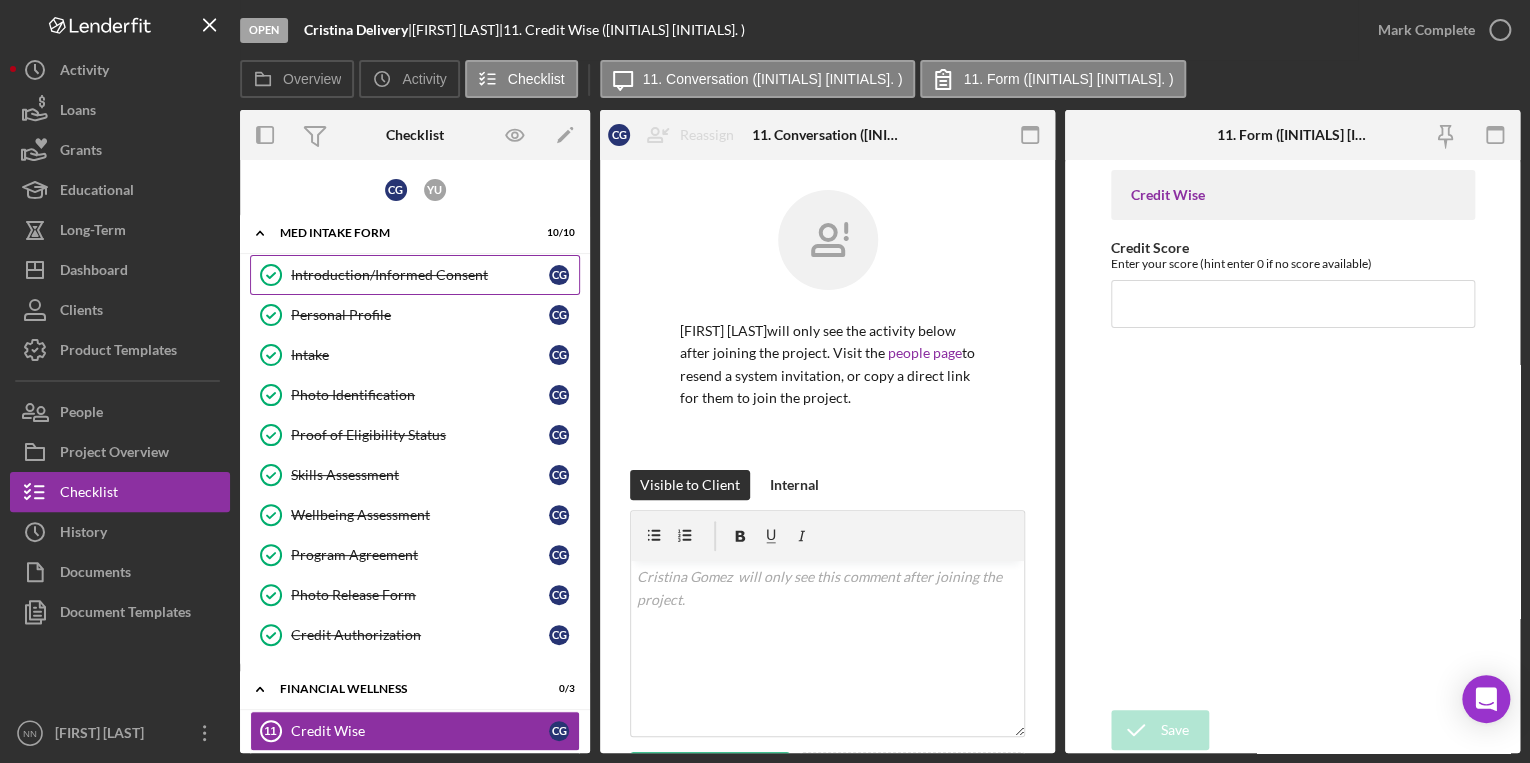 click on "Introduction/Informed Consent" at bounding box center (420, 275) 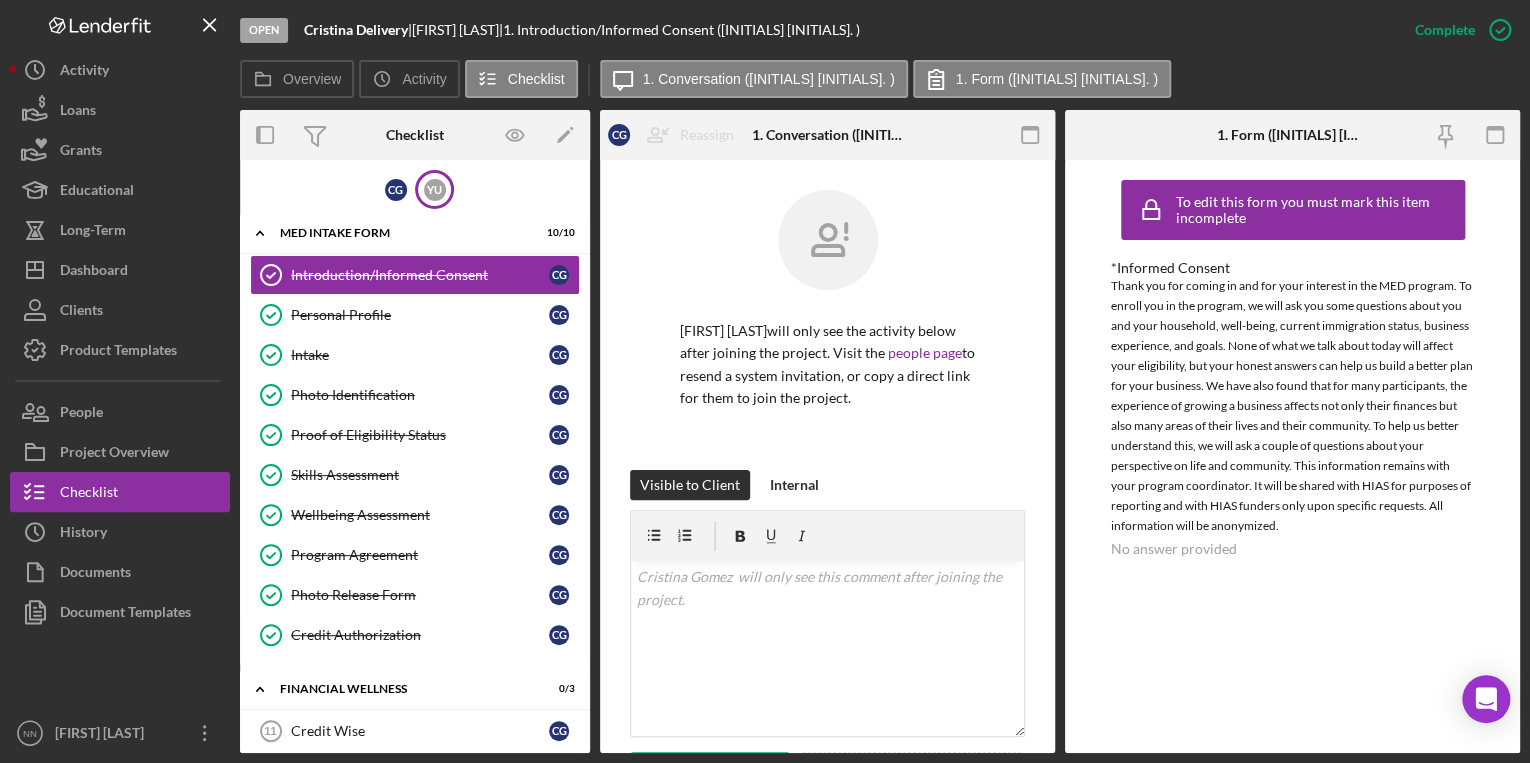 click on "Y U" at bounding box center (434, 189) 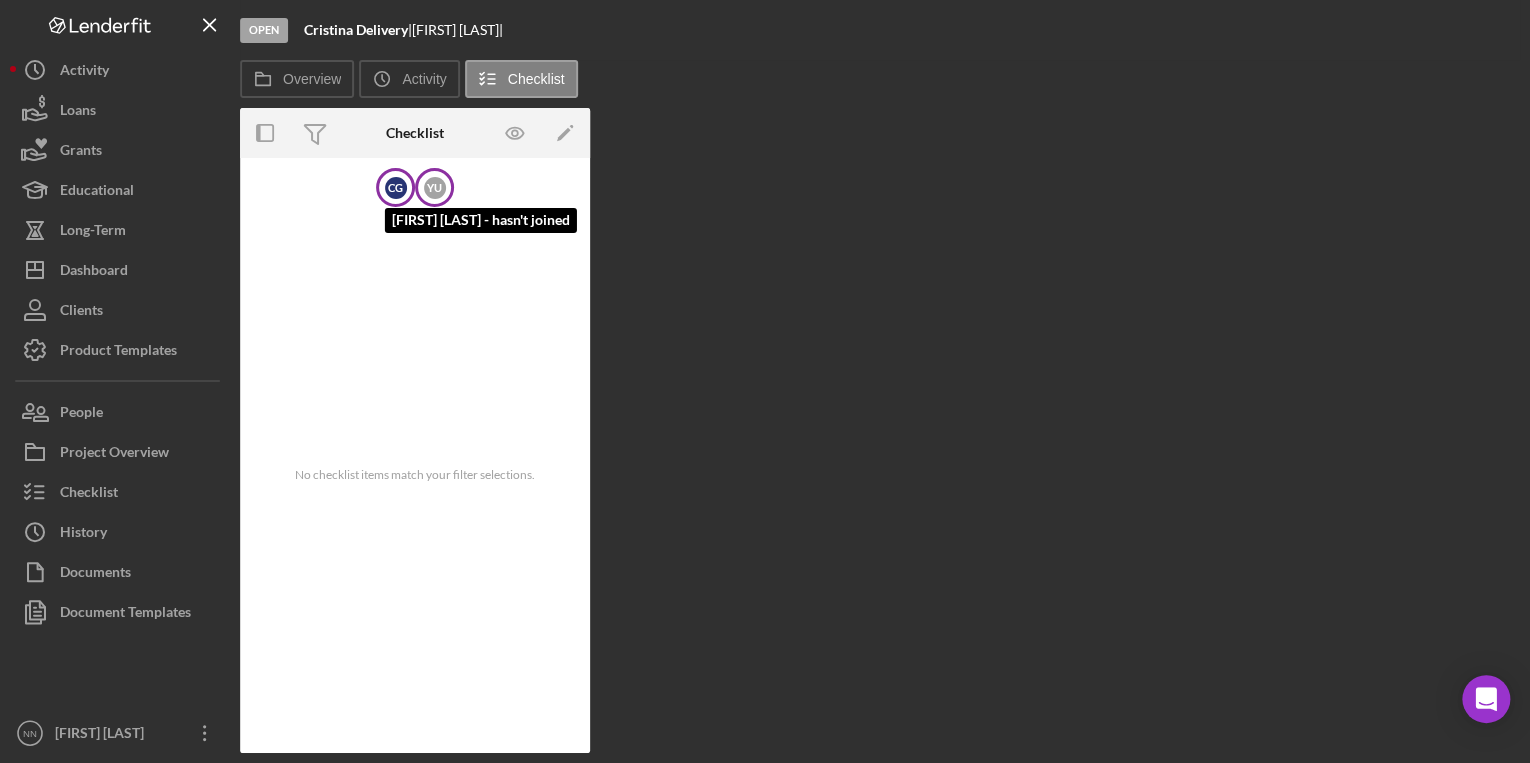click on "C G" at bounding box center [396, 188] 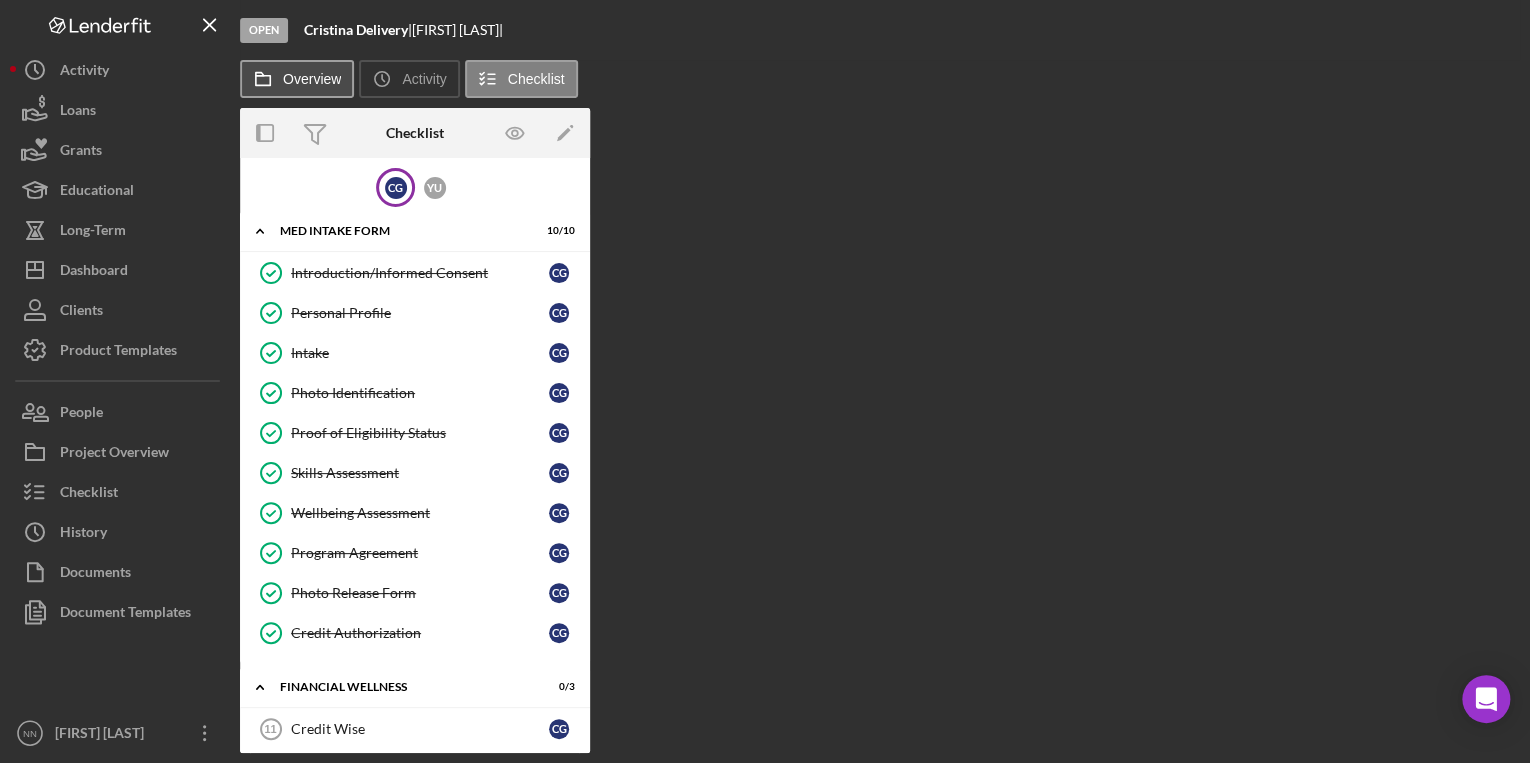 click on "Overview" at bounding box center [297, 79] 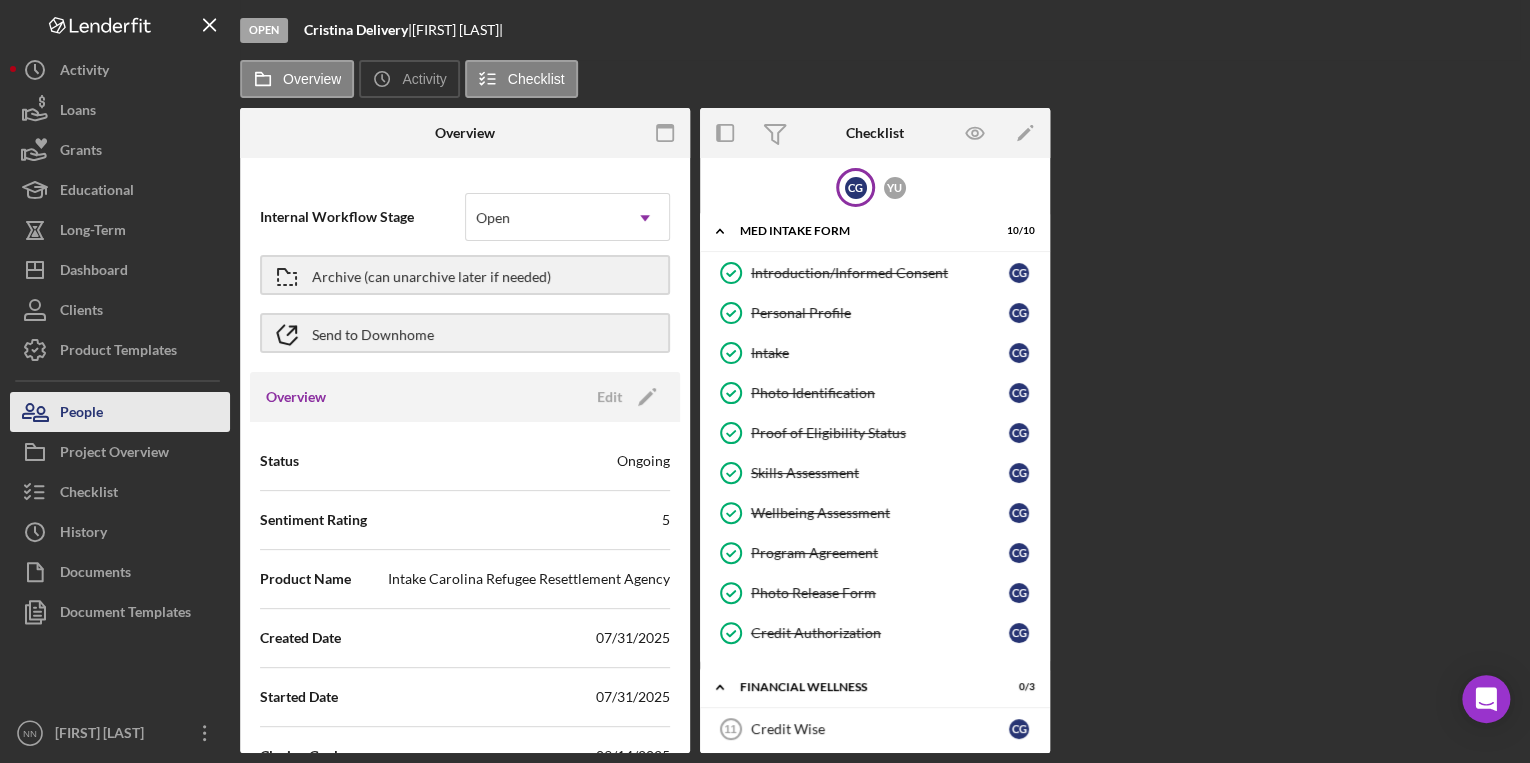 click on "People" at bounding box center [120, 412] 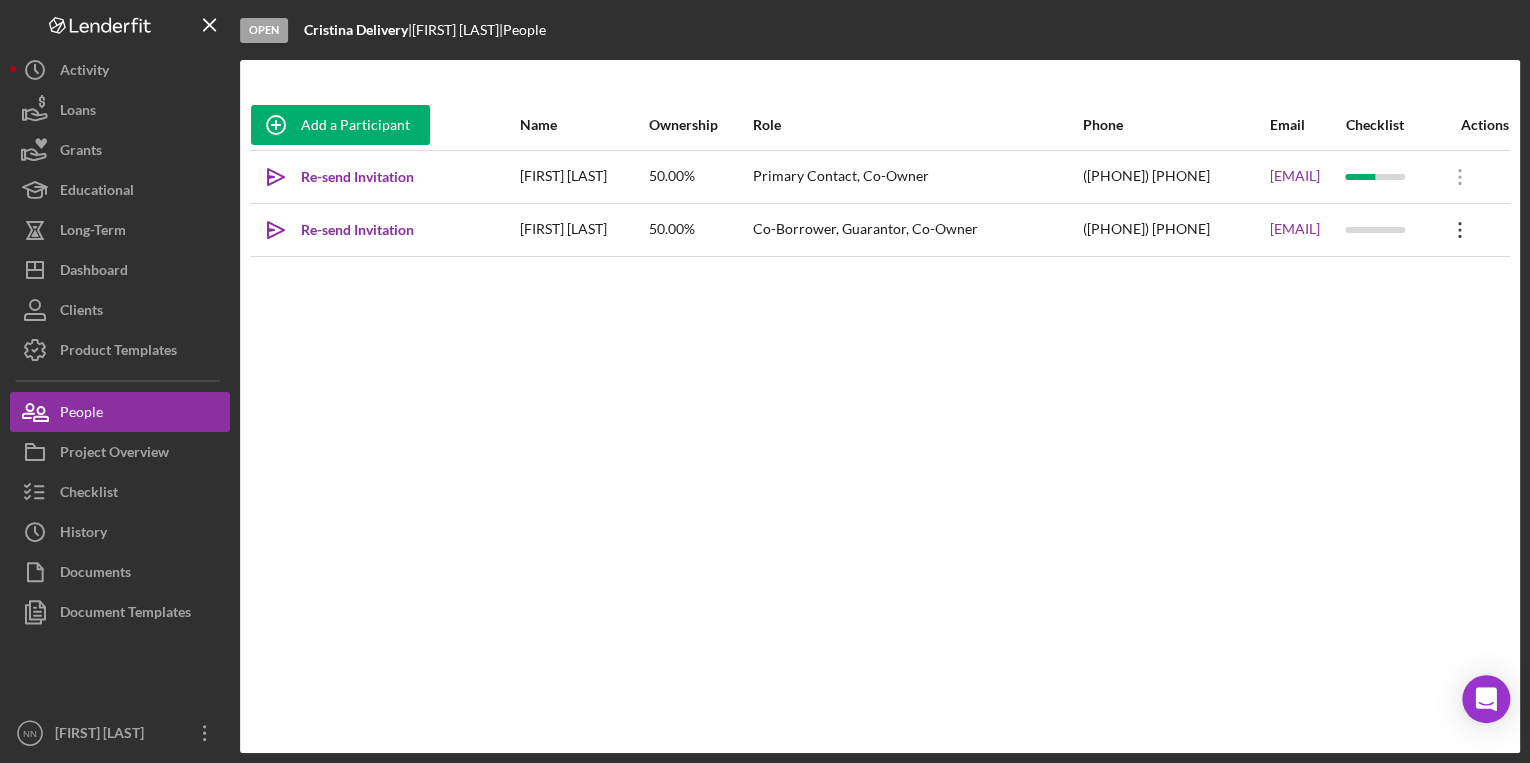 click on "Icon/Overflow" 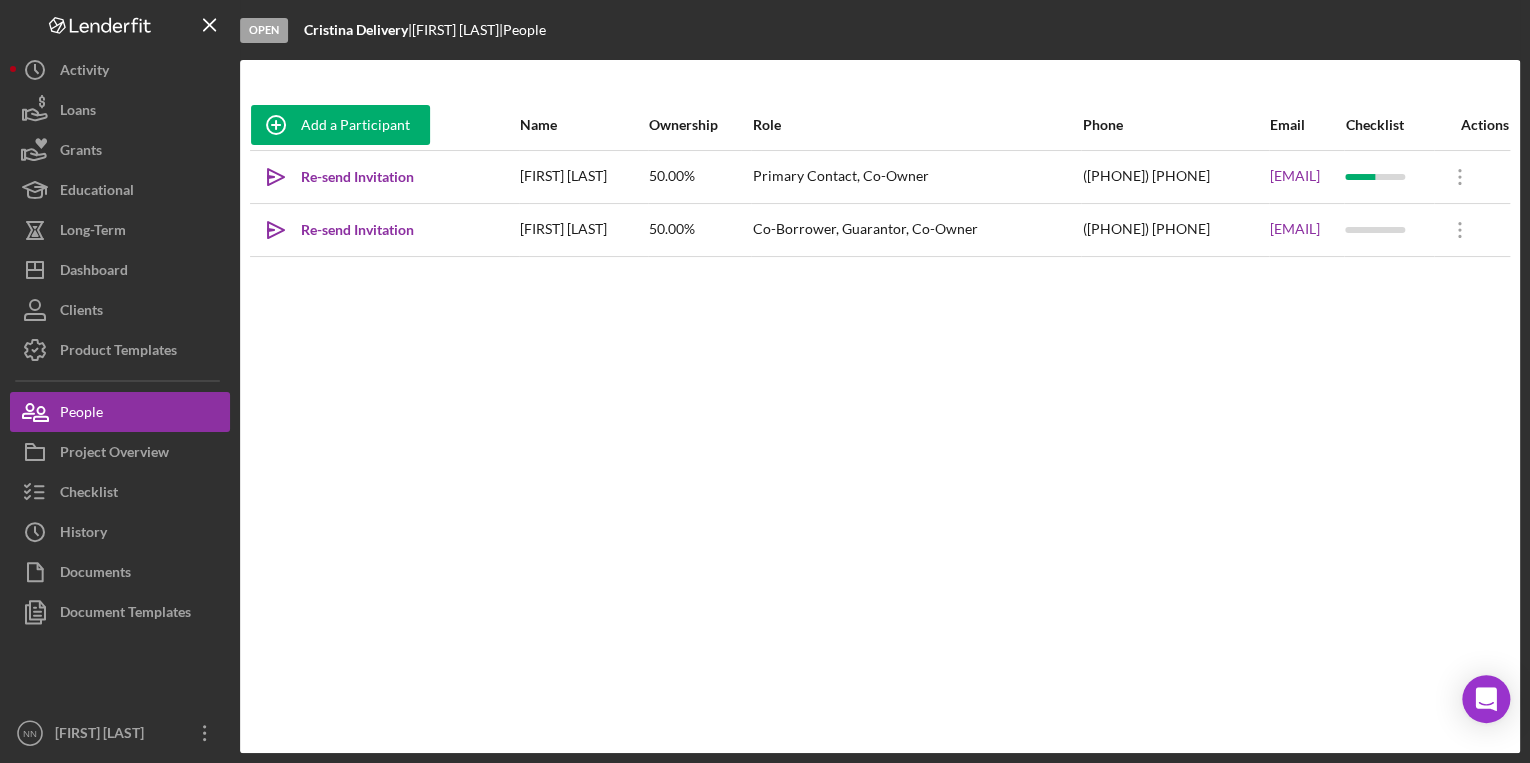 click on "Add a Participant Name Ownership Role Phone Email Checklist Actions Icon/icon-invite-send Re-send Invitation Cristina Gomez  50.00% Primary Contact, Co-Owner (704) 737-9688 gomezcristinaisabel4@gmail.com Icon/Overflow Icon/Edit  Edit Icon/Link  Get Invitation Link Icon/icon-invite-send Re-send Invitation Yotzer Urbina 50.00% Co-Borrower, Guarantor, Co-Owner (704) 493-6724 yotzerjoseu@gmail.com Icon/Overflow Icon/Edit  Edit Icon/Link  Get Invitation Link Icon/Delete  Delete" at bounding box center [880, 406] 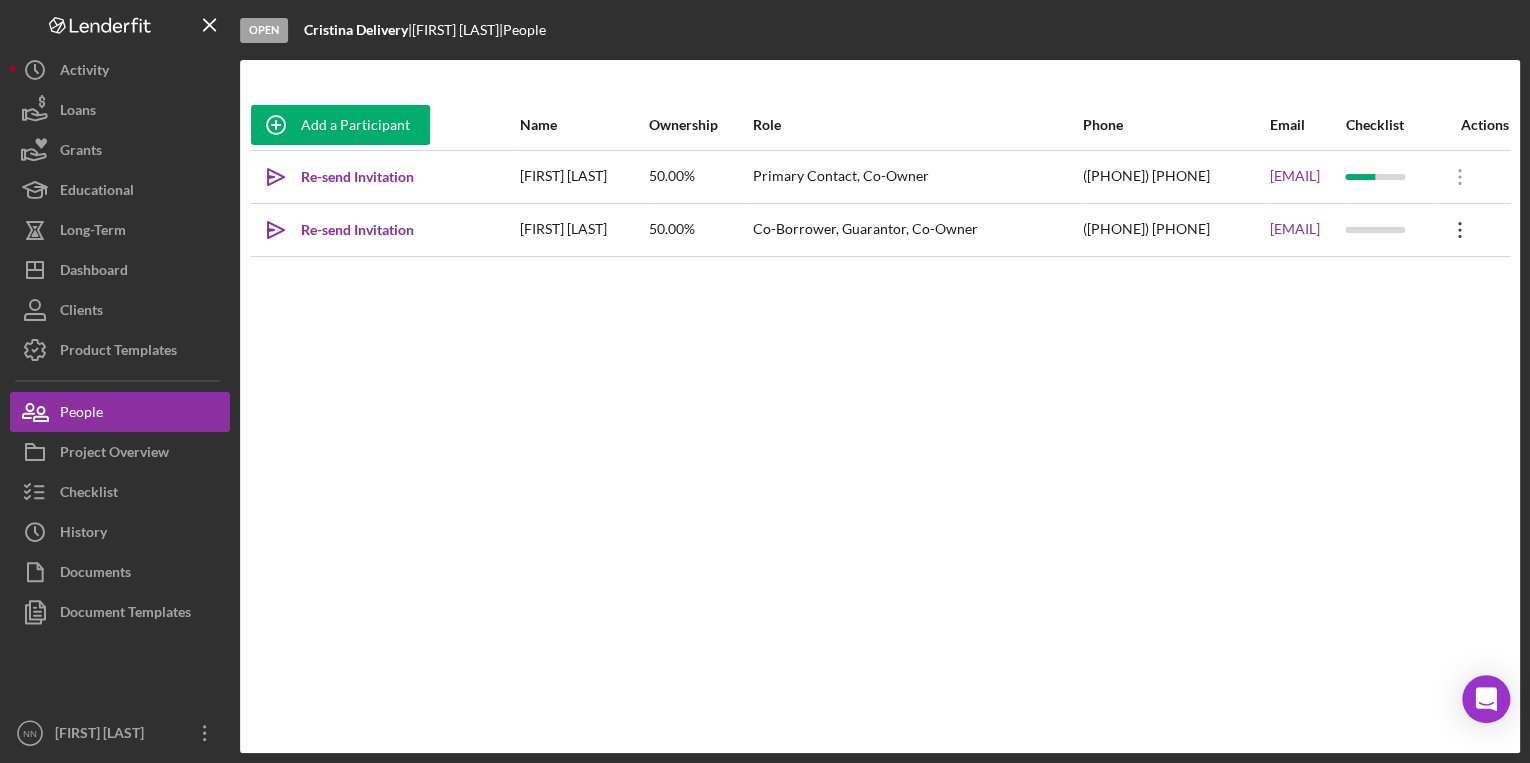 click on "Icon/Overflow" 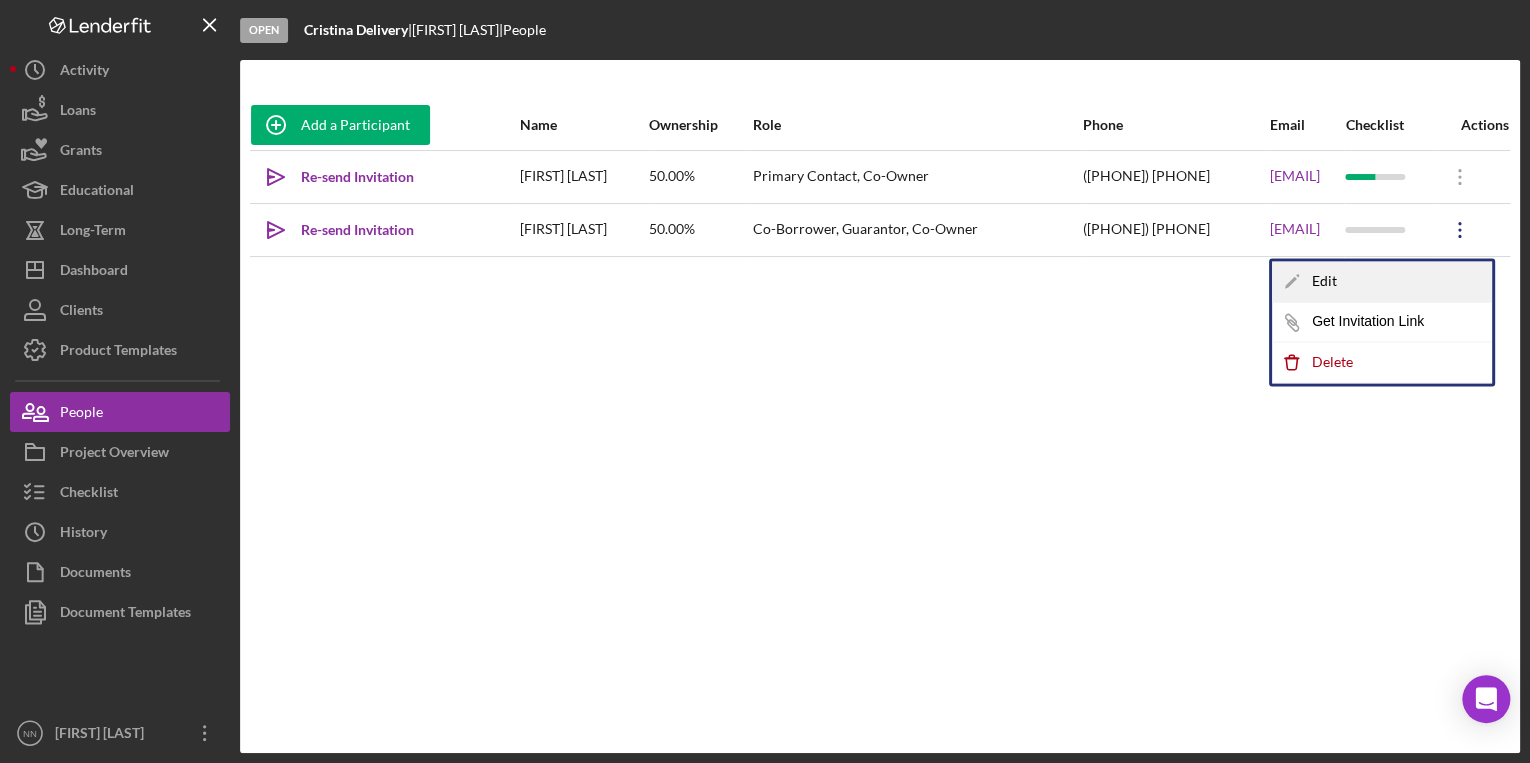 click on "Icon/Edit  Edit" at bounding box center [1382, 281] 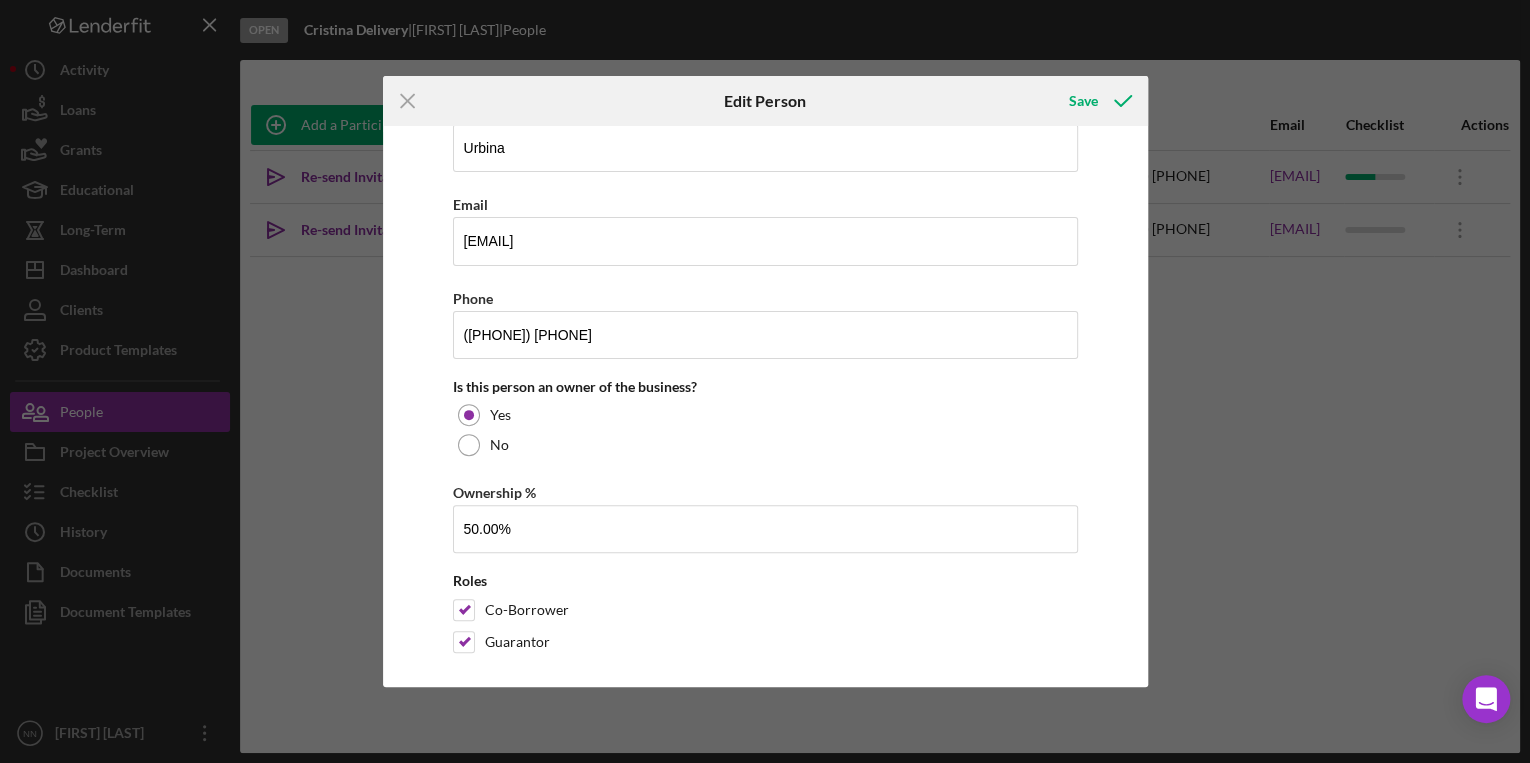 scroll, scrollTop: 232, scrollLeft: 0, axis: vertical 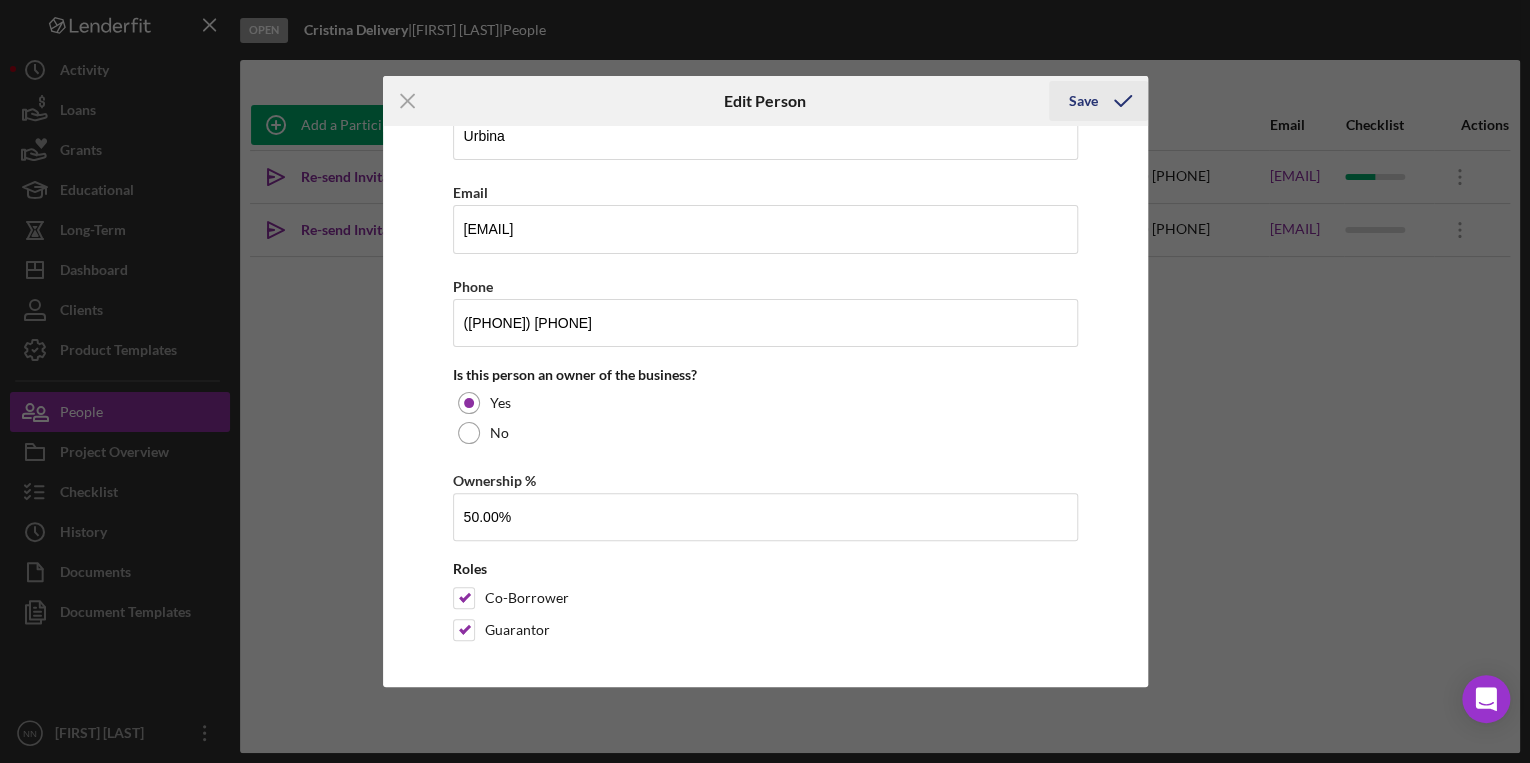 click 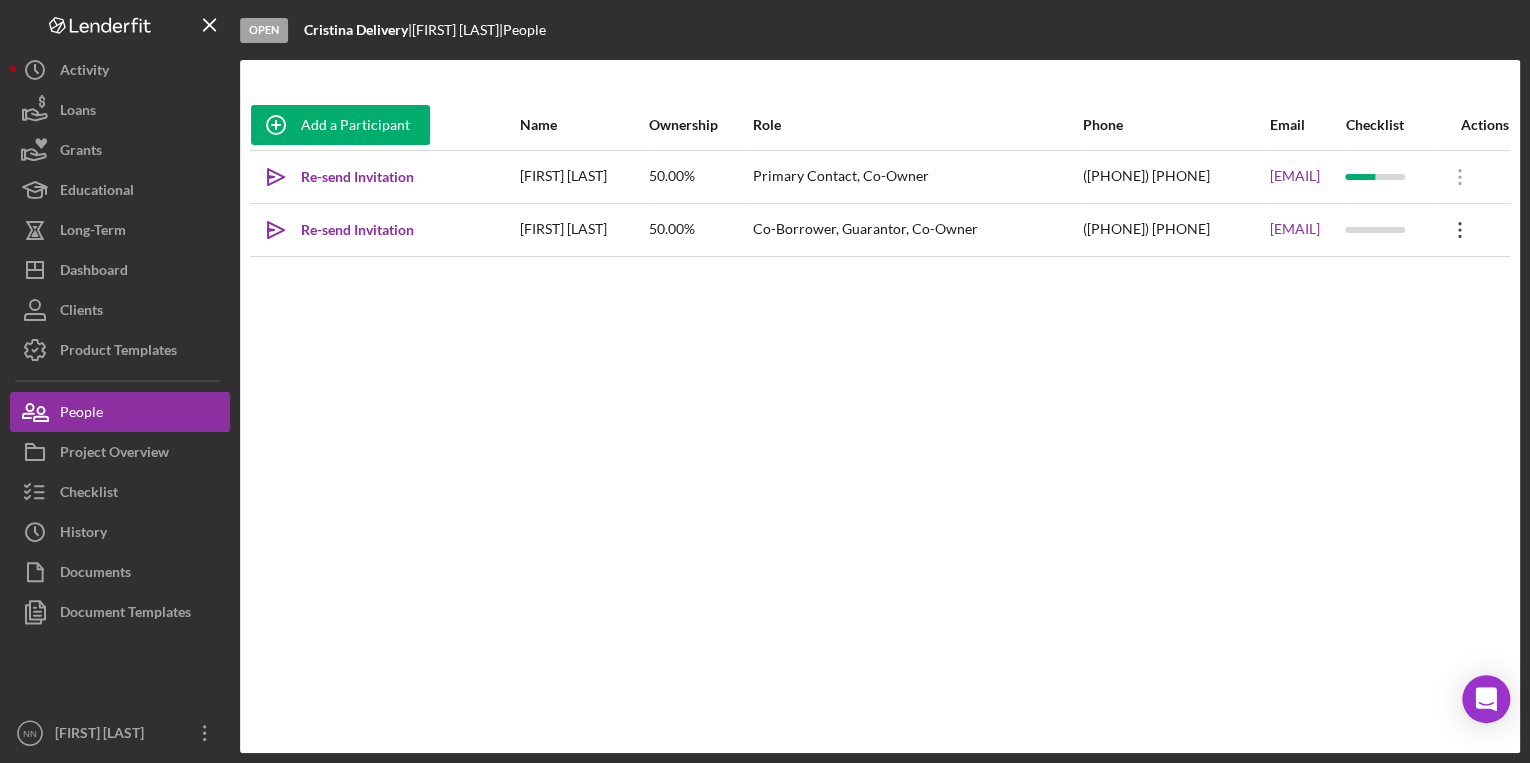 click on "Icon/Overflow" 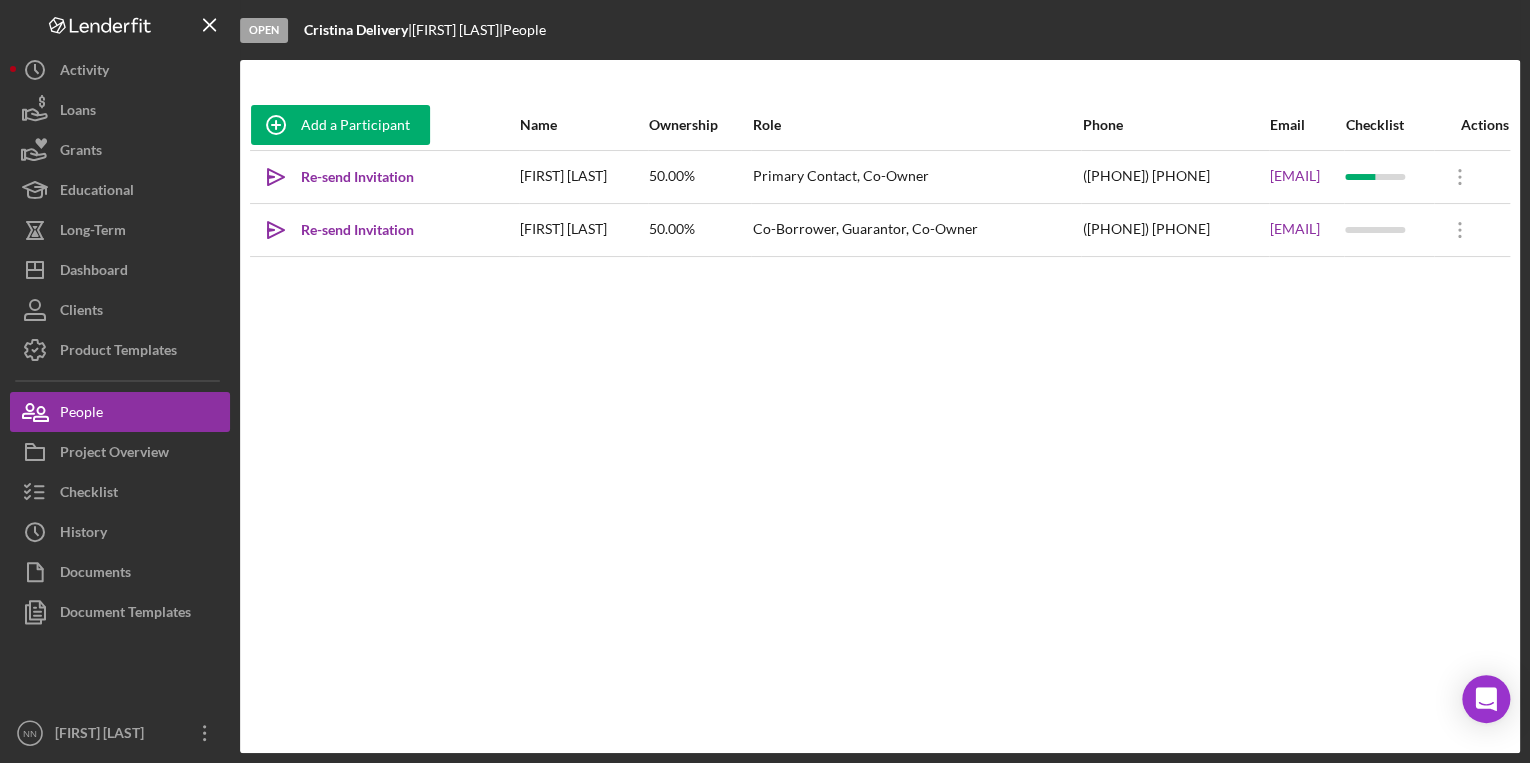 click on "Add a Participant Name Ownership Role Phone Email Checklist Actions Icon/icon-invite-send Re-send Invitation Cristina Gomez  50.00% Primary Contact, Co-Owner (704) 737-9688 gomezcristinaisabel4@gmail.com Icon/Overflow Icon/Edit  Edit Icon/Link  Get Invitation Link Icon/icon-invite-send Re-send Invitation Yotzer Urbina 50.00% Co-Borrower, Guarantor, Co-Owner (704) 493-6724 yotzerjoseu@gmail.com Icon/Overflow Icon/Edit  Edit Icon/Link  Get Invitation Link Icon/Delete  Delete" at bounding box center [880, 406] 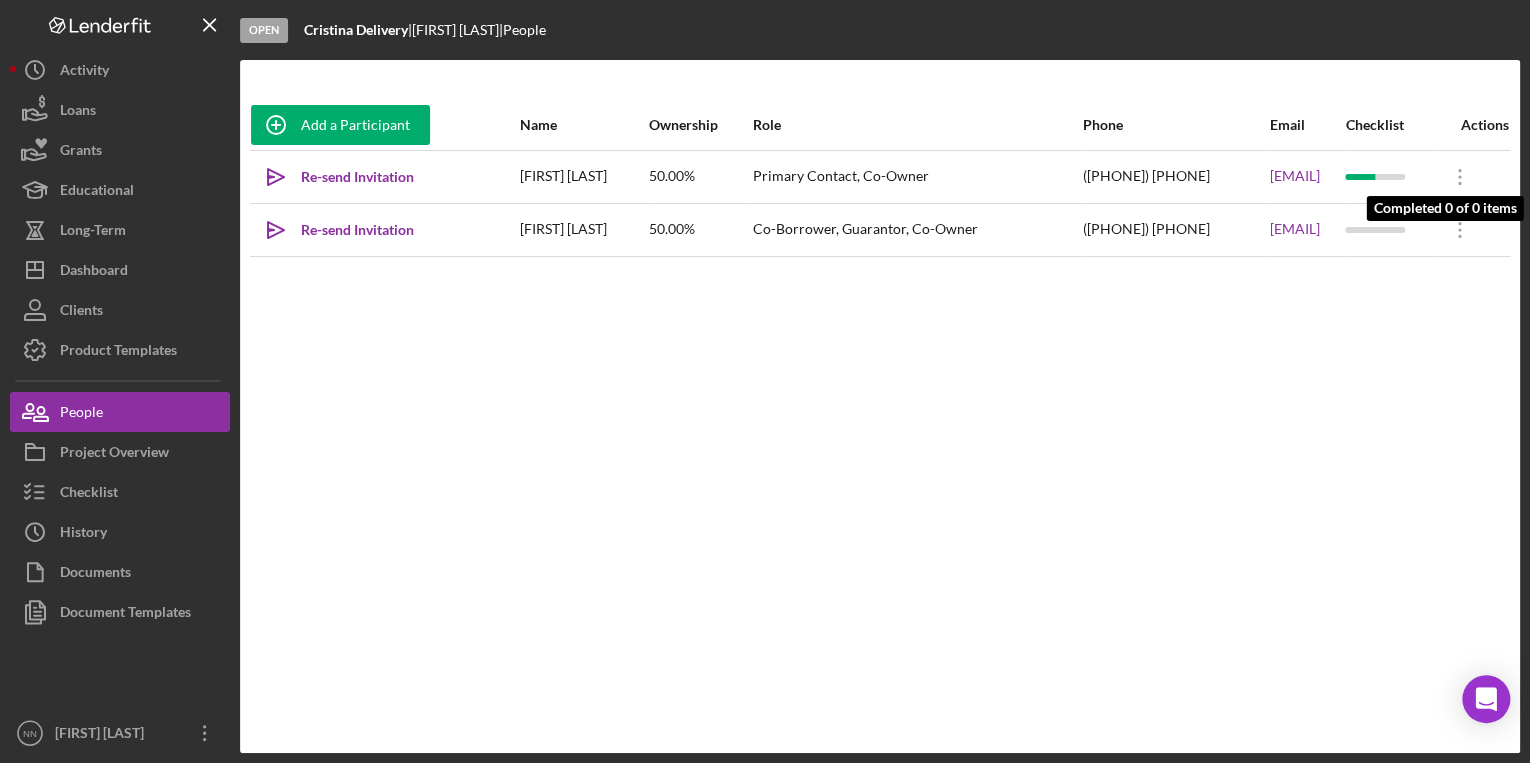 click at bounding box center [1375, 230] 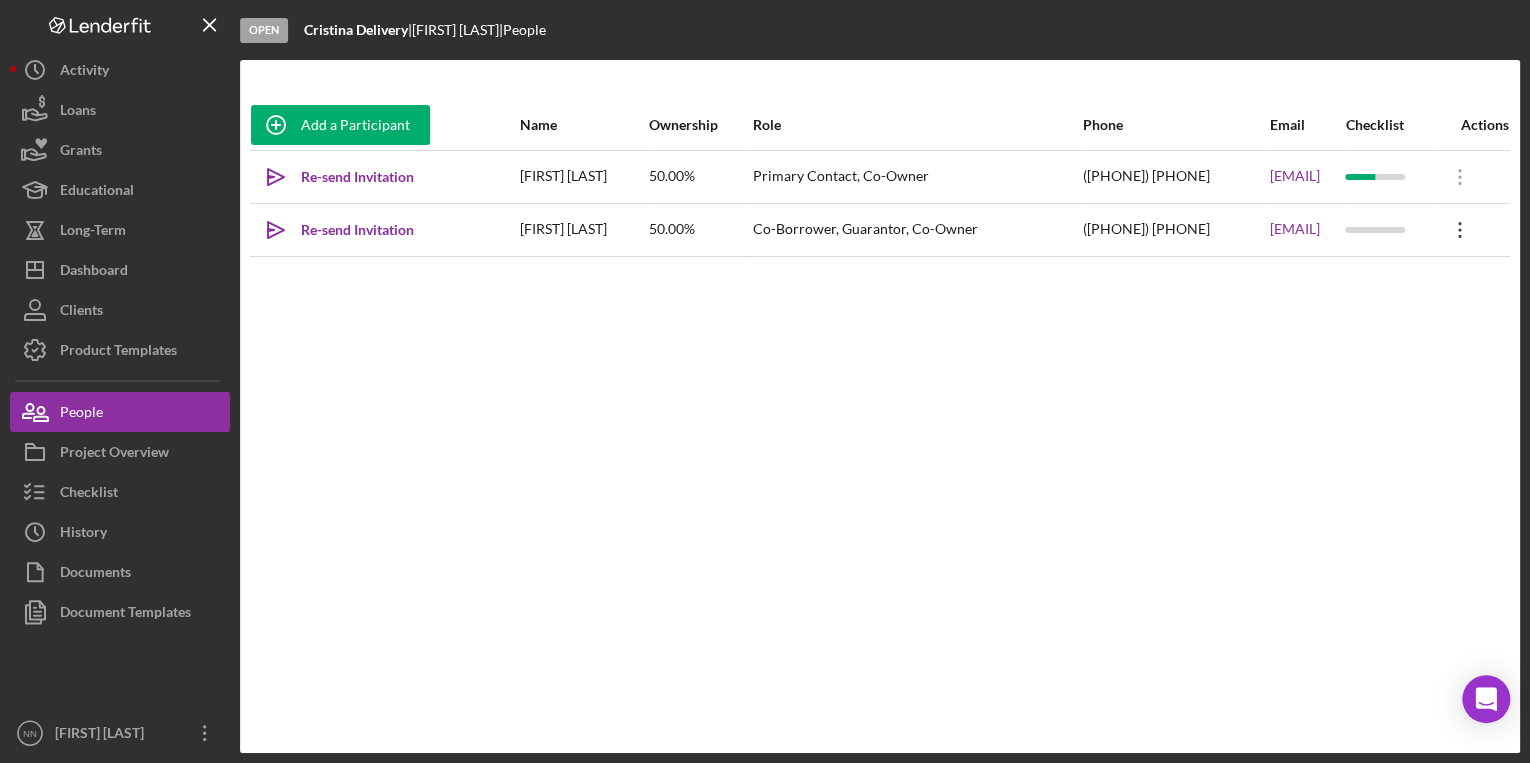 click on "Icon/Overflow" 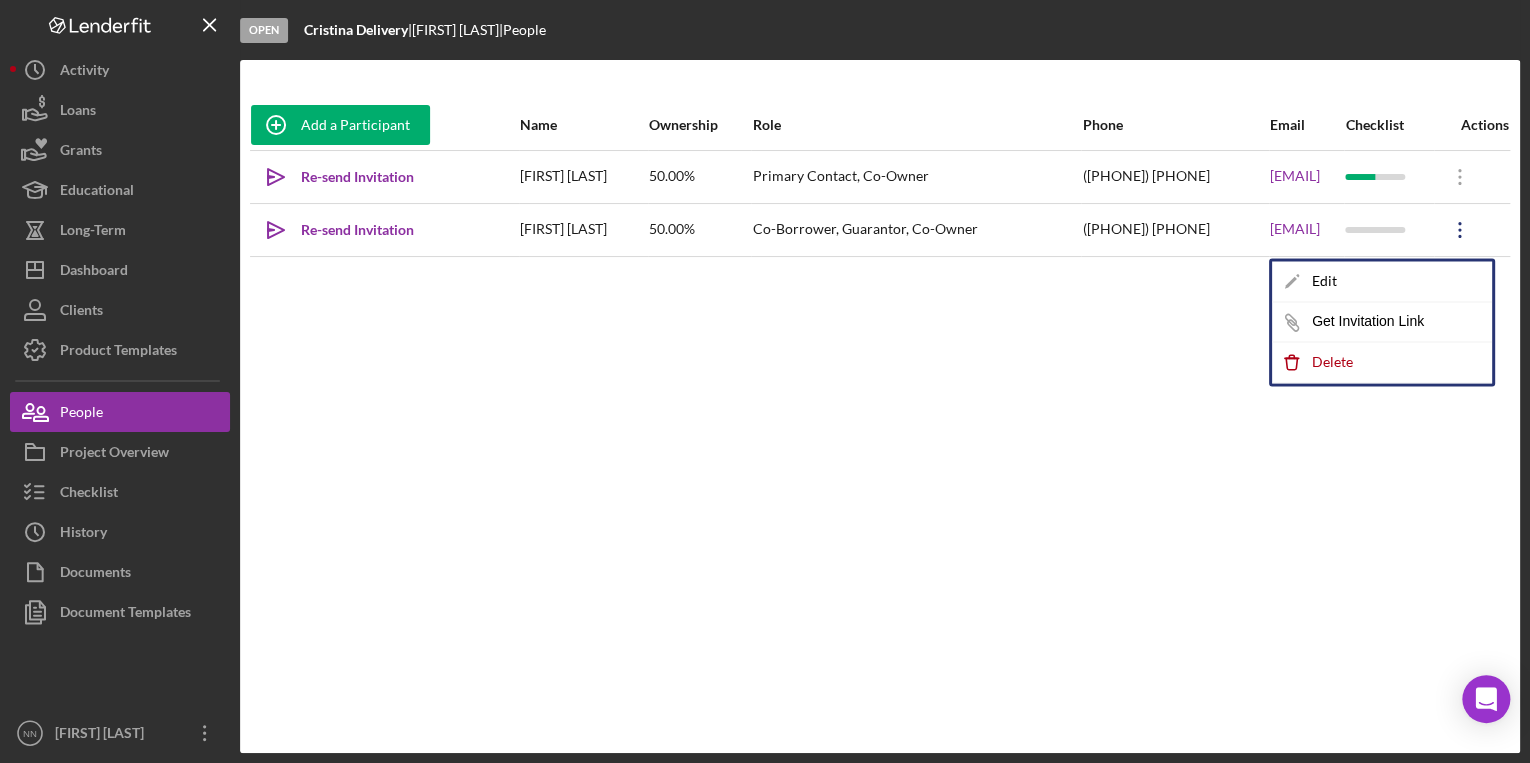 click on "Add a Participant Name Ownership Role Phone Email Checklist Actions Icon/icon-invite-send Re-send Invitation Cristina Gomez  50.00% Primary Contact, Co-Owner (704) 737-9688 gomezcristinaisabel4@gmail.com Icon/Overflow Icon/Edit  Edit Icon/Link  Get Invitation Link Icon/icon-invite-send Re-send Invitation Yotzer Urbina 50.00% Co-Borrower, Guarantor, Co-Owner (704) 493-6724 yotzerjoseu@gmail.com Icon/Overflow Icon/Edit  Edit Icon/Link  Get Invitation Link Icon/Delete  Delete" at bounding box center [880, 406] 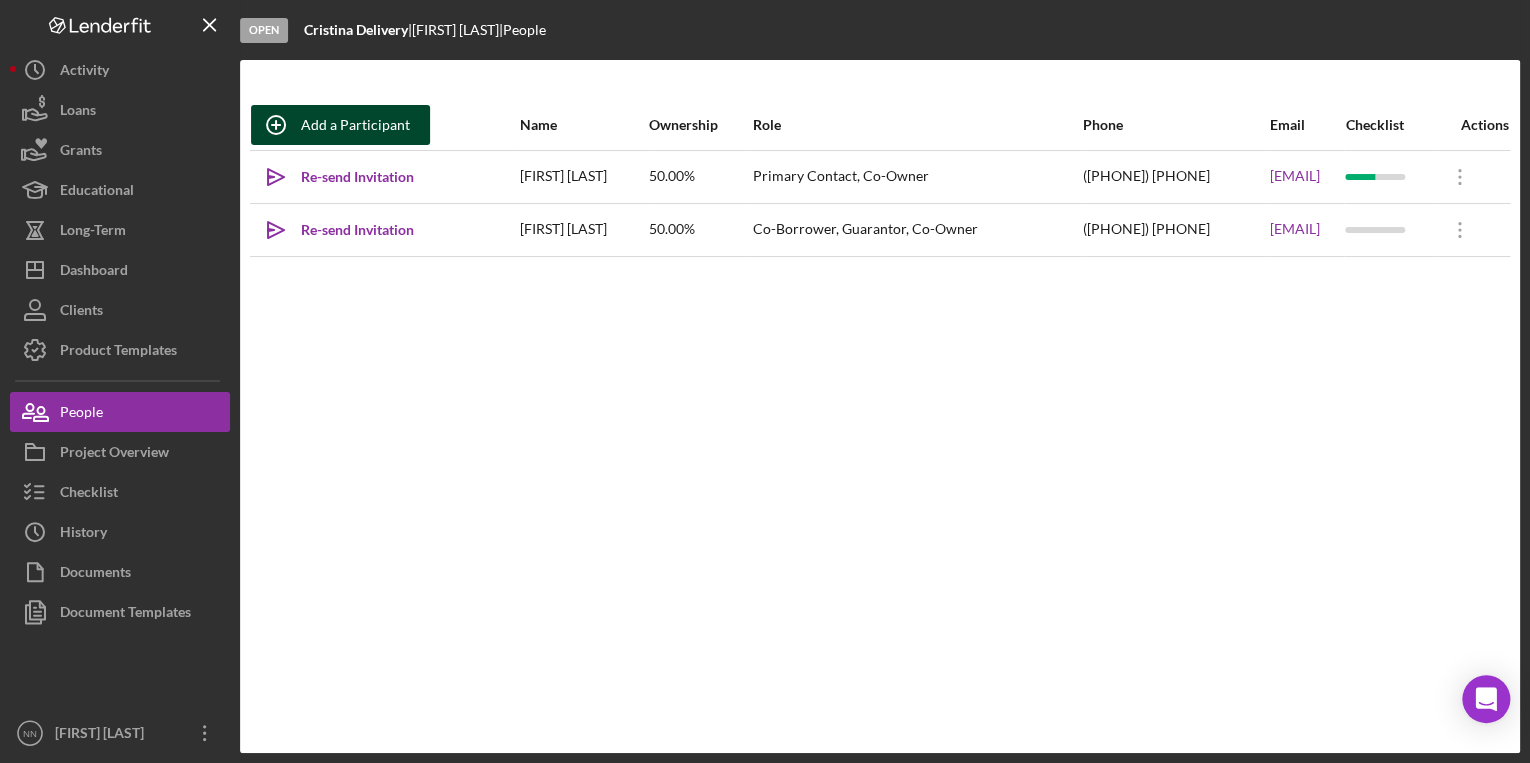click on "Add a Participant" at bounding box center (355, 125) 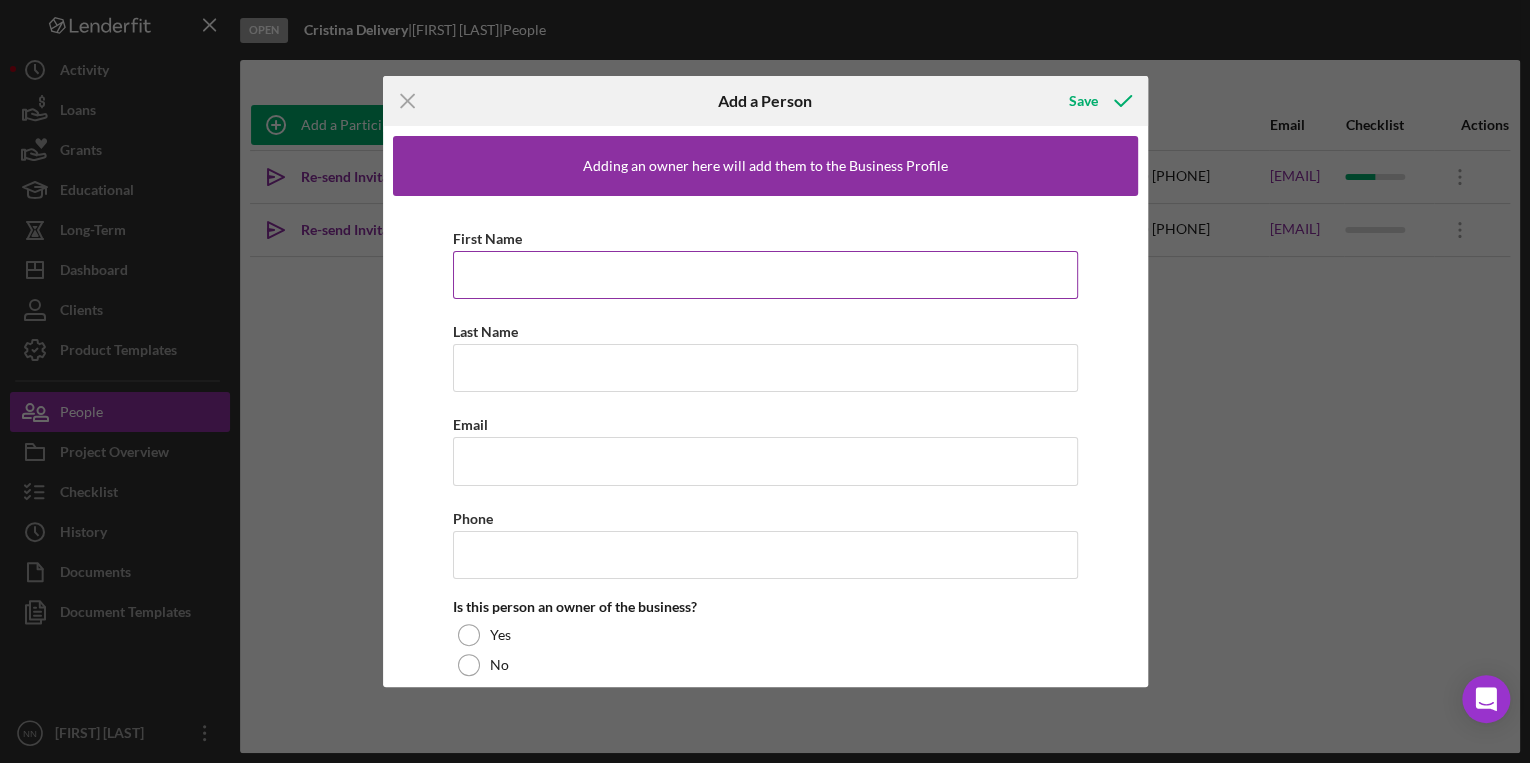 click on "First Name" at bounding box center [765, 275] 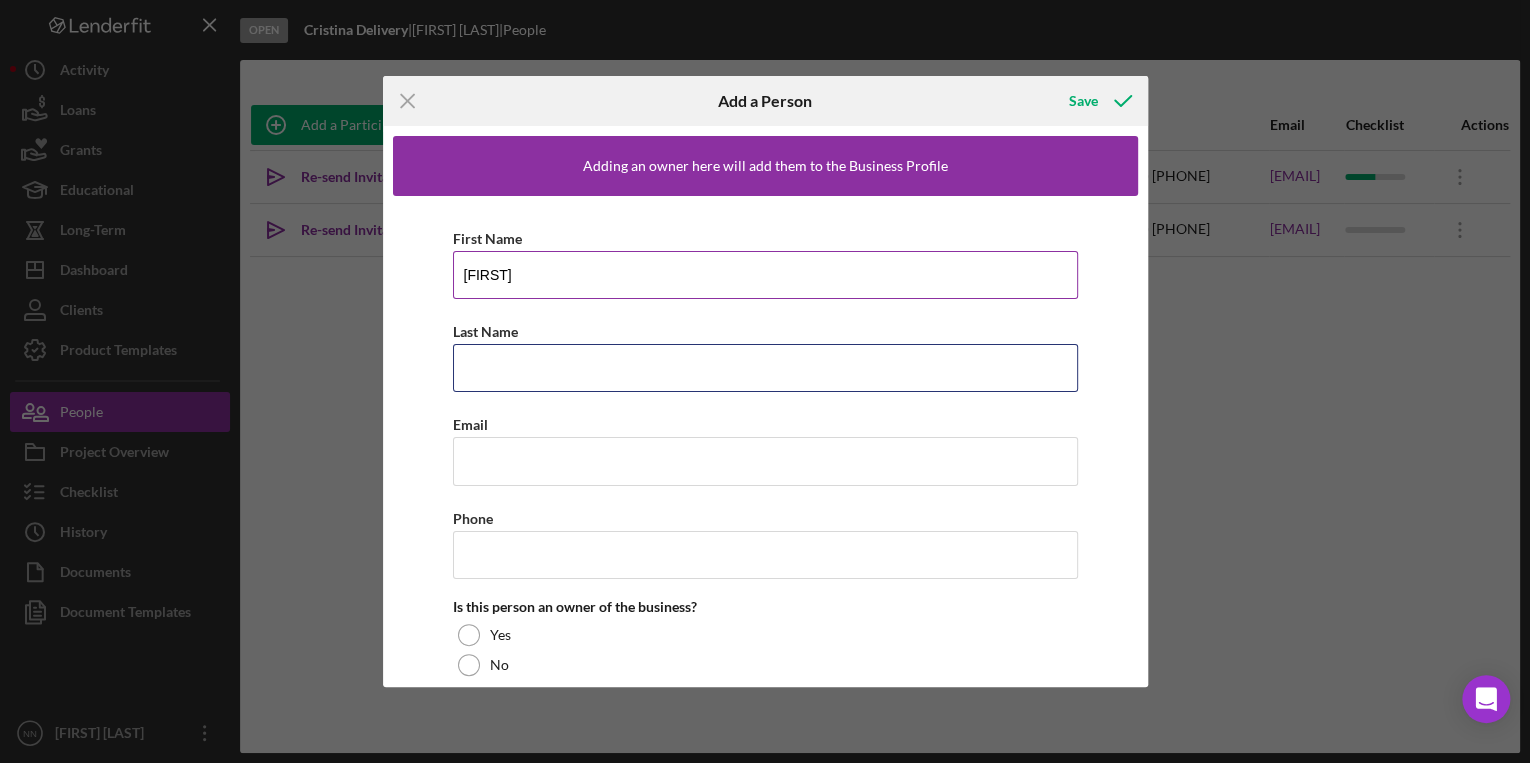 type on "Urbina" 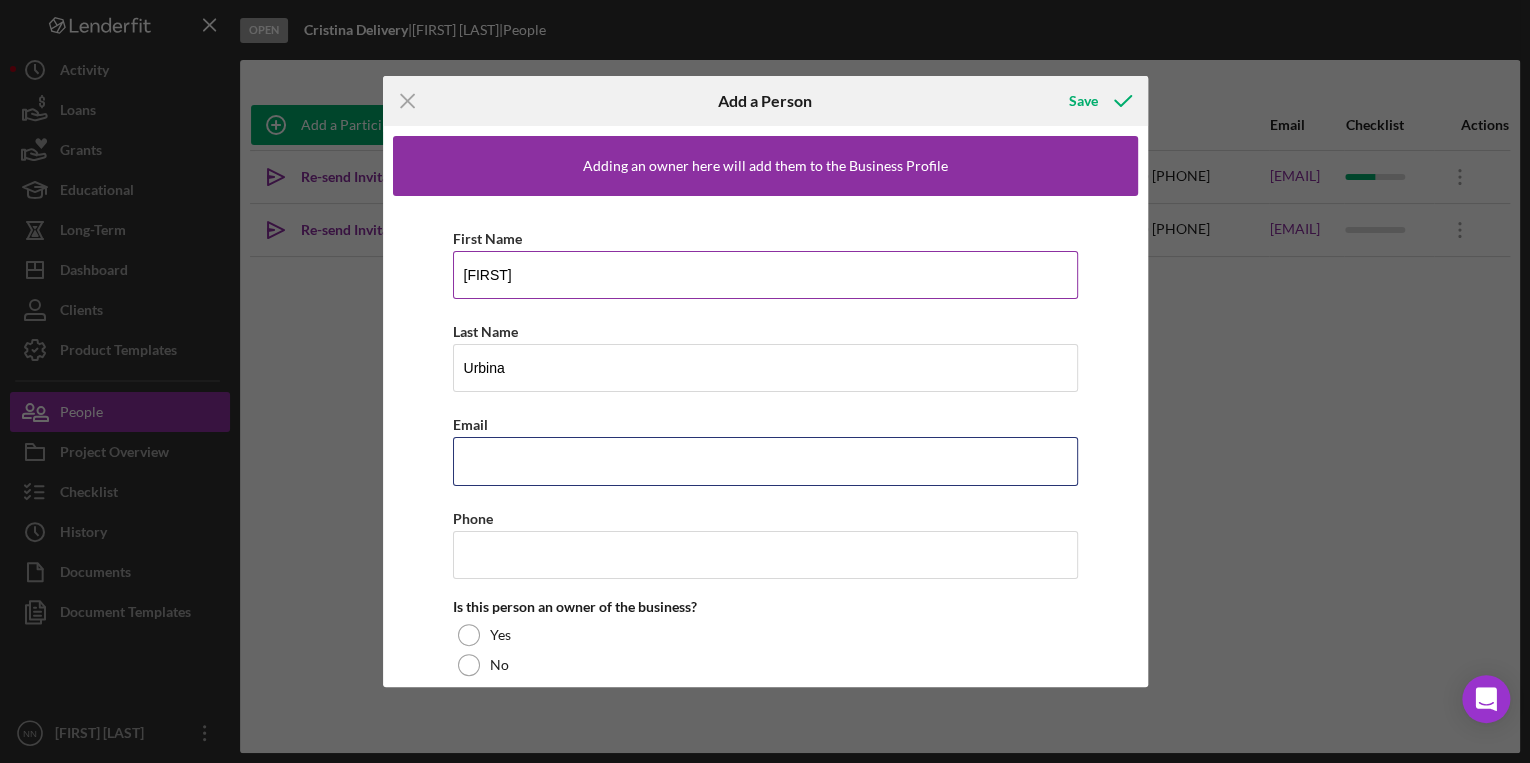 type on "yotzerjoseu@gmail.com" 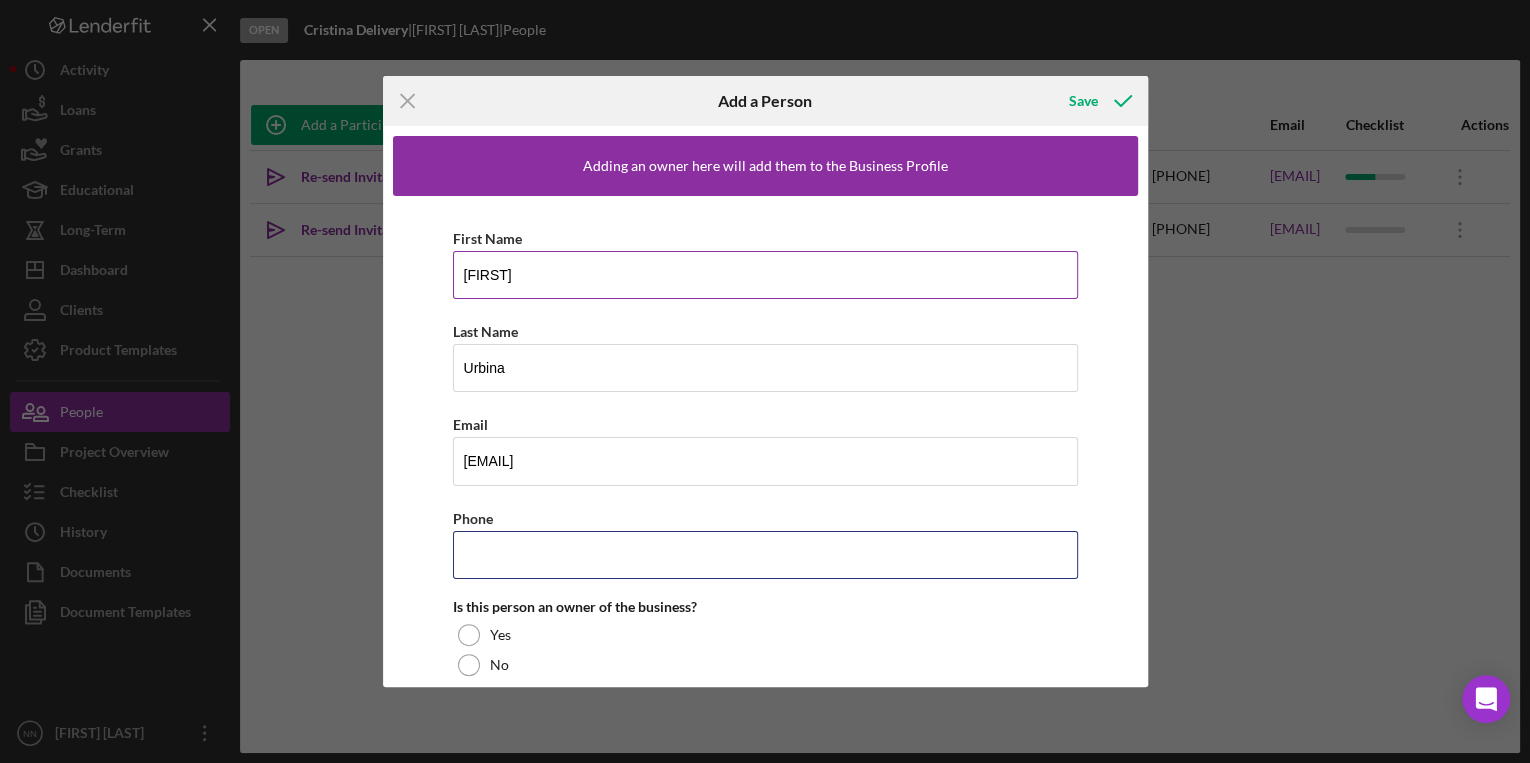 type on "(704) 493-6724" 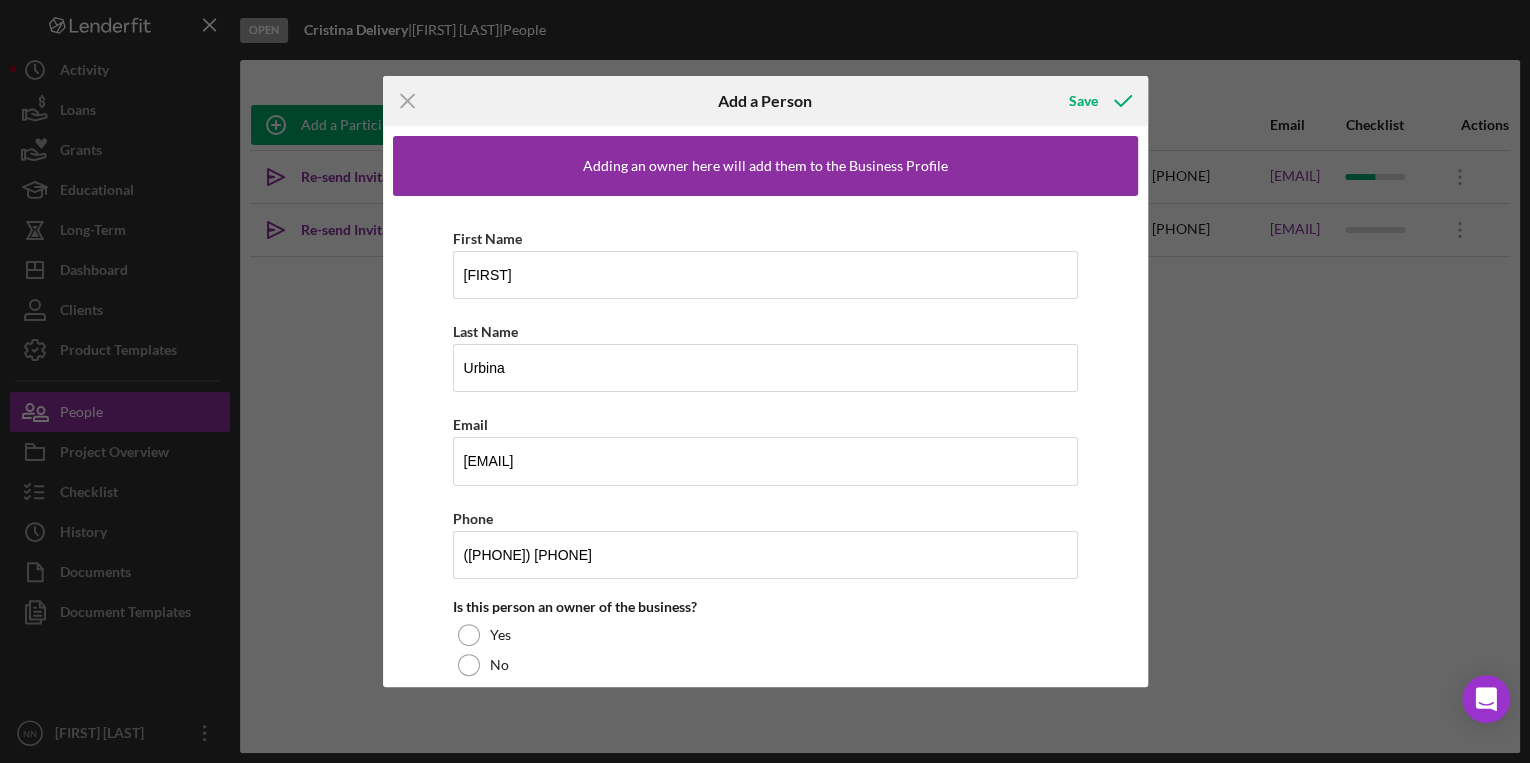 scroll, scrollTop: 140, scrollLeft: 0, axis: vertical 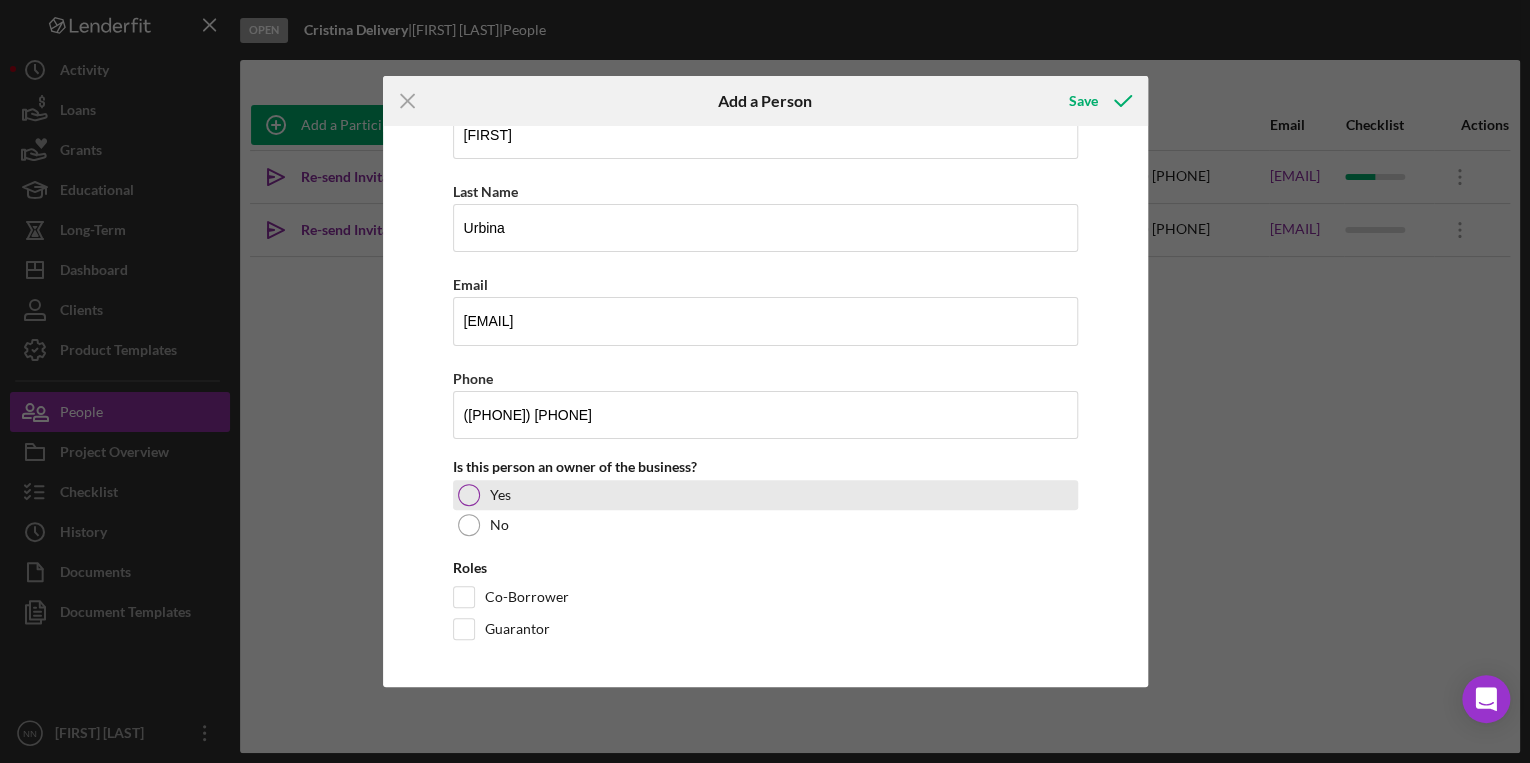 click on "Yes" at bounding box center [765, 495] 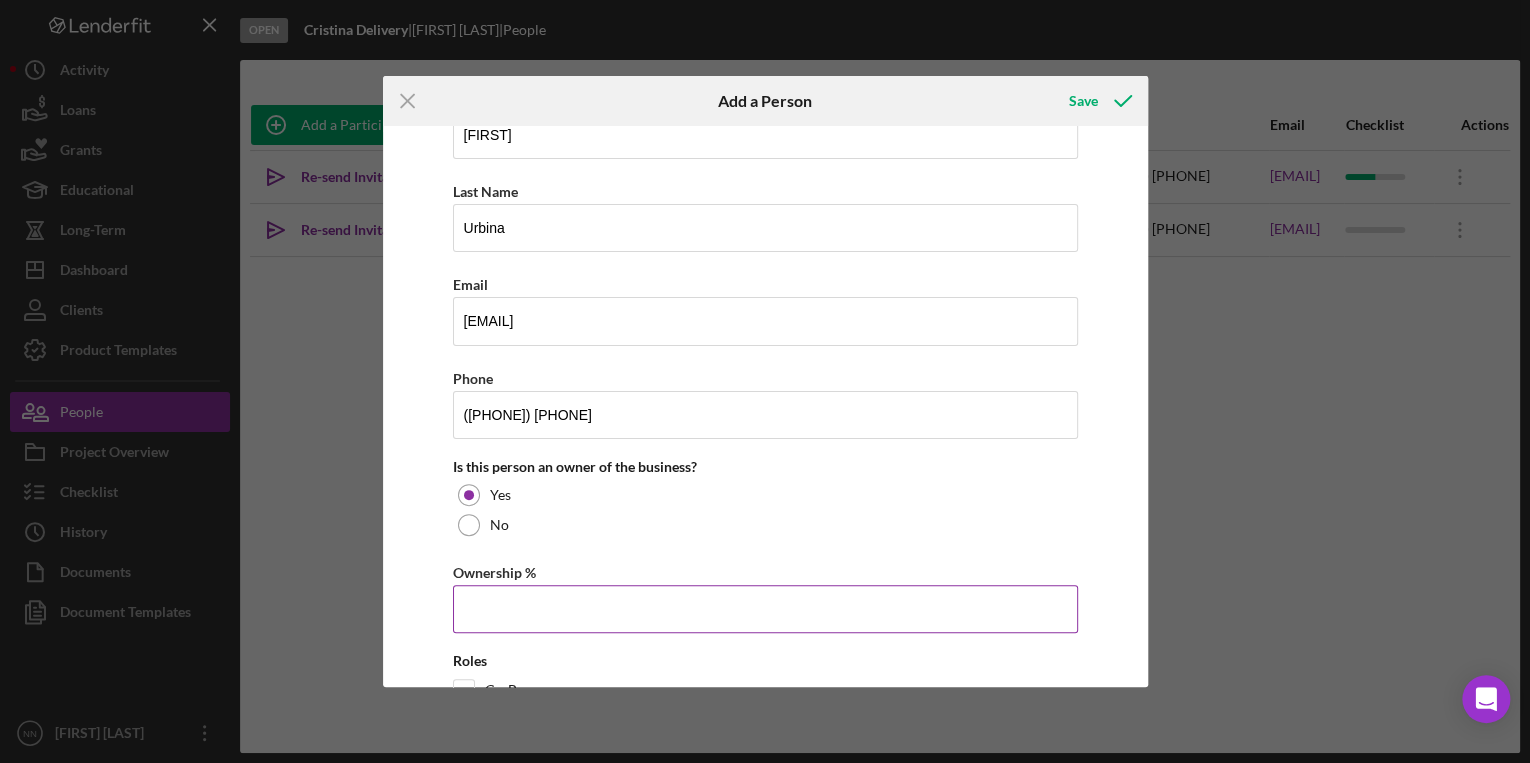 click on "Ownership %" at bounding box center [765, 609] 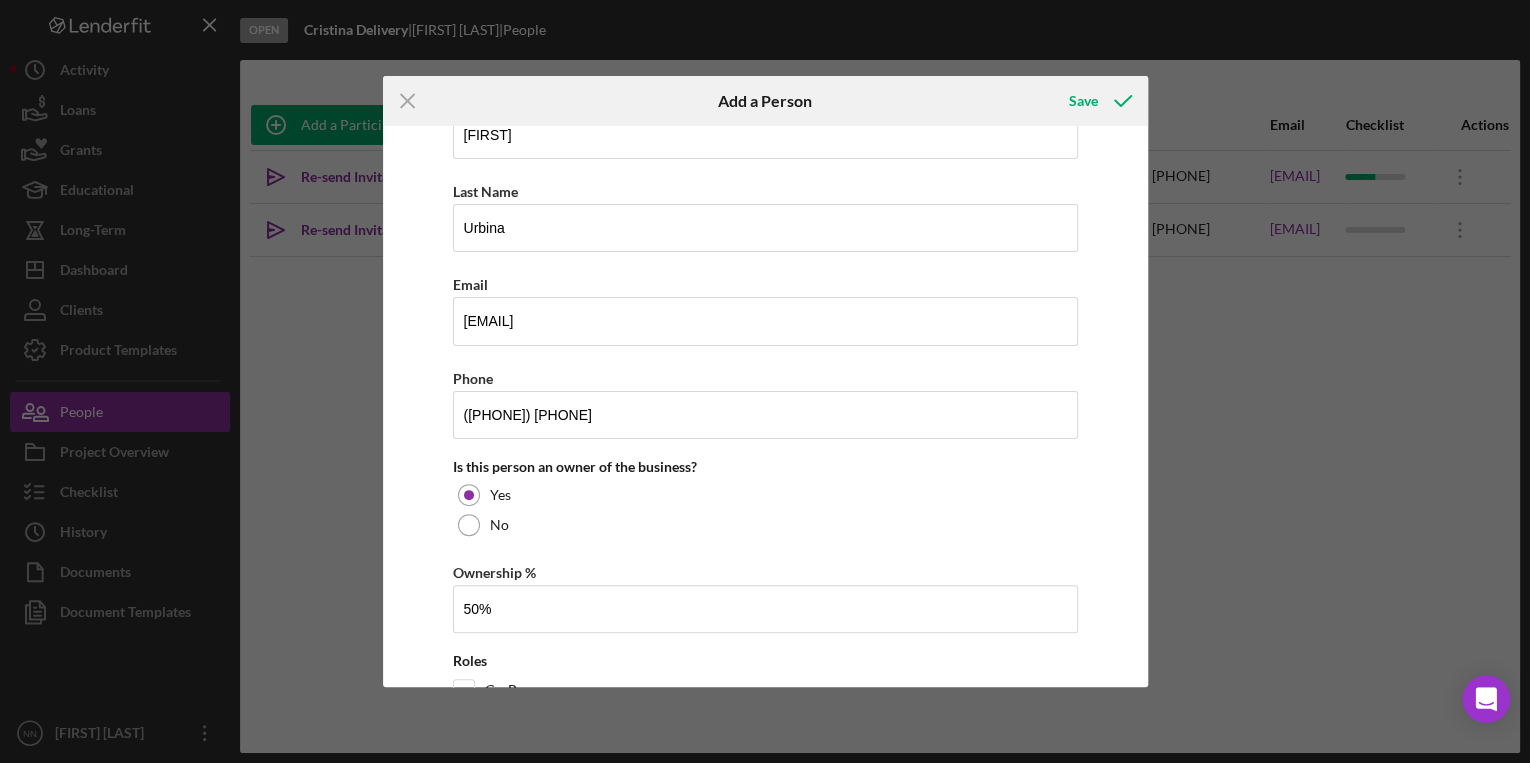 type on "50.00%" 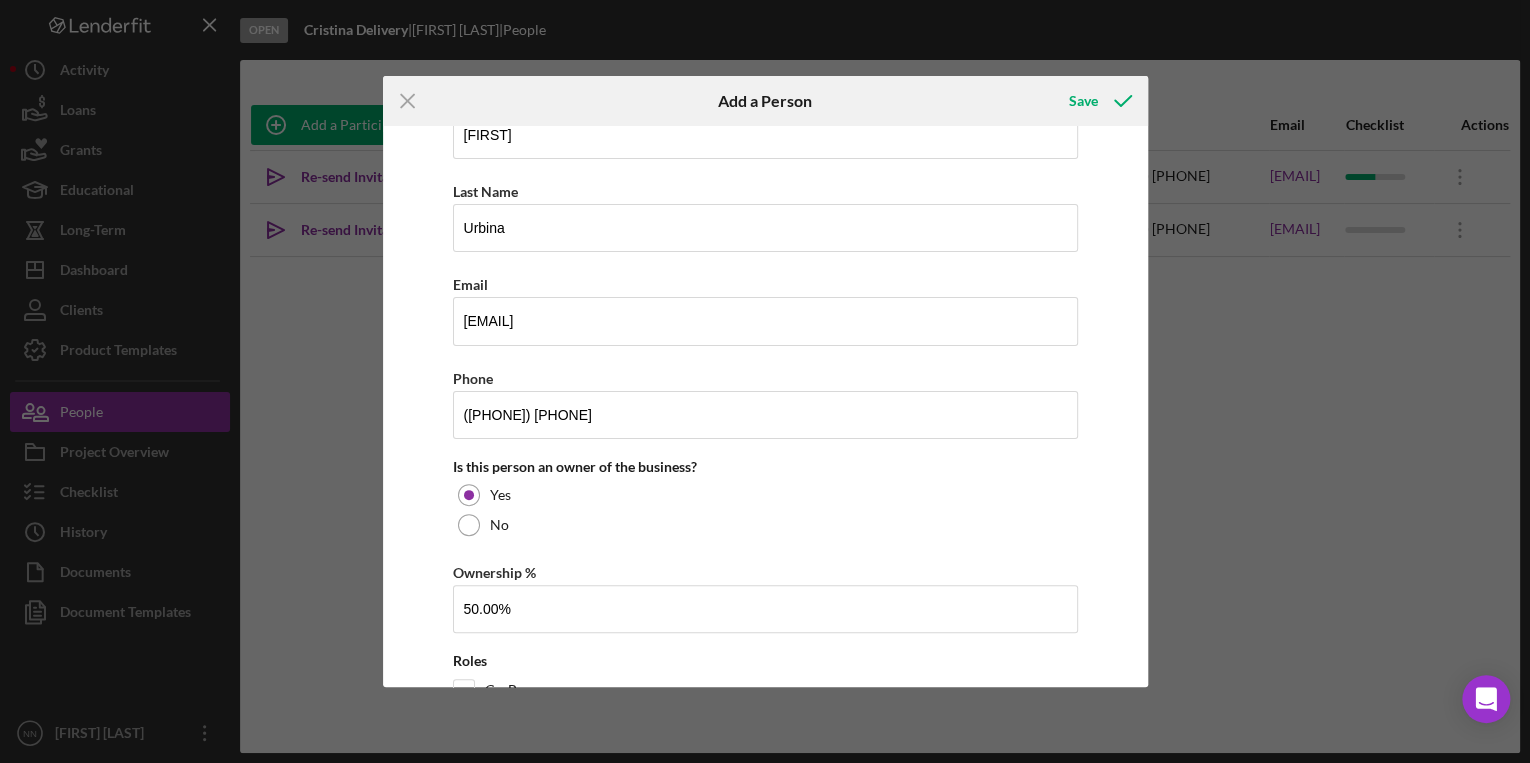 scroll, scrollTop: 232, scrollLeft: 0, axis: vertical 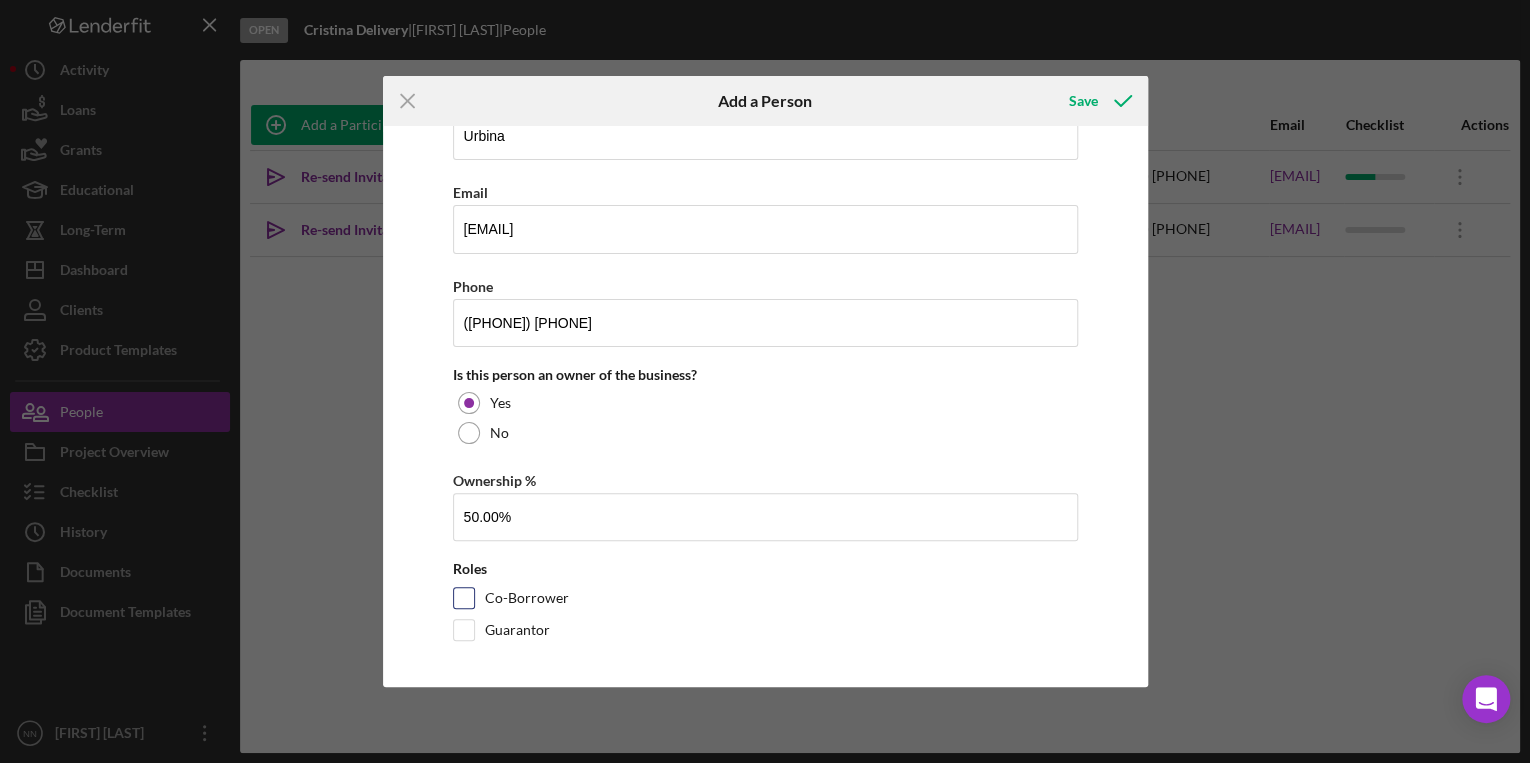 click on "Co-Borrower" at bounding box center (765, 603) 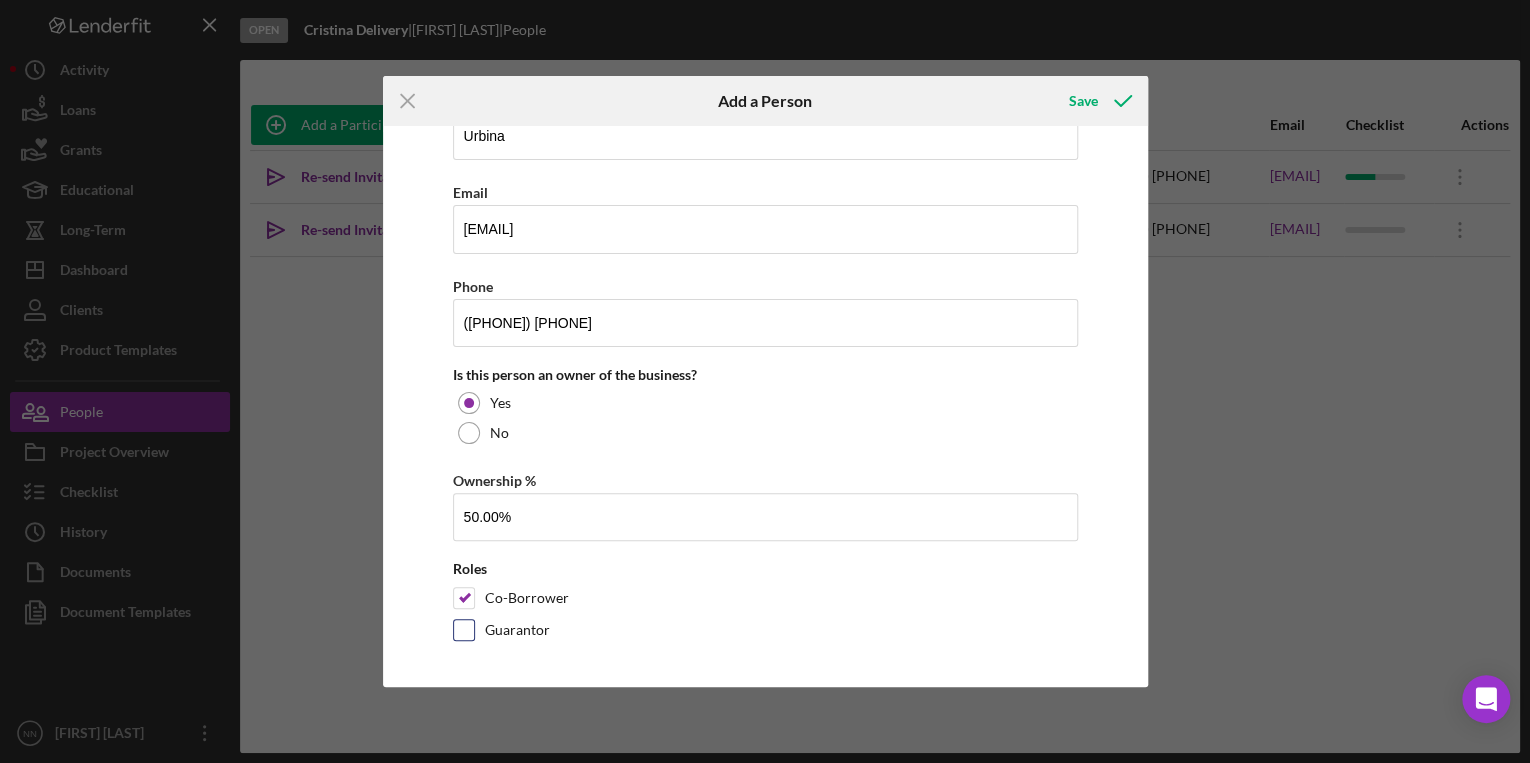 click on "Guarantor" at bounding box center [765, 635] 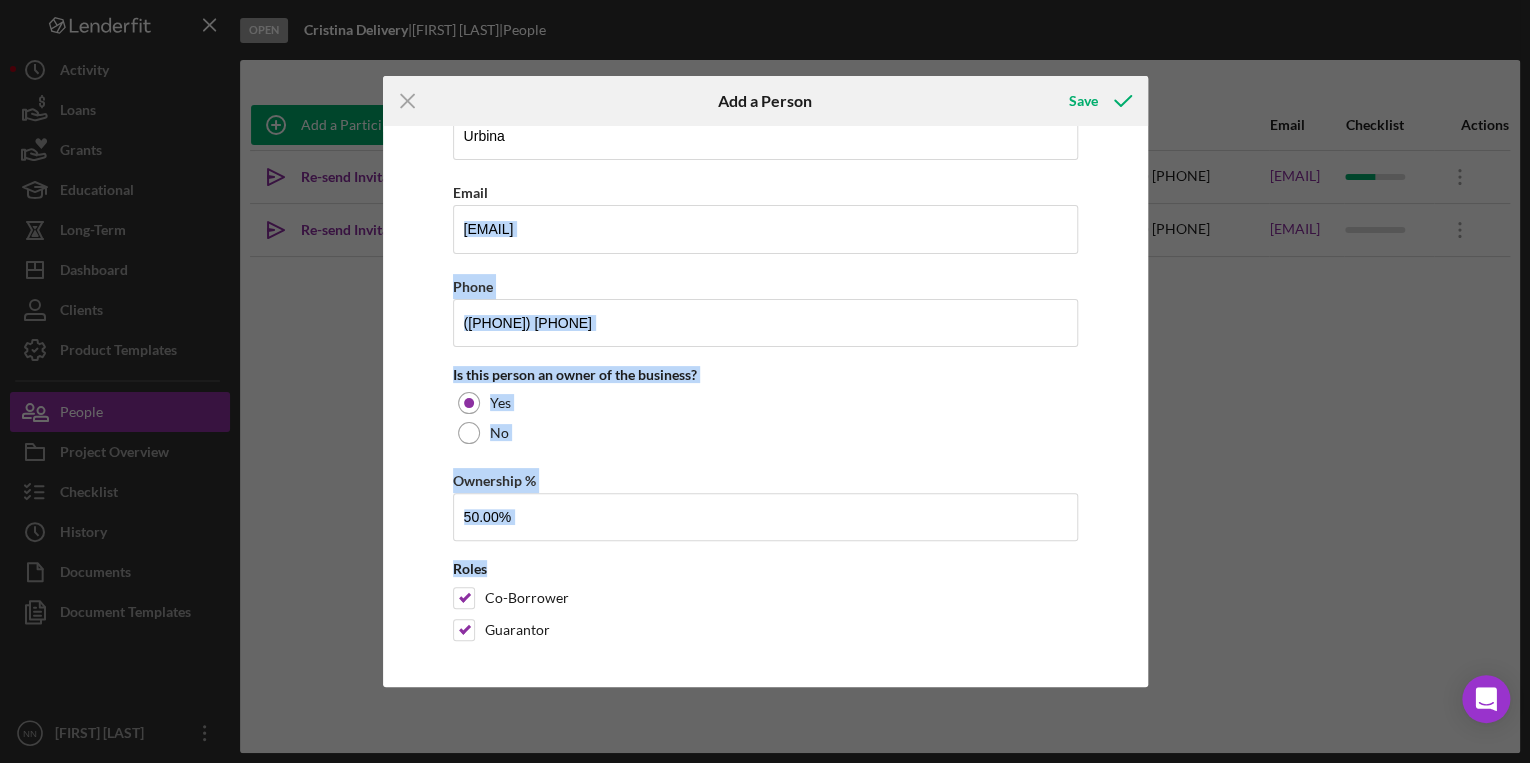 drag, startPoint x: 1147, startPoint y: 544, endPoint x: 1120, endPoint y: 237, distance: 308.185 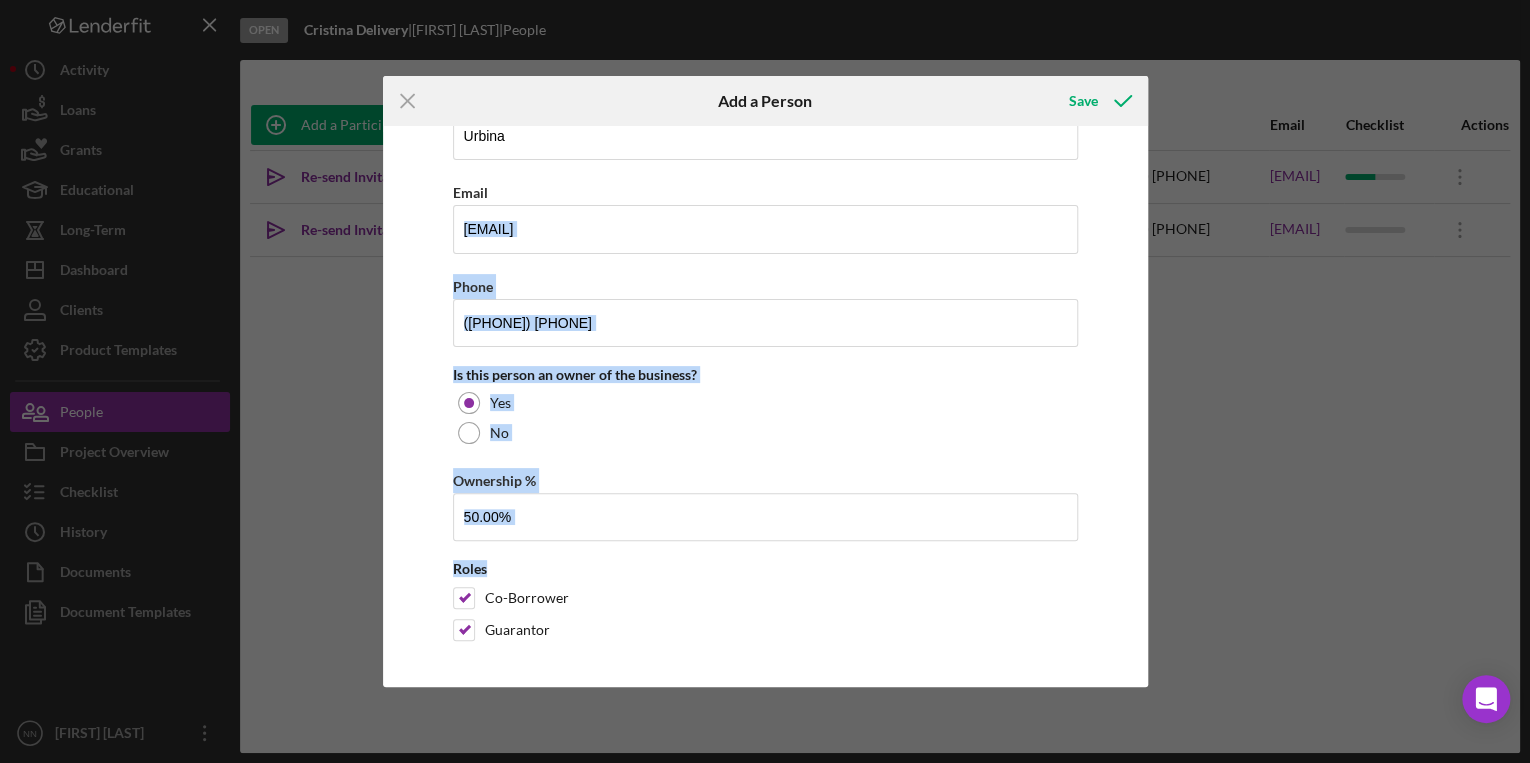 click on "Icon/Menu Close Add a Person Save Adding an owner here will add them to the Business Profile First Name Yotzer Last Name Urbina Email yotzerjoseu@gmail.com Phone (704) 493-6724 Is this person an owner of the business? Yes No Ownership % 50.00% Roles Co-Borrower Guarantor Cancel Save" at bounding box center [765, 381] 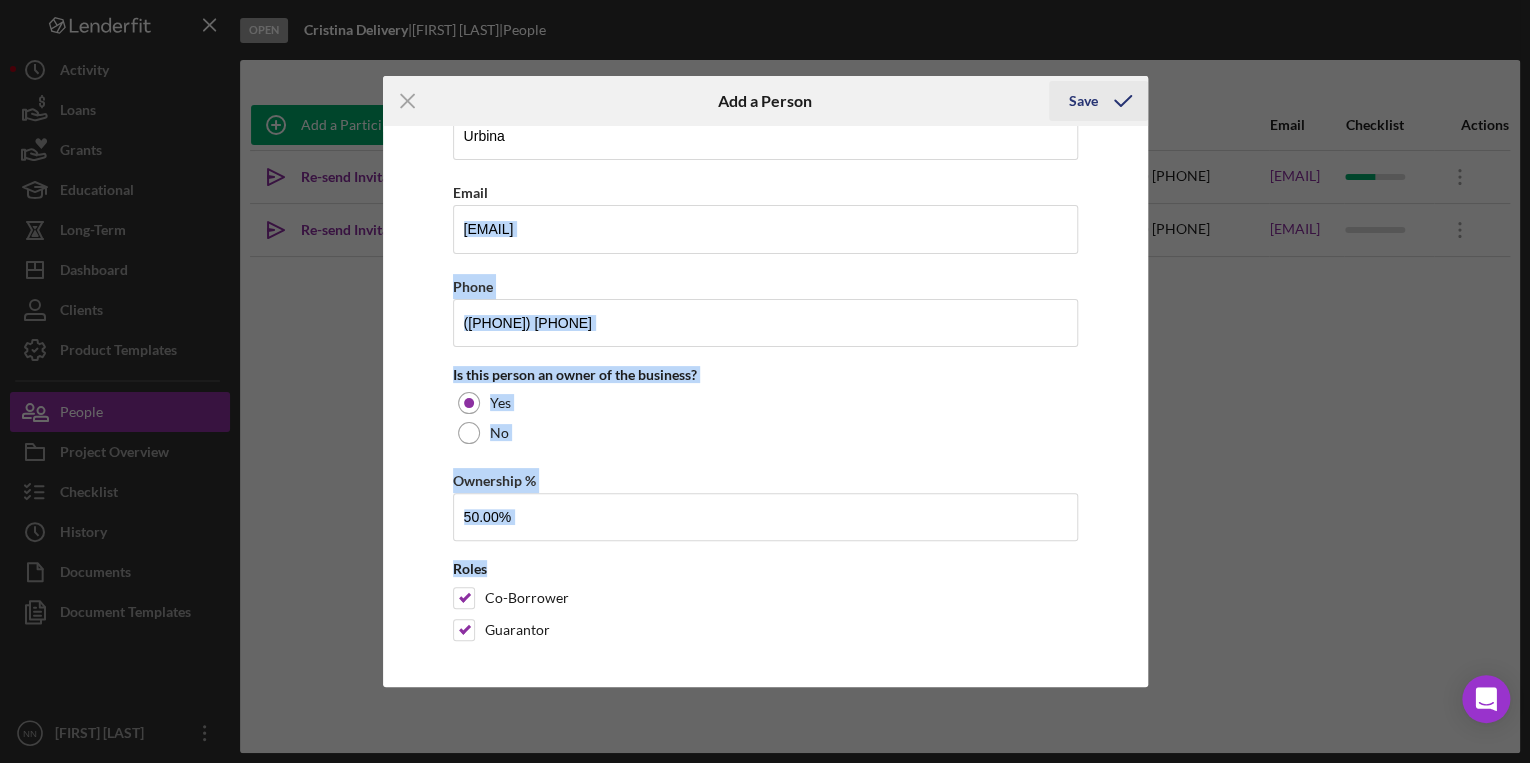 drag, startPoint x: 1120, startPoint y: 237, endPoint x: 1081, endPoint y: 100, distance: 142.44298 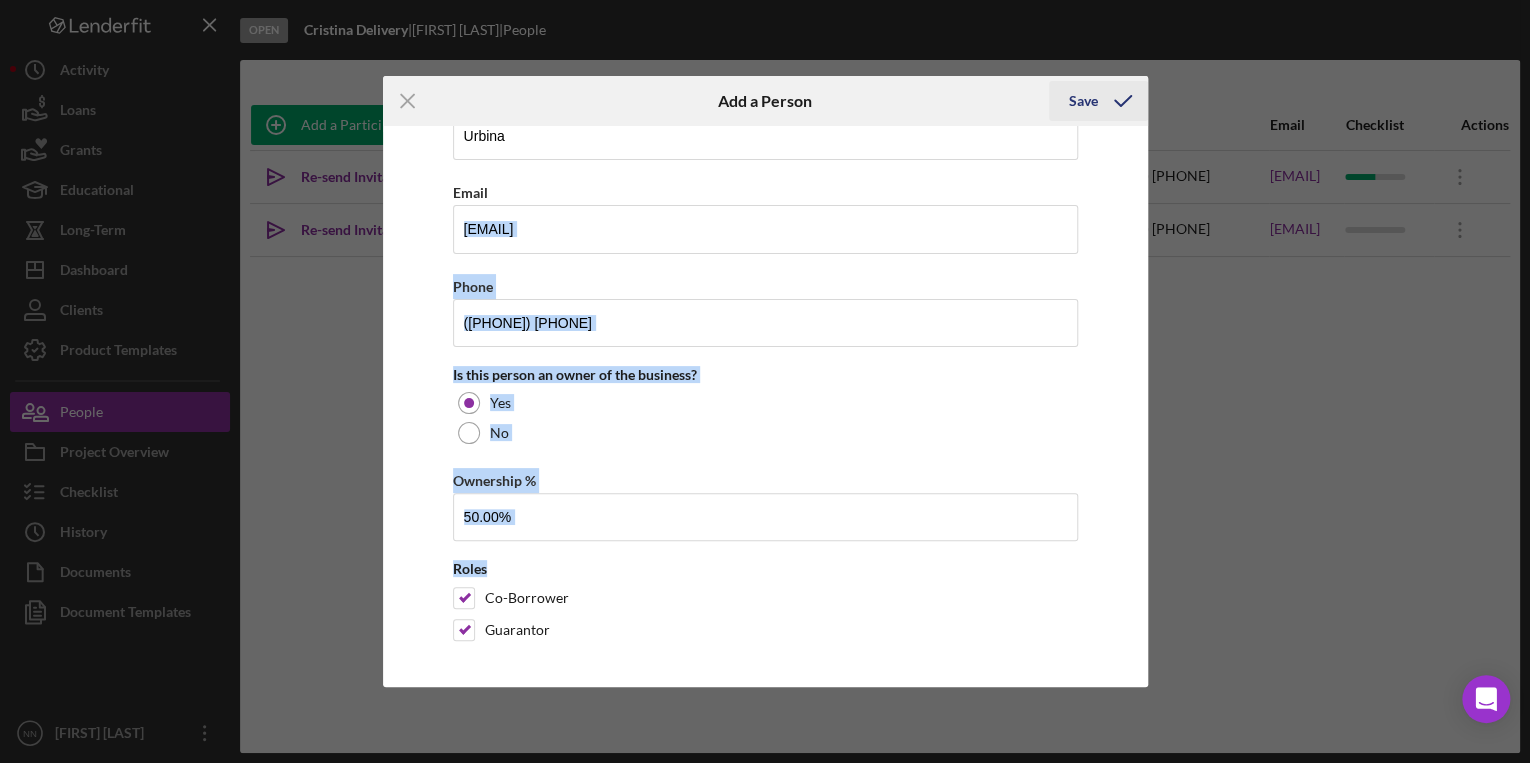 click on "Save" at bounding box center [1083, 101] 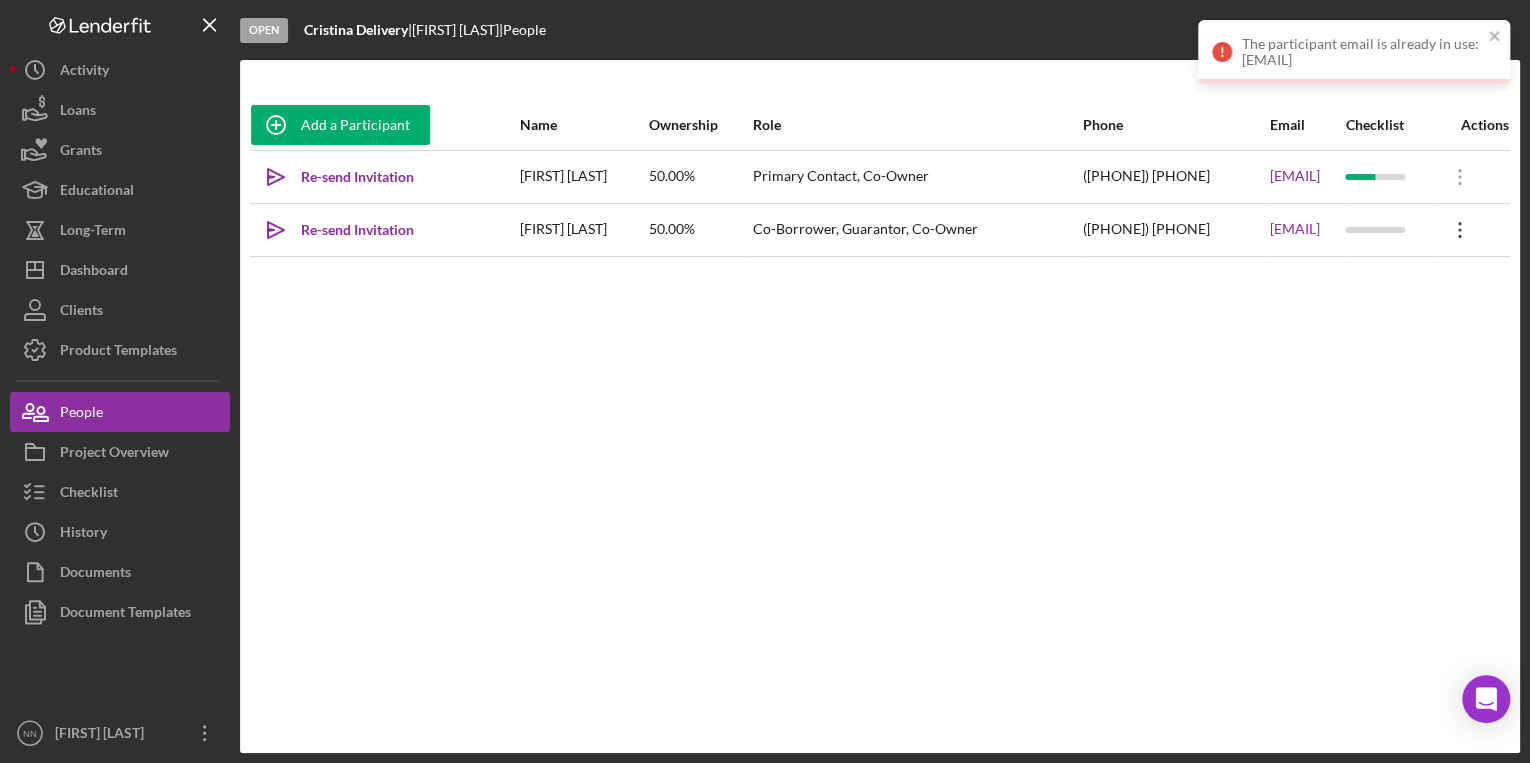 click on "Icon/Overflow" 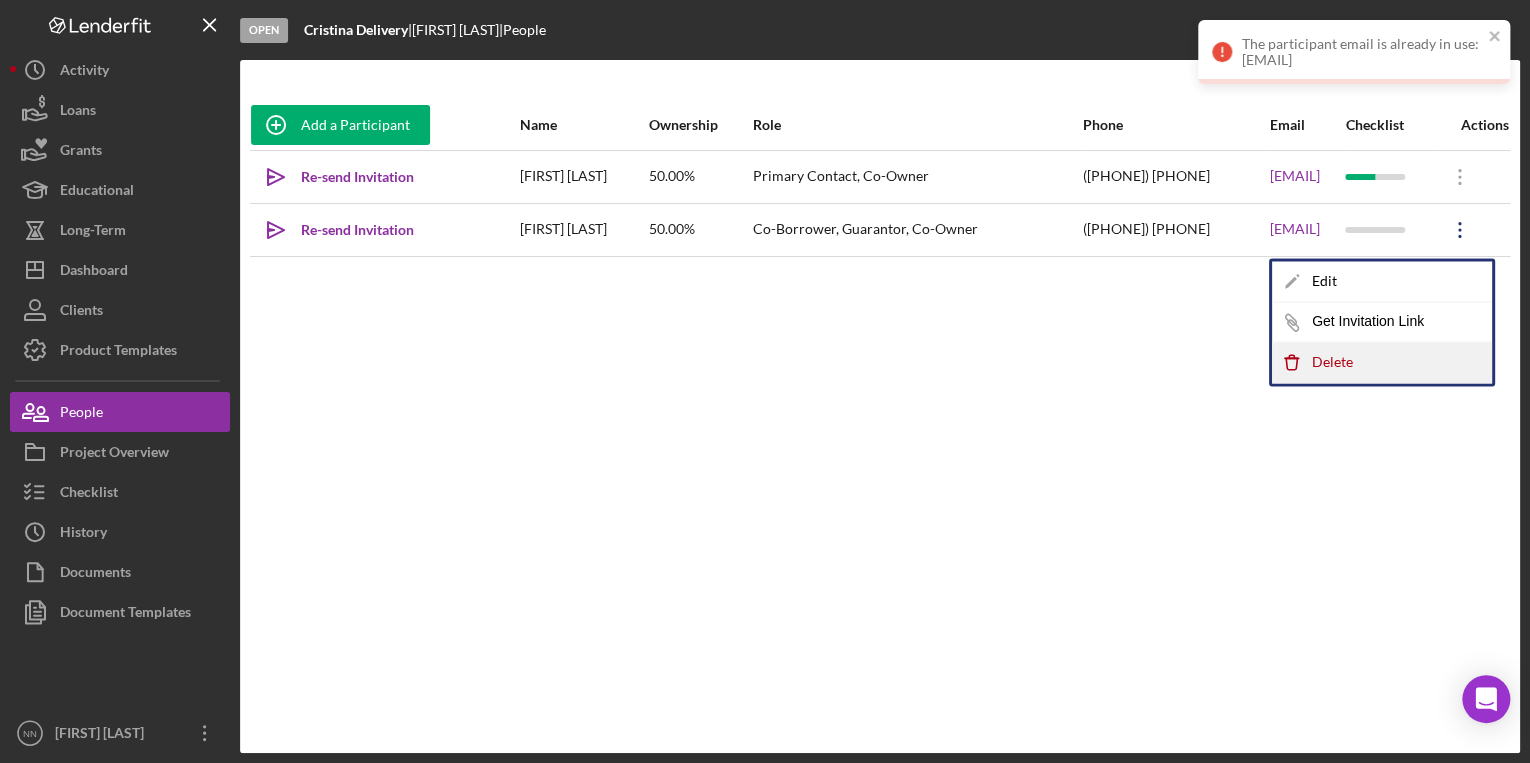 click on "Icon/Delete  Delete" at bounding box center (1382, 362) 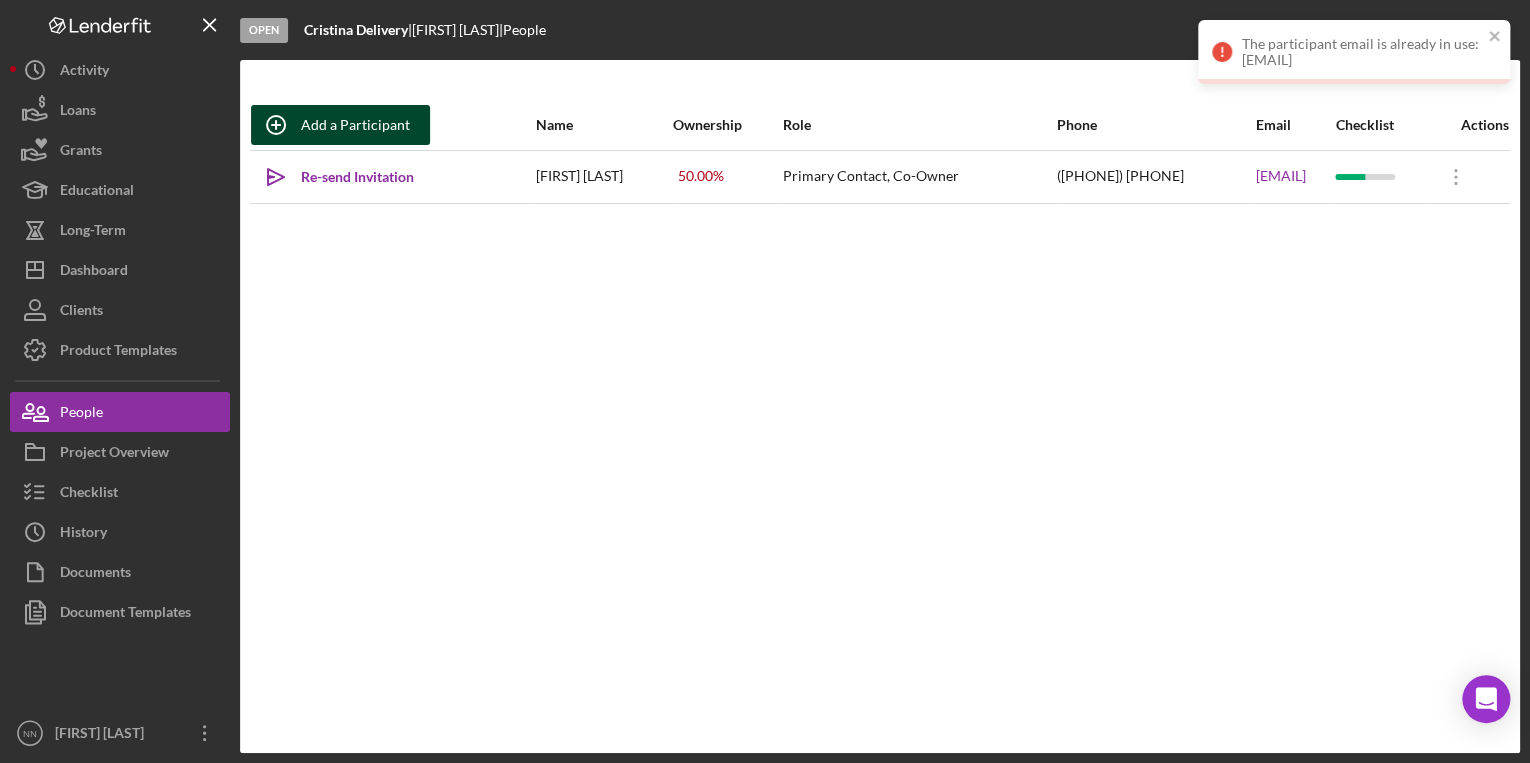click on "Add a Participant" at bounding box center [355, 125] 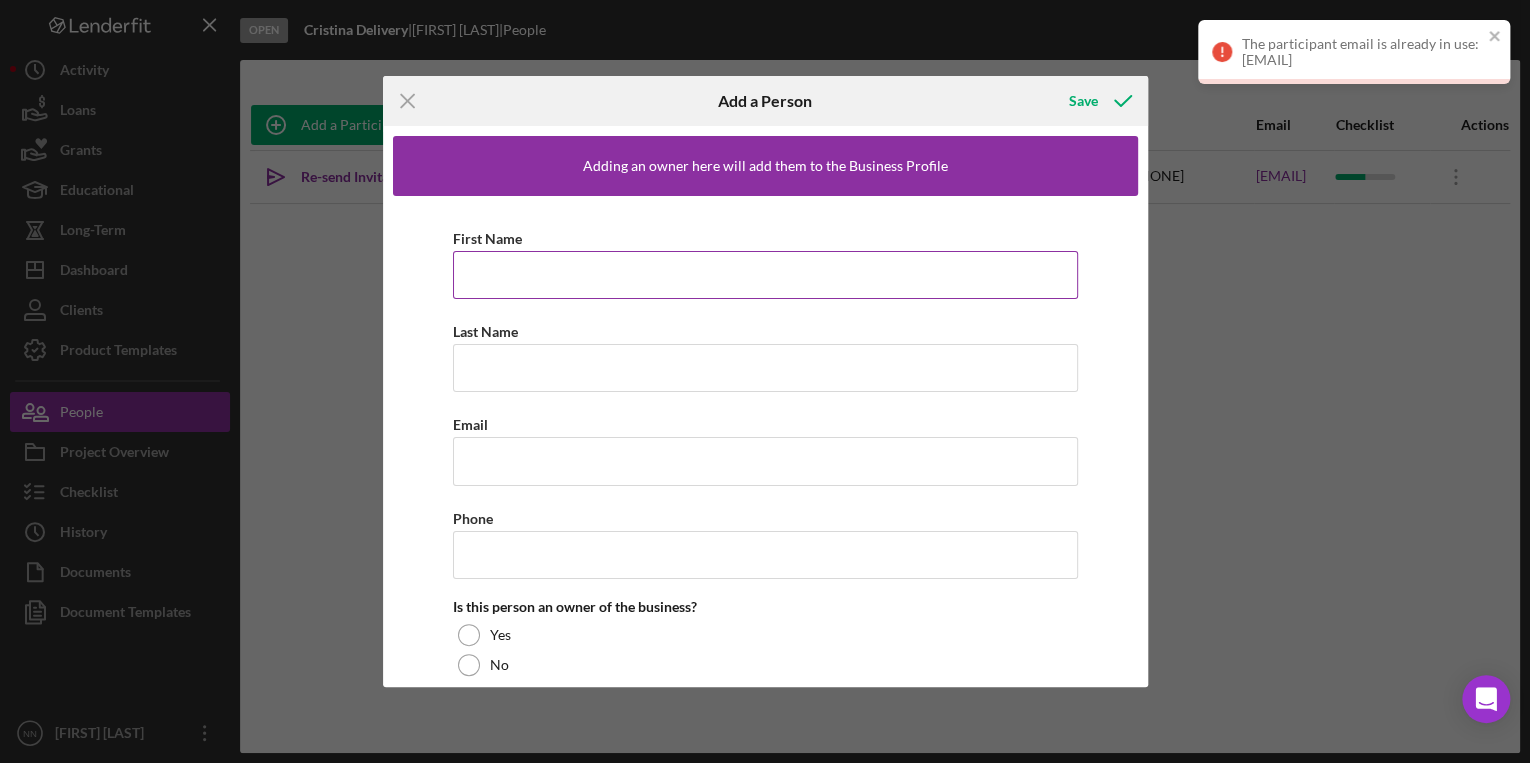 click on "First Name" at bounding box center (765, 275) 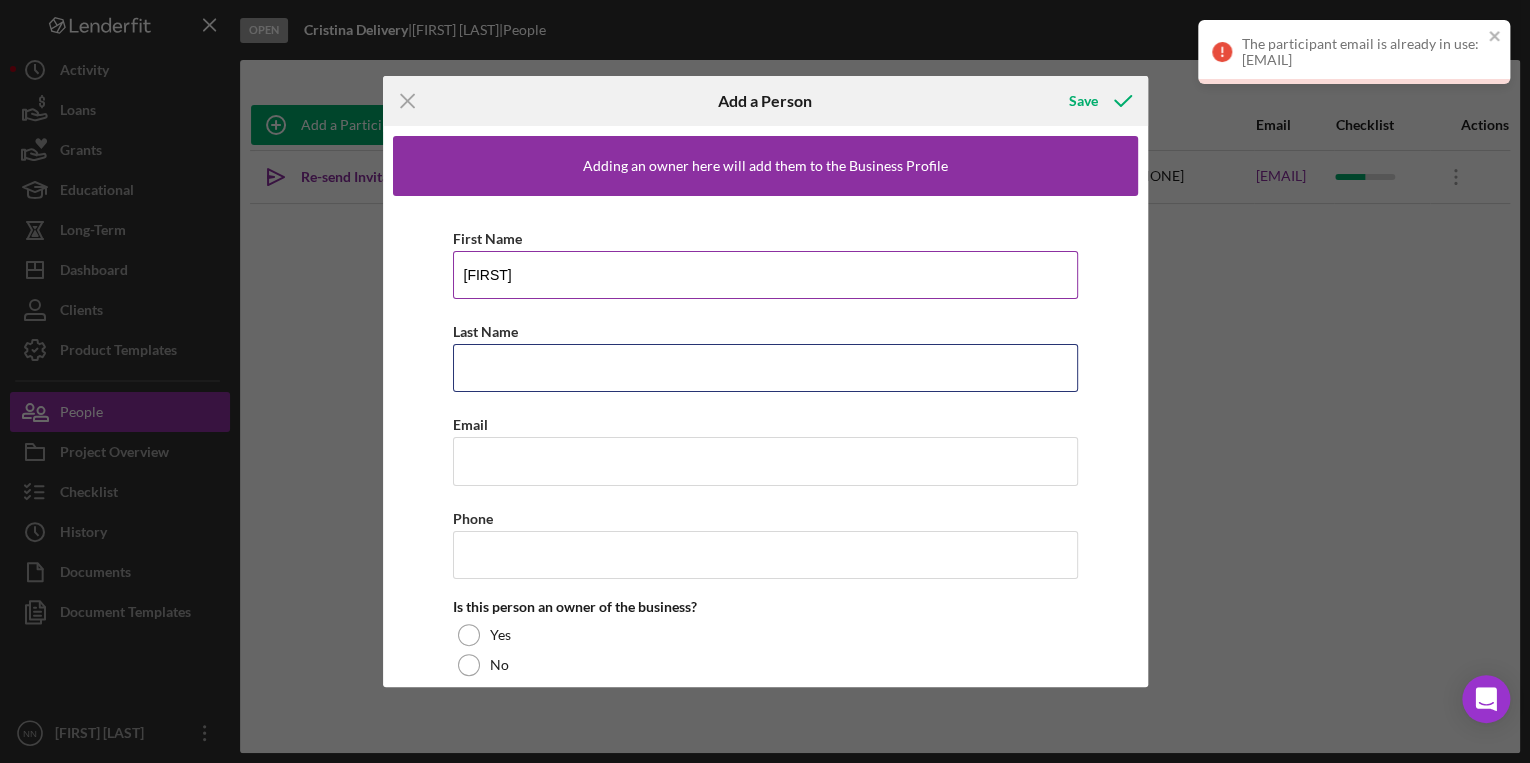 type on "Urbina" 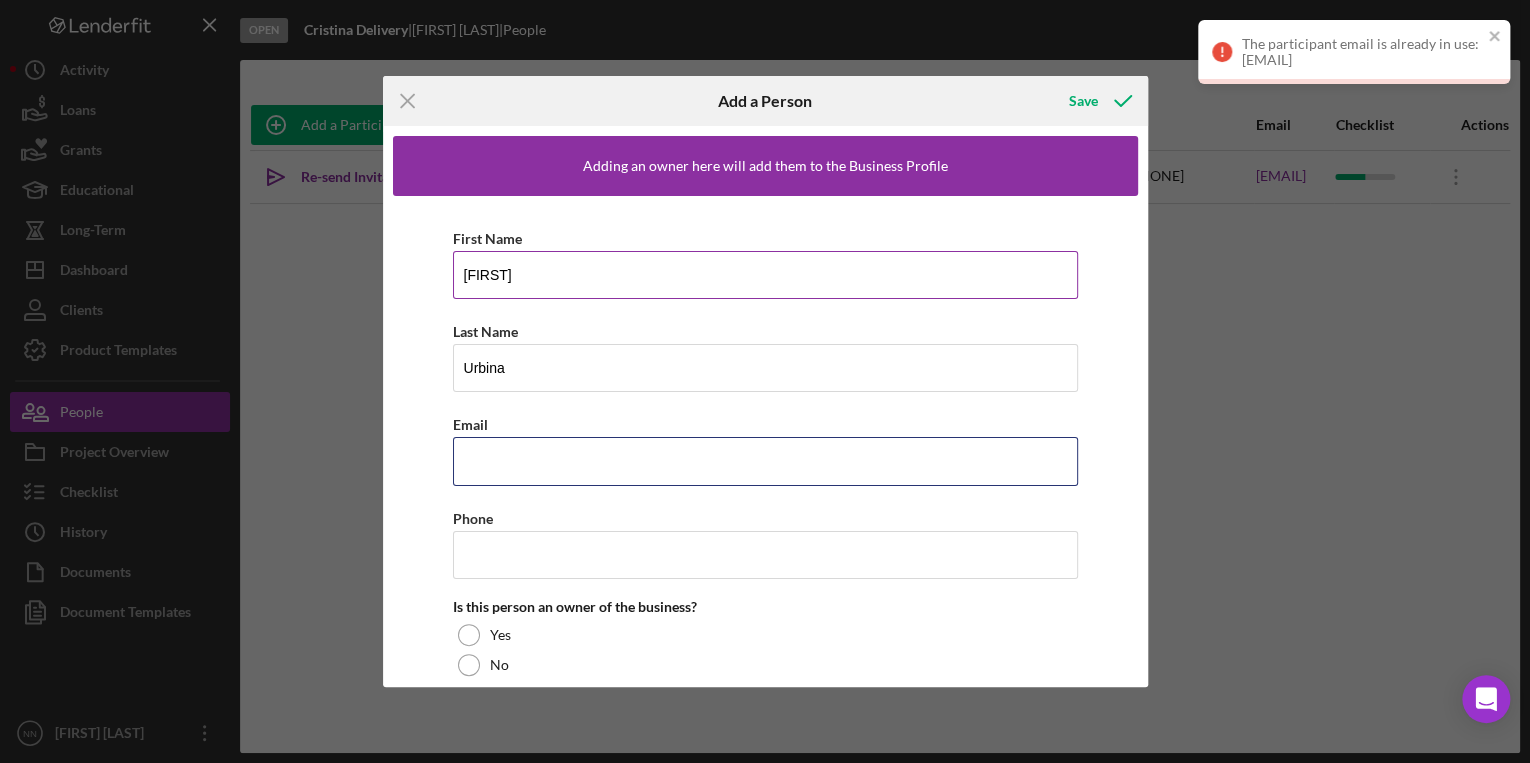 type on "yotzerjoseu@gmail.com" 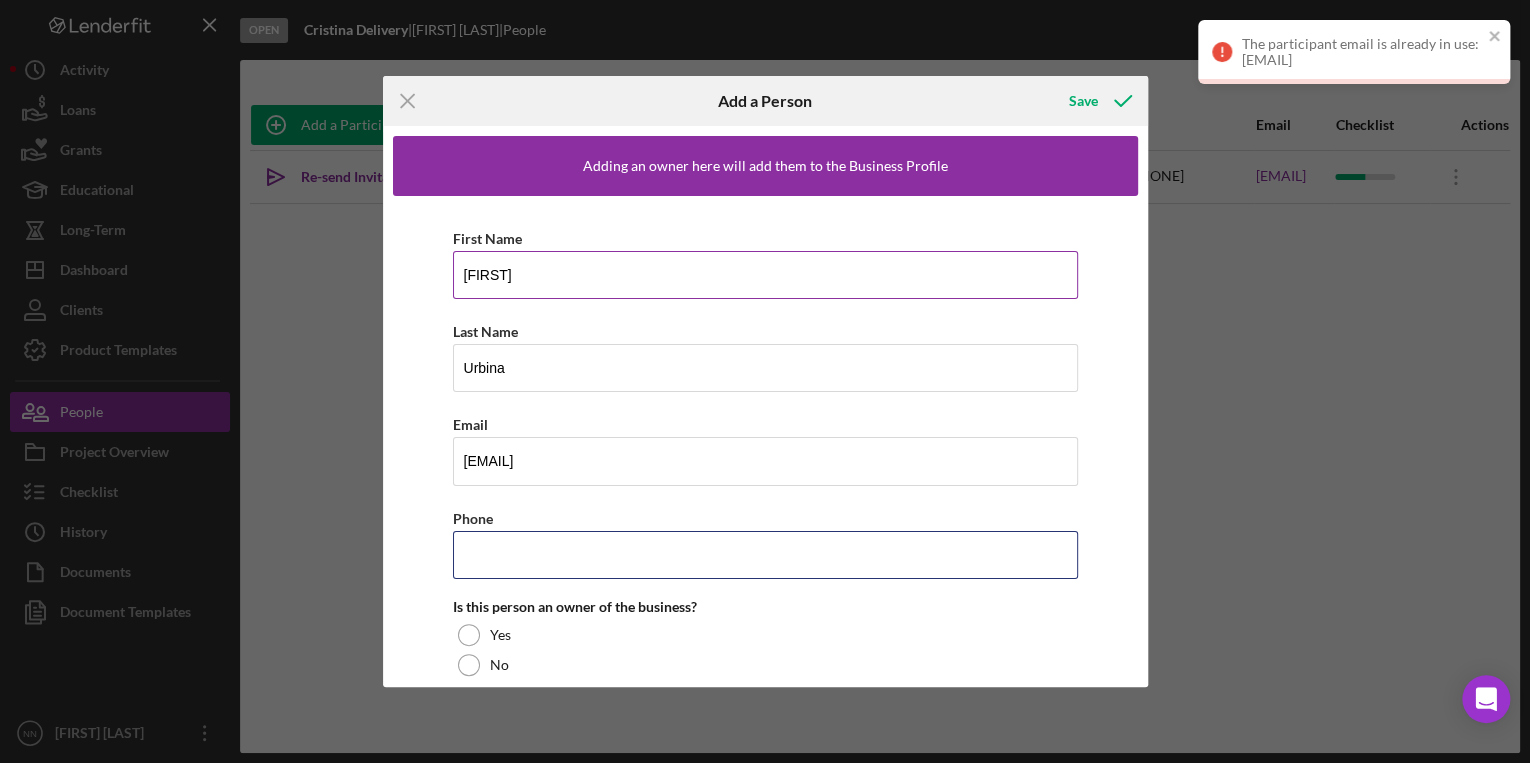 type on "(704) 493-6724" 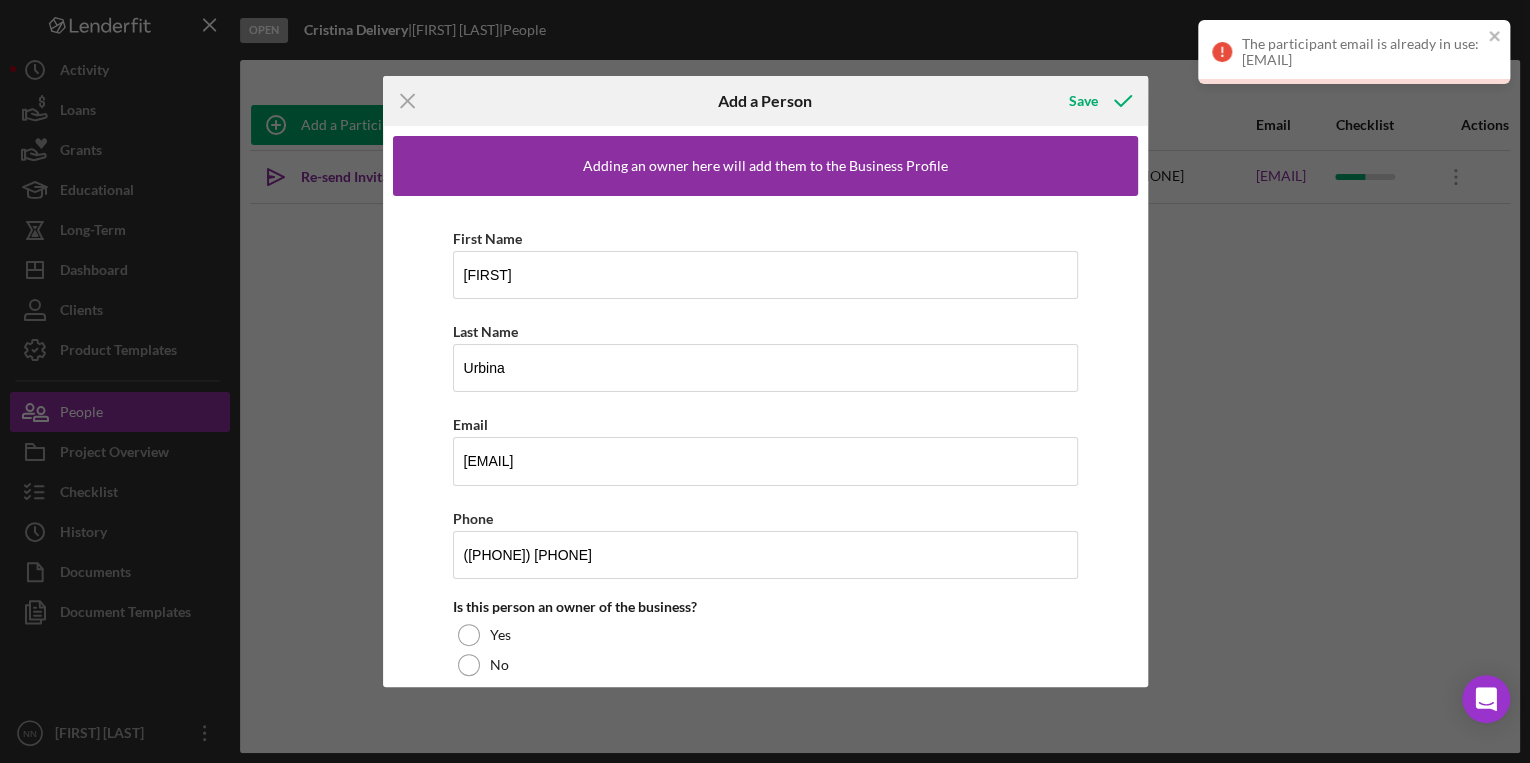 scroll, scrollTop: 140, scrollLeft: 0, axis: vertical 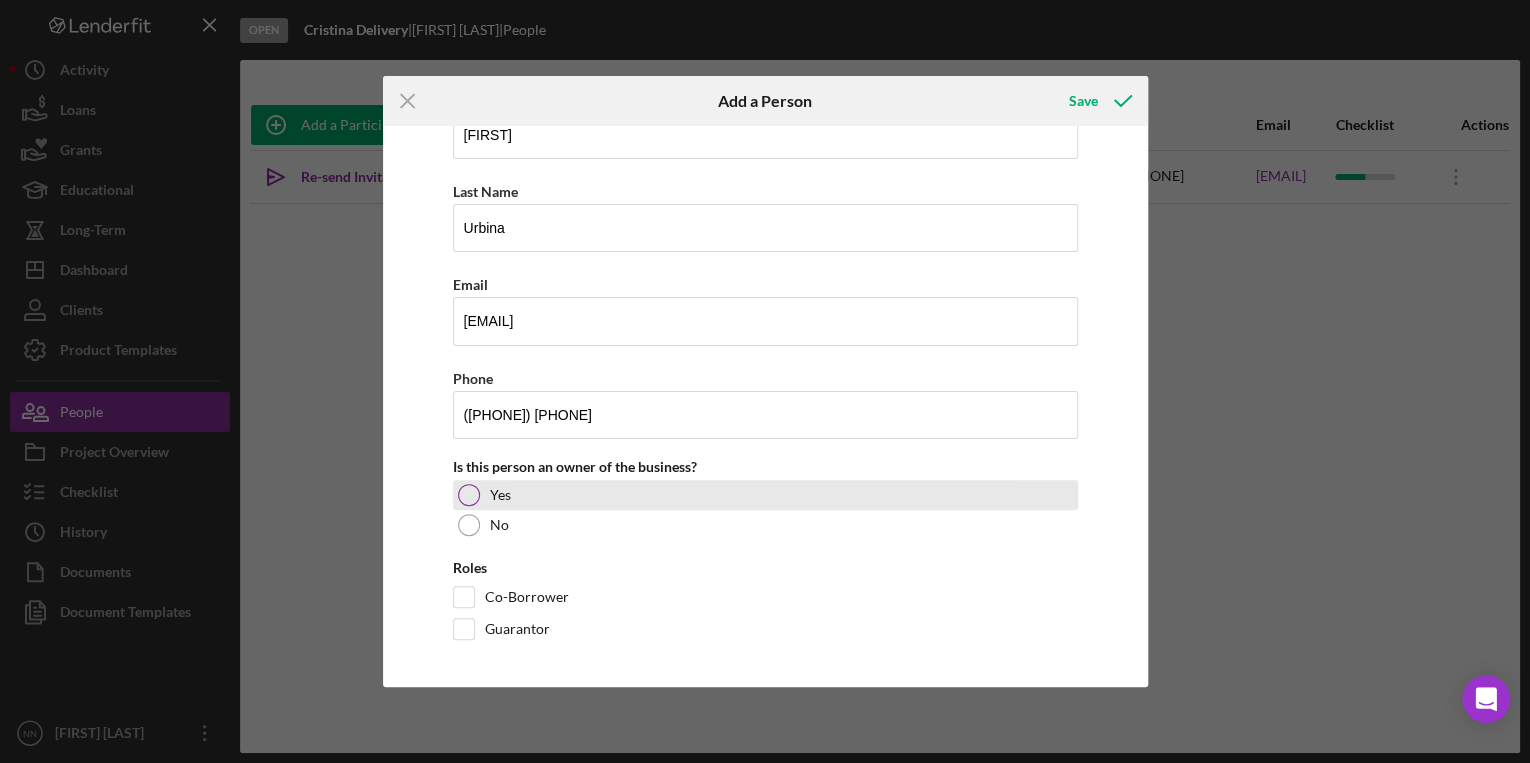 click on "Yes" at bounding box center [765, 495] 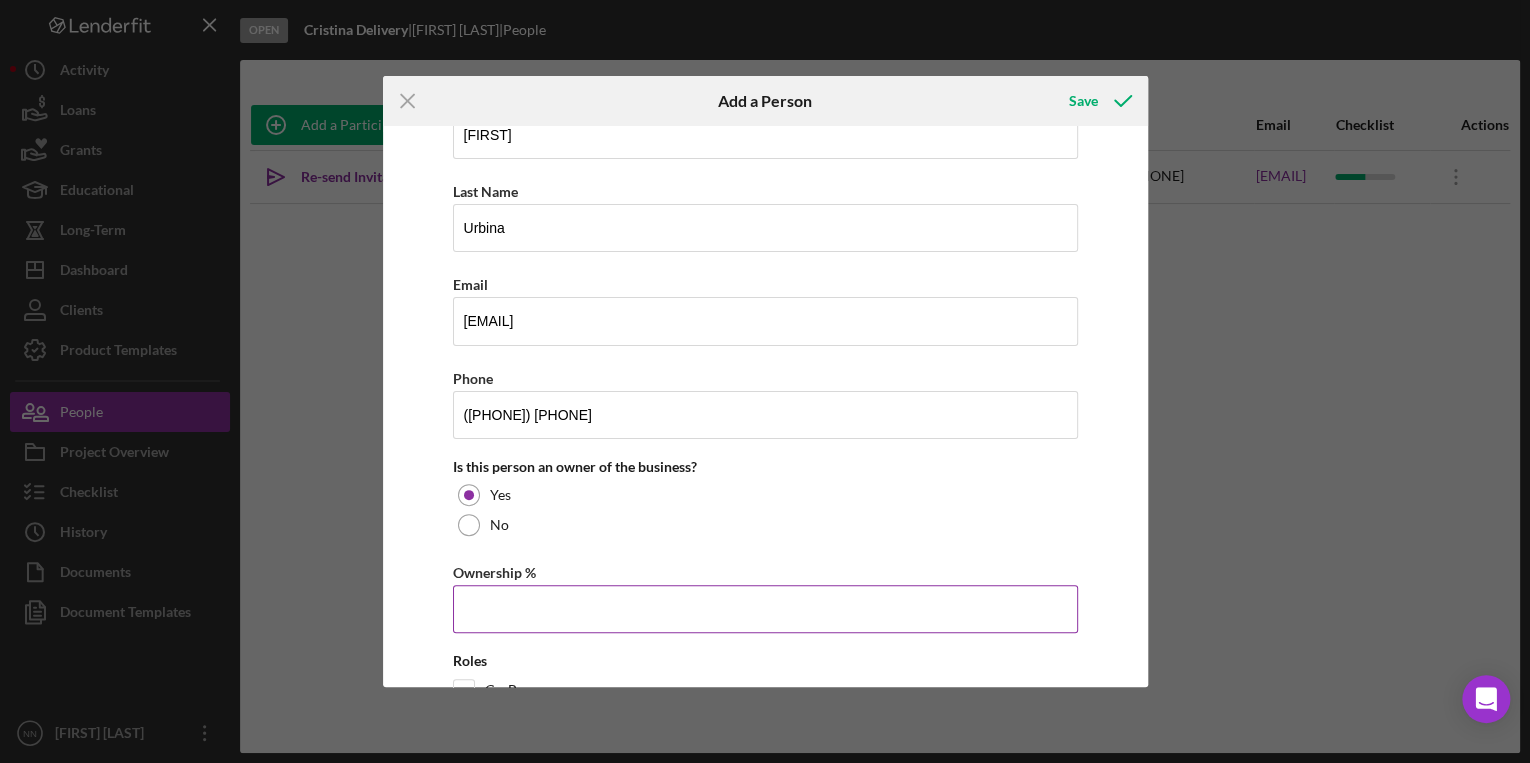 click on "Ownership %" at bounding box center (765, 609) 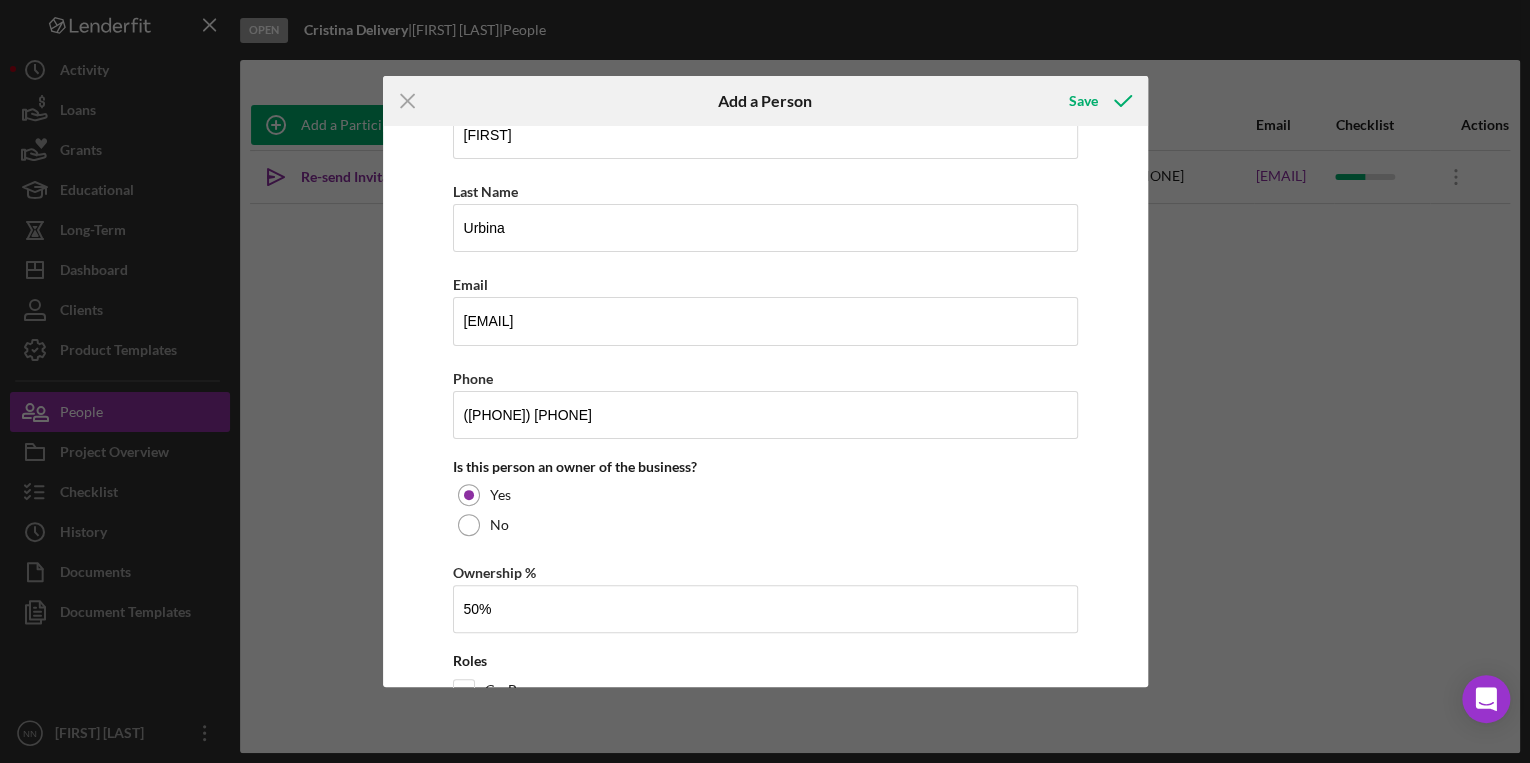 type on "50.00%" 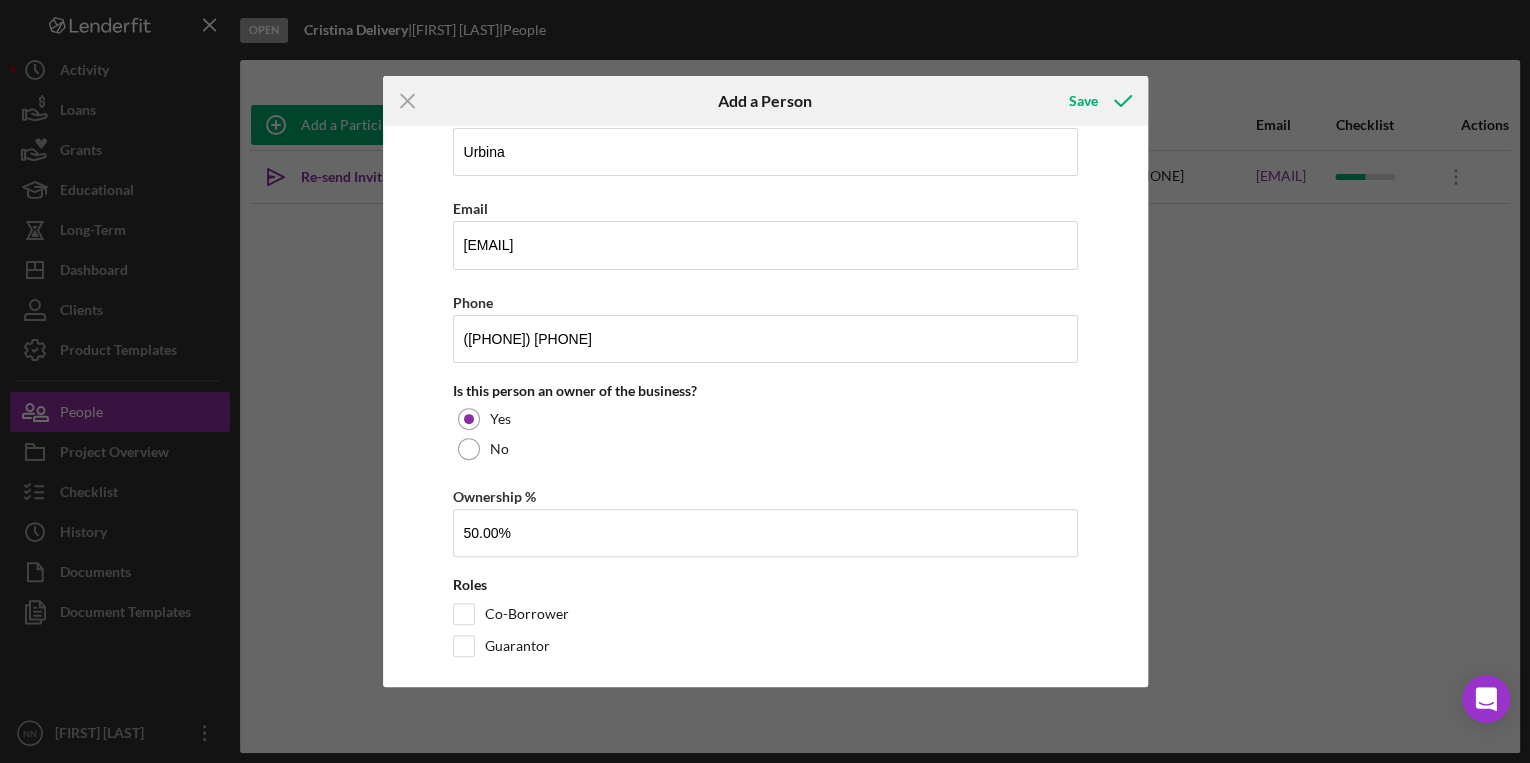 scroll, scrollTop: 232, scrollLeft: 0, axis: vertical 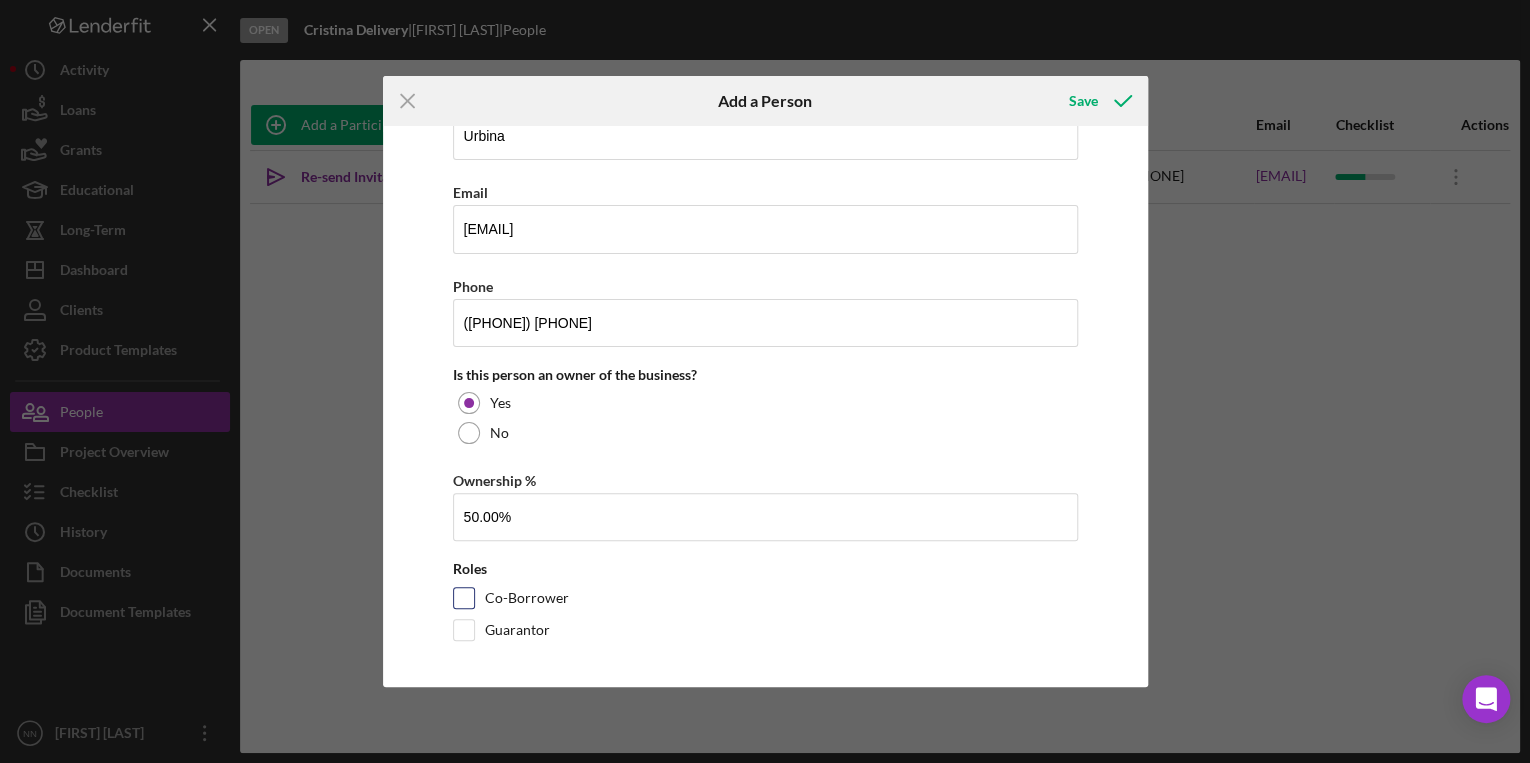 click on "Co-Borrower" at bounding box center [527, 598] 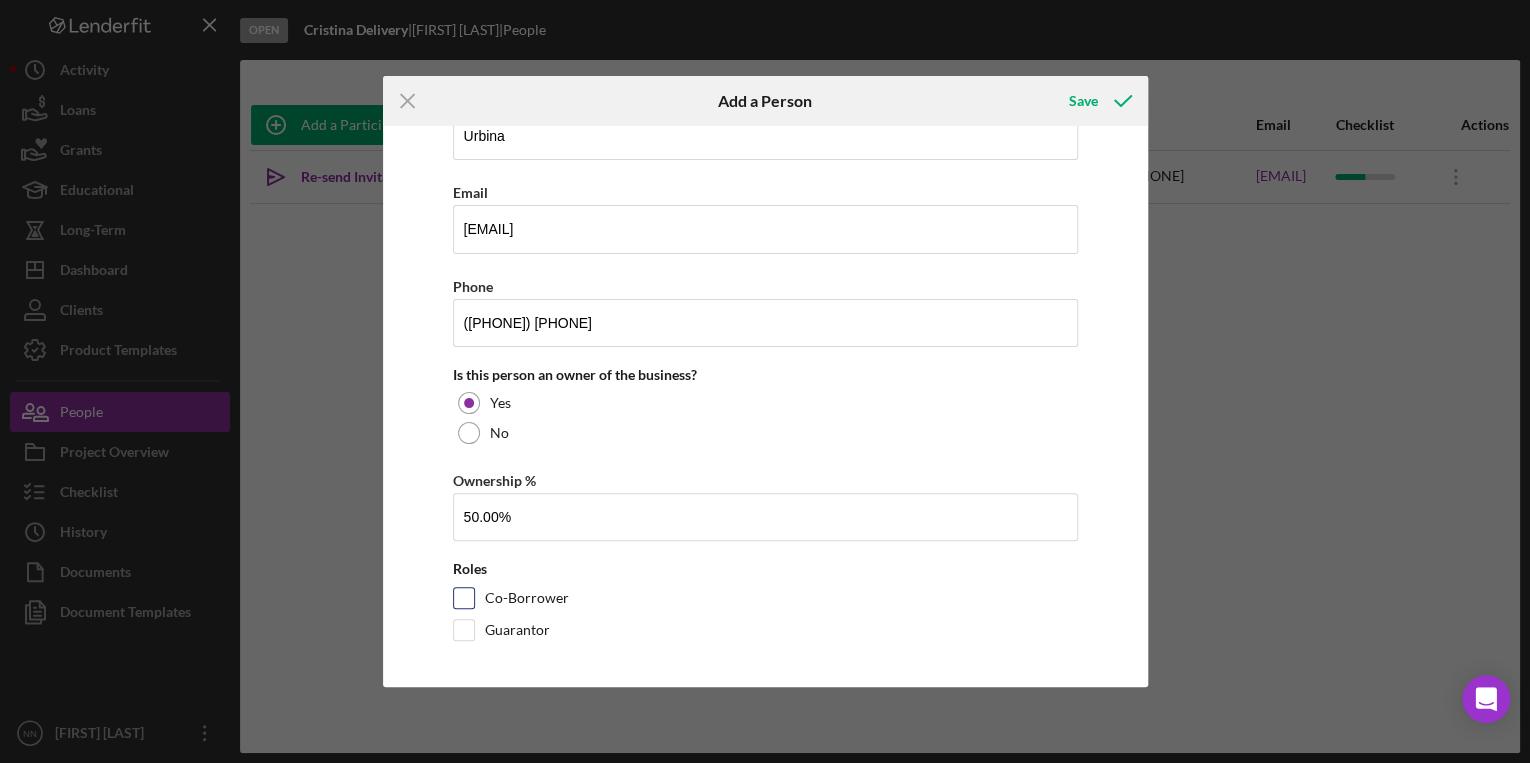 click on "Co-Borrower" at bounding box center [464, 598] 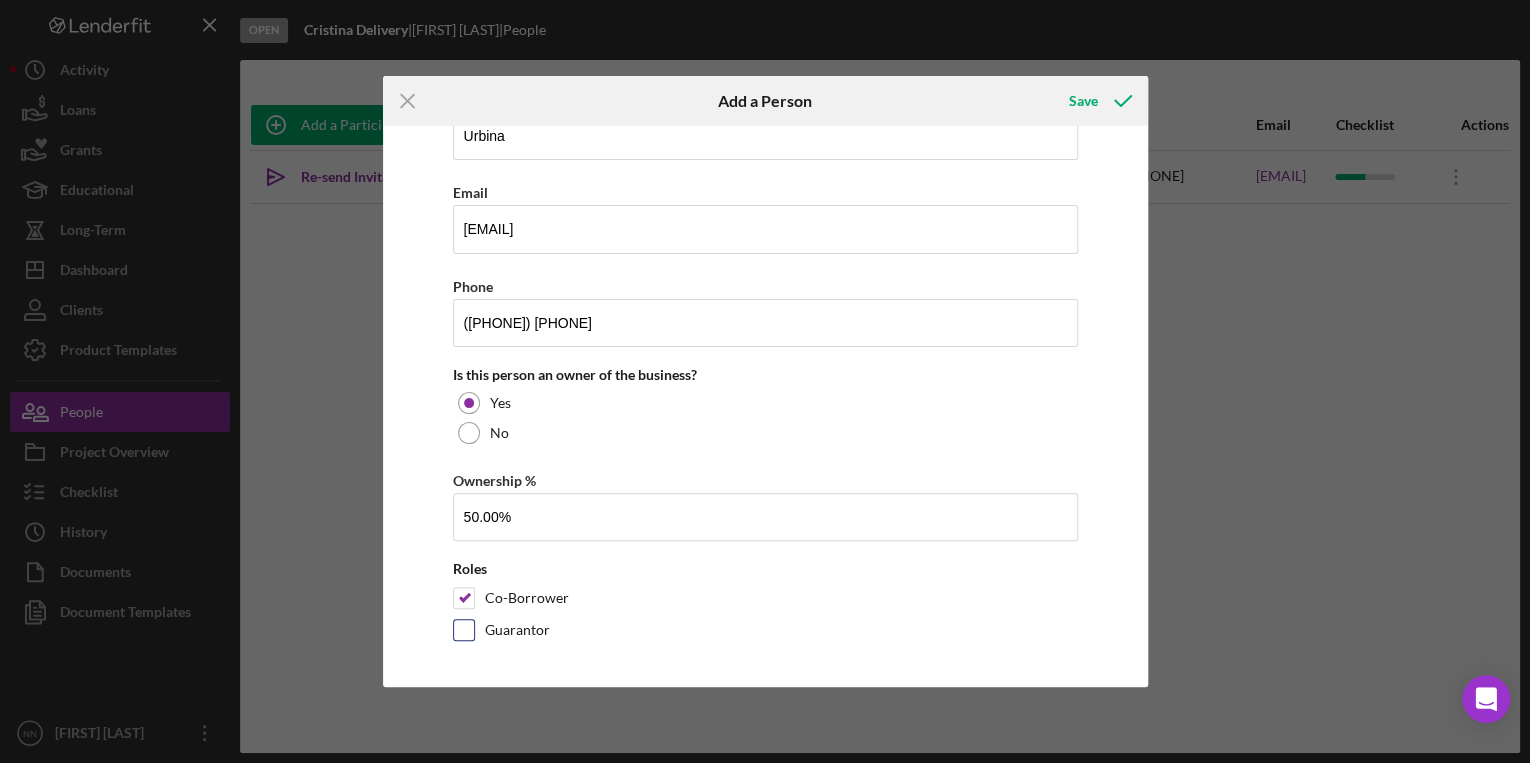 click on "Guarantor" at bounding box center (517, 630) 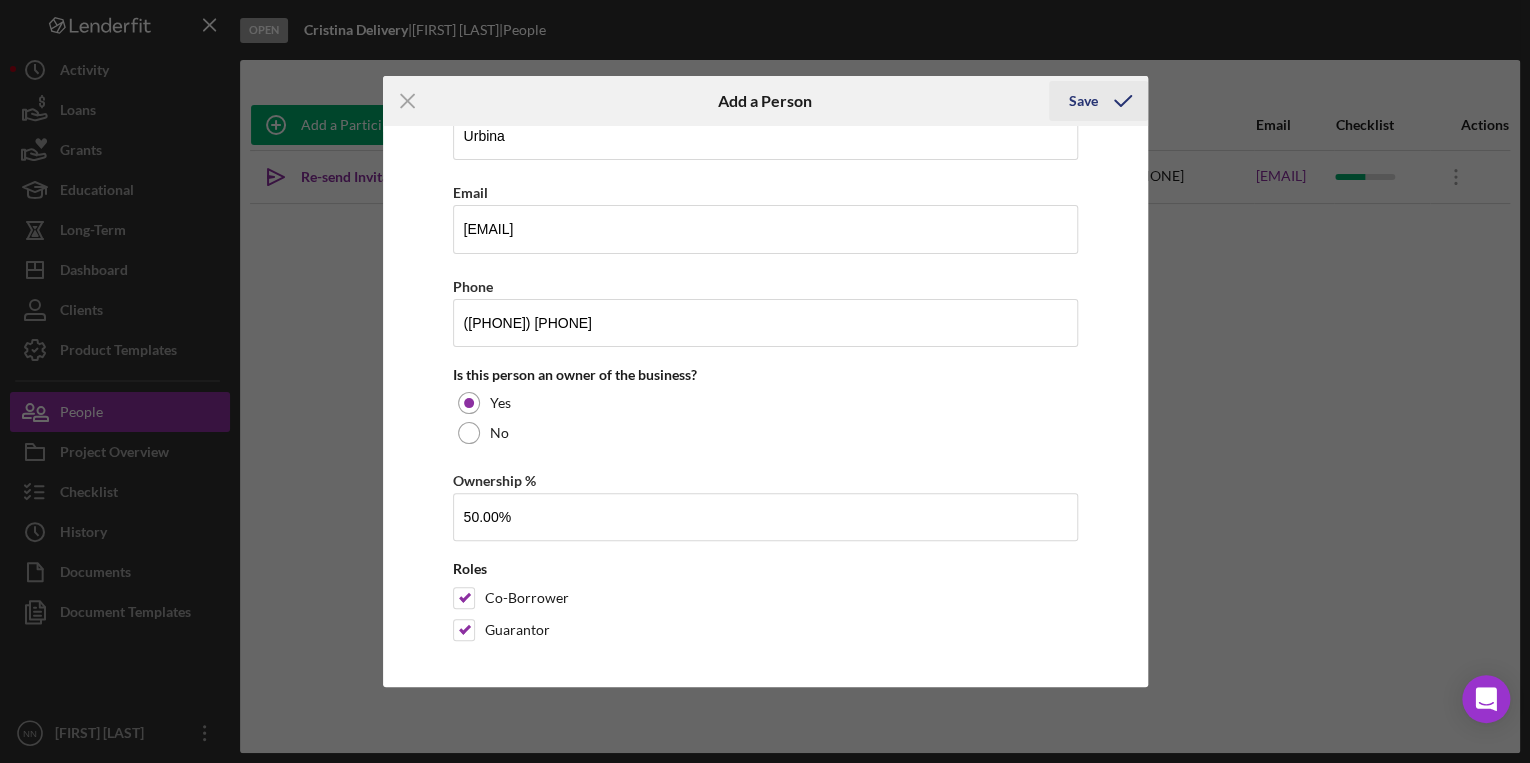 click on "Save" at bounding box center [1083, 101] 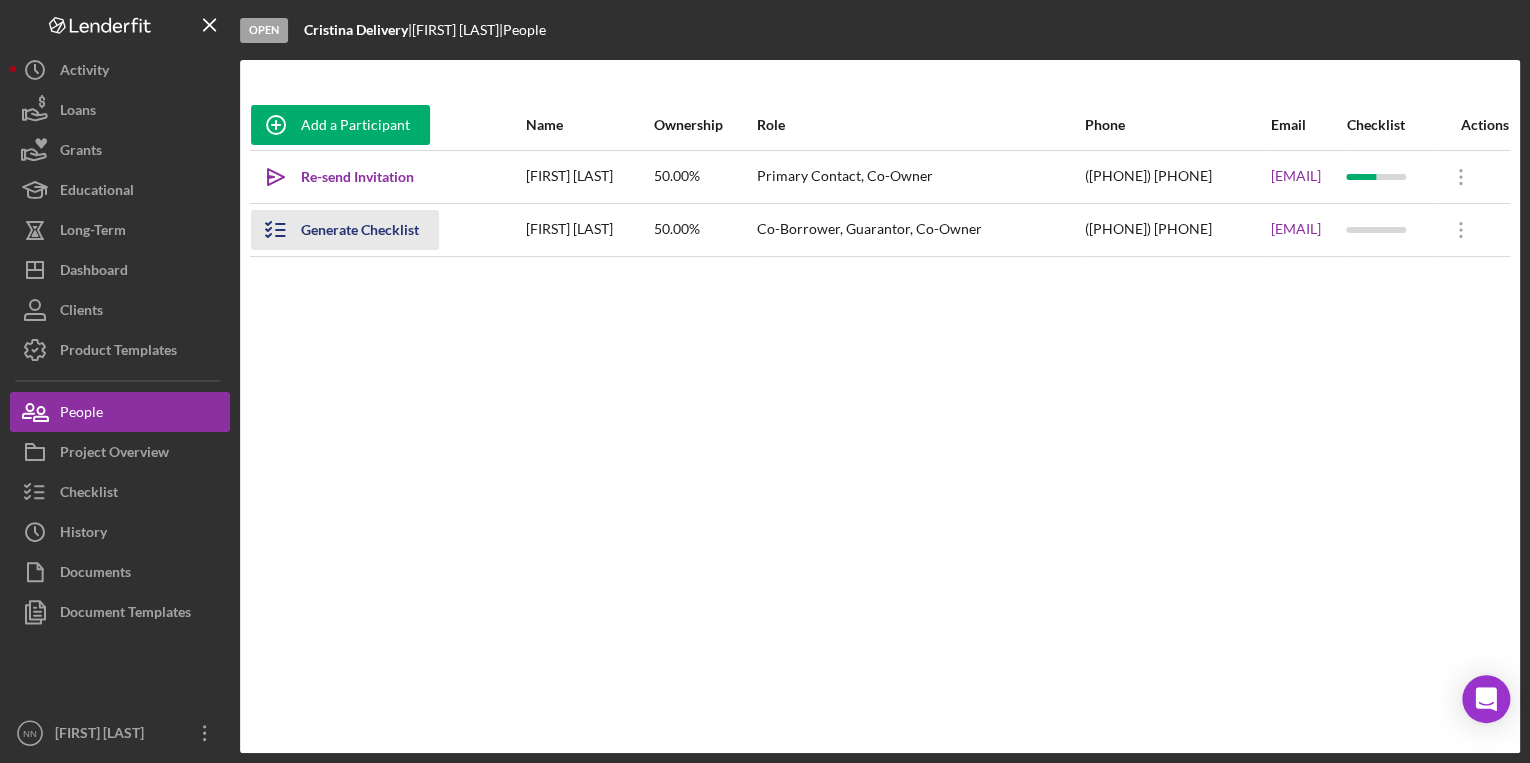 click on "Generate Checklist" at bounding box center [360, 230] 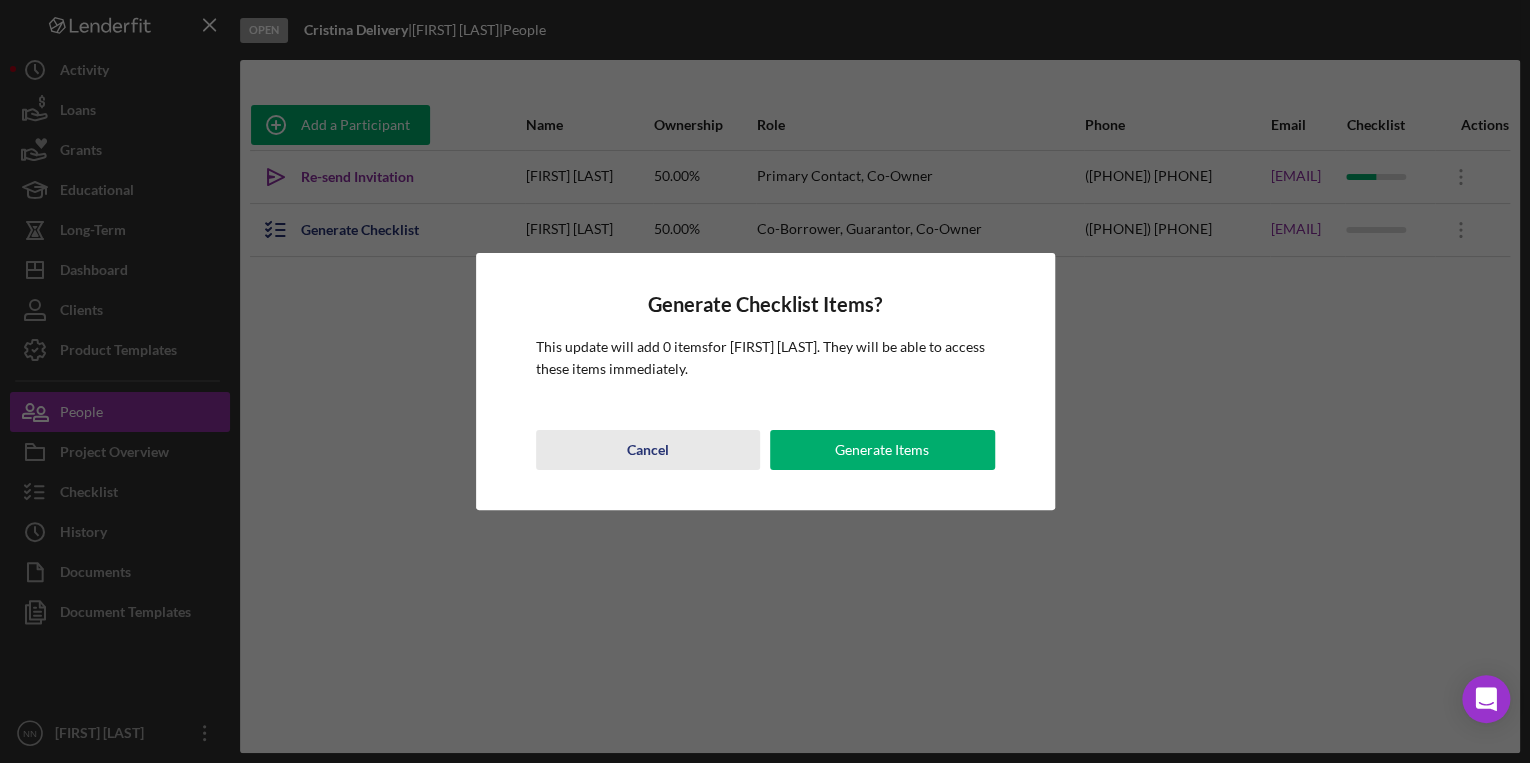 click on "Cancel" at bounding box center (648, 450) 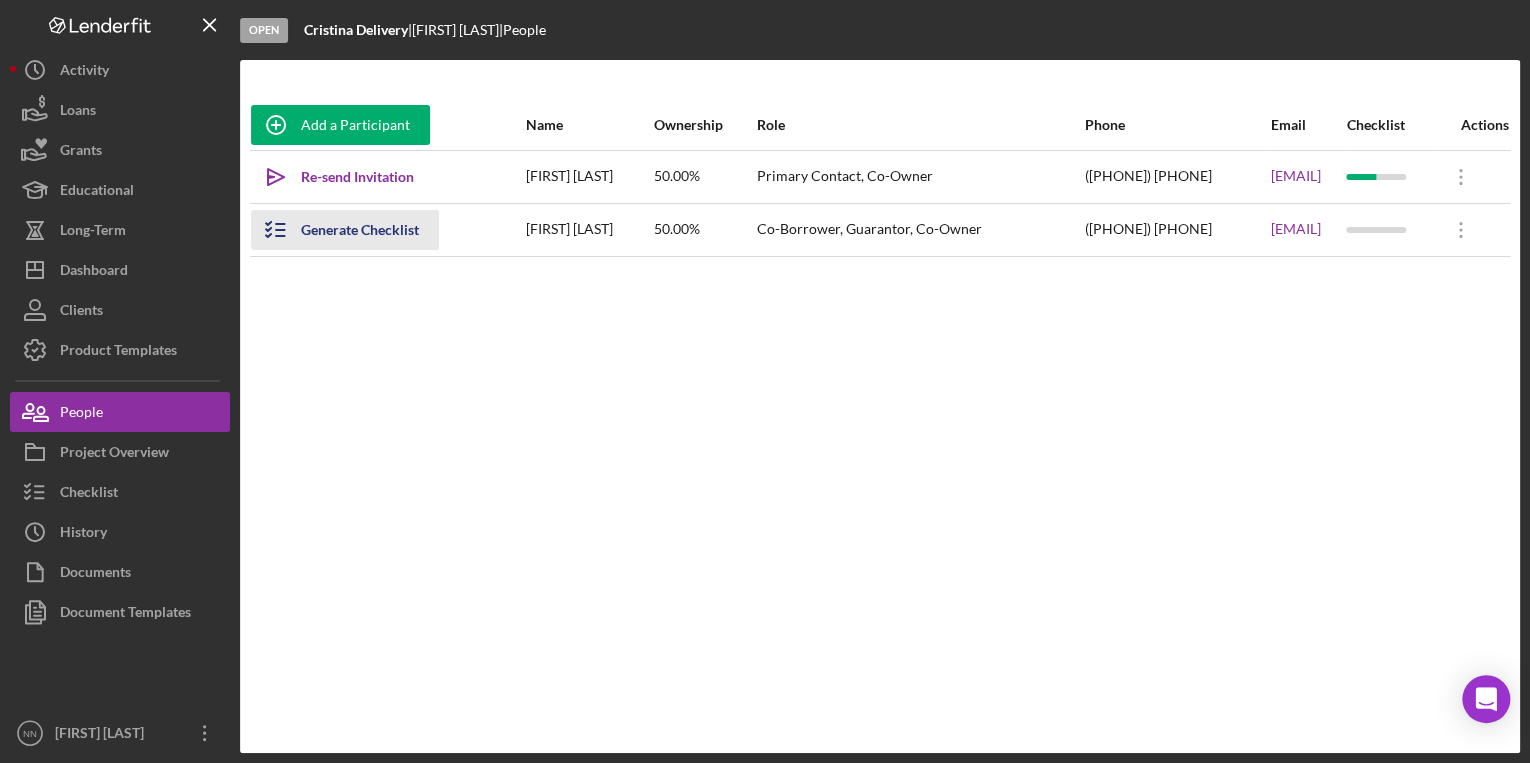 click on "Generate Checklist" at bounding box center (360, 230) 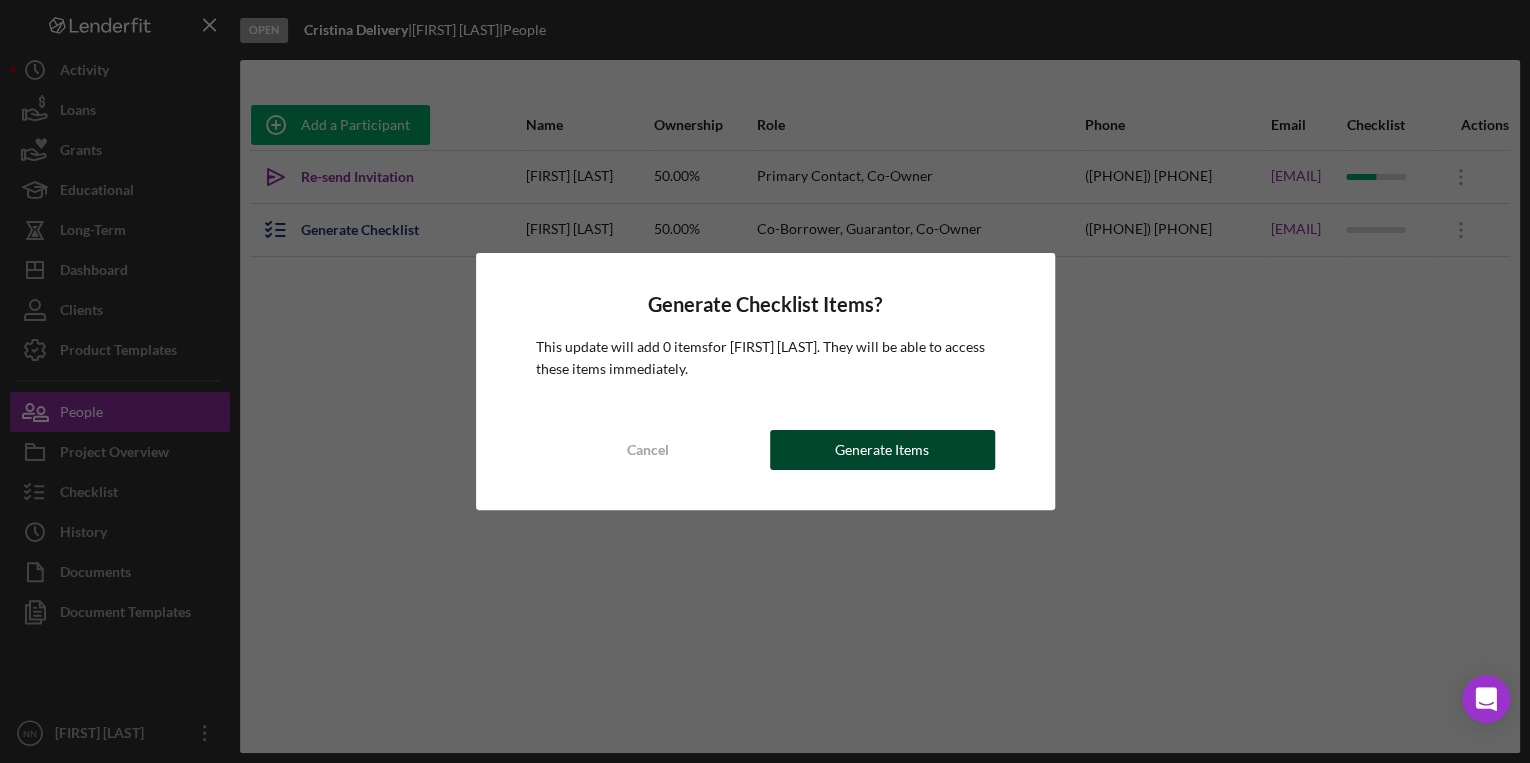 click on "Generate Items" at bounding box center (882, 450) 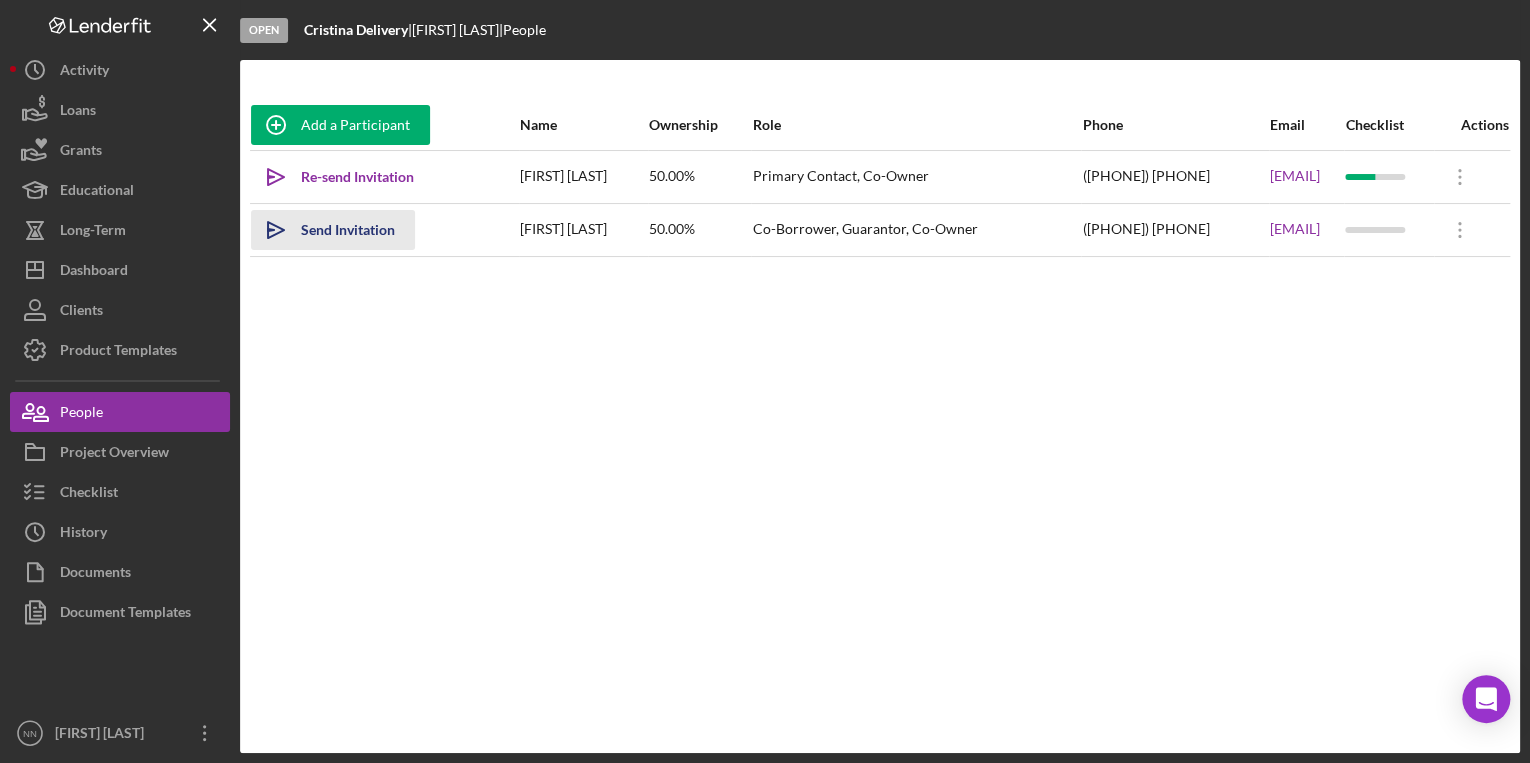 click on "Send Invitation" at bounding box center (348, 230) 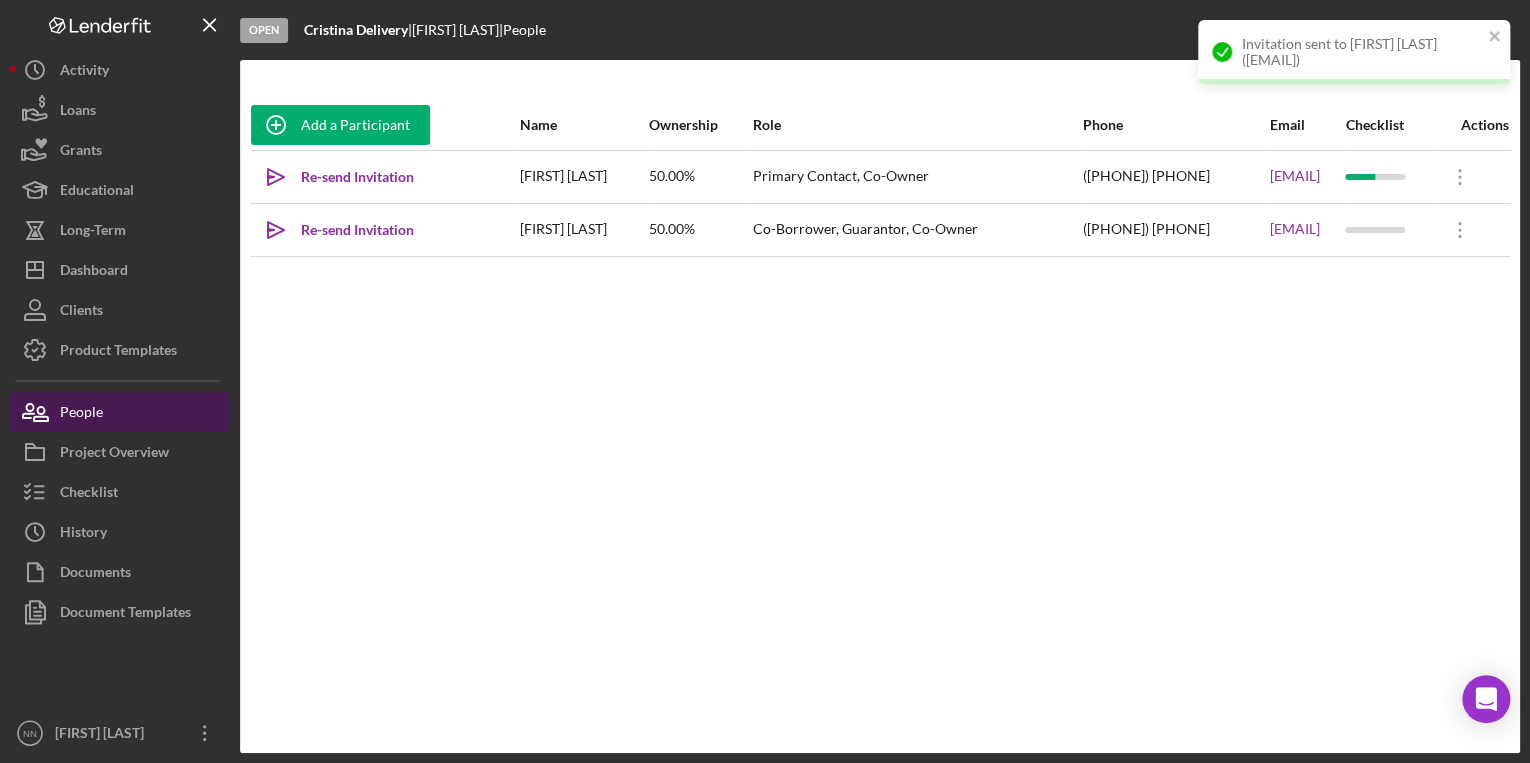 click on "People" at bounding box center [120, 412] 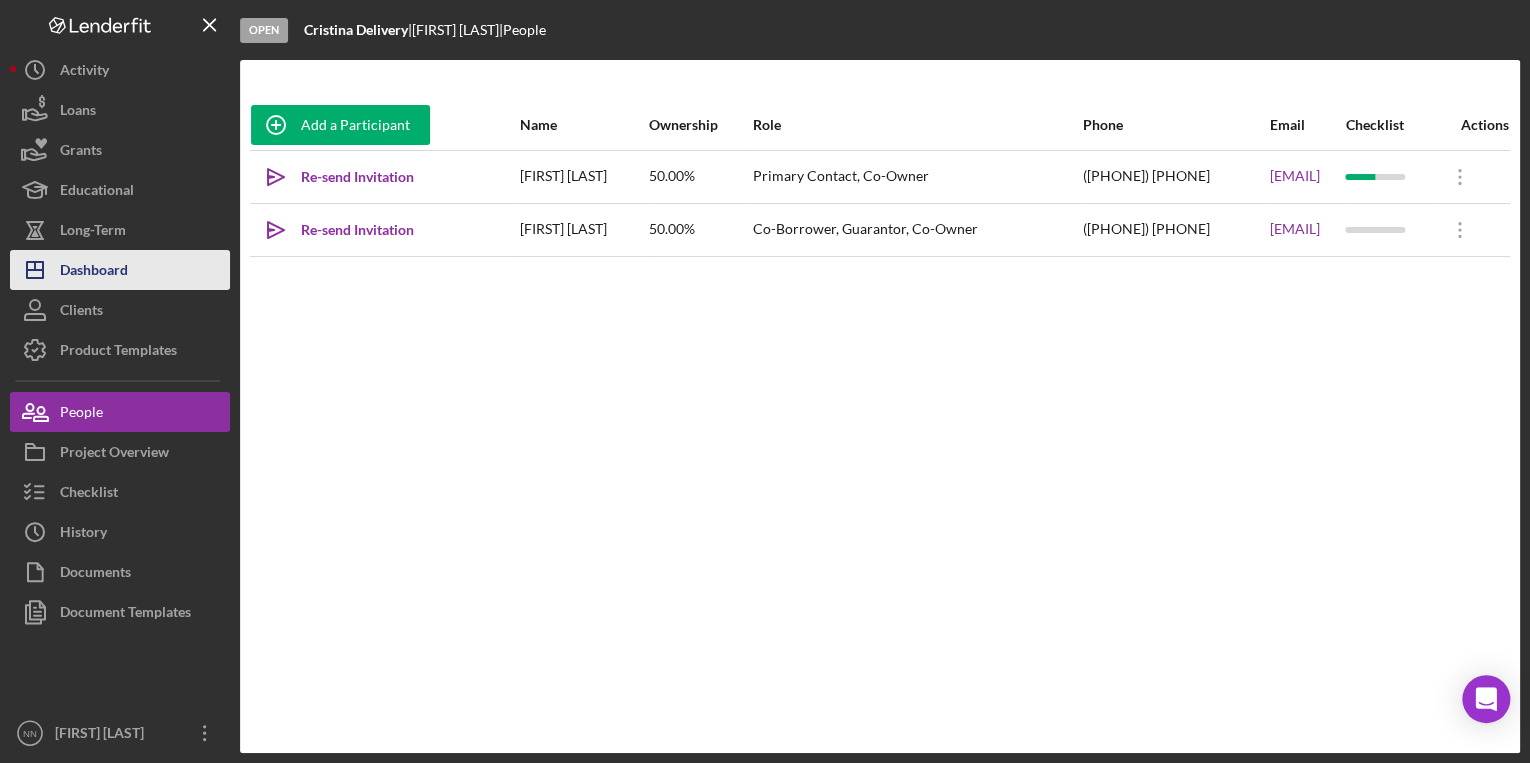 click on "Dashboard" at bounding box center [94, 272] 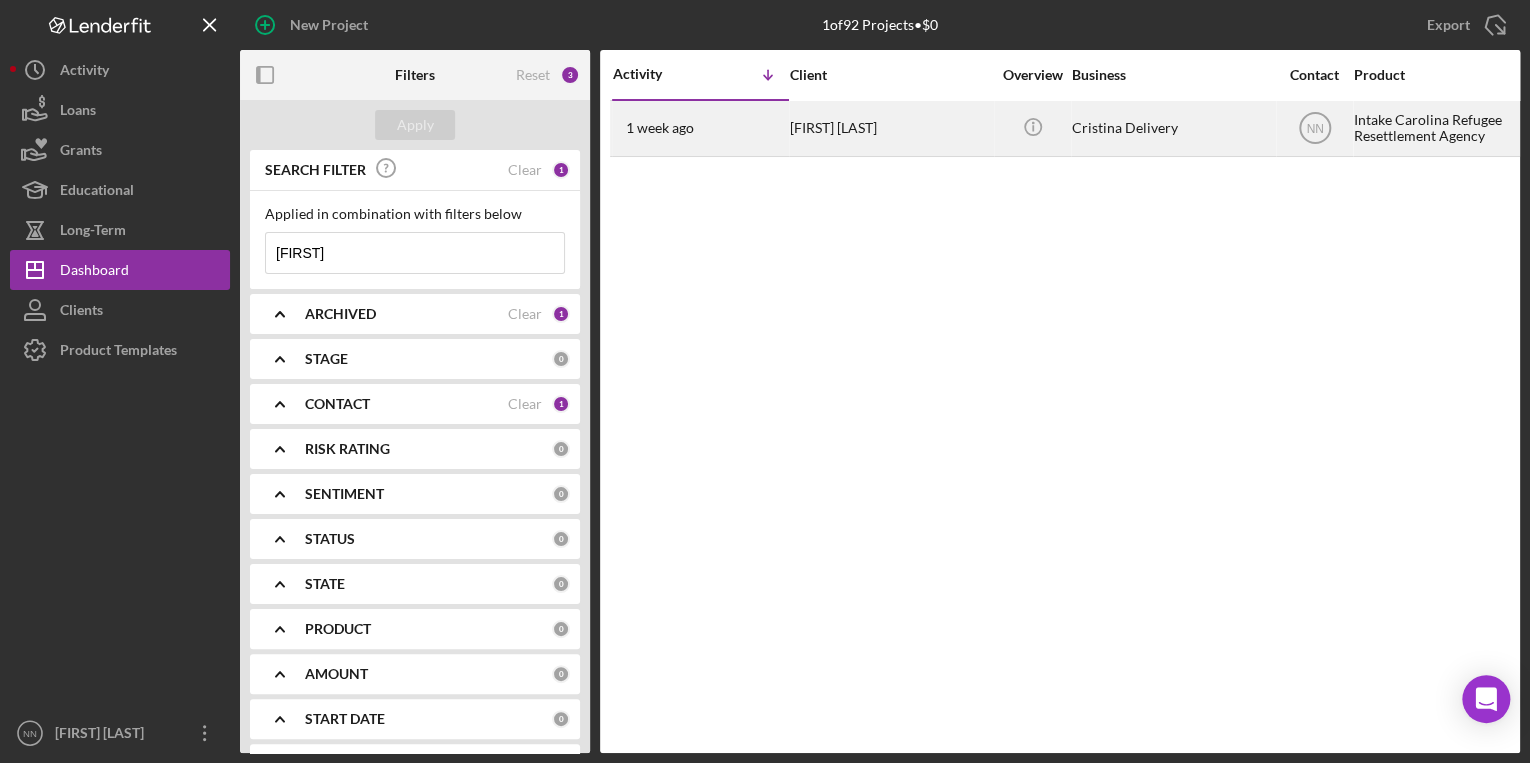 click on "[FIRST] [LAST]" at bounding box center [890, 128] 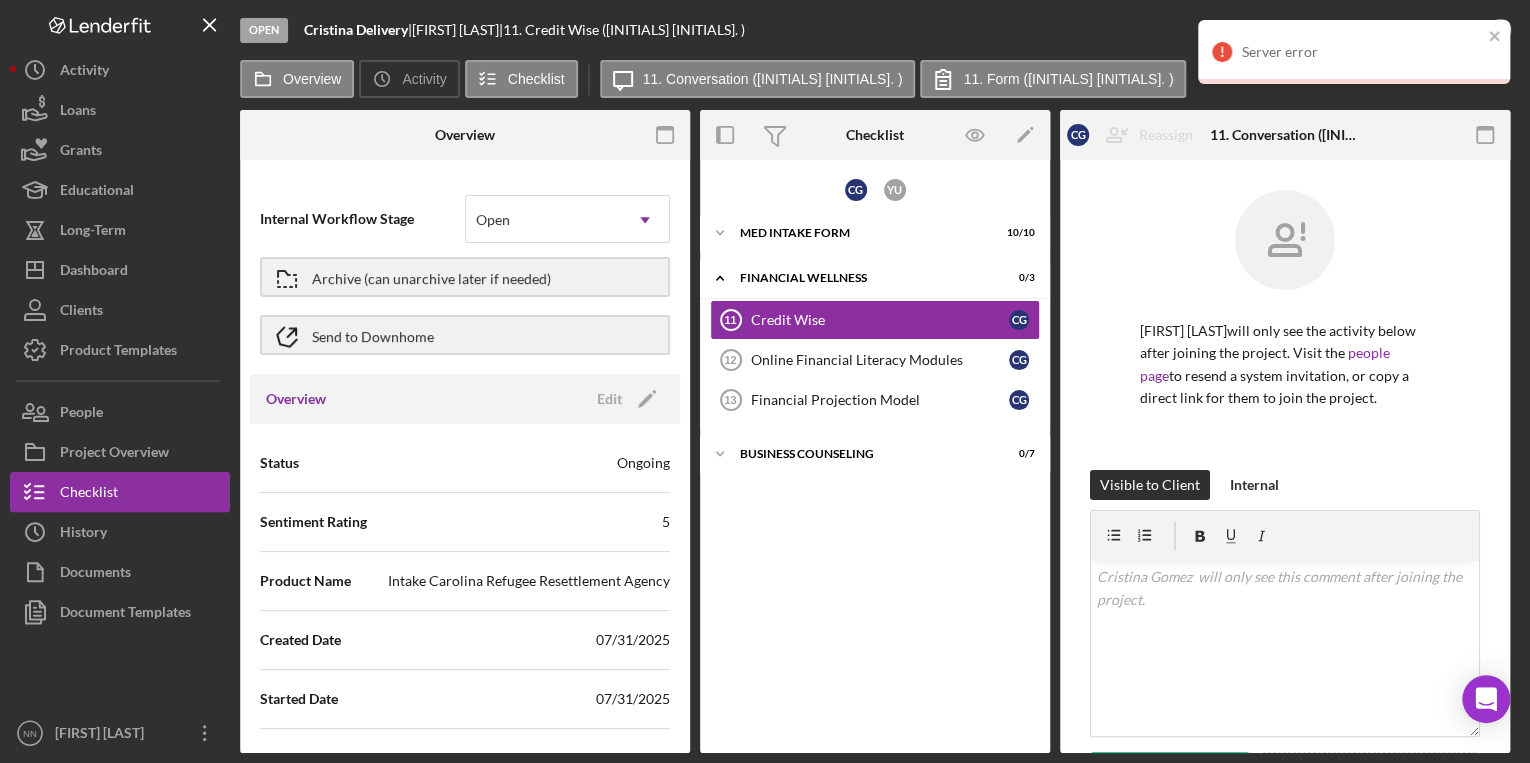 click on "C G Y U Icon/Expander MED Intake Form 10 / 10 Icon/Expander Financial Wellness 0 / 3 Credit Wise 11 Credit Wise C G Online Financial Literacy Modules 12 Online Financial Literacy Modules C G Financial Projection Model 13 Financial Projection Model C G Icon/Expander Business Counseling  0 / 7" at bounding box center (875, 456) 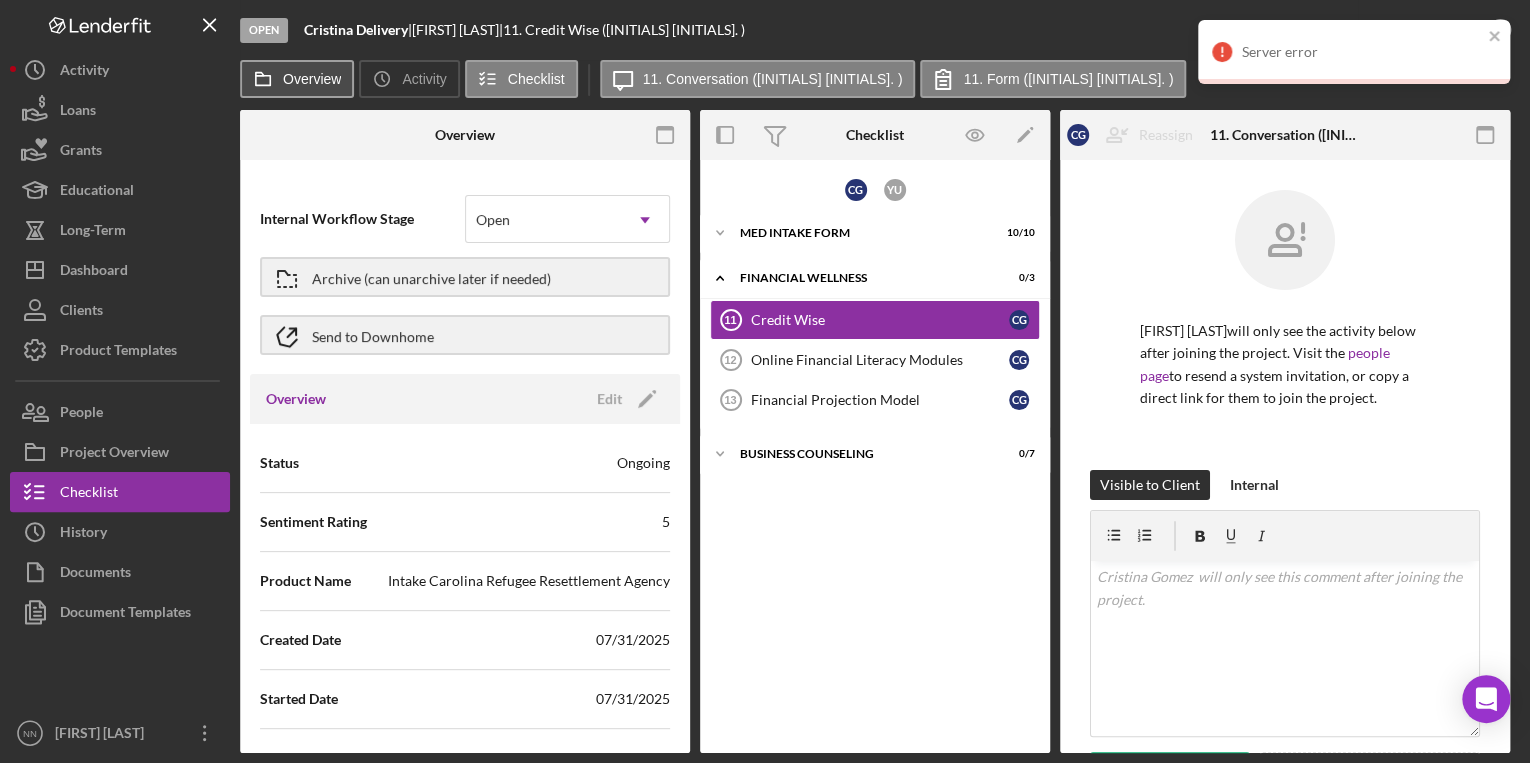 click on "Overview" at bounding box center (312, 79) 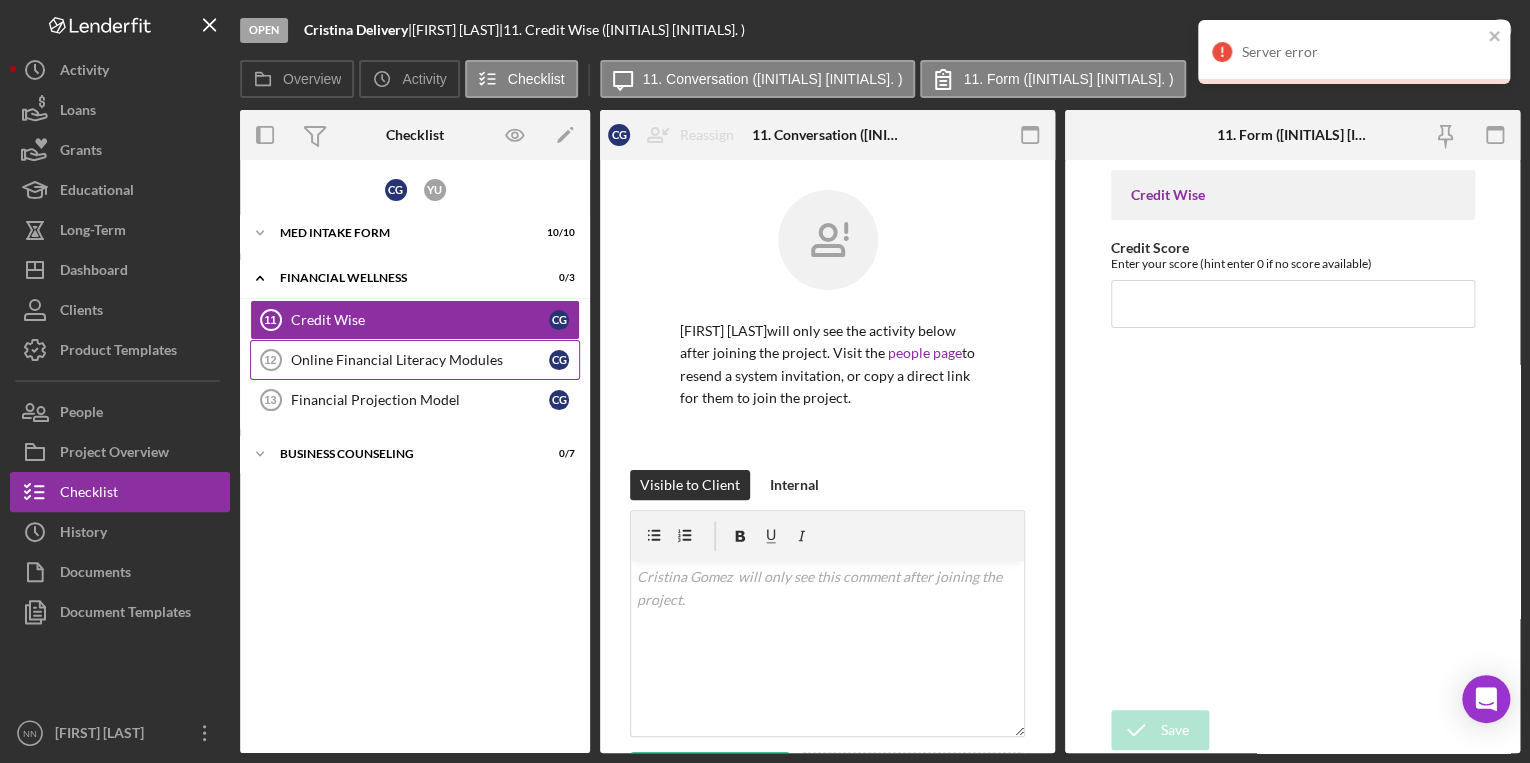 click on "Online Financial Literacy Modules" at bounding box center [420, 360] 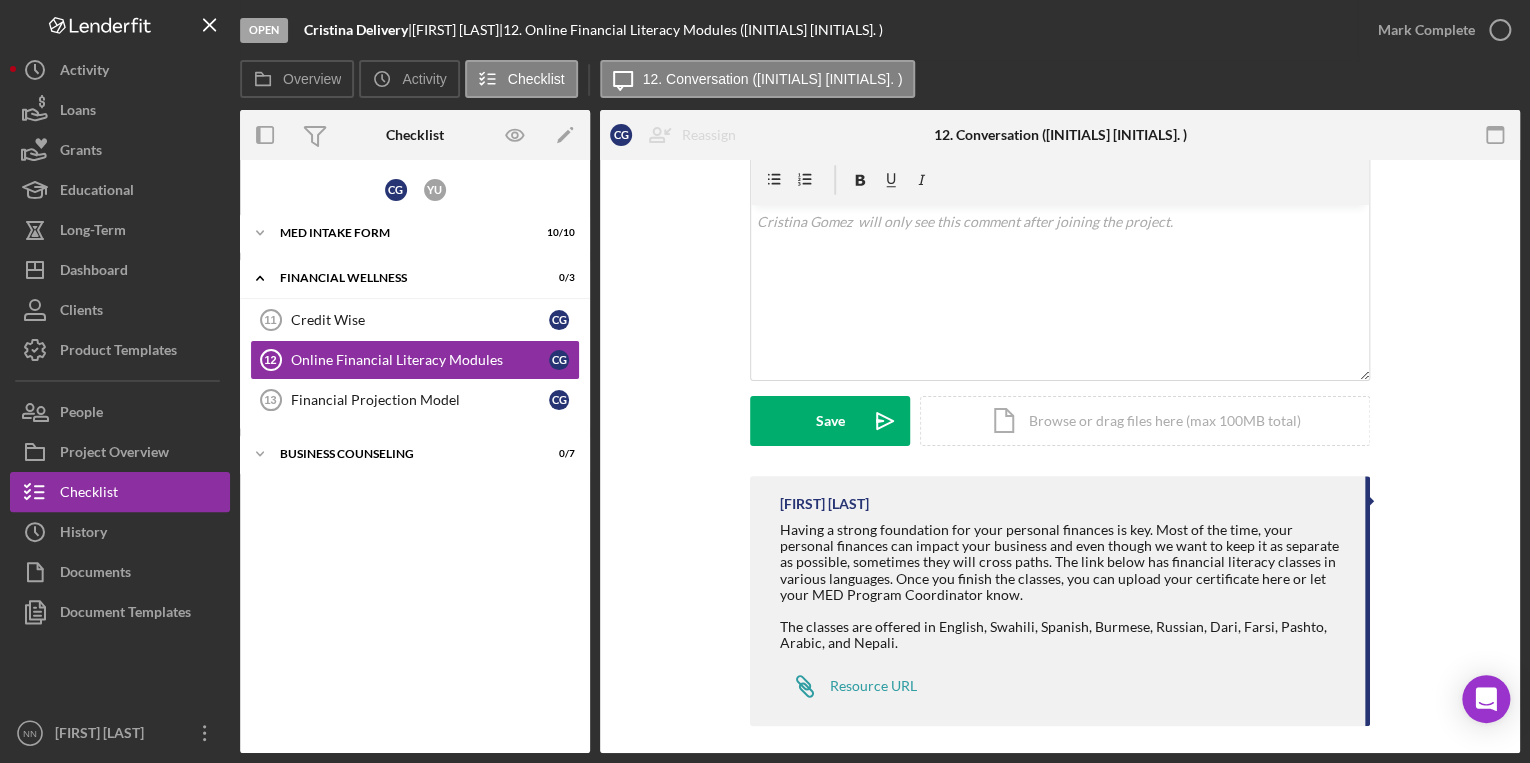 scroll, scrollTop: 344, scrollLeft: 0, axis: vertical 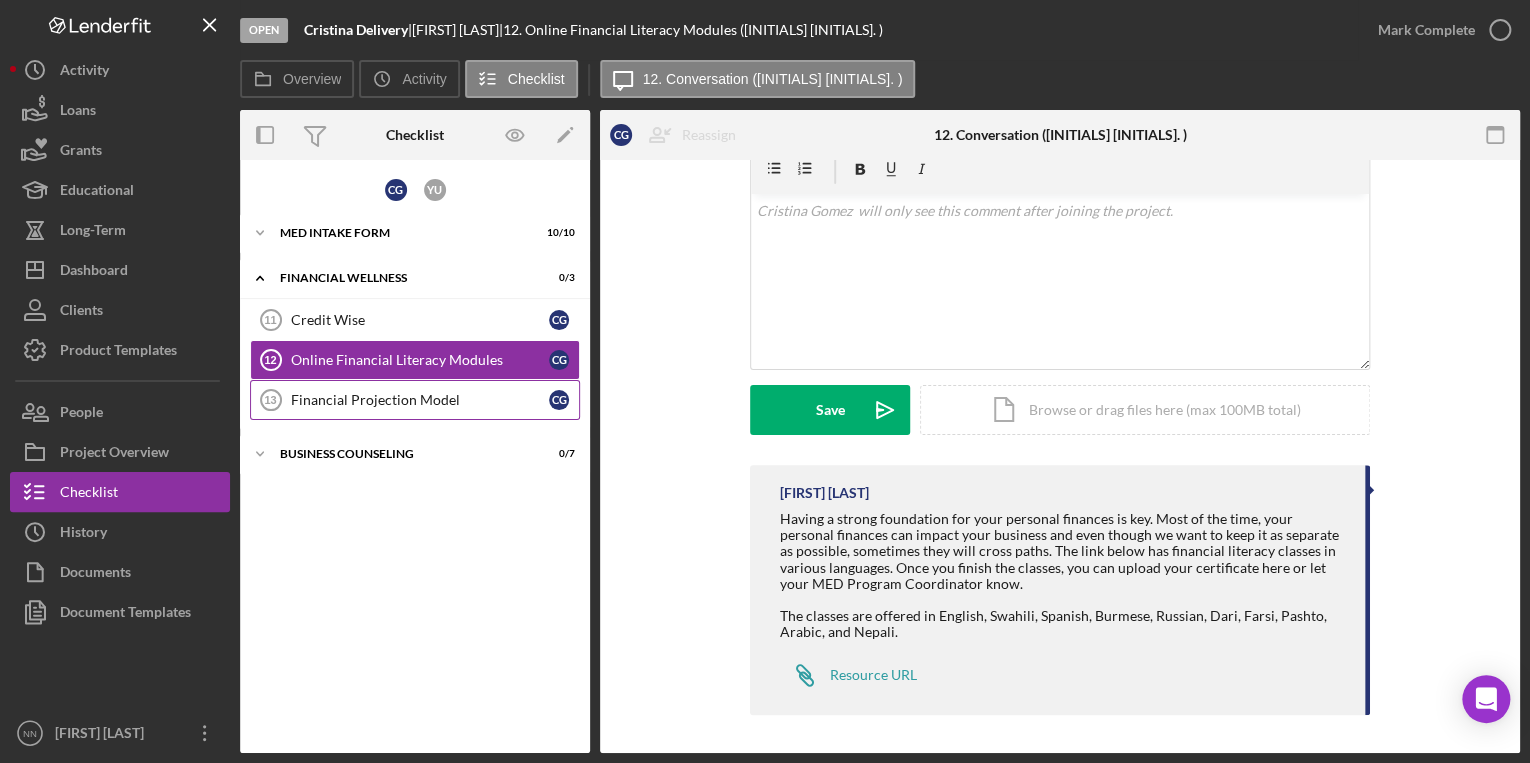 click on "Financial Projection Model 13 Financial Projection Model C G" at bounding box center (415, 400) 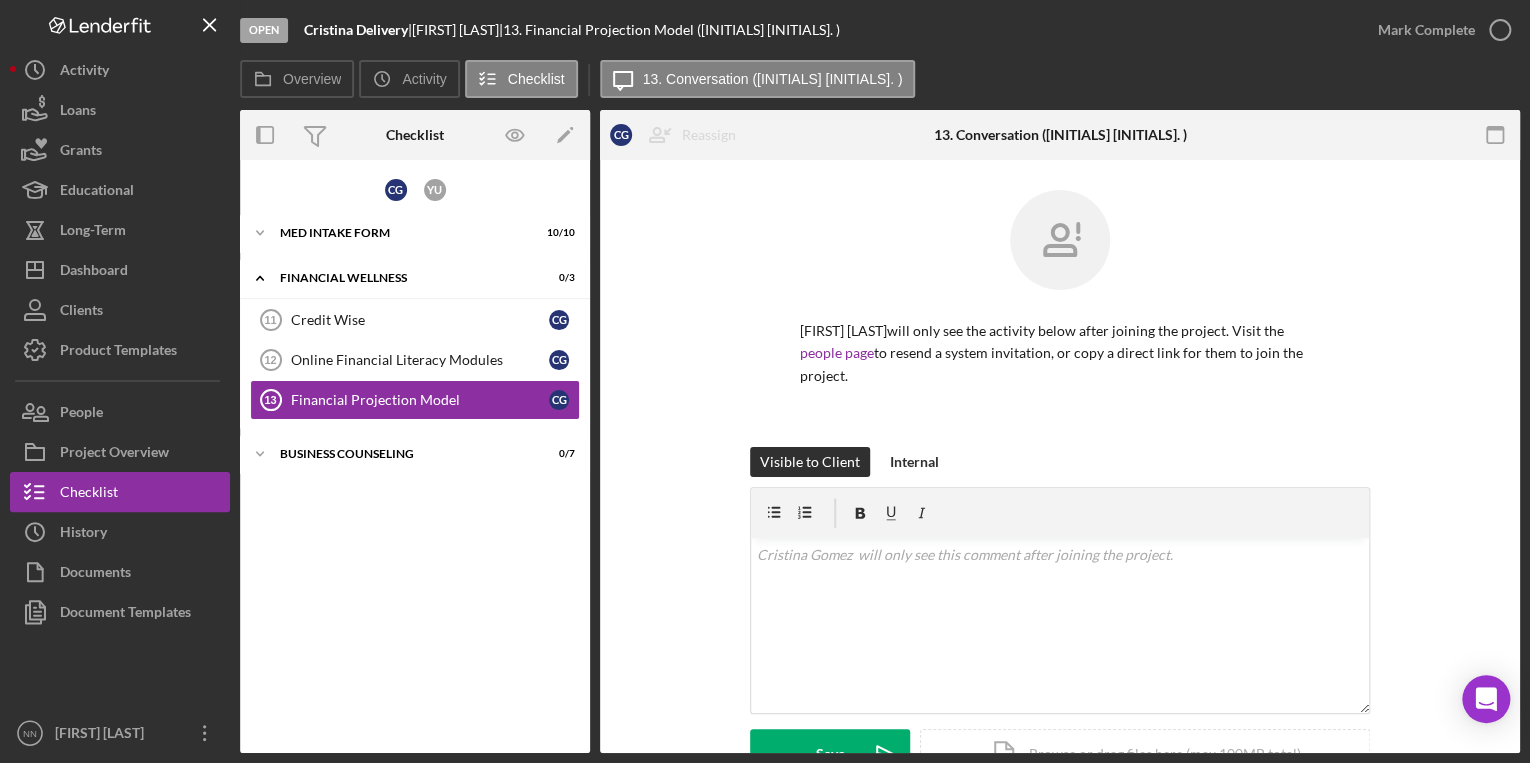 click on "Open Cristina Delivery   |   Cristina   Gomez    |   13. Financial Projection Model (Cristina G.) Mark Complete Overview Icon/History Activity Checklist Icon/Message 13. Conversation (Cristina G.) Overview Internal Workflow Stage Open Icon/Dropdown Arrow Archive (can unarchive later if needed) Send to Downhome Overview Edit Icon/Edit Status Ongoing Sentiment Rating 5 Product Name Intake Carolina Refugee Resettlement Agency   Created Date 07/31/2025 Started Date 07/31/2025 Closing Goal 09/14/2025 Contact NN Nathaniel Novak Account Executive Weekly Status Update Off Inactivity Alerts Off Resolution Edit Icon/Edit Resolution Complete Resolution Date 07/31/2025 New Activity No new activity. Checklist Icon/Edit C G Y U Icon/Expander MED Intake Form 10 / 10 Icon/Expander Financial Wellness 0 / 3 Credit Wise 11 Credit Wise C G Online Financial Literacy Modules 12 Online Financial Literacy Modules C G Financial Projection Model 13 Financial Projection Model C G Icon/Expander Business Counseling  0 / 7 C G C G" at bounding box center [765, 381] 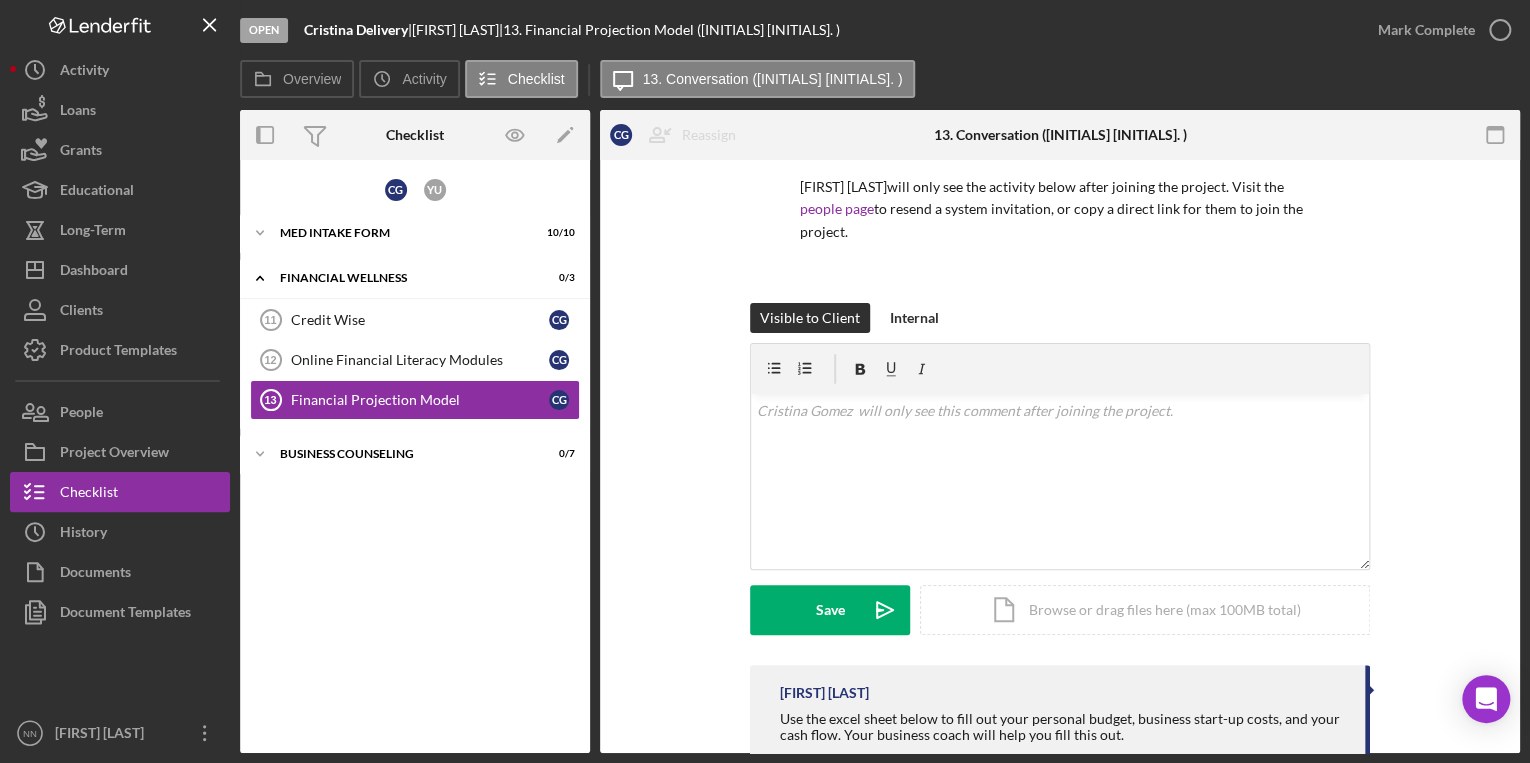 scroll, scrollTop: 280, scrollLeft: 0, axis: vertical 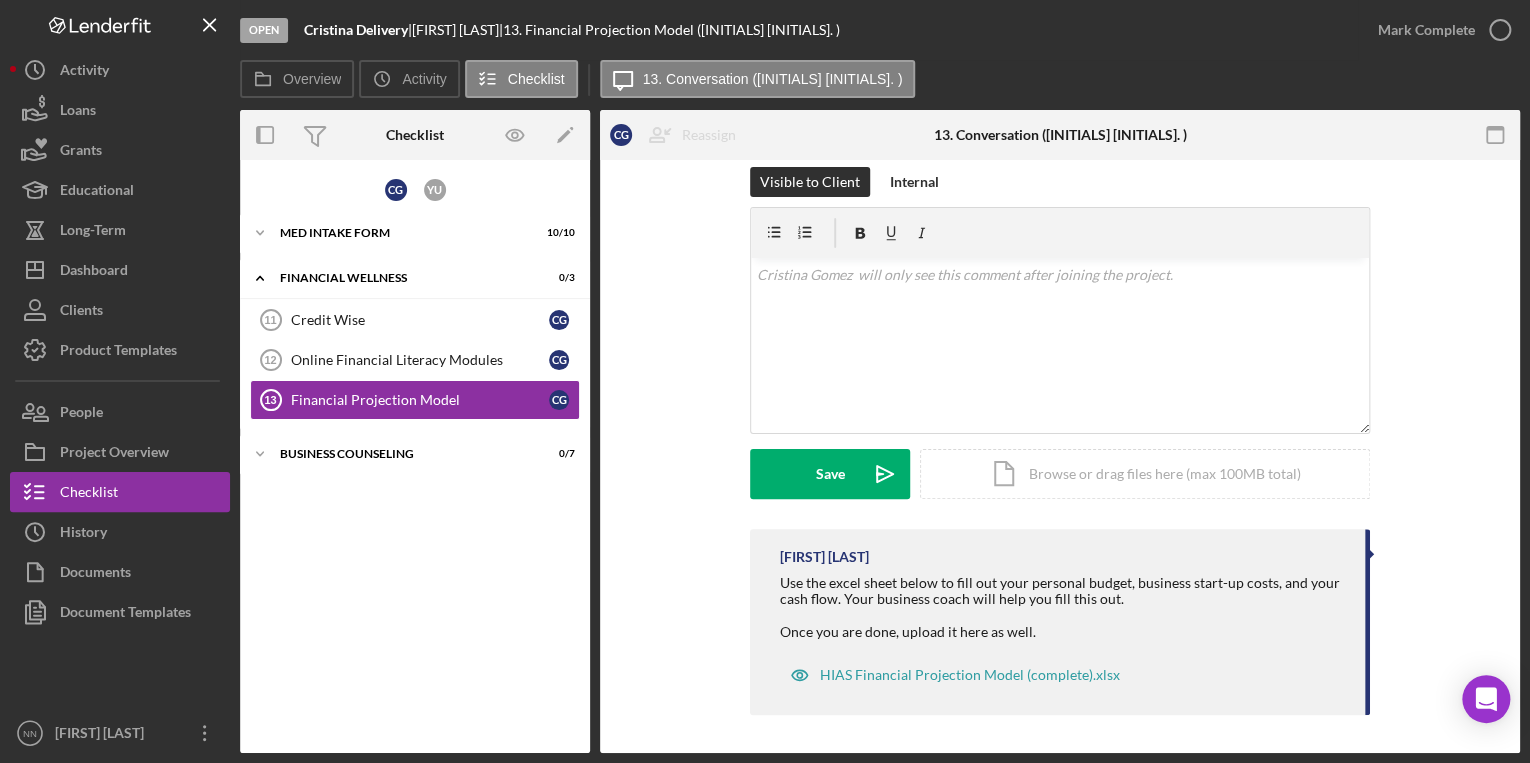 click on "C G Y U Icon/Expander MED Intake Form 10 / 10 Icon/Expander Financial Wellness 0 / 3 Credit Wise 11 Credit Wise C G Online Financial Literacy Modules 12 Online Financial Literacy Modules C G Financial Projection Model 13 Financial Projection Model C G Icon/Expander Business Counseling  0 / 7" at bounding box center [415, 456] 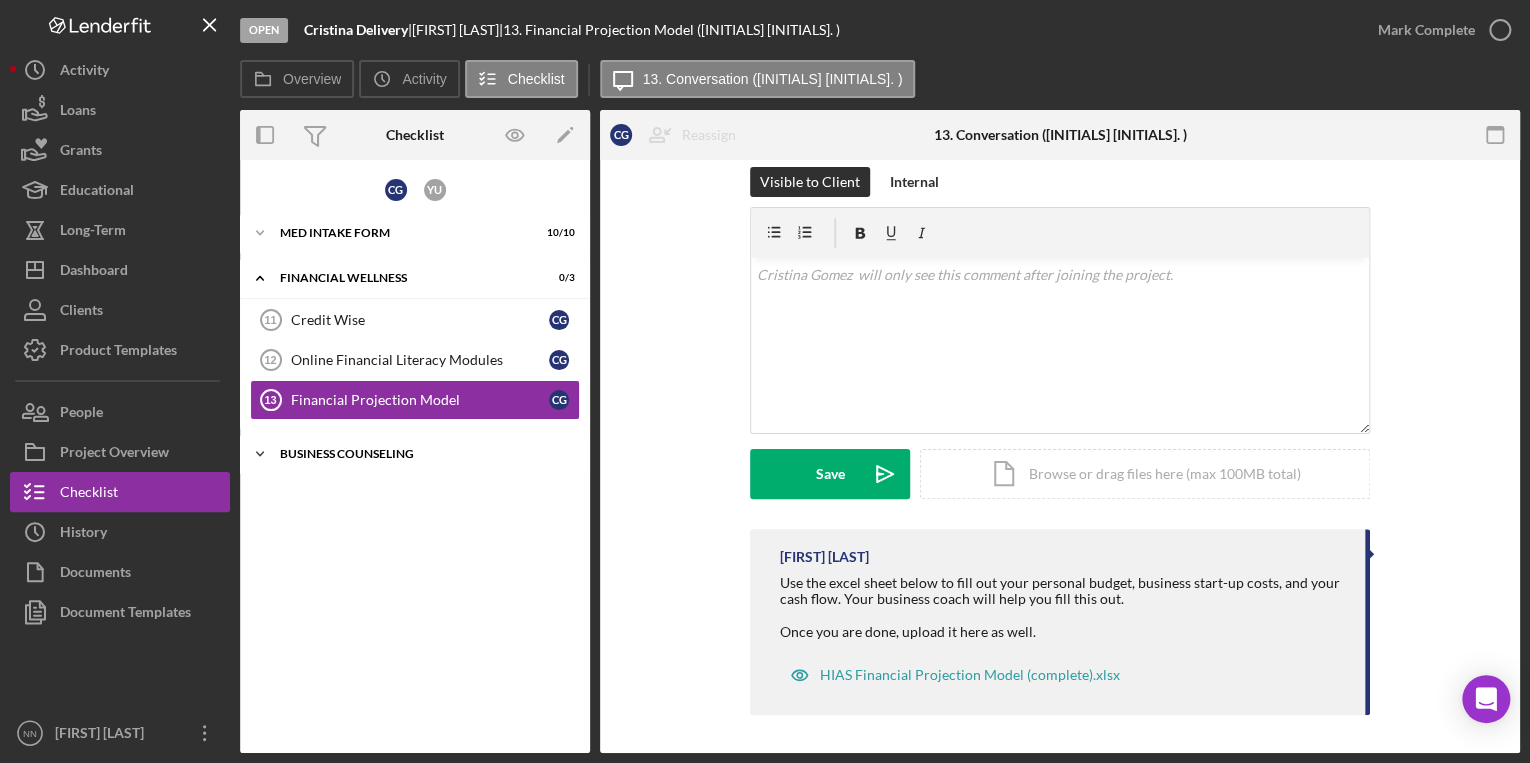 click on "Icon/Expander Business Counseling  0 / 7" at bounding box center (415, 454) 